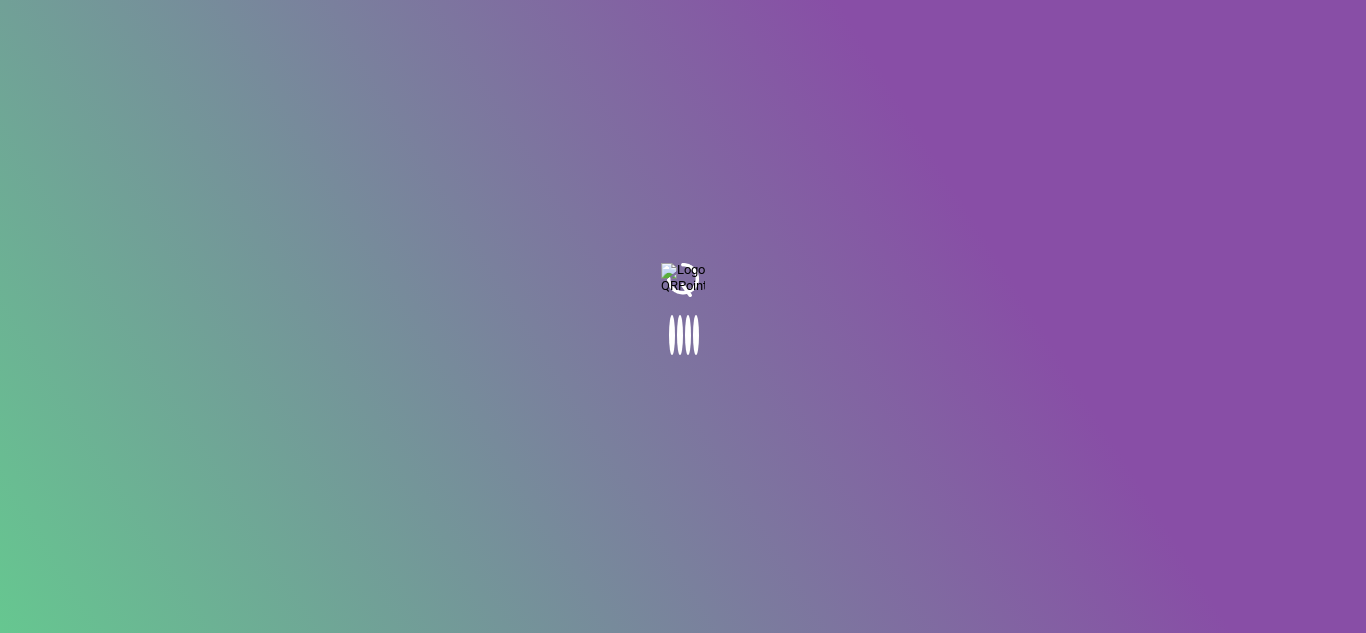 scroll, scrollTop: 0, scrollLeft: 0, axis: both 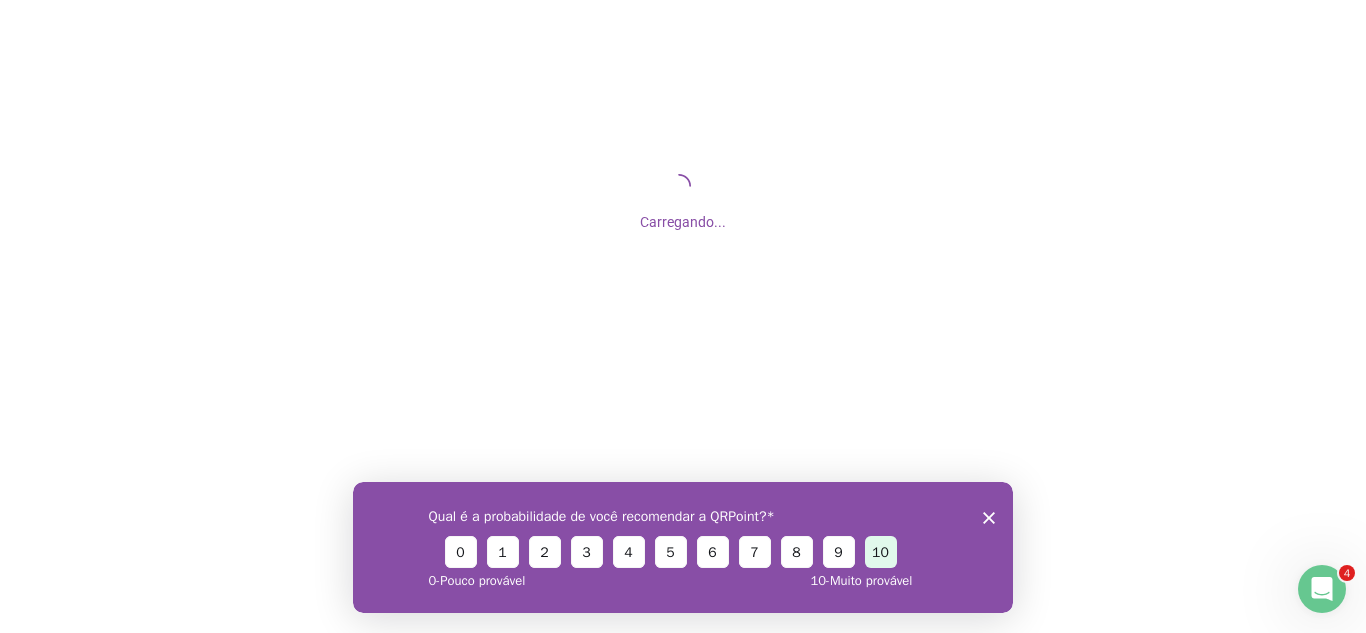 click on "10" at bounding box center [881, 551] 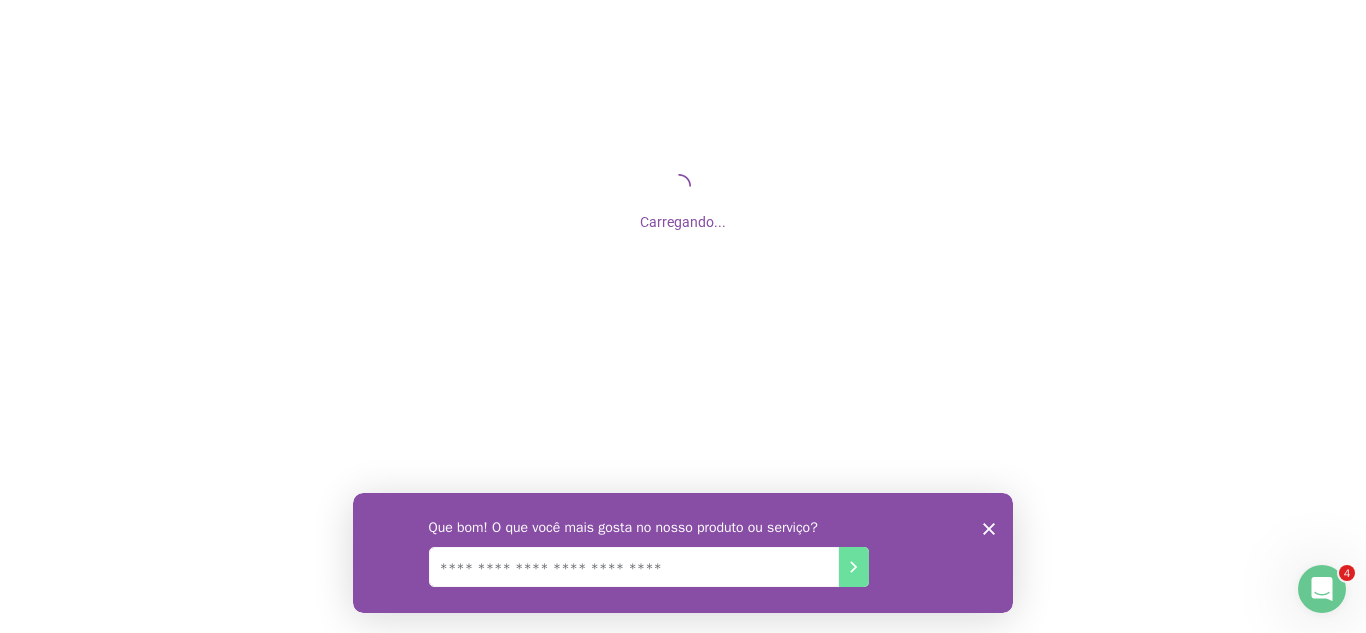 click on "Que bom! O que você mais gosta no nosso produto ou serviço?" at bounding box center [683, 552] 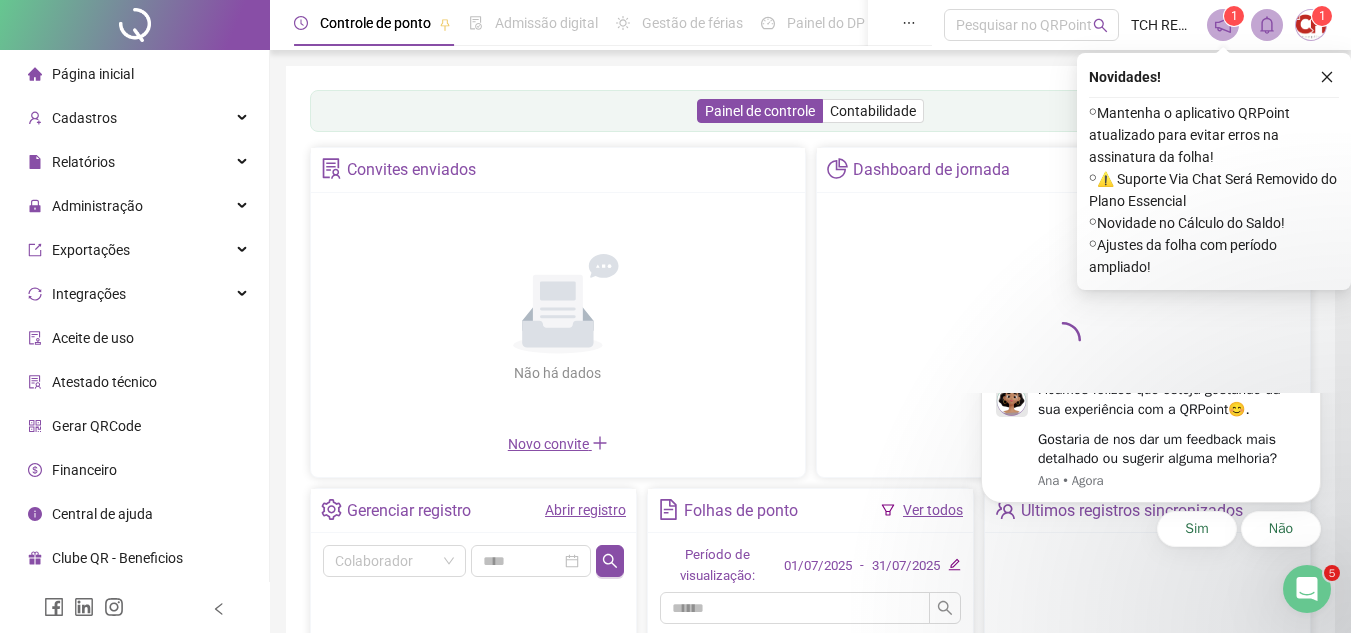 scroll, scrollTop: 0, scrollLeft: 0, axis: both 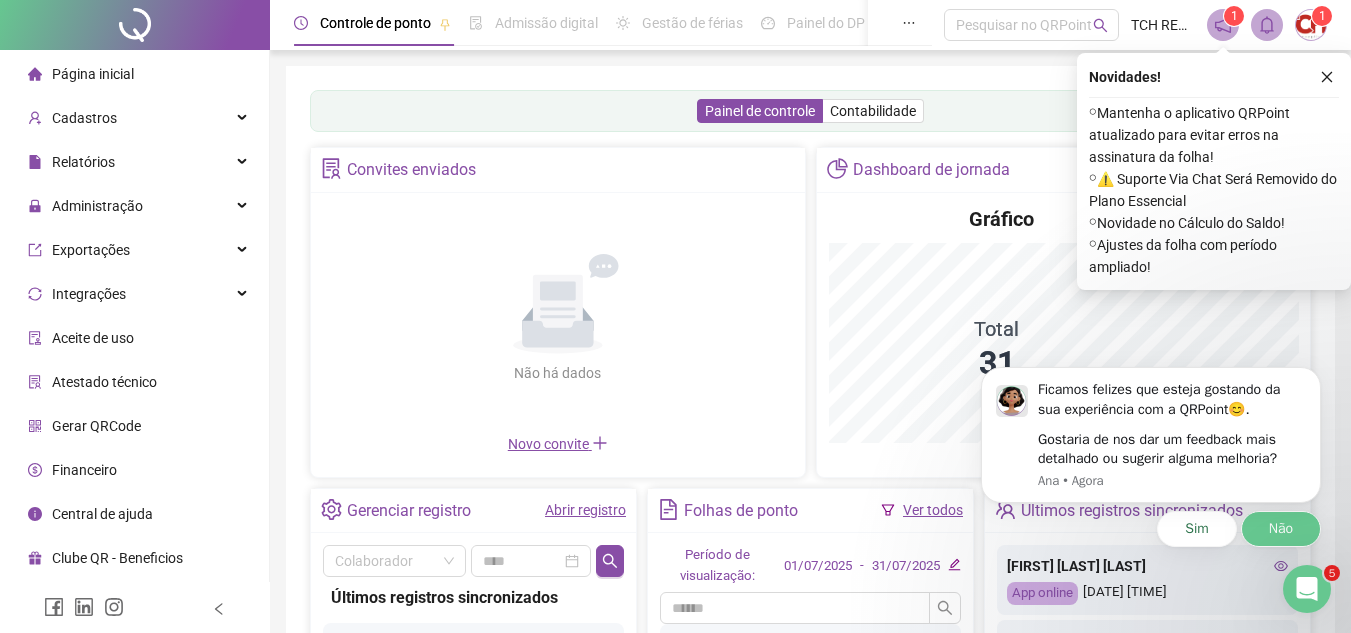 click on "Não" at bounding box center [1281, 529] 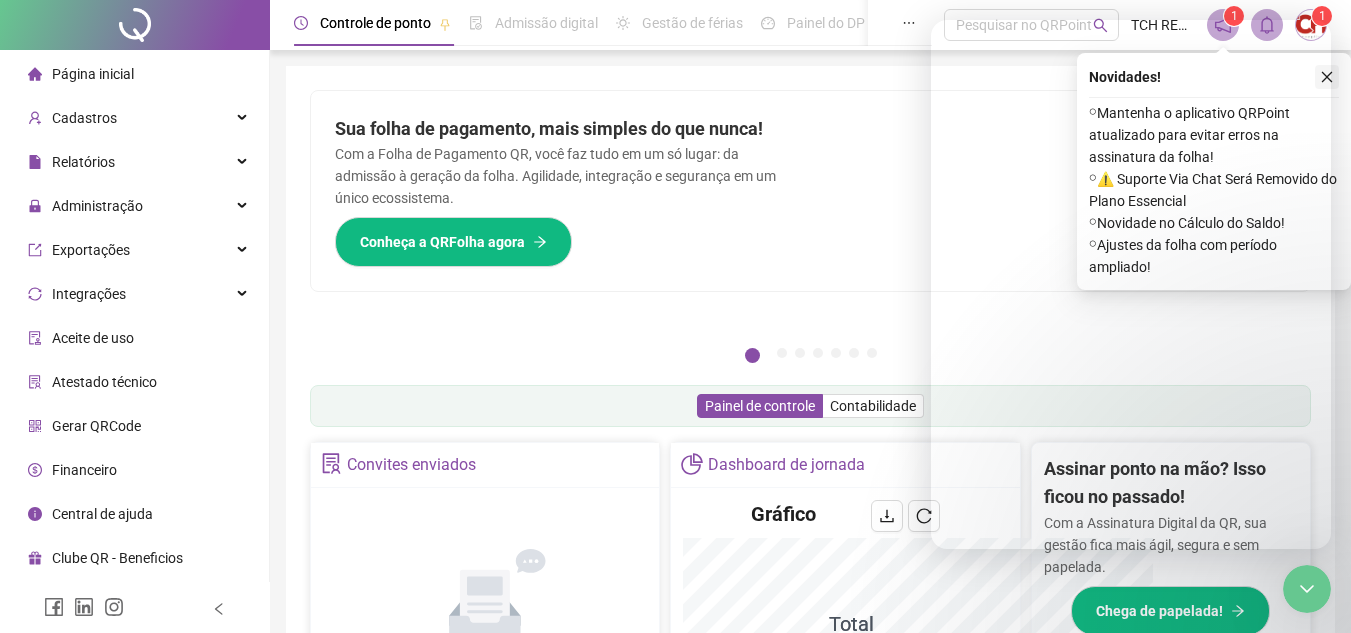 click 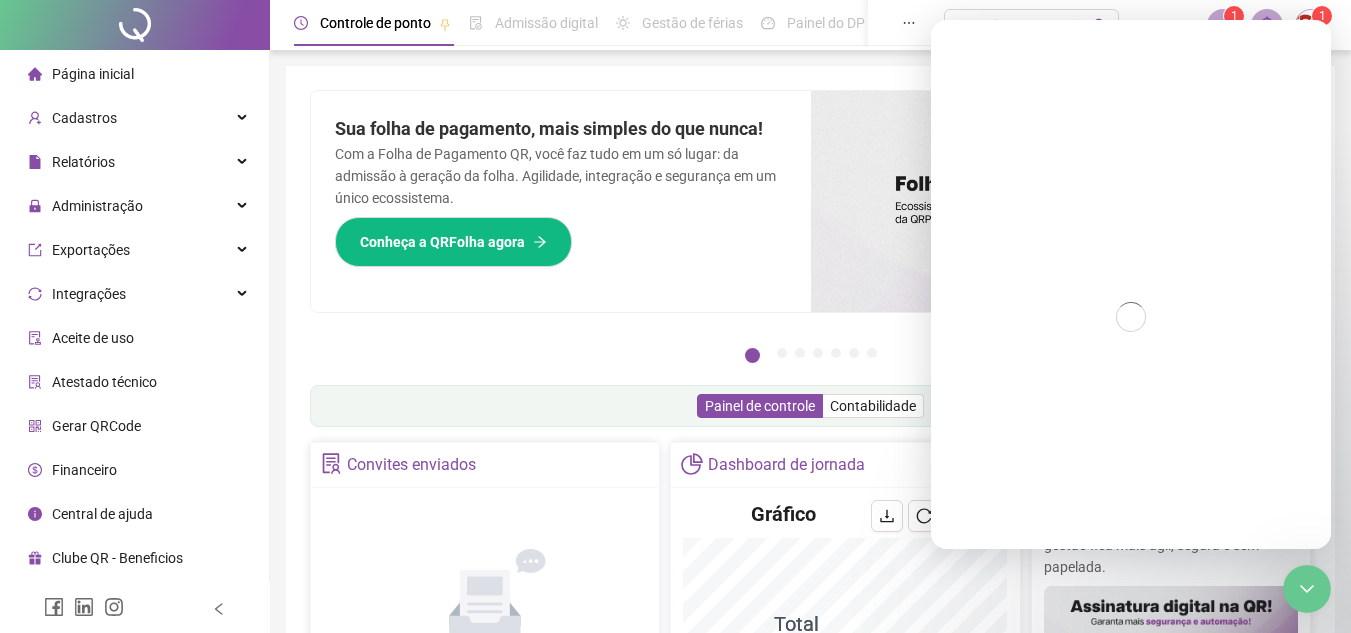 scroll, scrollTop: 0, scrollLeft: 0, axis: both 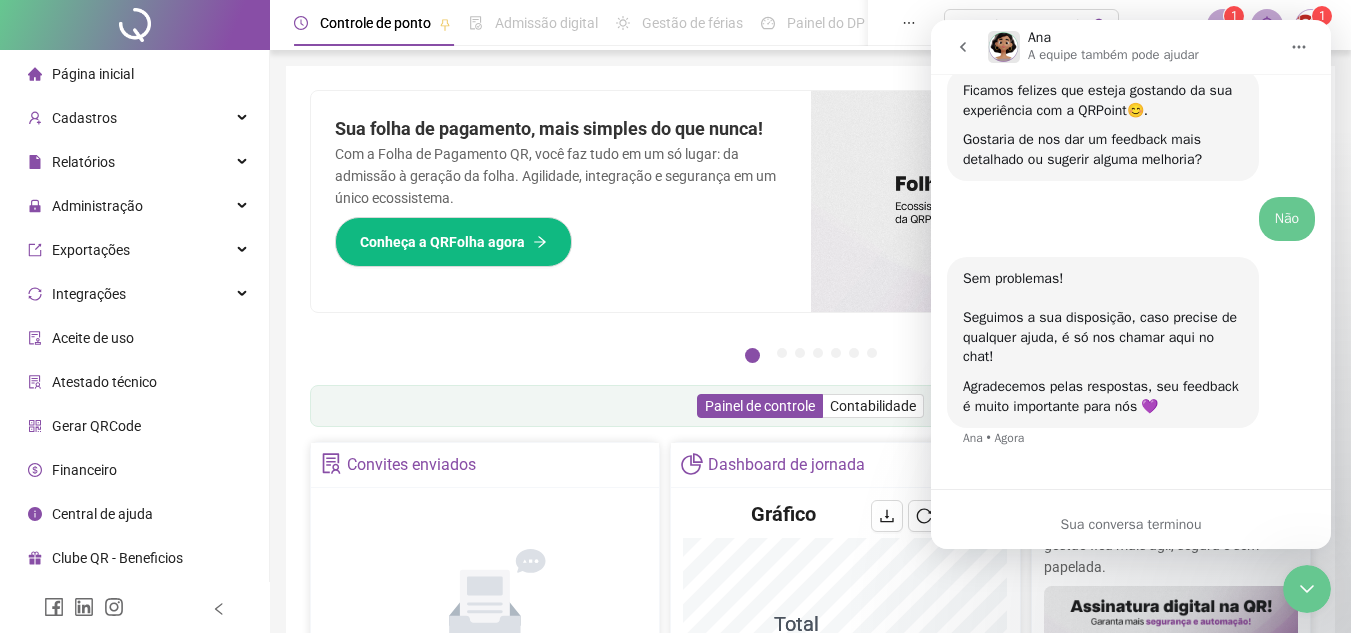 click 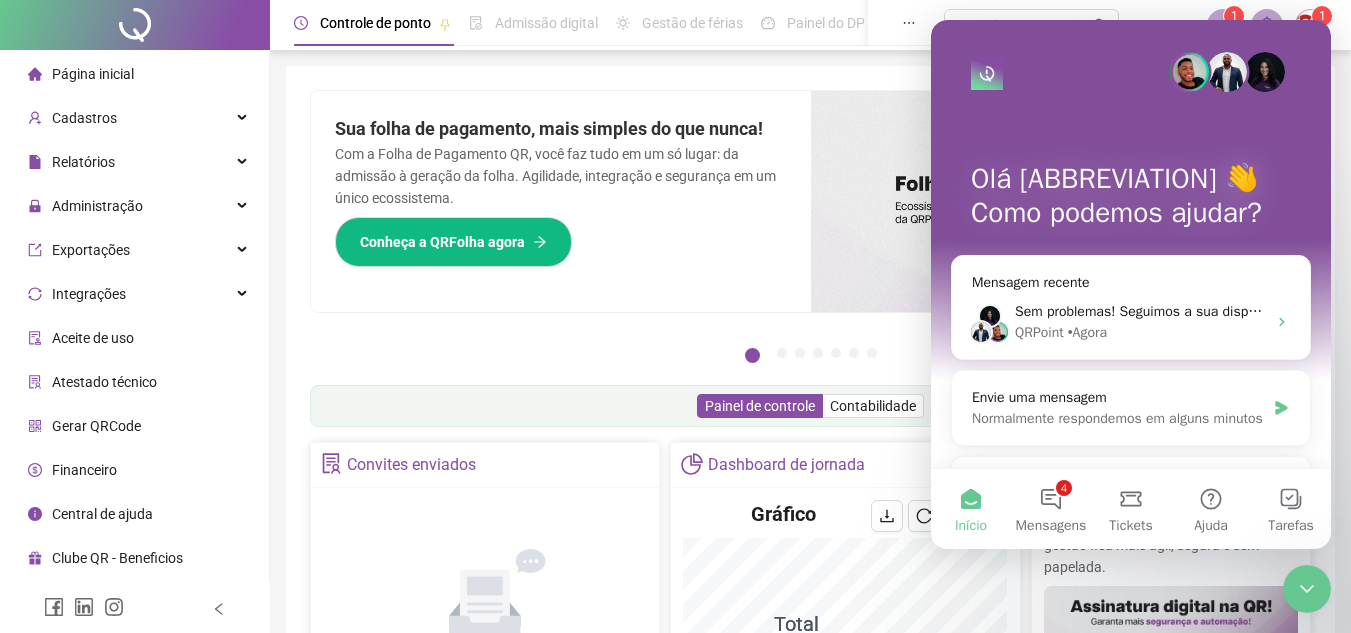 scroll, scrollTop: 0, scrollLeft: 0, axis: both 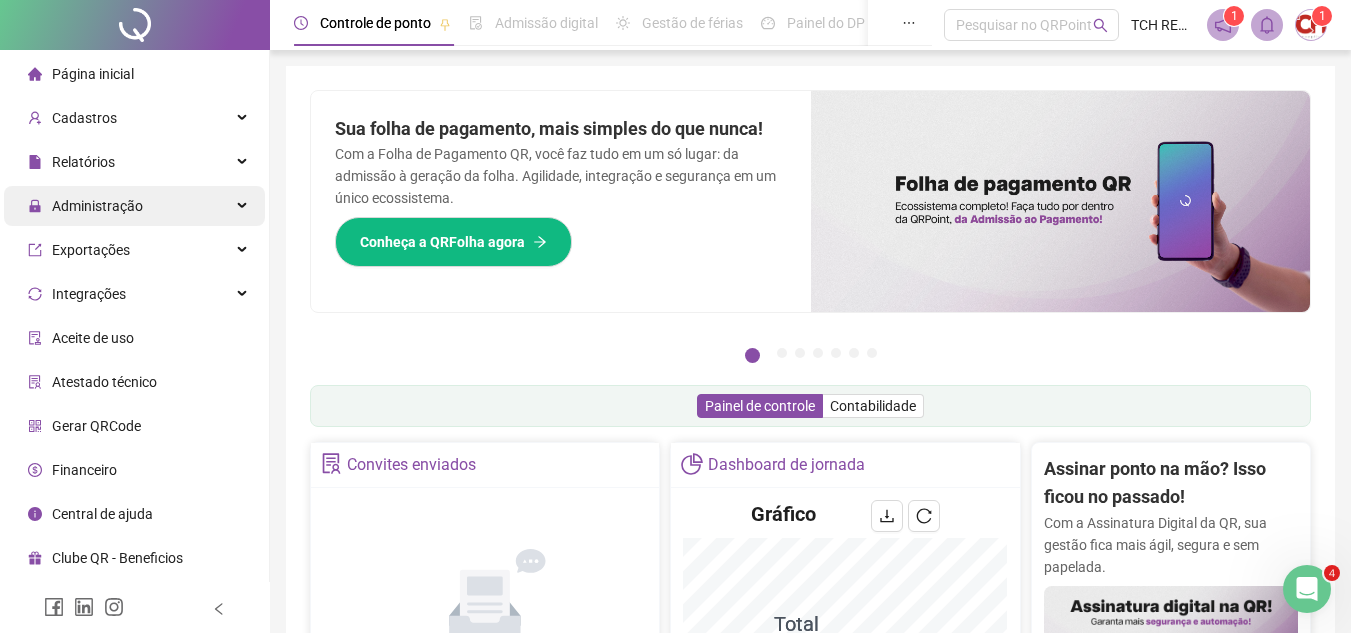 click on "Administração" at bounding box center [134, 206] 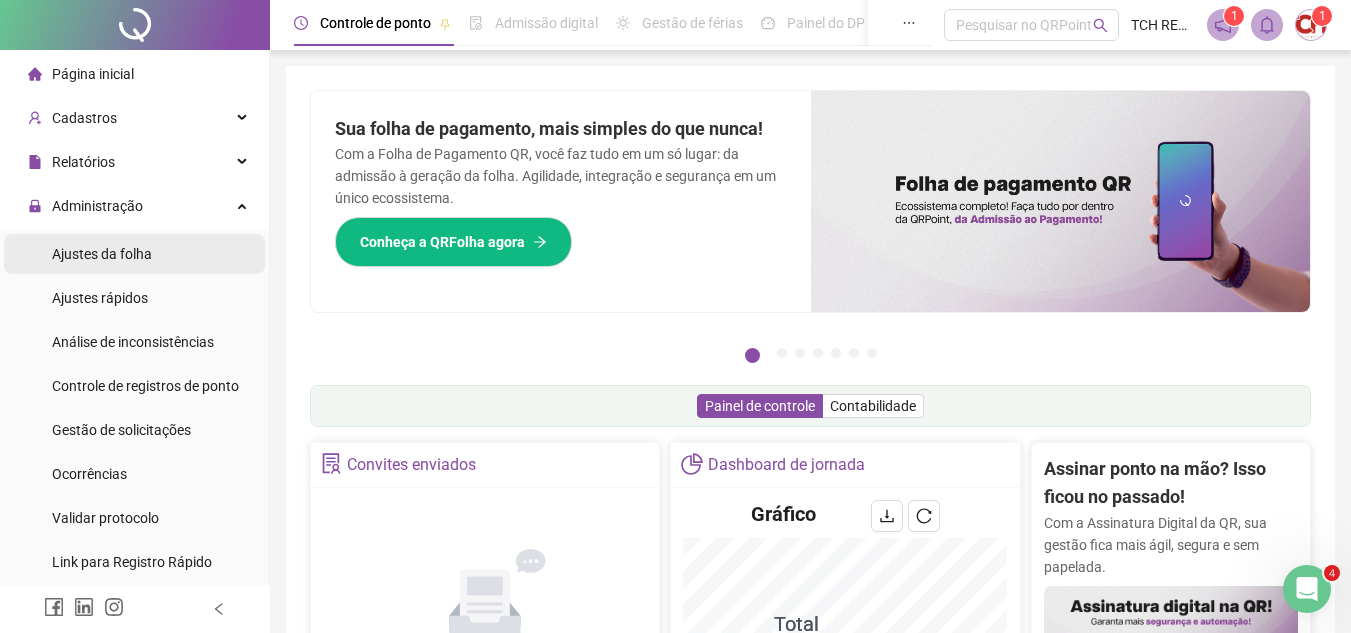 click on "Ajustes da folha" at bounding box center [134, 254] 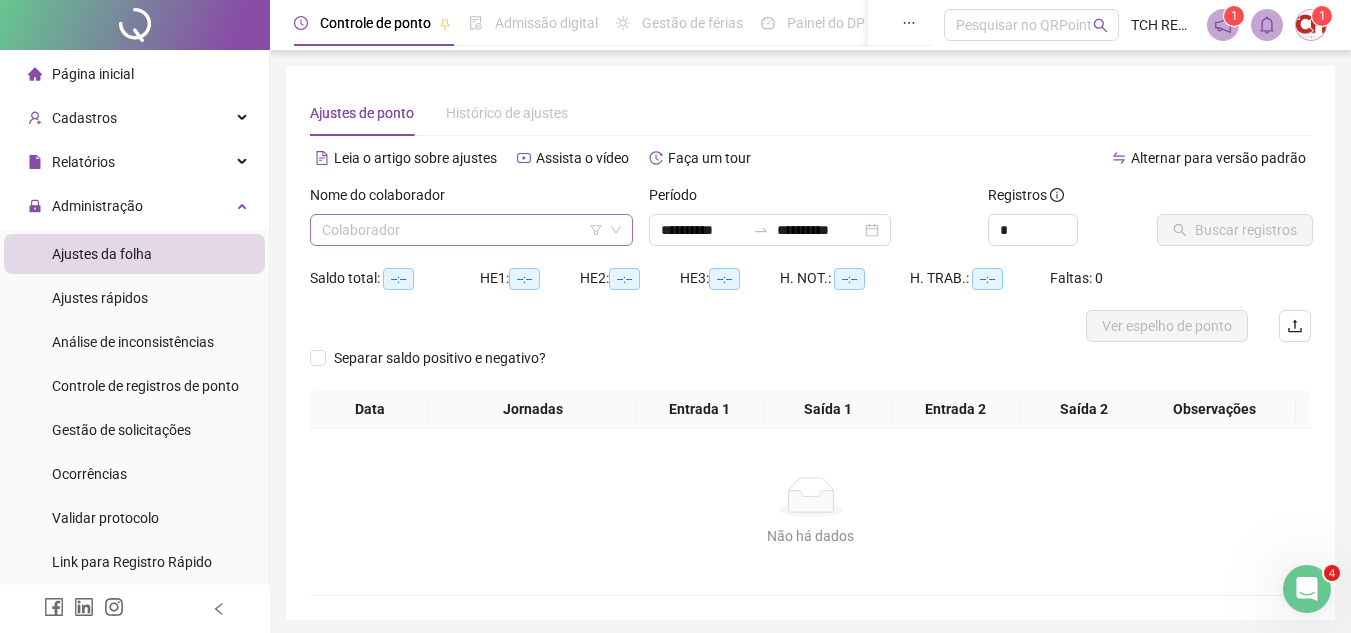 click at bounding box center [462, 230] 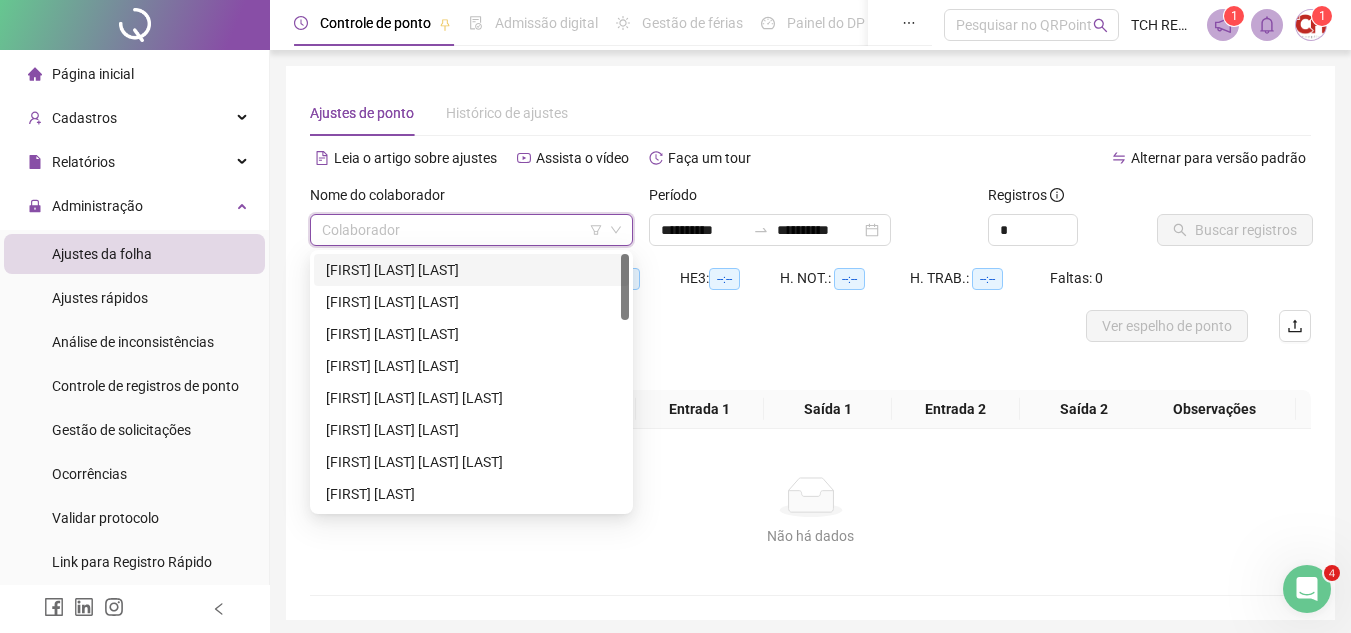 click on "[FIRST] [LAST] [LAST]" at bounding box center [471, 270] 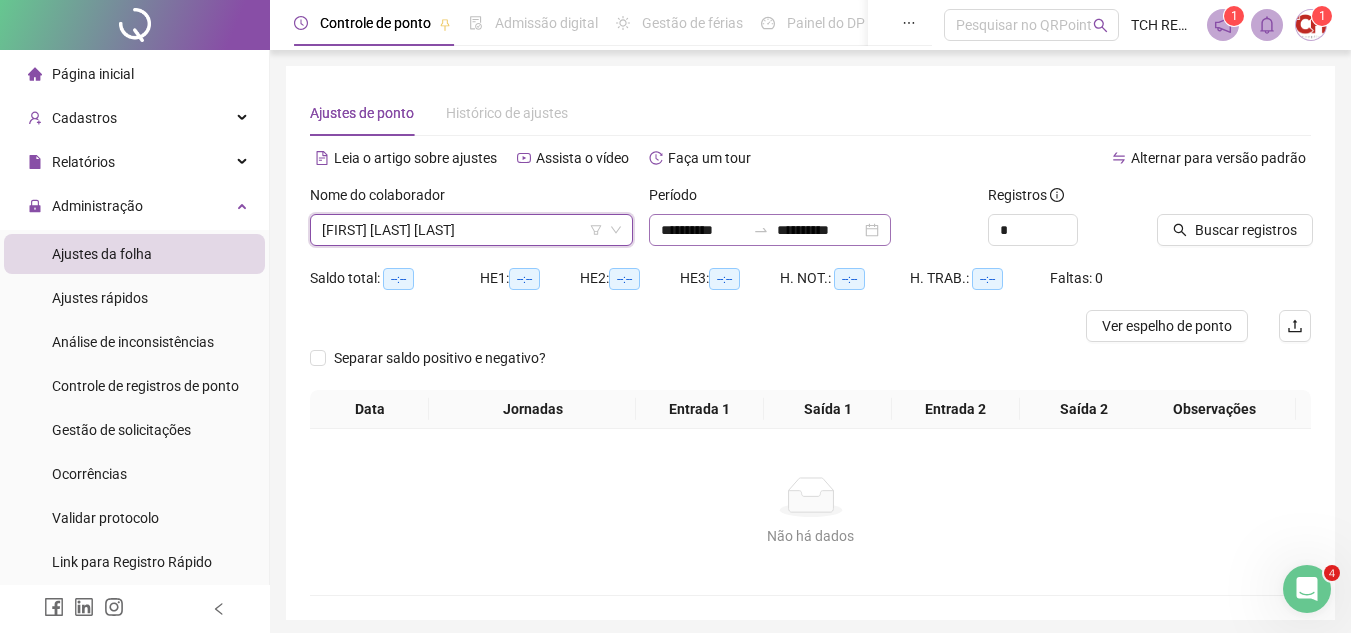 click on "**********" at bounding box center [770, 230] 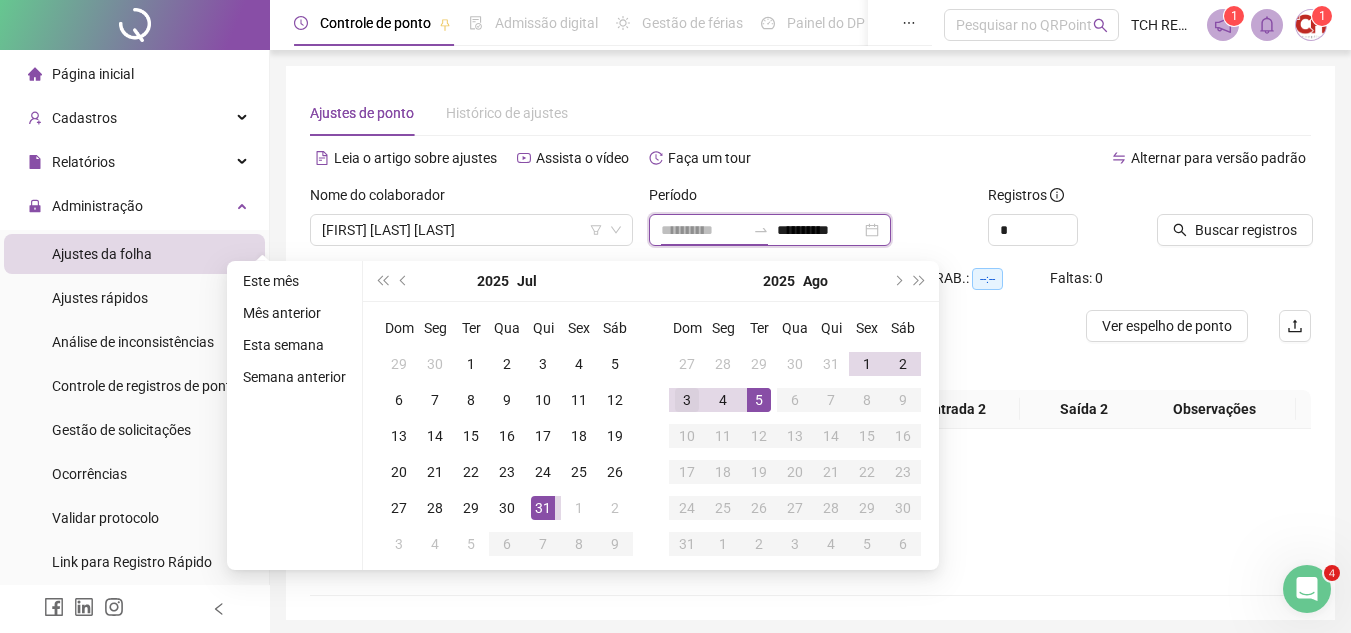 type on "**********" 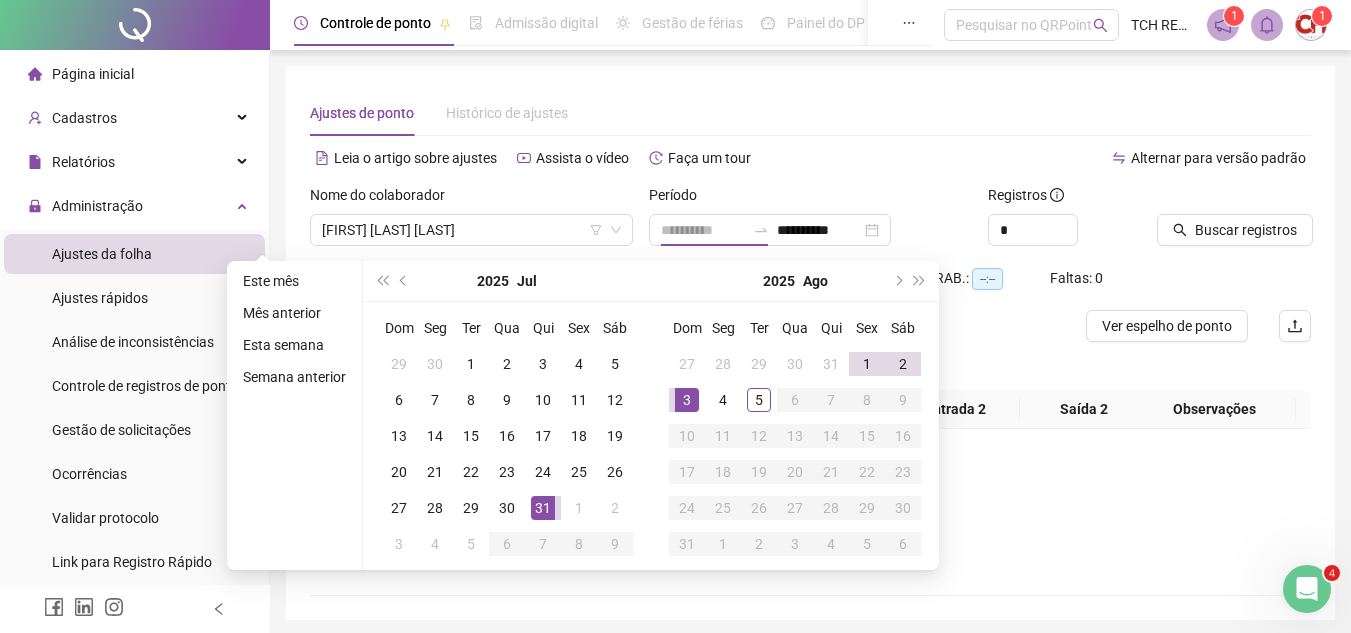 click on "3" at bounding box center [687, 400] 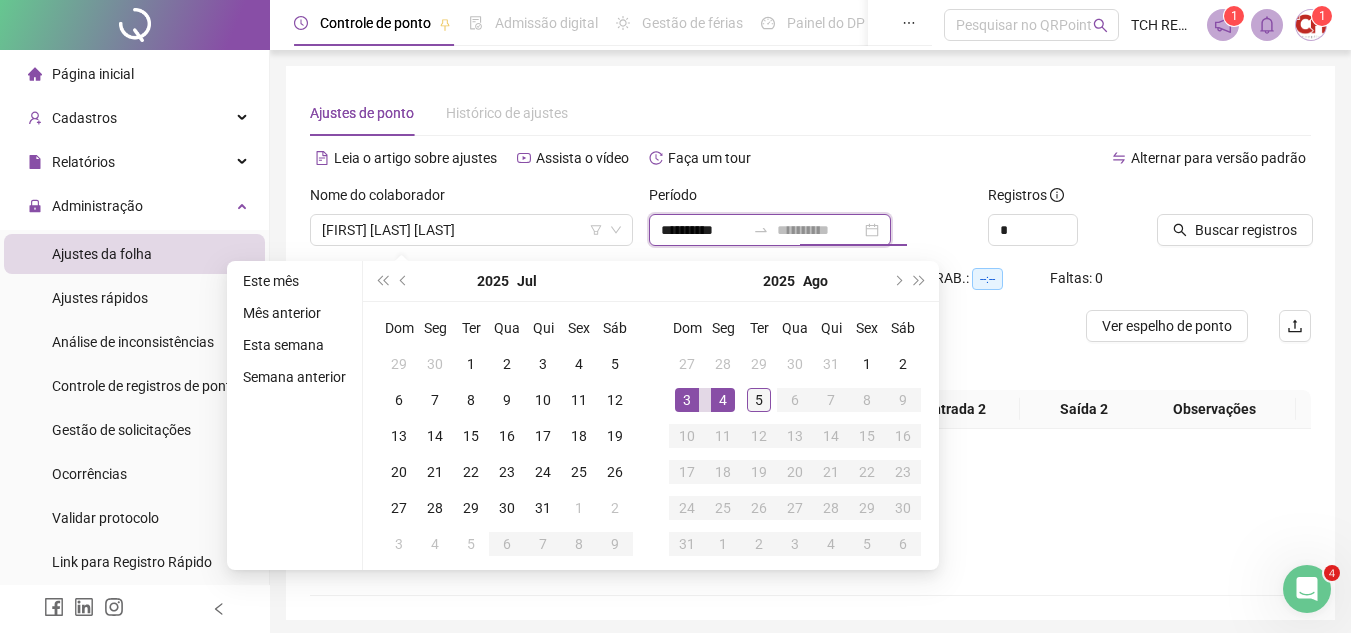 type on "**********" 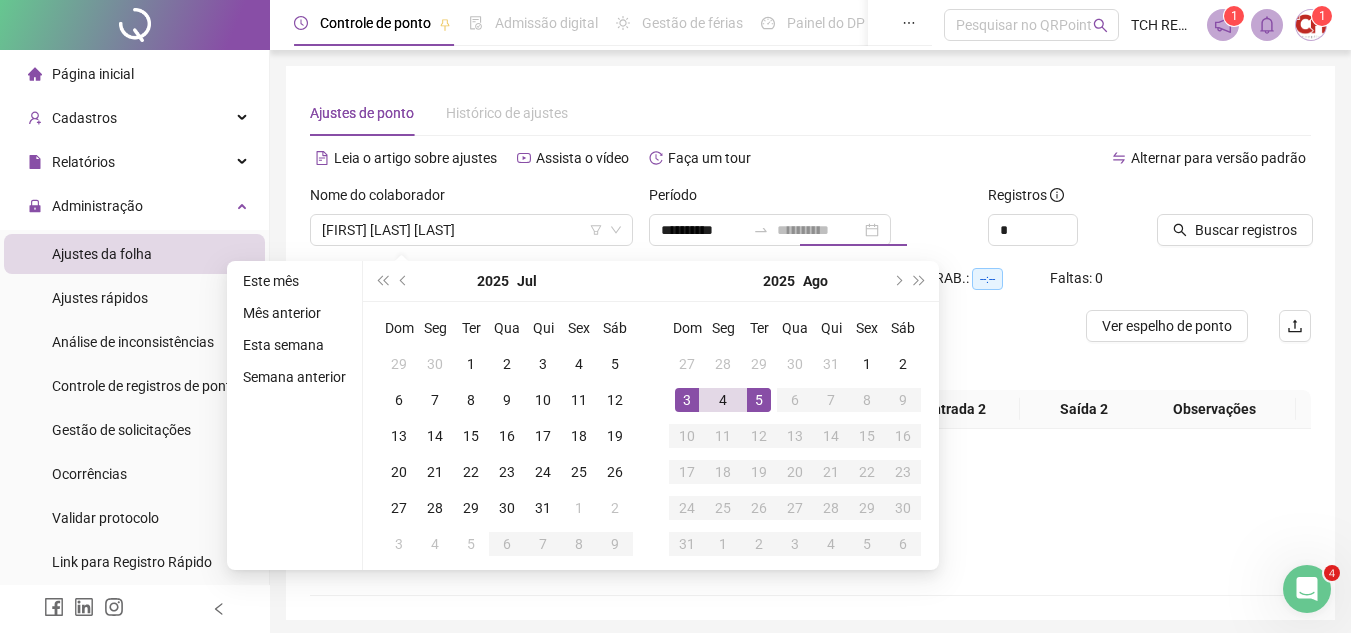 click on "5" at bounding box center [759, 400] 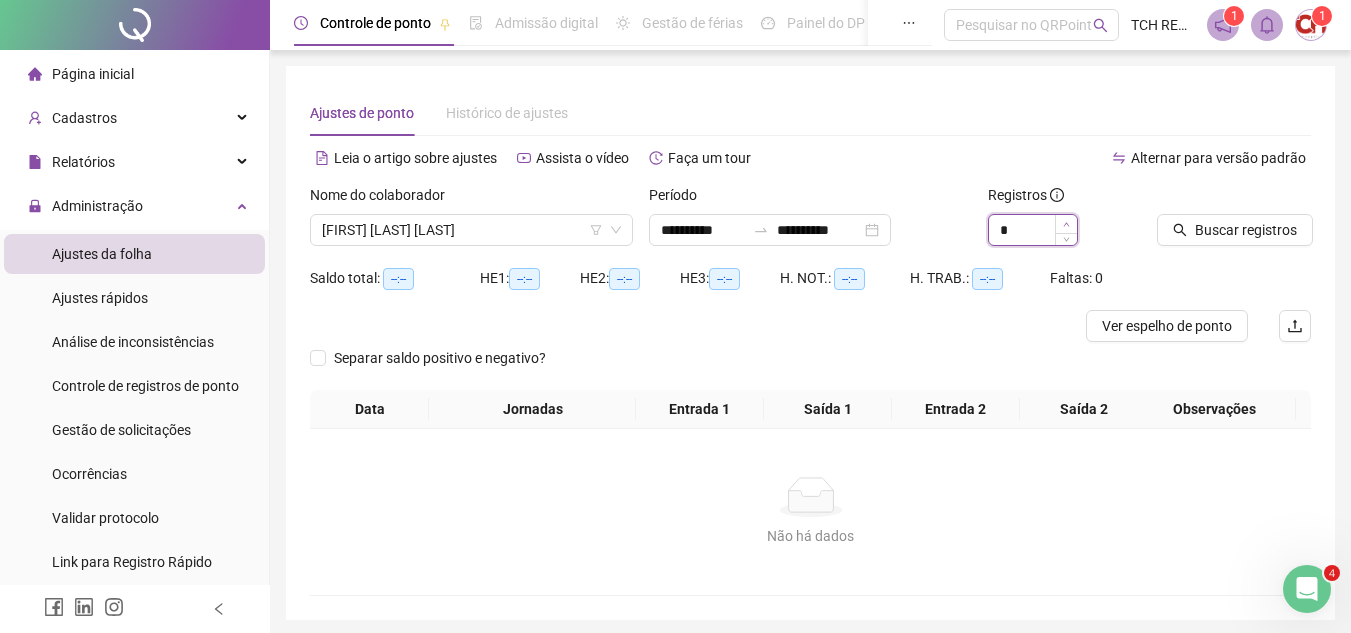 type on "*" 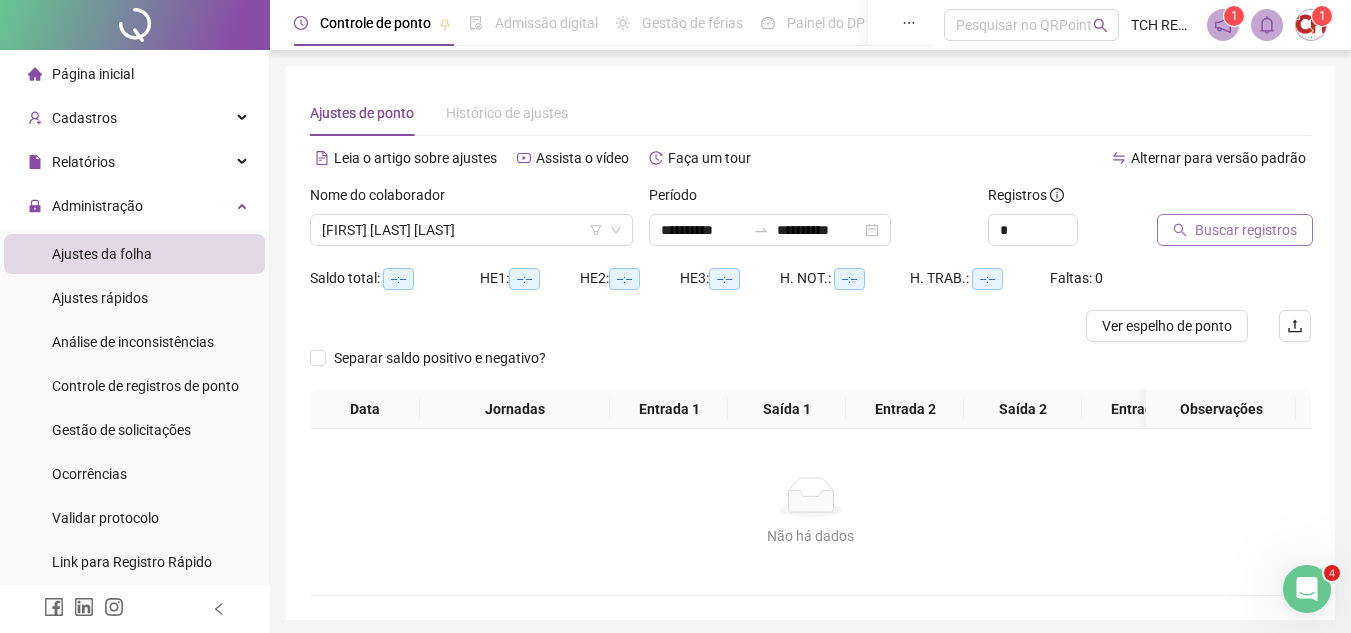 click on "Buscar registros" at bounding box center [1246, 230] 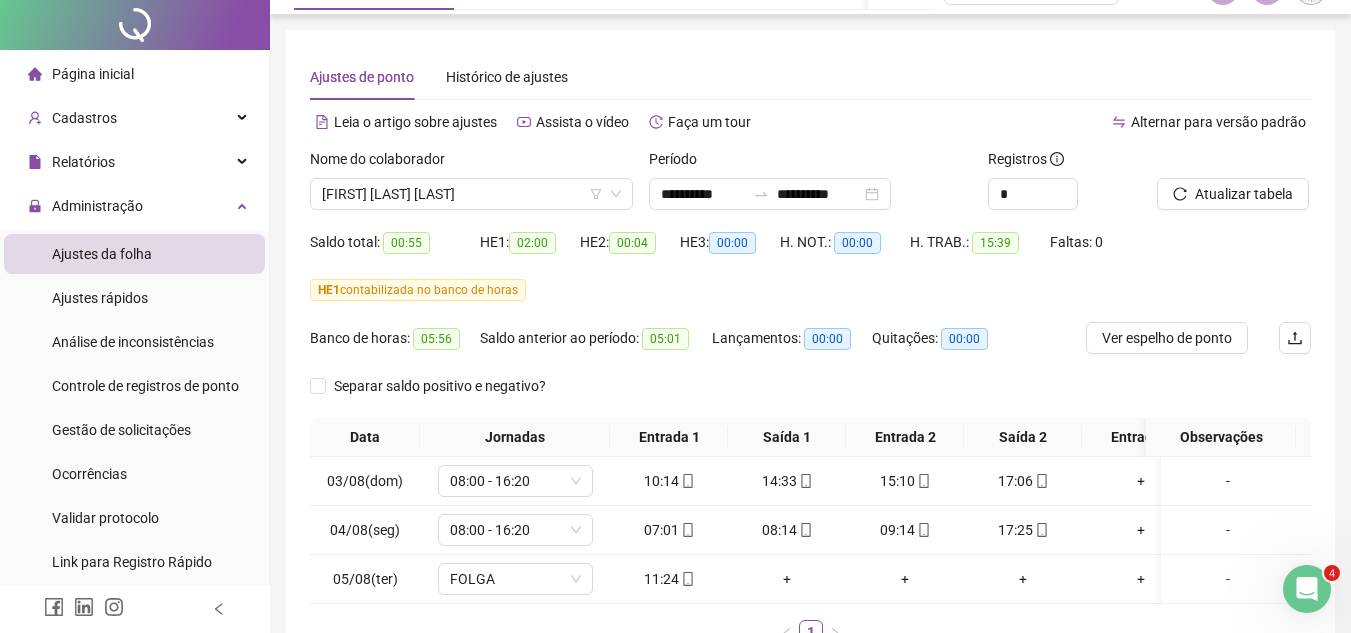 scroll, scrollTop: 100, scrollLeft: 0, axis: vertical 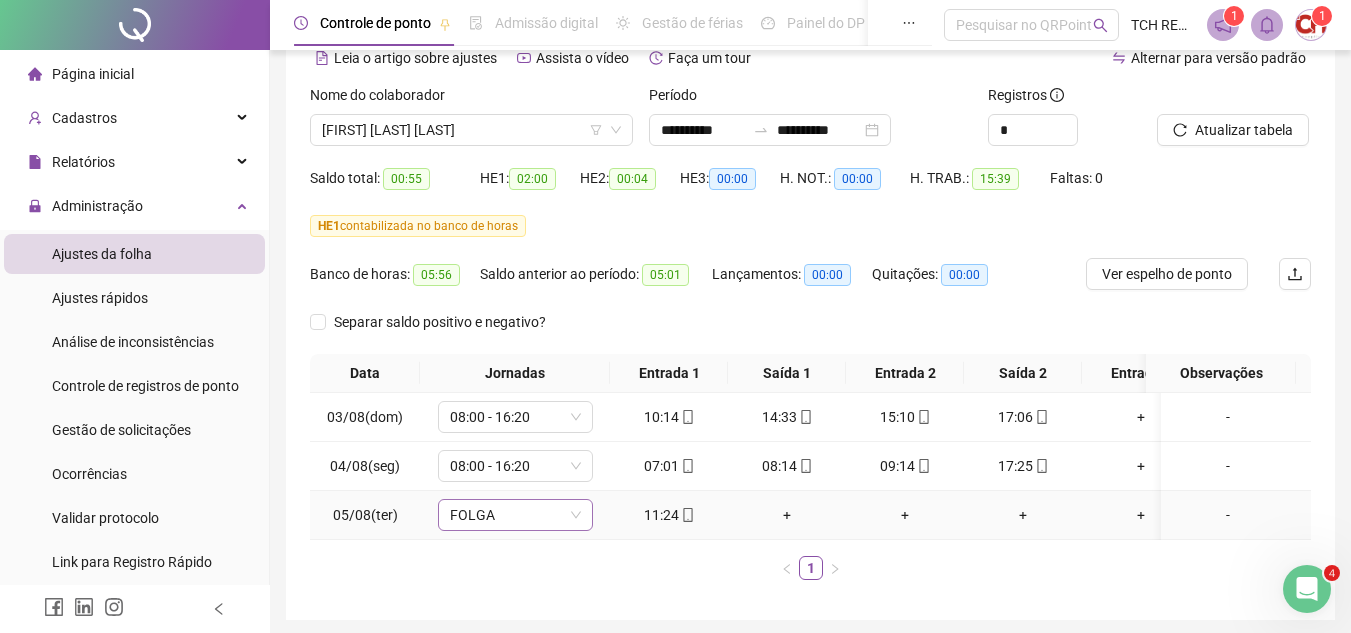click on "FOLGA" at bounding box center (515, 515) 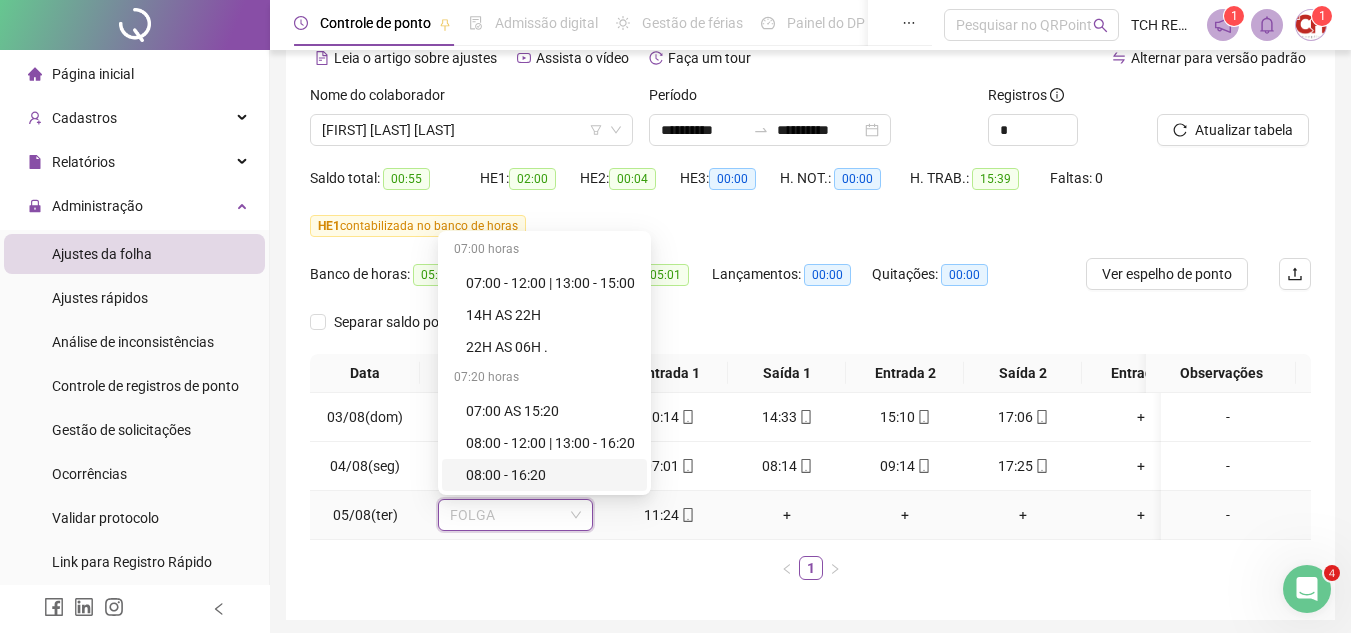 click on "08:00 - 16:20" at bounding box center (550, 475) 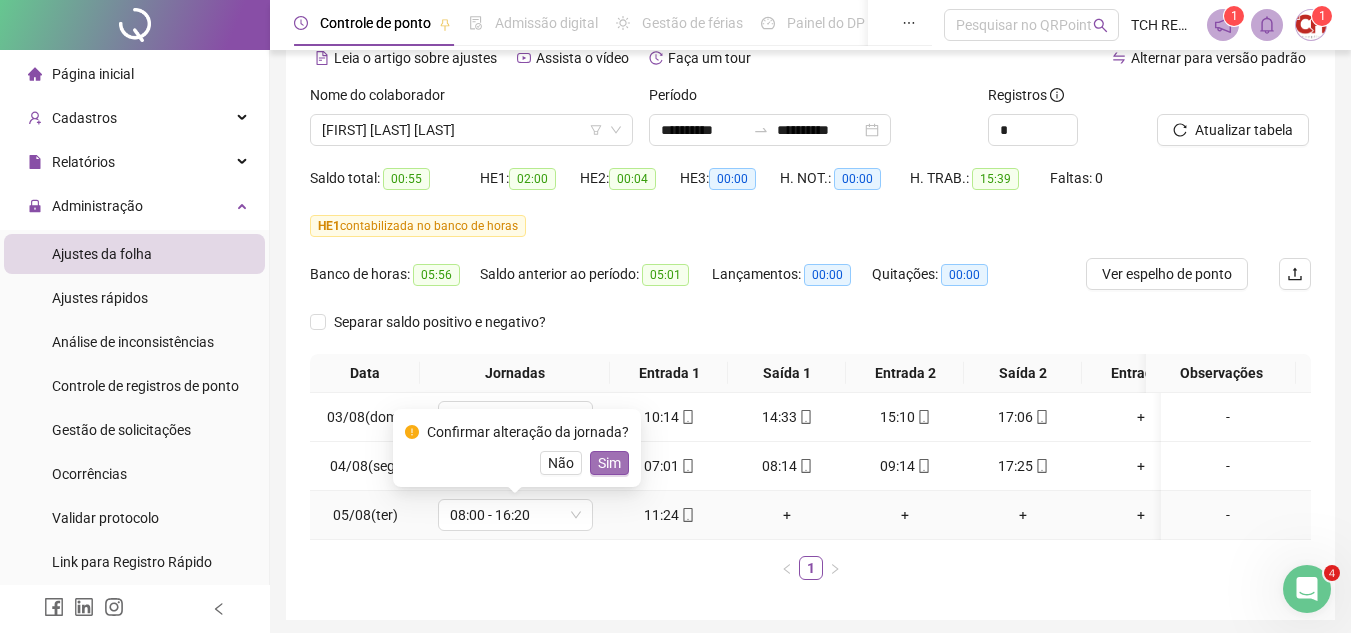 click on "Sim" at bounding box center (609, 463) 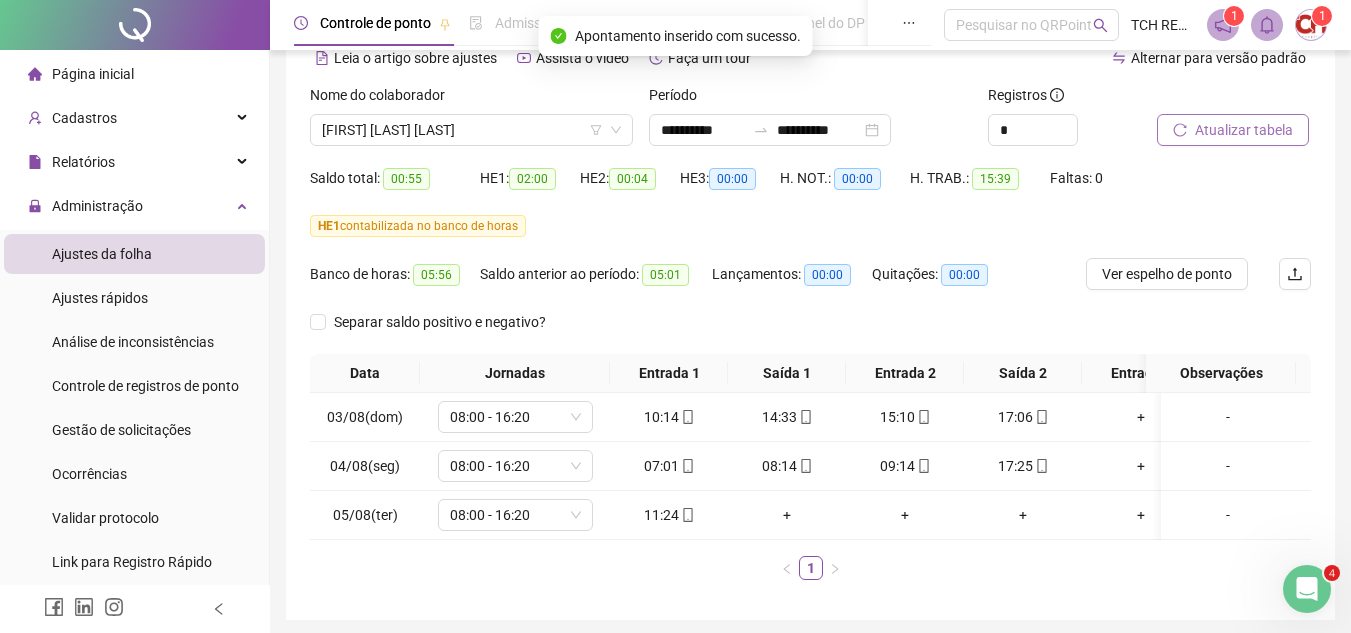 click on "Atualizar tabela" at bounding box center (1244, 130) 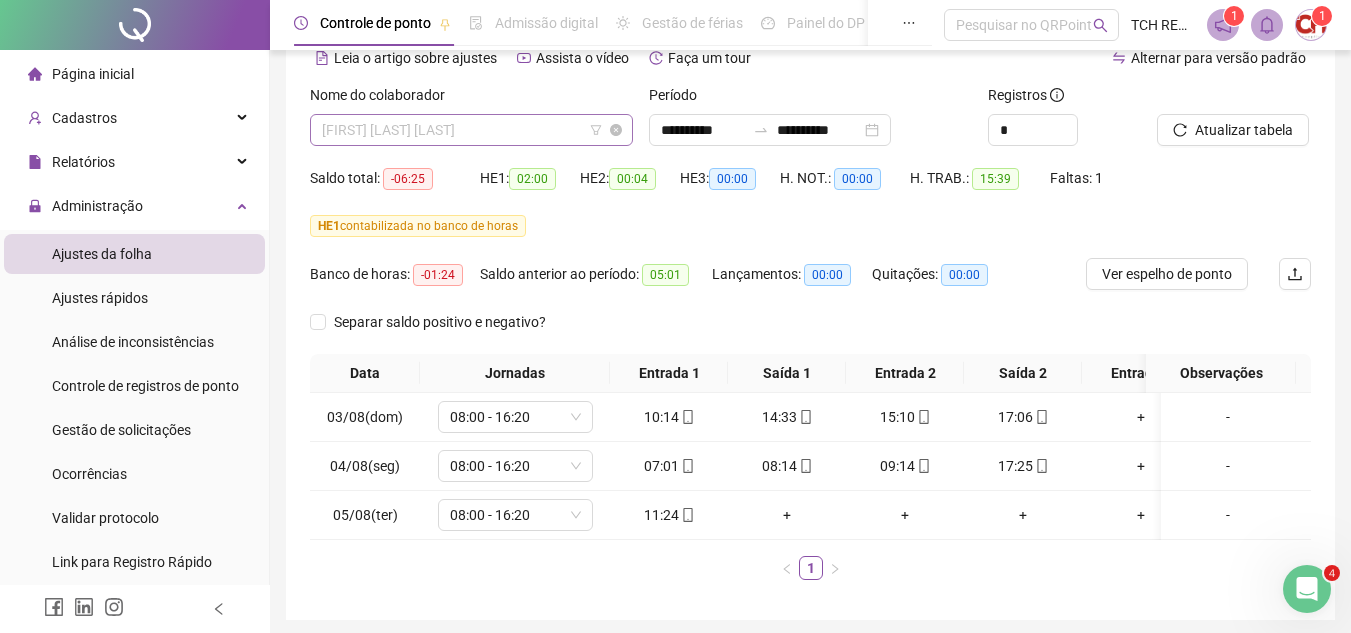click on "[FIRST] [LAST] [LAST]" at bounding box center [471, 130] 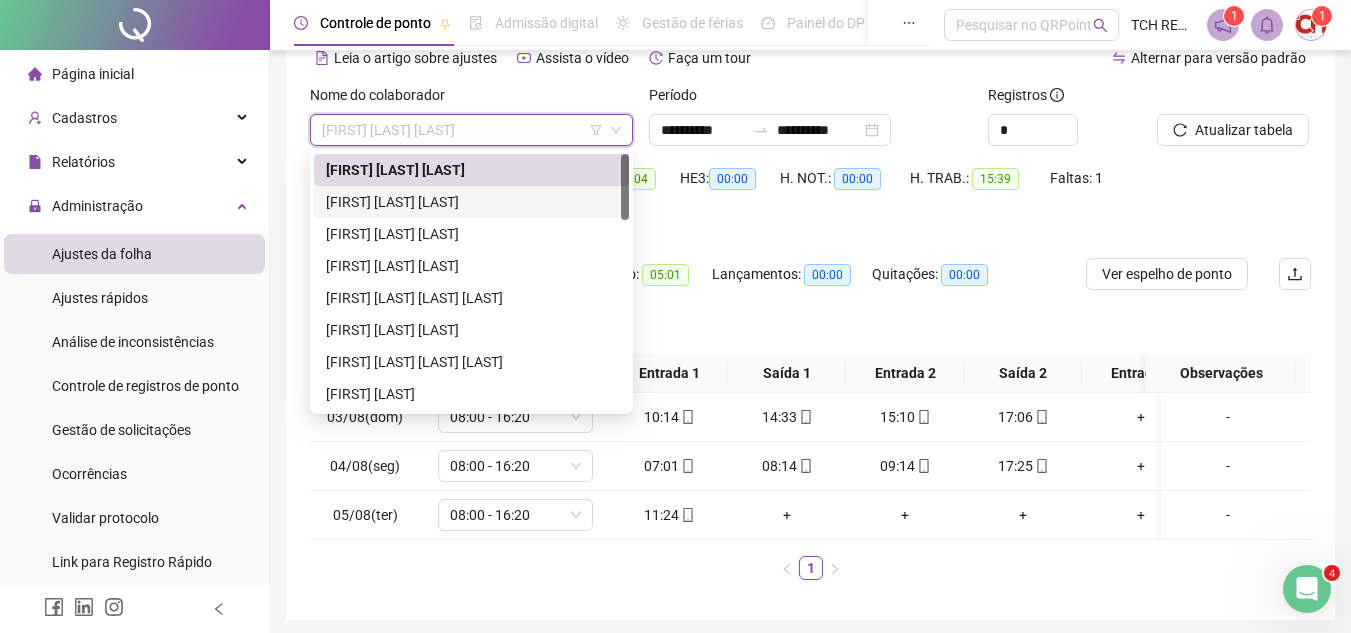 click on "[FIRST] [LAST] [LAST]" at bounding box center [471, 202] 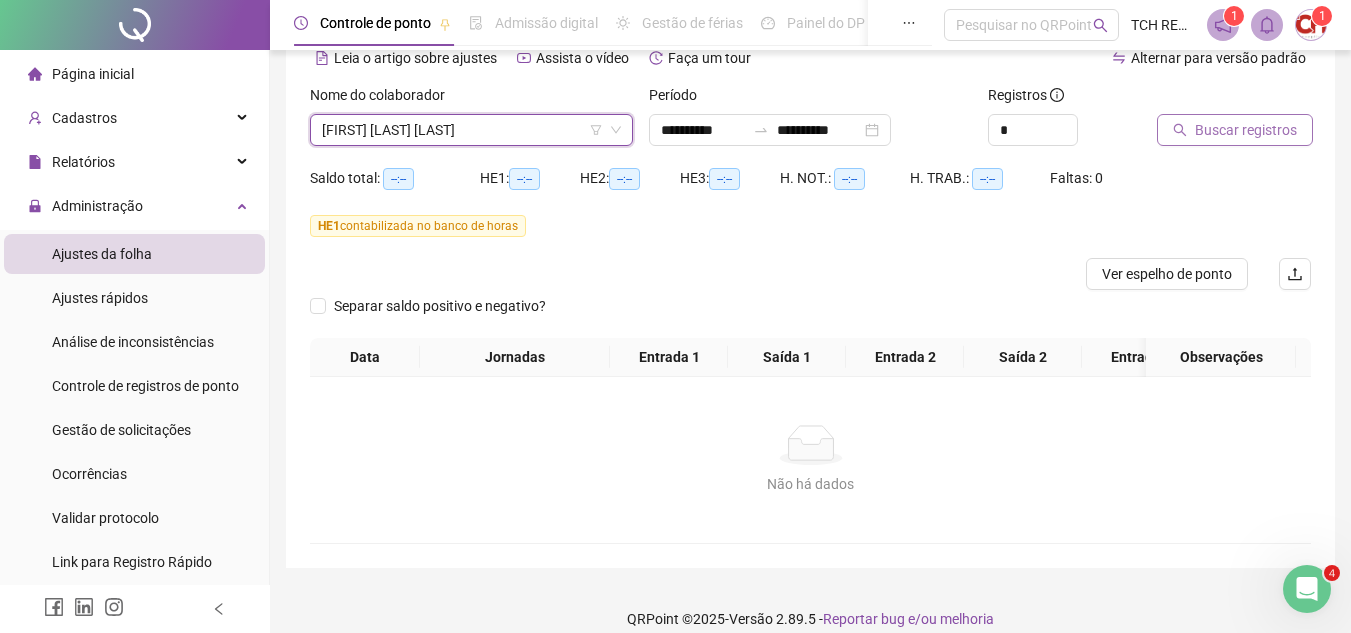 click on "Buscar registros" at bounding box center (1246, 130) 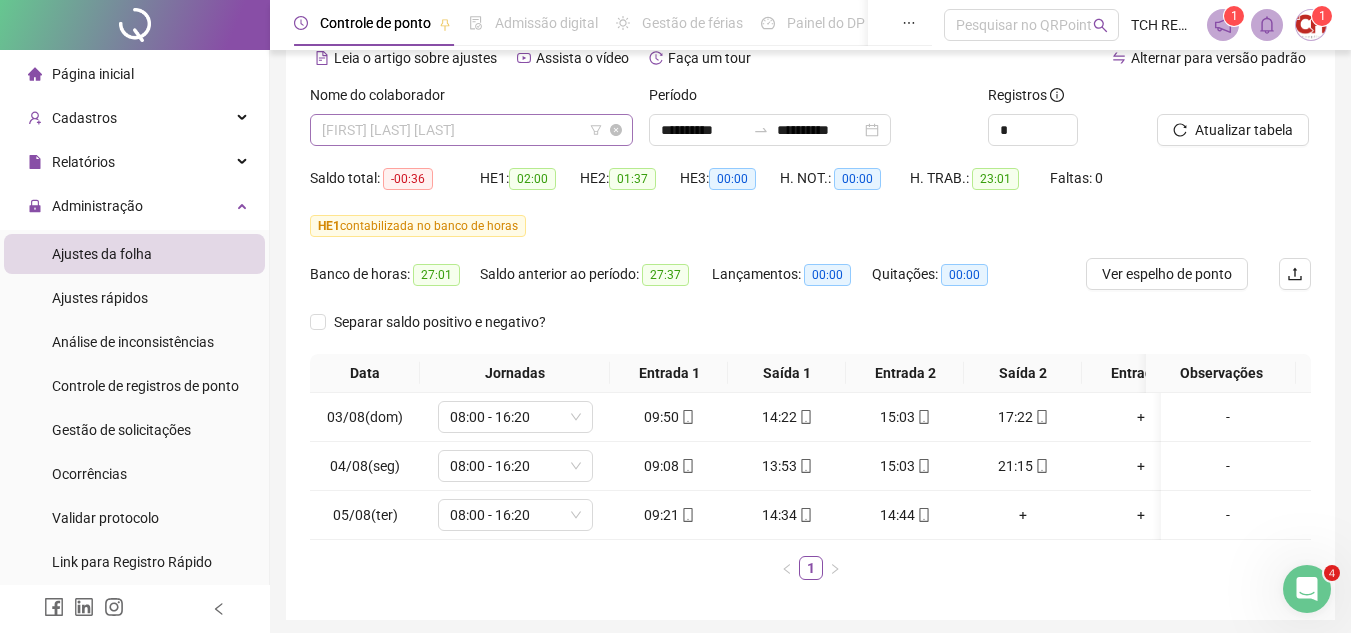 click on "[FIRST] [LAST] [LAST]" at bounding box center (471, 130) 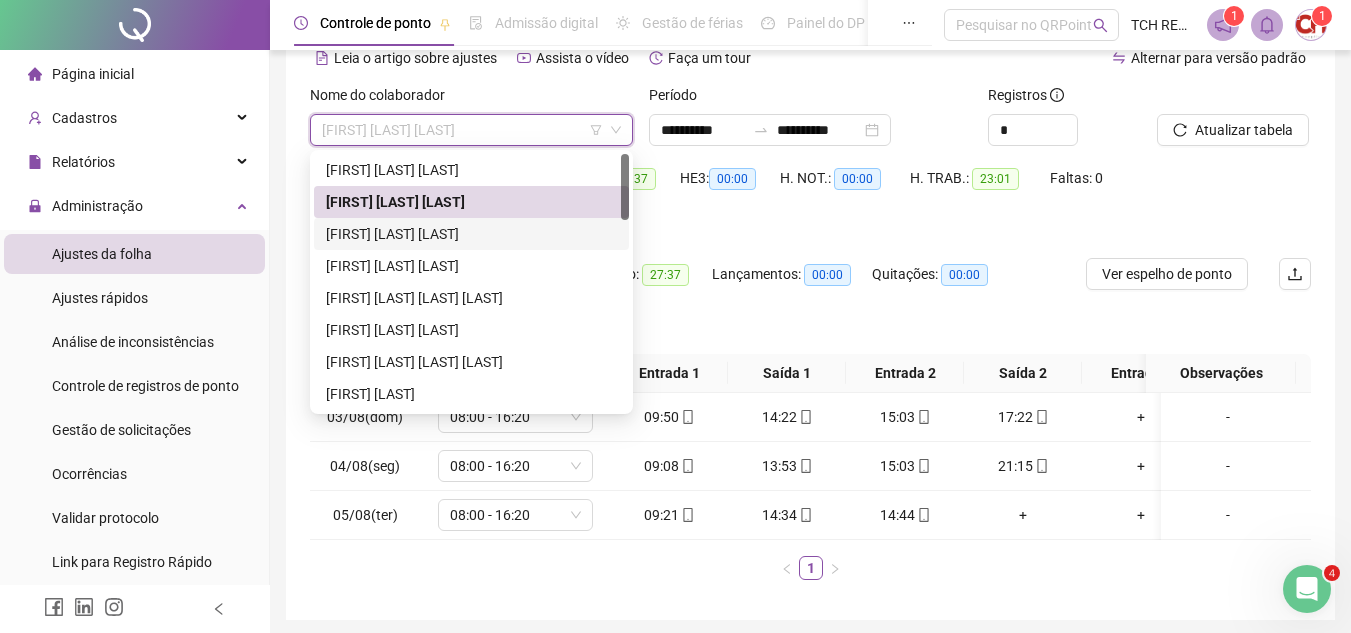 click on "[FIRST] [LAST] [LAST]" at bounding box center (471, 234) 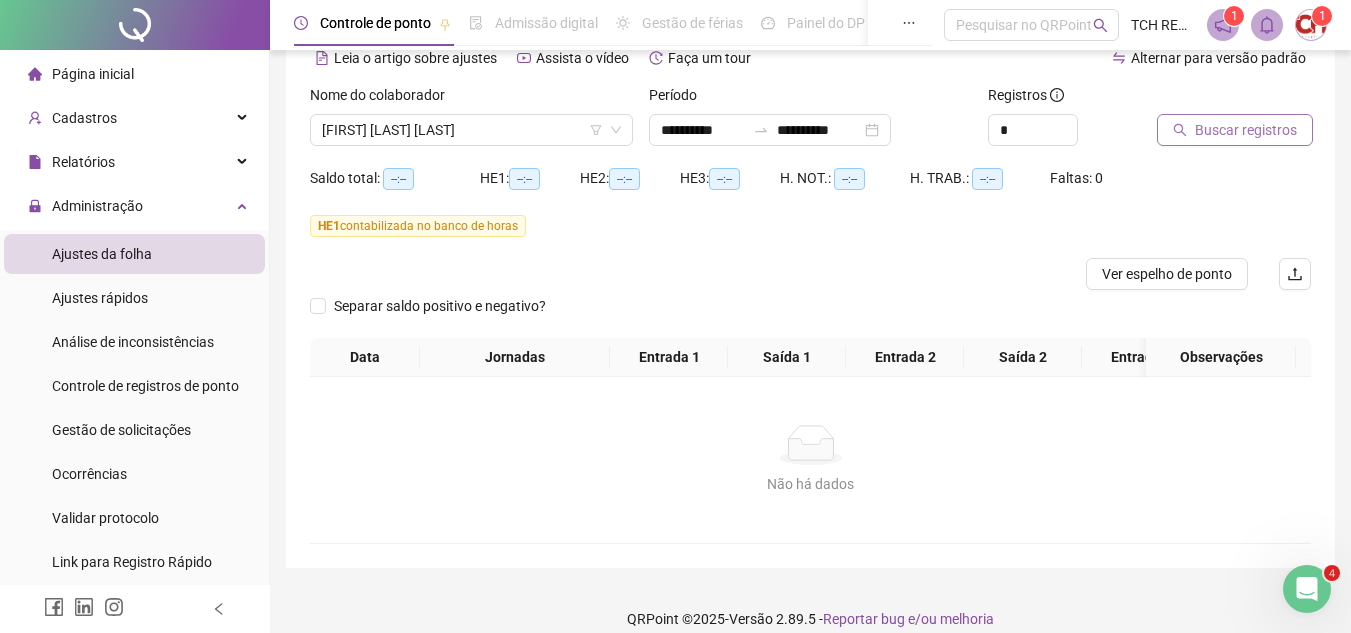 click on "Buscar registros" at bounding box center [1235, 130] 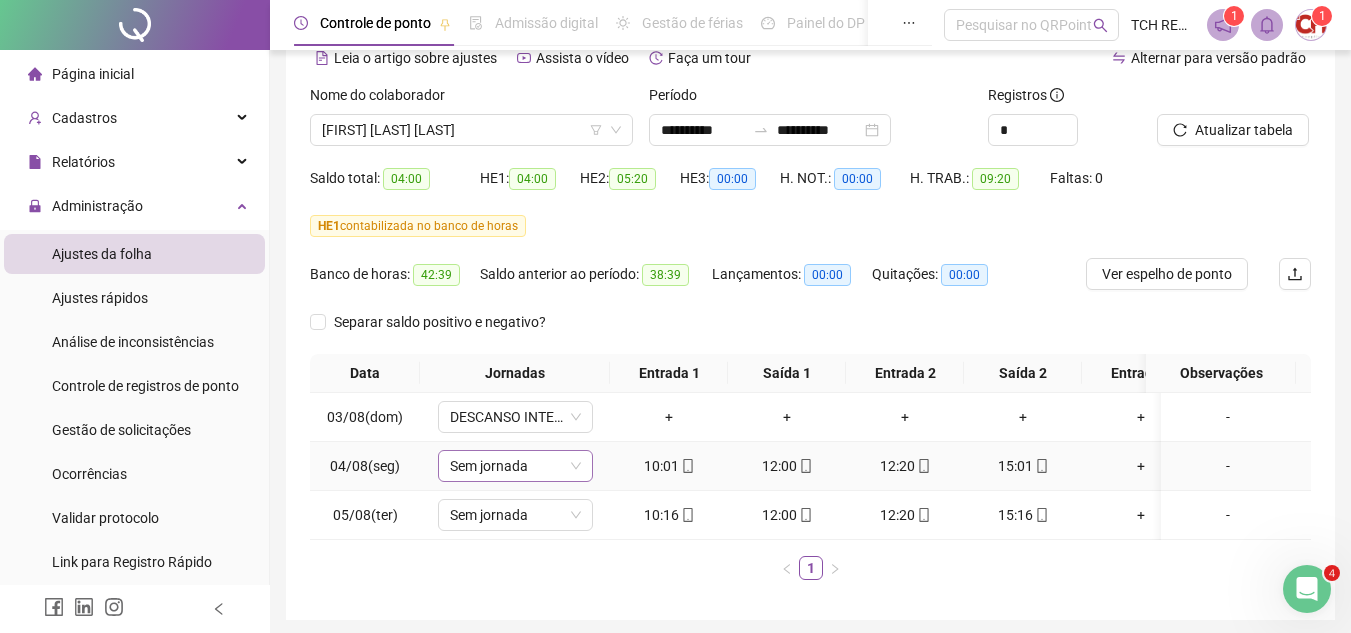 click on "Sem jornada" at bounding box center (515, 466) 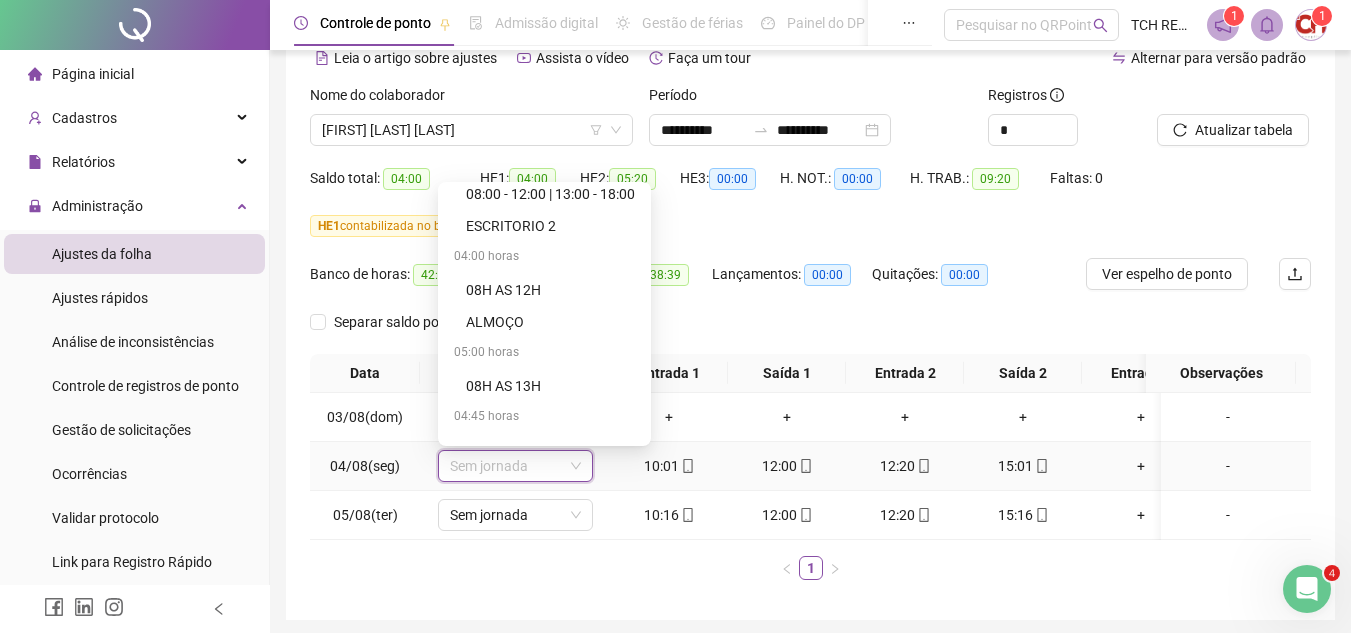 scroll, scrollTop: 1200, scrollLeft: 0, axis: vertical 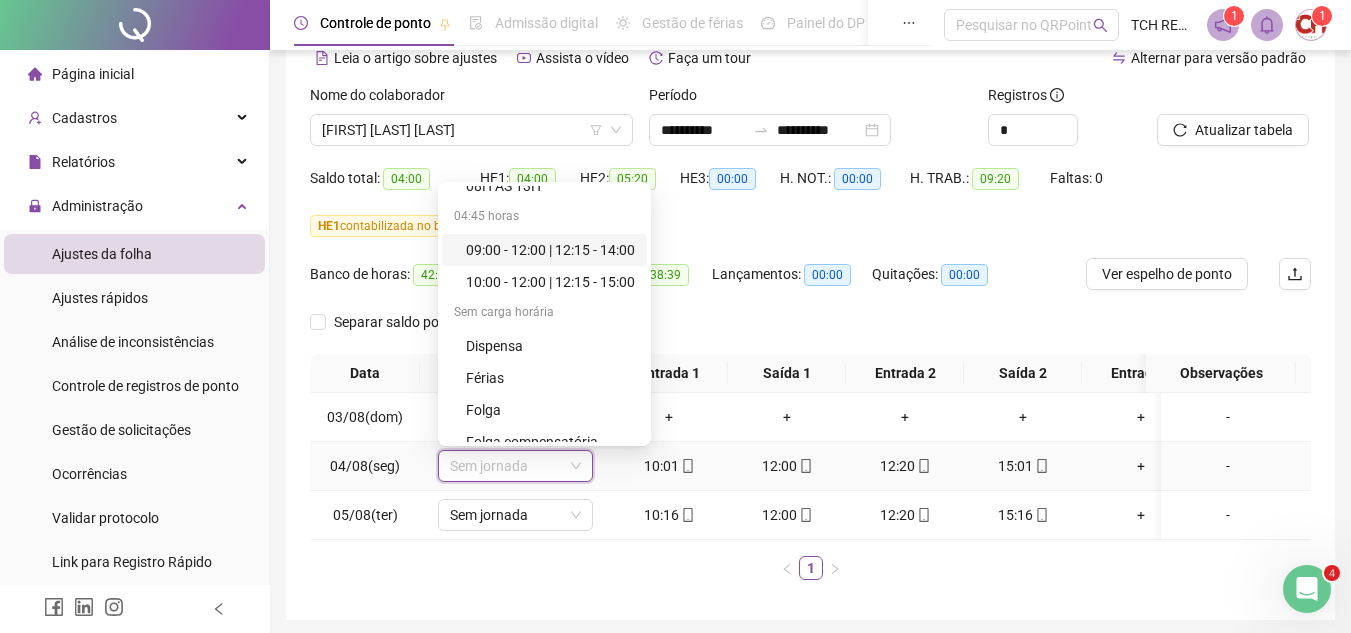 click on "09:00 - 12:00 | 12:15 - 14:00" at bounding box center [550, 250] 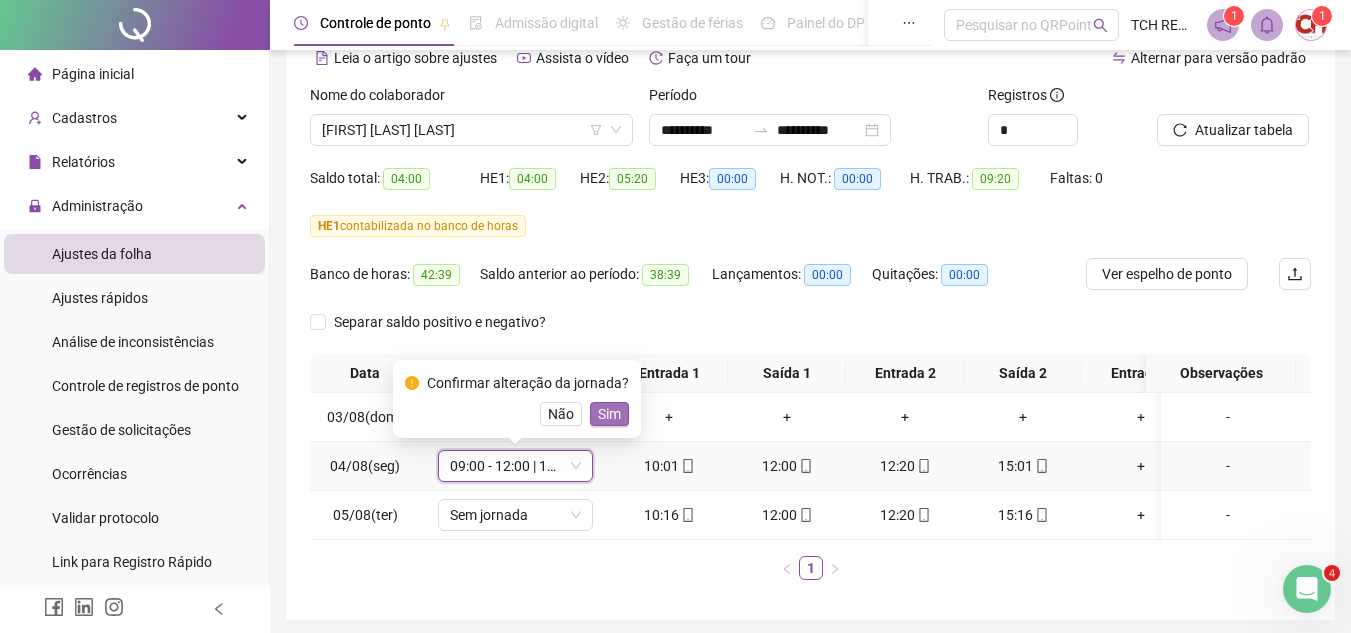 click on "Sim" at bounding box center [609, 414] 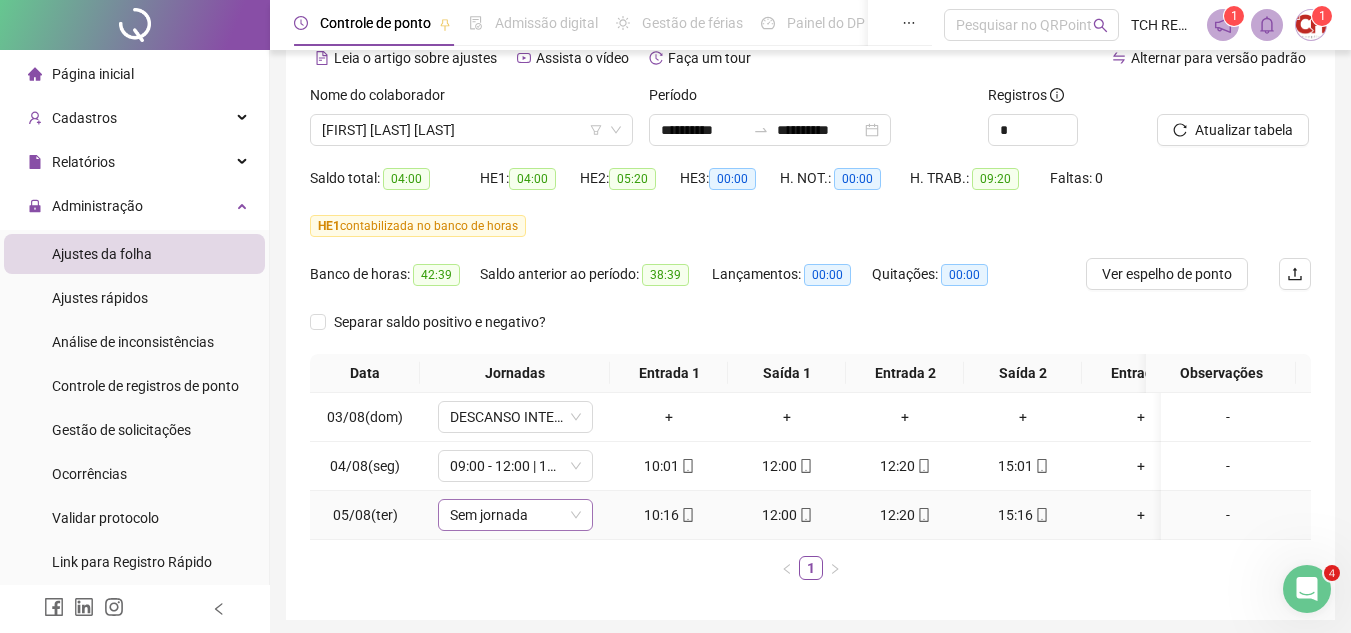 click on "Sem jornada" at bounding box center (515, 515) 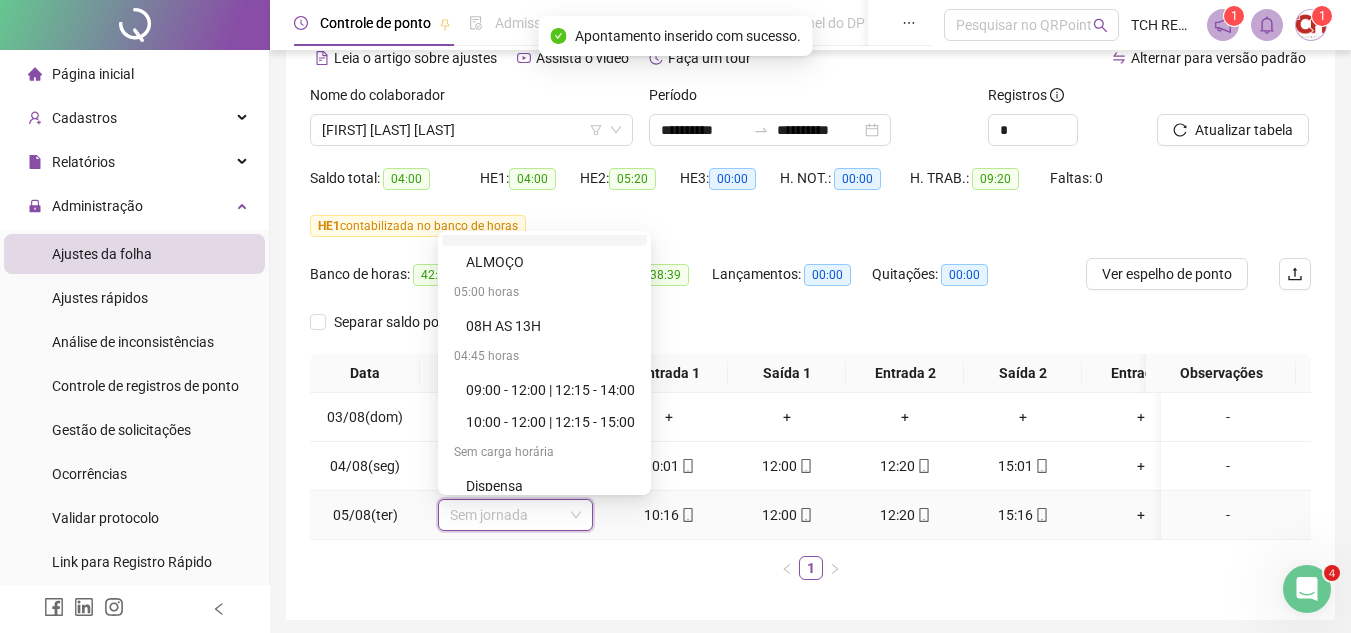 scroll, scrollTop: 1126, scrollLeft: 0, axis: vertical 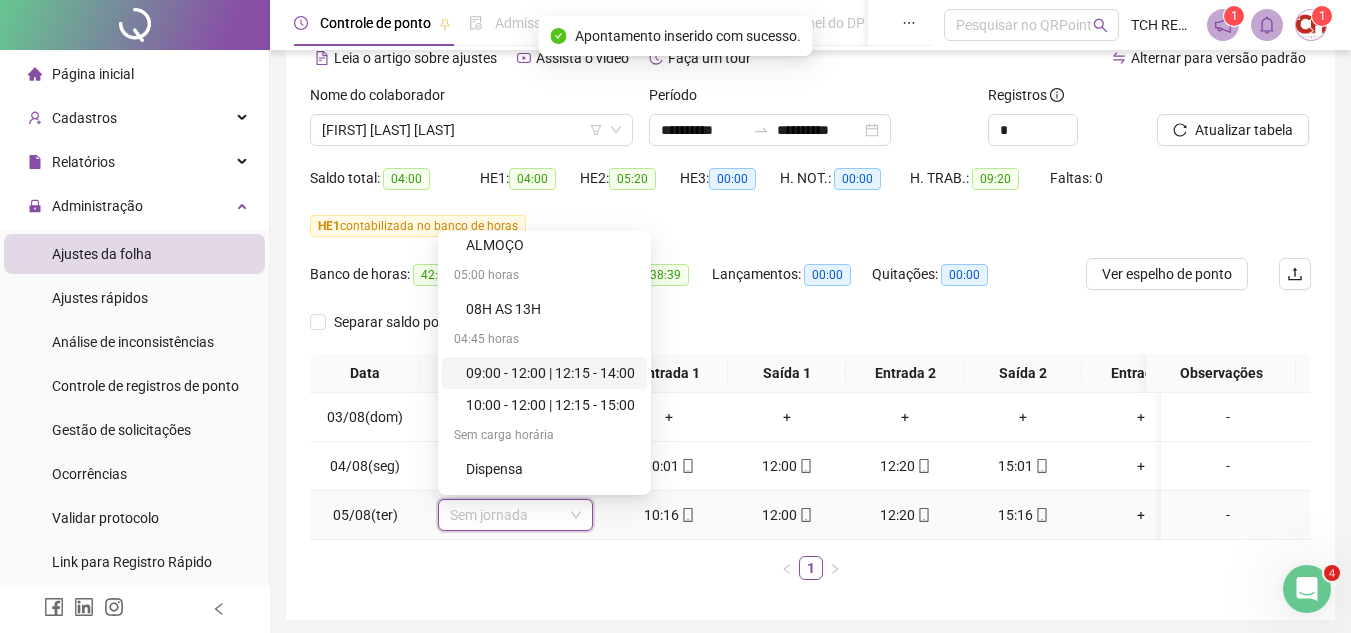 click on "09:00 - 12:00 | 12:15 - 14:00" at bounding box center [550, 373] 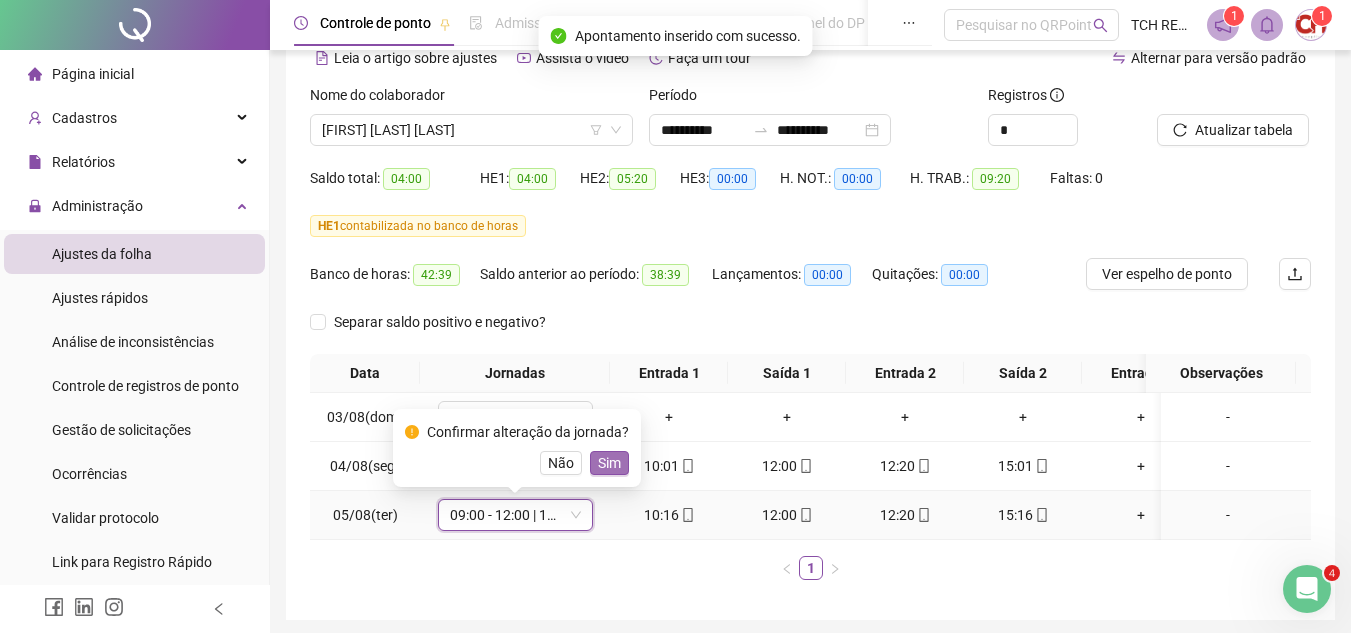 click on "Sim" at bounding box center (609, 463) 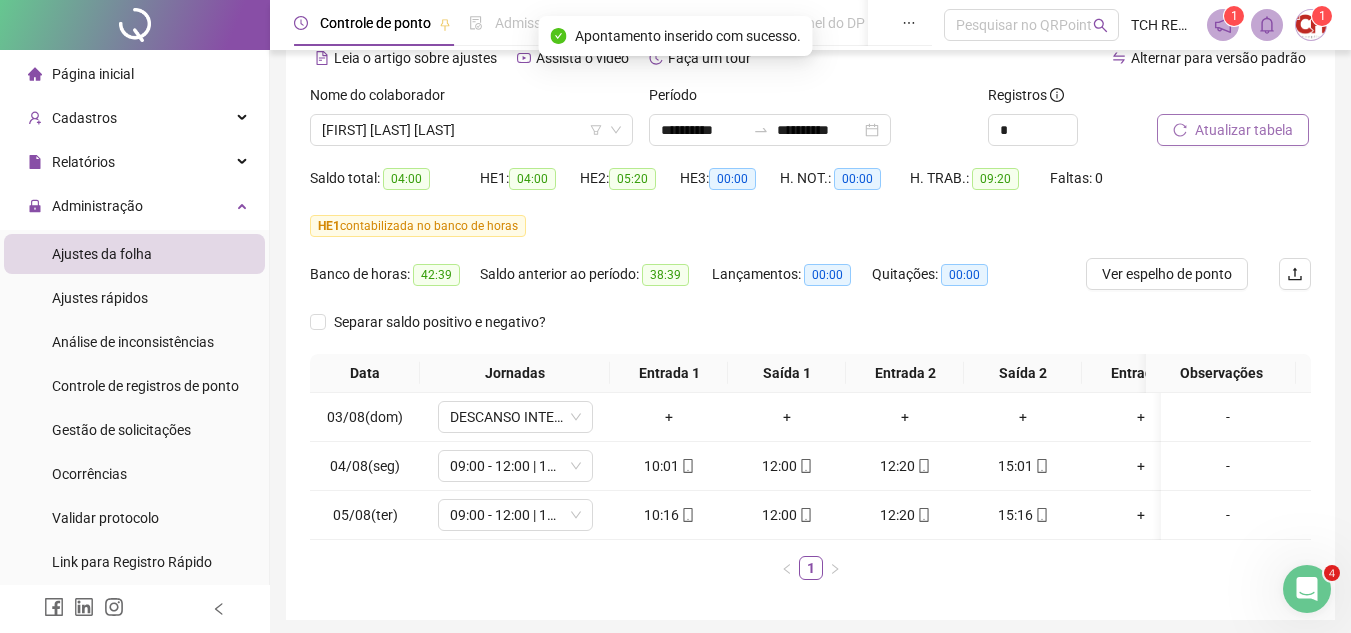 click on "Atualizar tabela" at bounding box center (1244, 130) 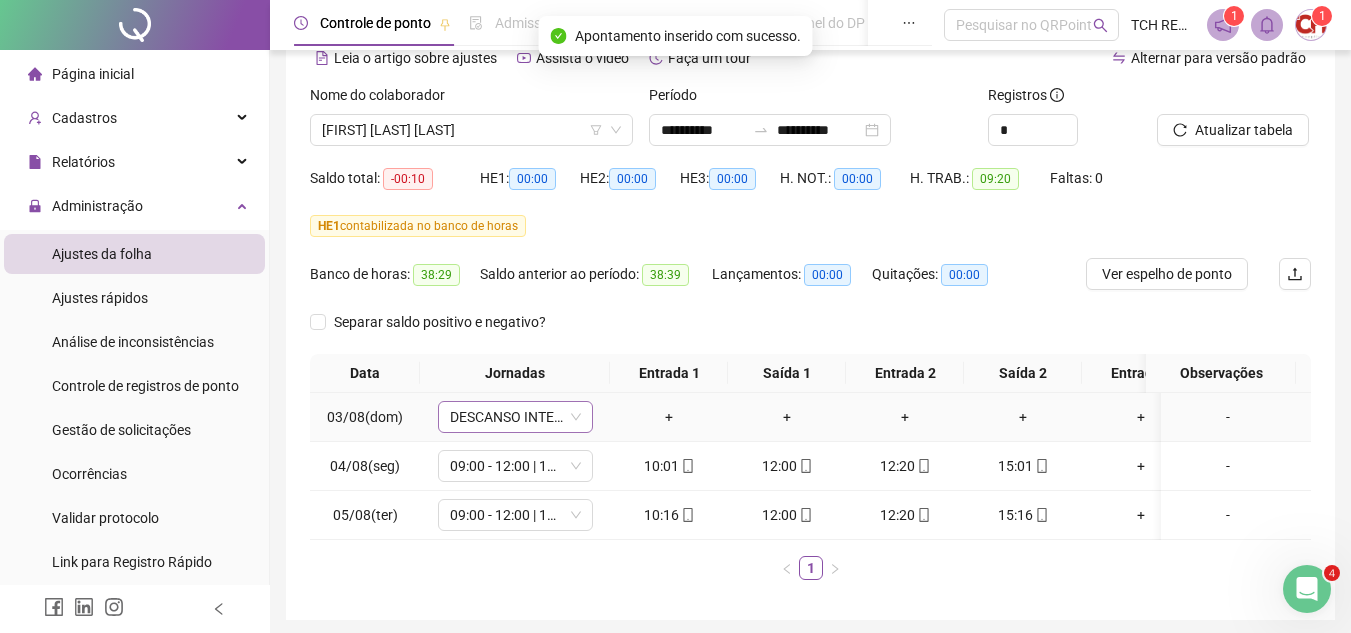 click 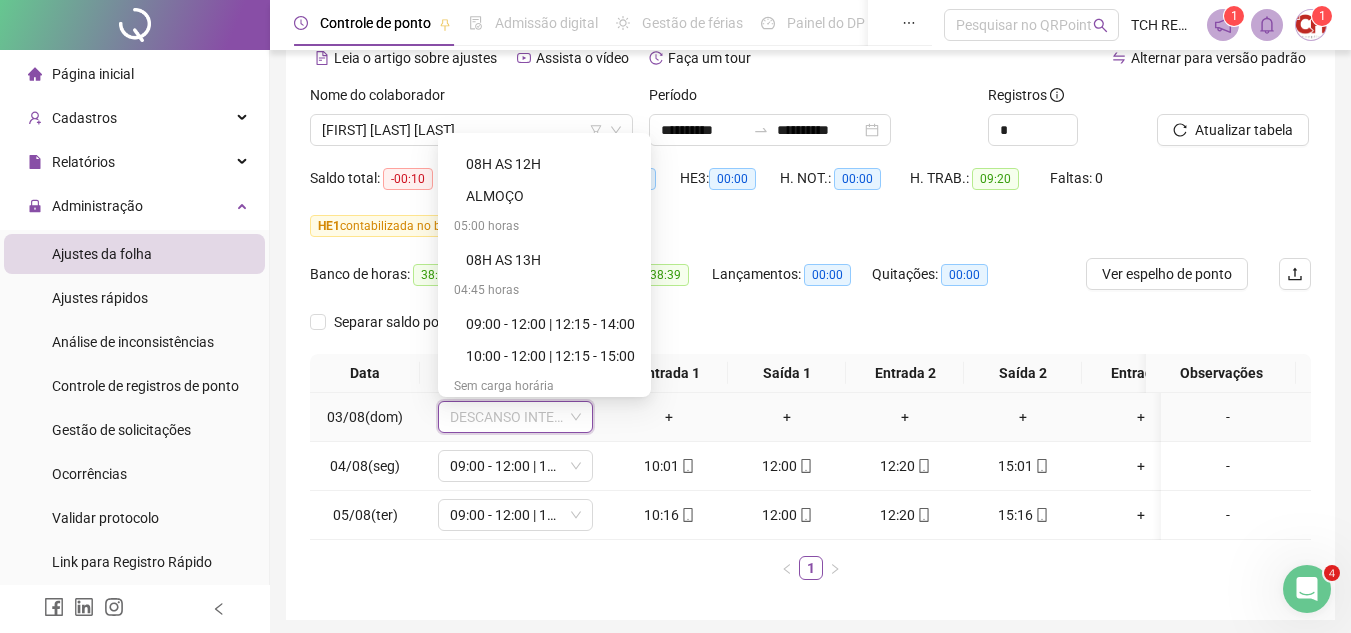 scroll, scrollTop: 1312, scrollLeft: 0, axis: vertical 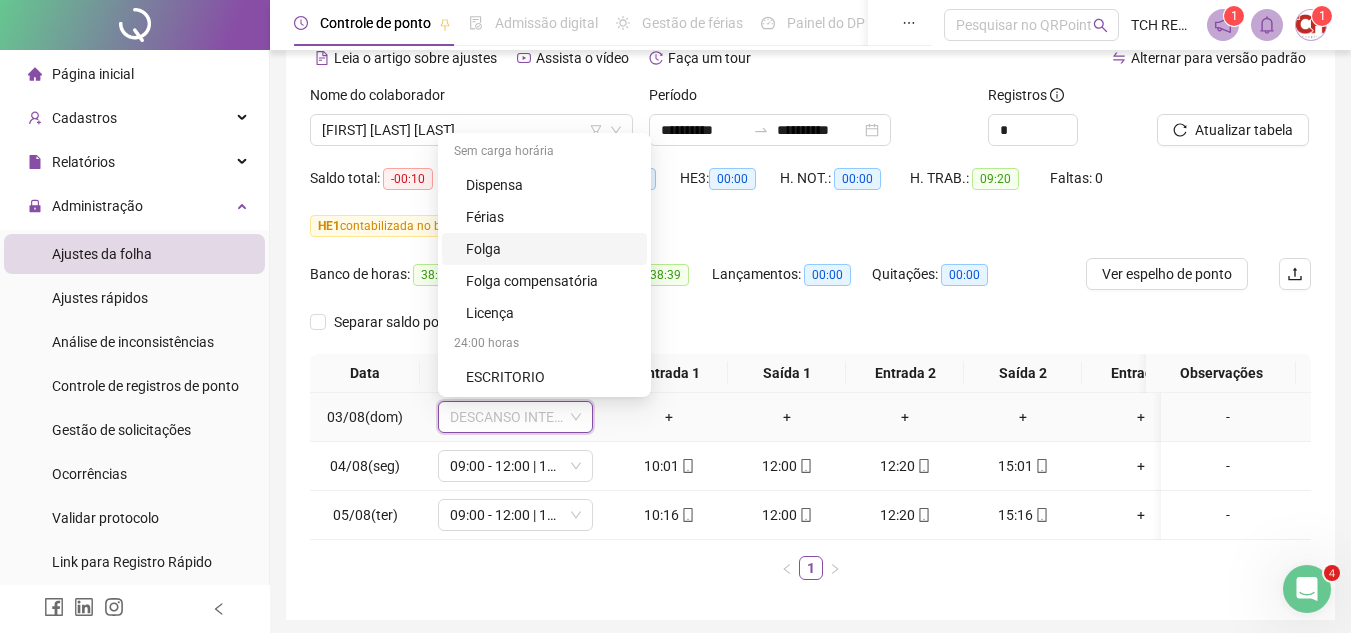 click on "Folga" at bounding box center (550, 249) 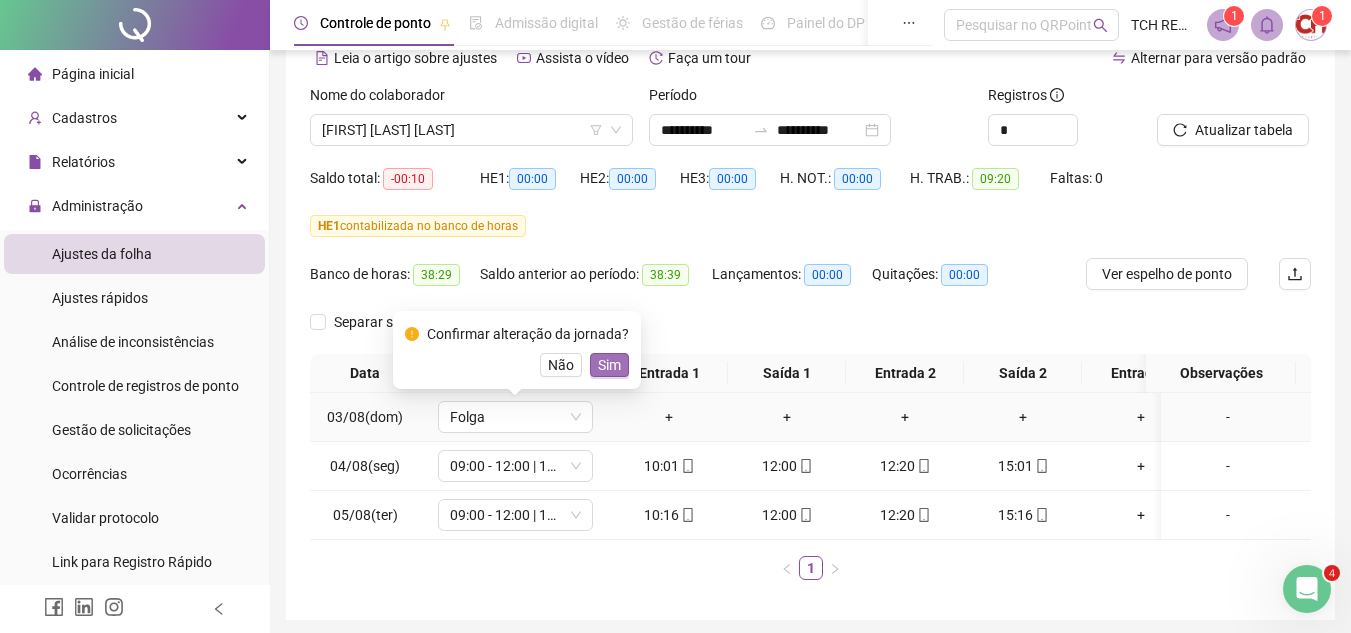 click on "Sim" at bounding box center (609, 365) 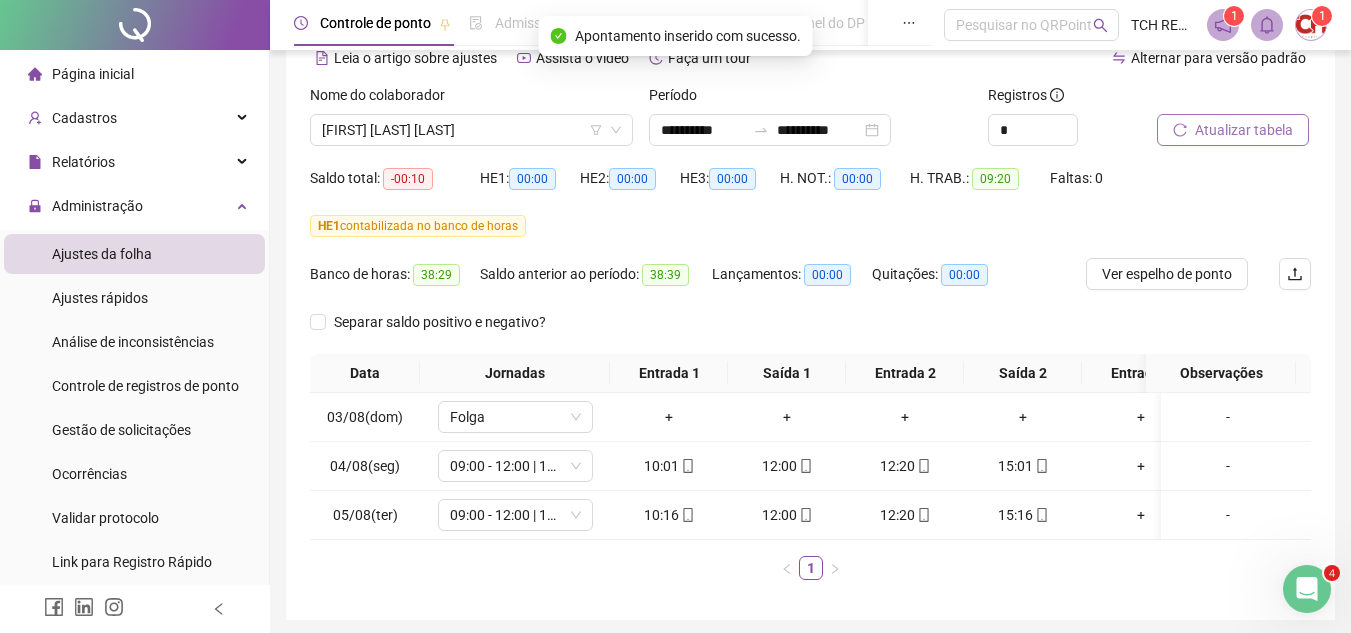 click on "Atualizar tabela" at bounding box center (1244, 130) 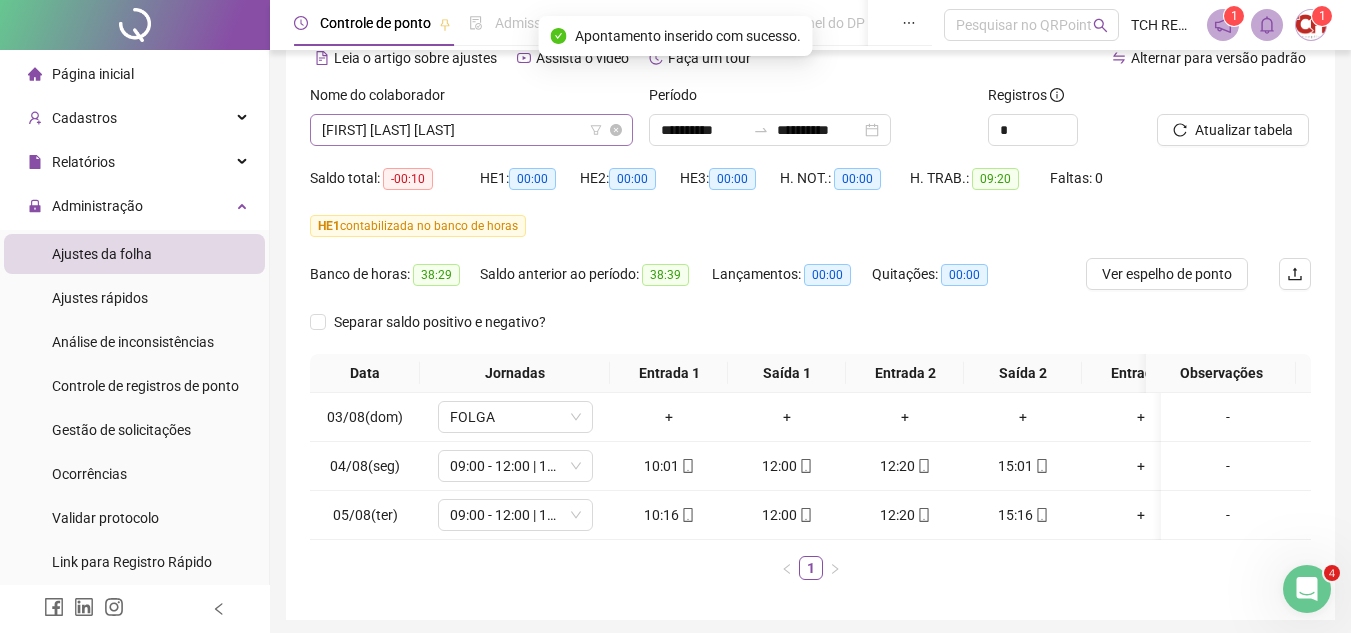 click on "[FIRST] [LAST] [LAST]" at bounding box center [471, 130] 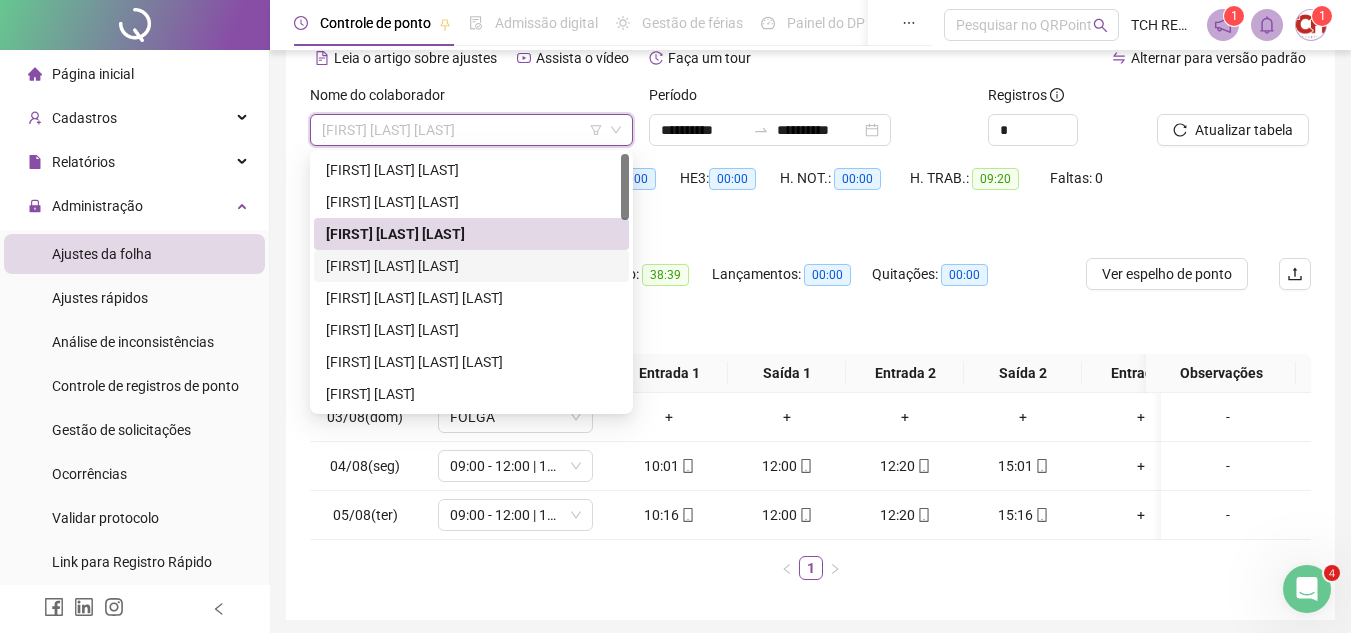 click on "[FIRST] [LAST] [LAST]" at bounding box center (471, 266) 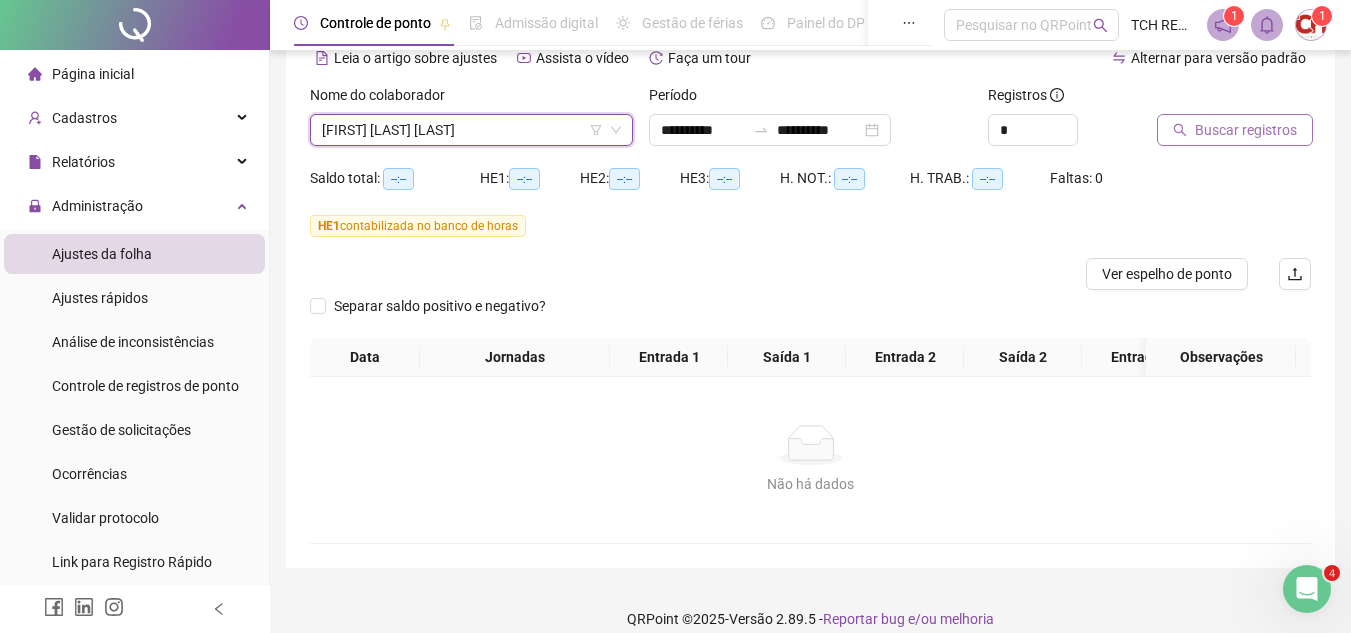 click on "Buscar registros" at bounding box center [1246, 130] 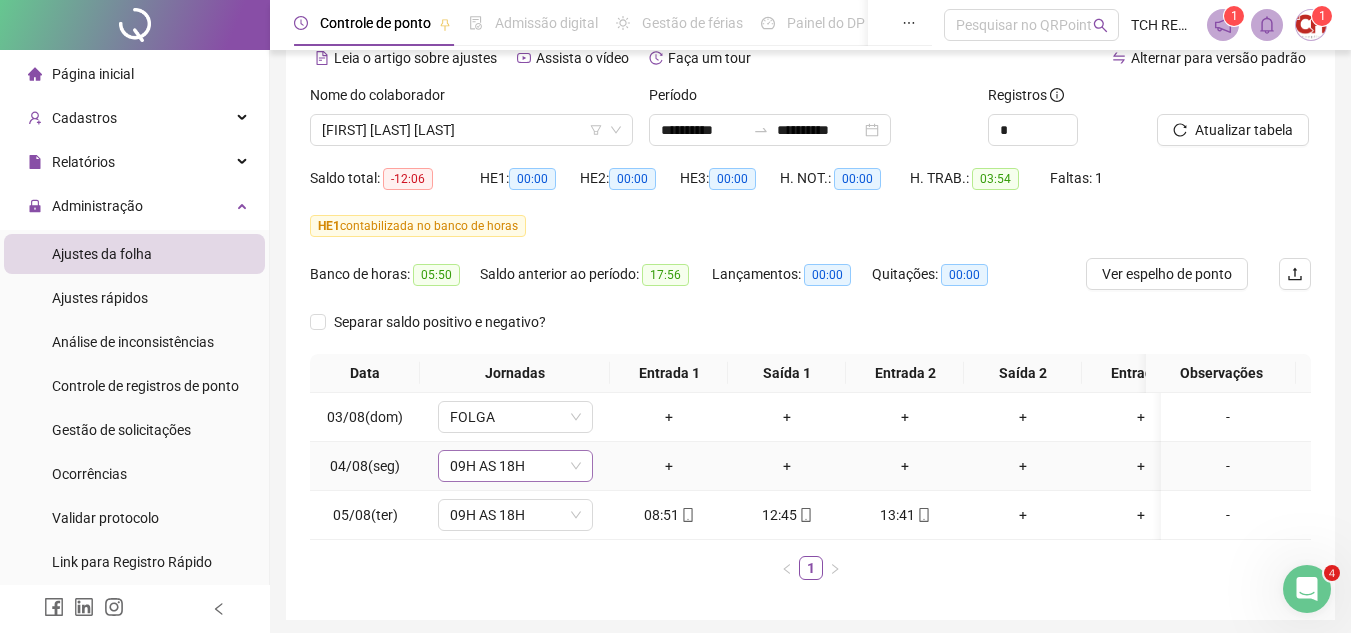click 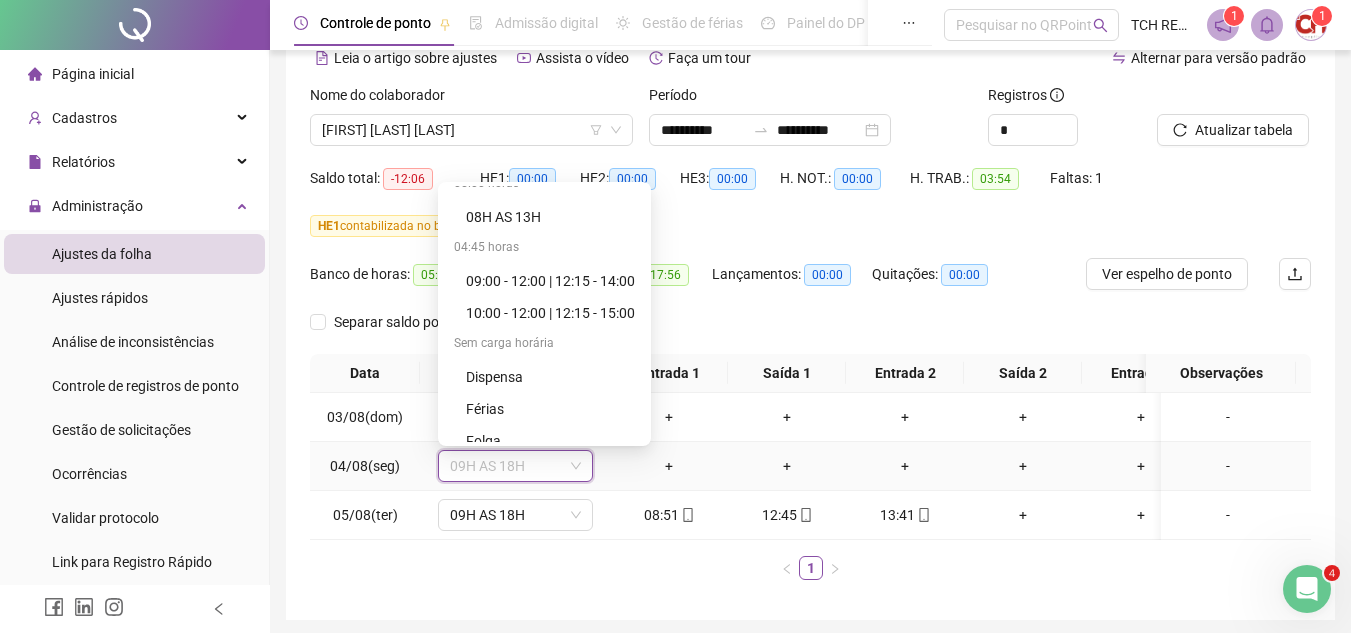 scroll, scrollTop: 1312, scrollLeft: 0, axis: vertical 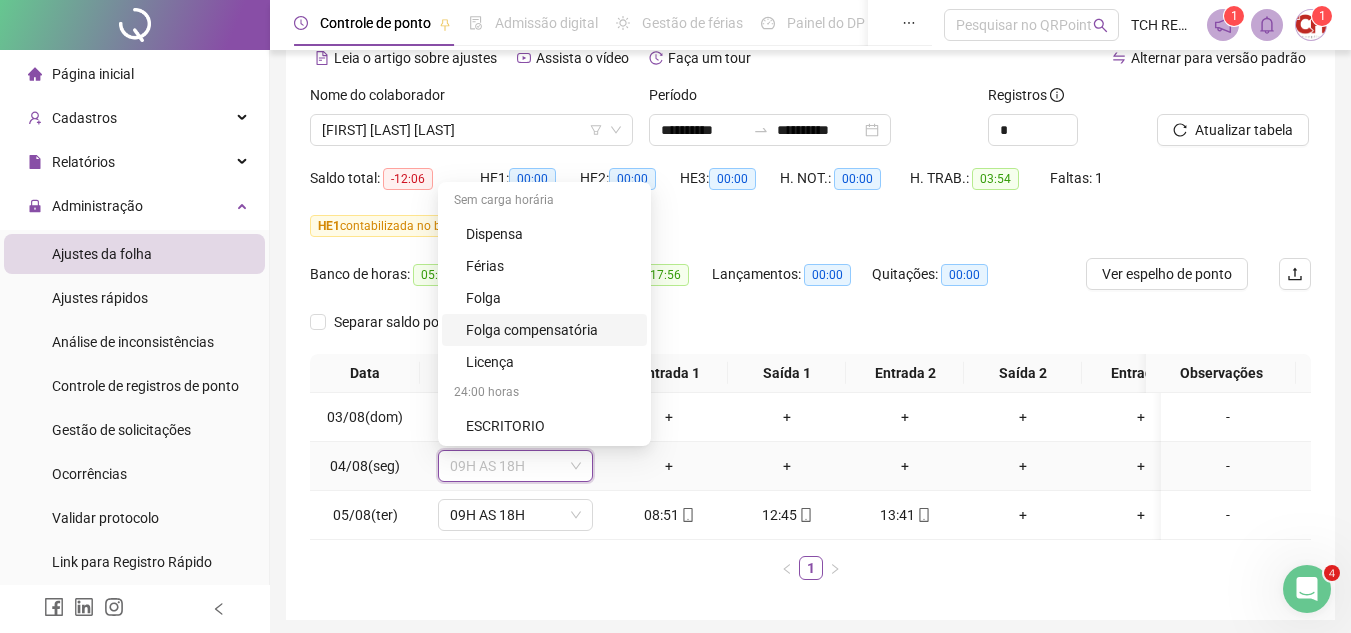 click on "Folga compensatória" at bounding box center (550, 330) 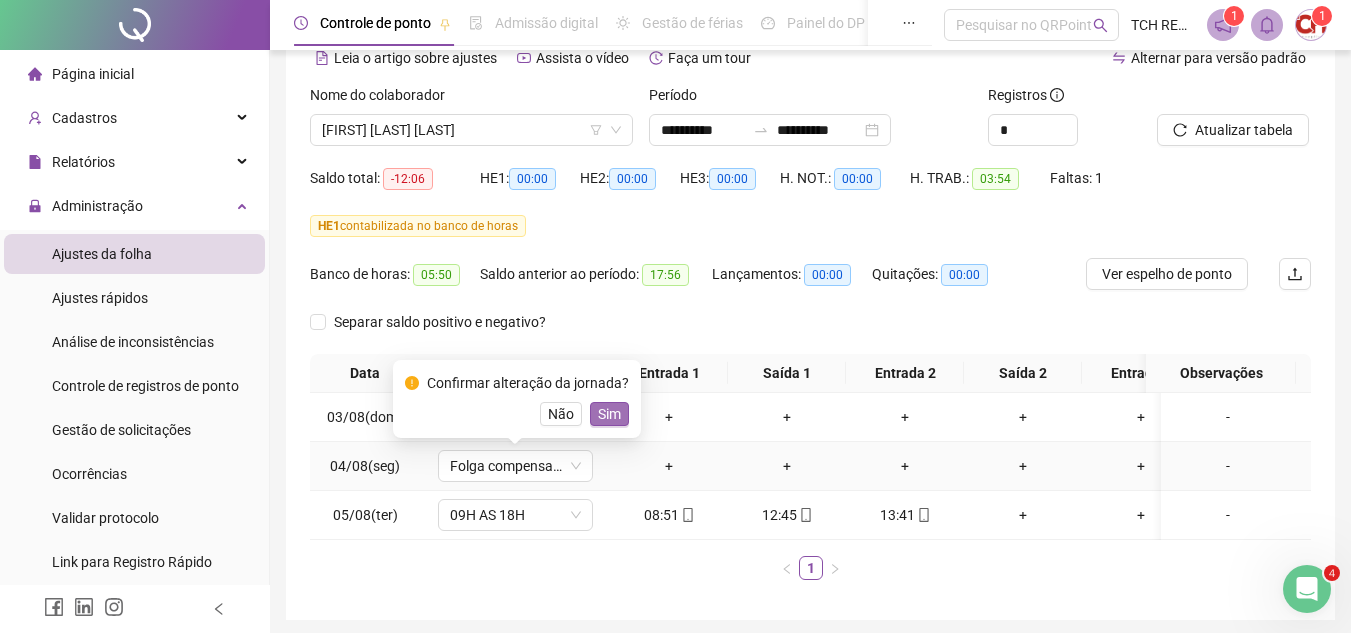 click on "Sim" at bounding box center (609, 414) 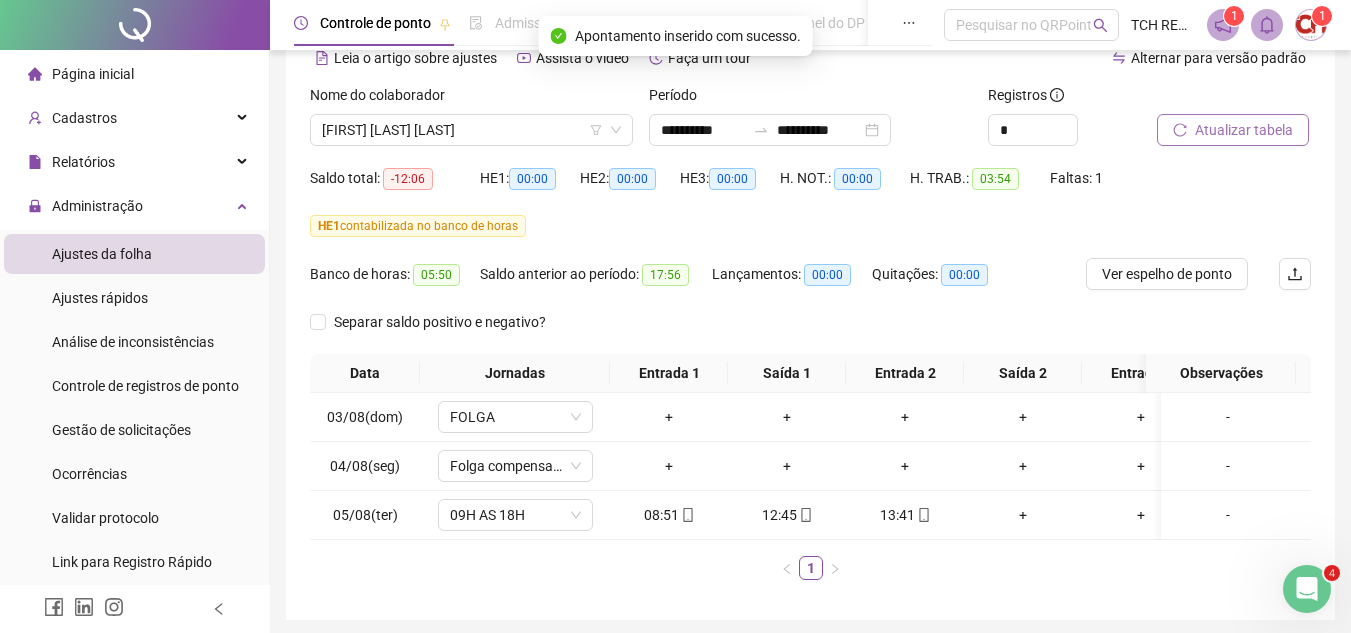 click on "Atualizar tabela" at bounding box center [1244, 130] 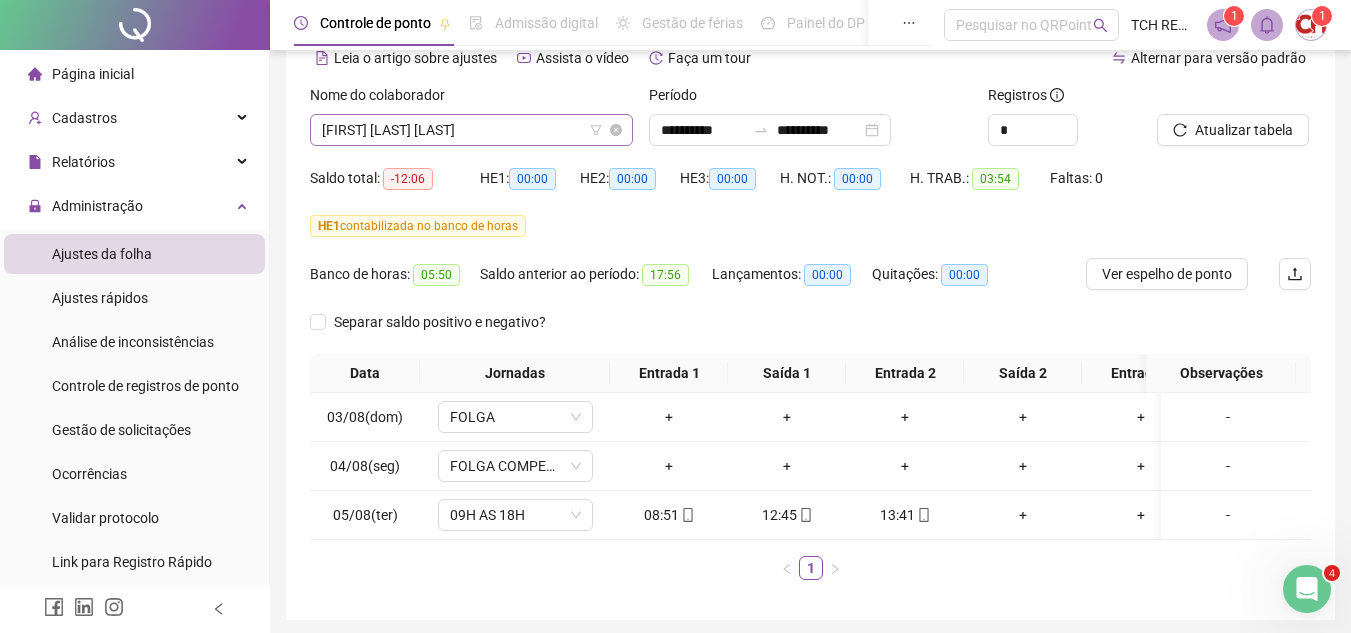 click on "[FIRST] [LAST] [LAST]" at bounding box center [471, 130] 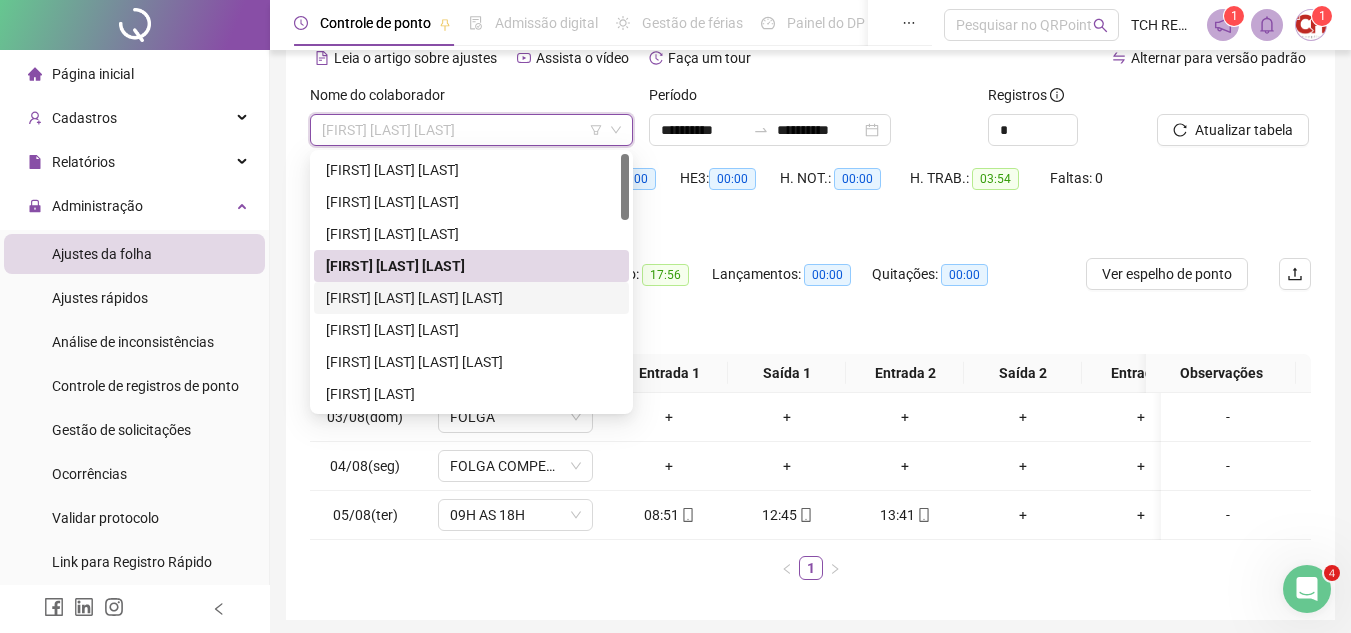 click on "[FIRST] [LAST] [LAST] [LAST]" at bounding box center [471, 298] 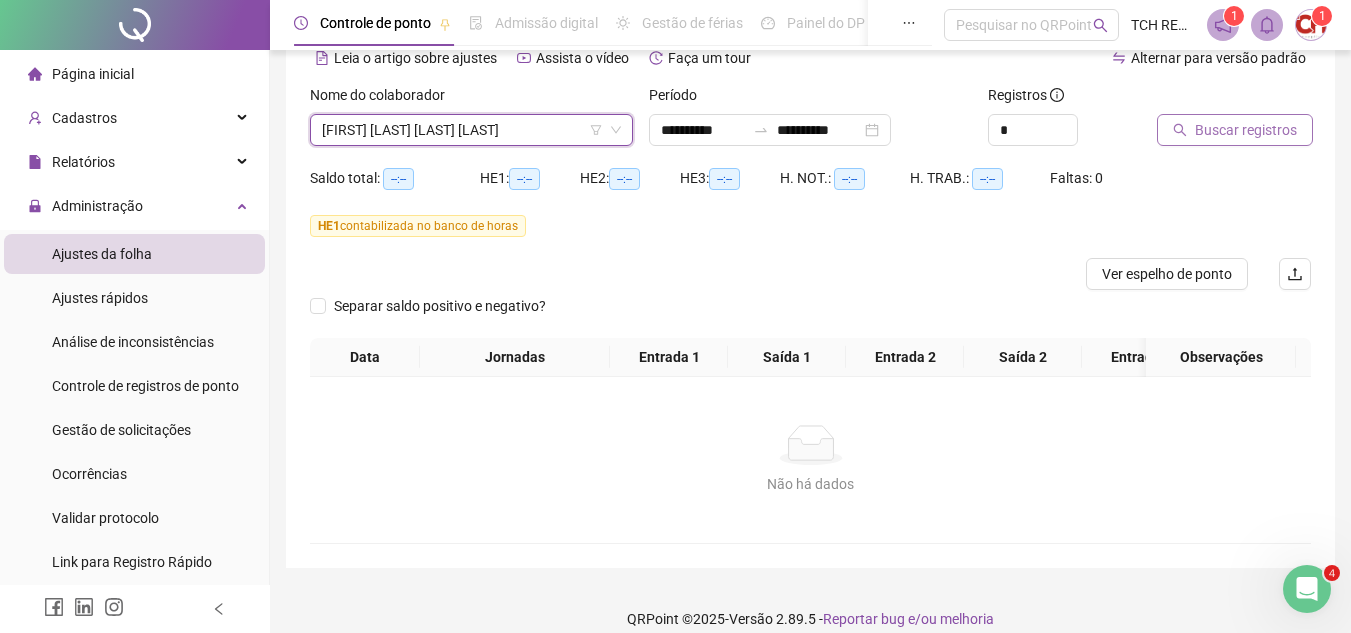 click on "Buscar registros" at bounding box center [1235, 130] 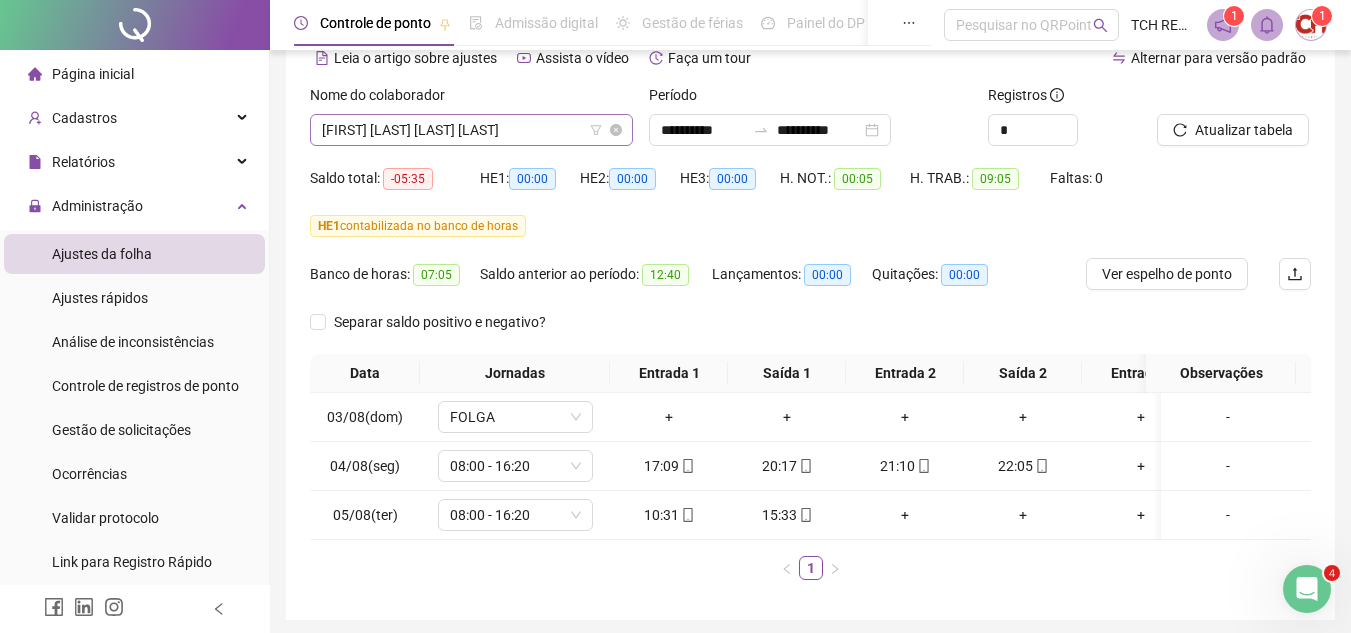 click on "[FIRST] [LAST] [LAST] [LAST]" at bounding box center [471, 130] 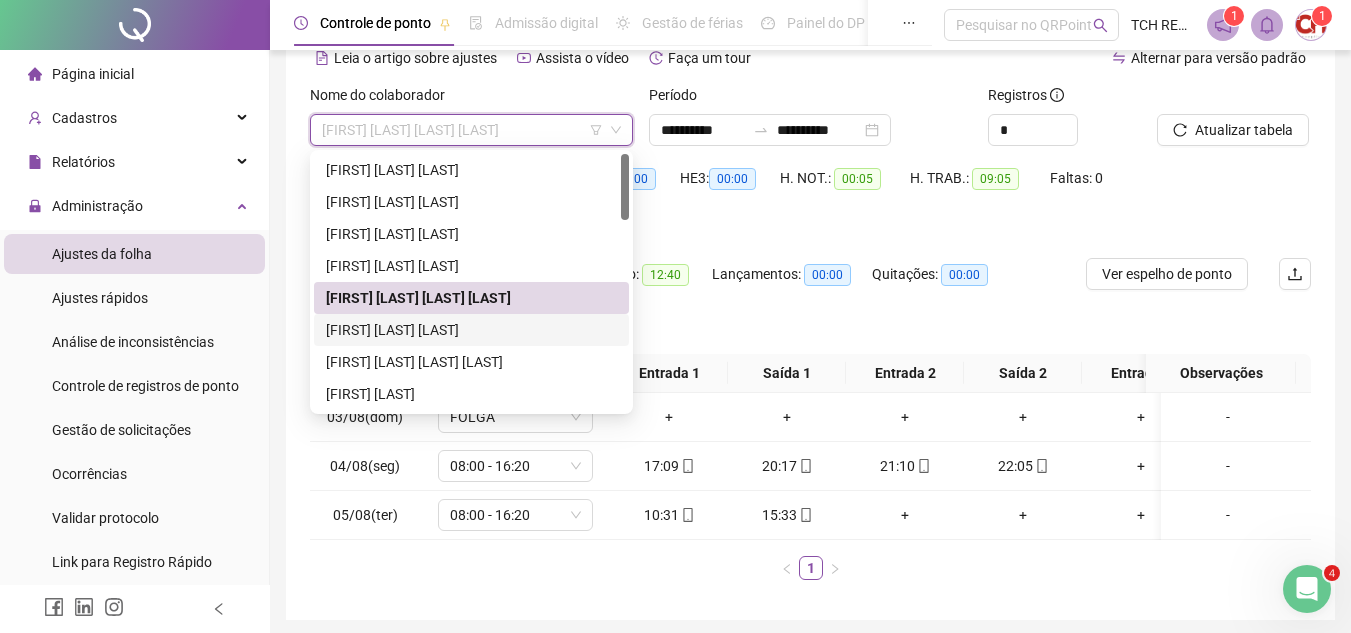 click on "[FIRST] [LAST] [LAST]" at bounding box center (471, 330) 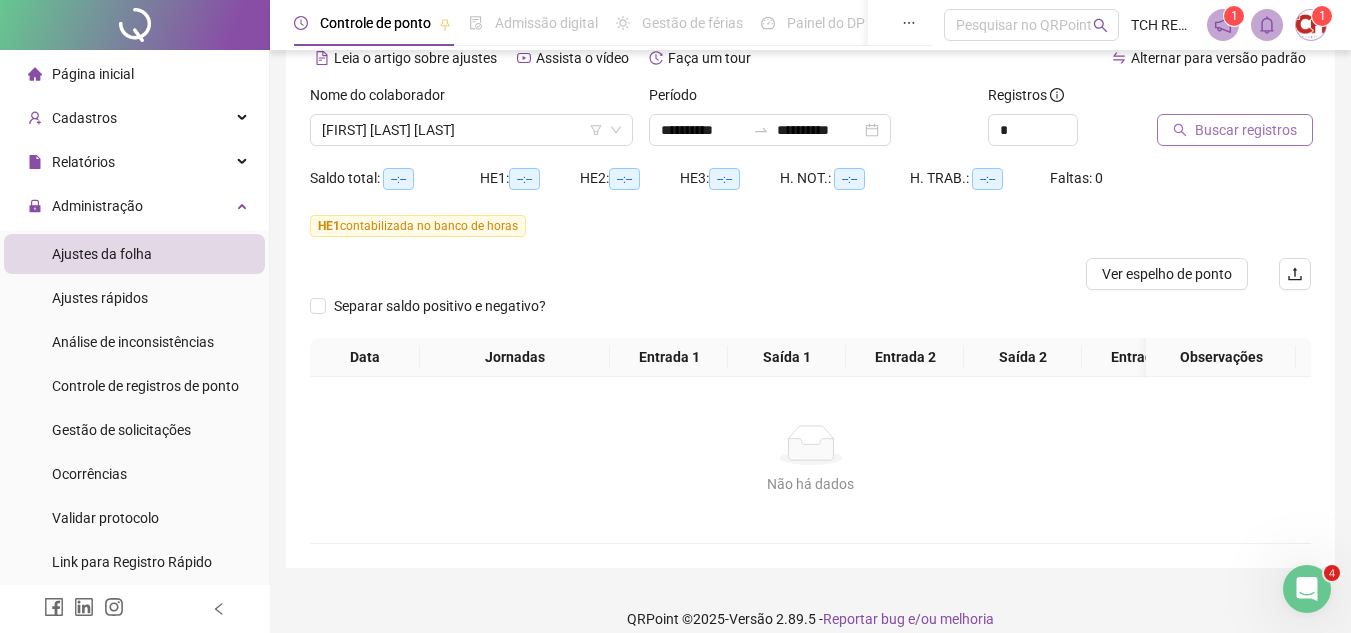 click on "Buscar registros" at bounding box center (1246, 130) 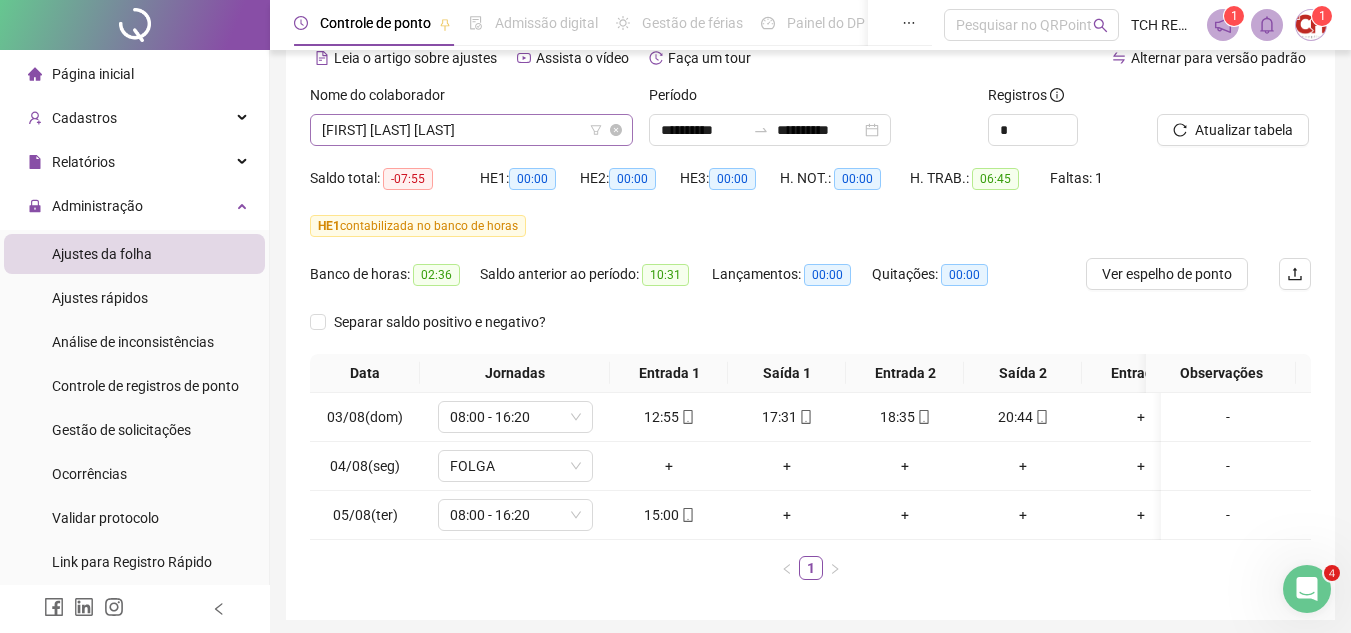 click on "[FIRST] [LAST] [LAST]" at bounding box center (471, 130) 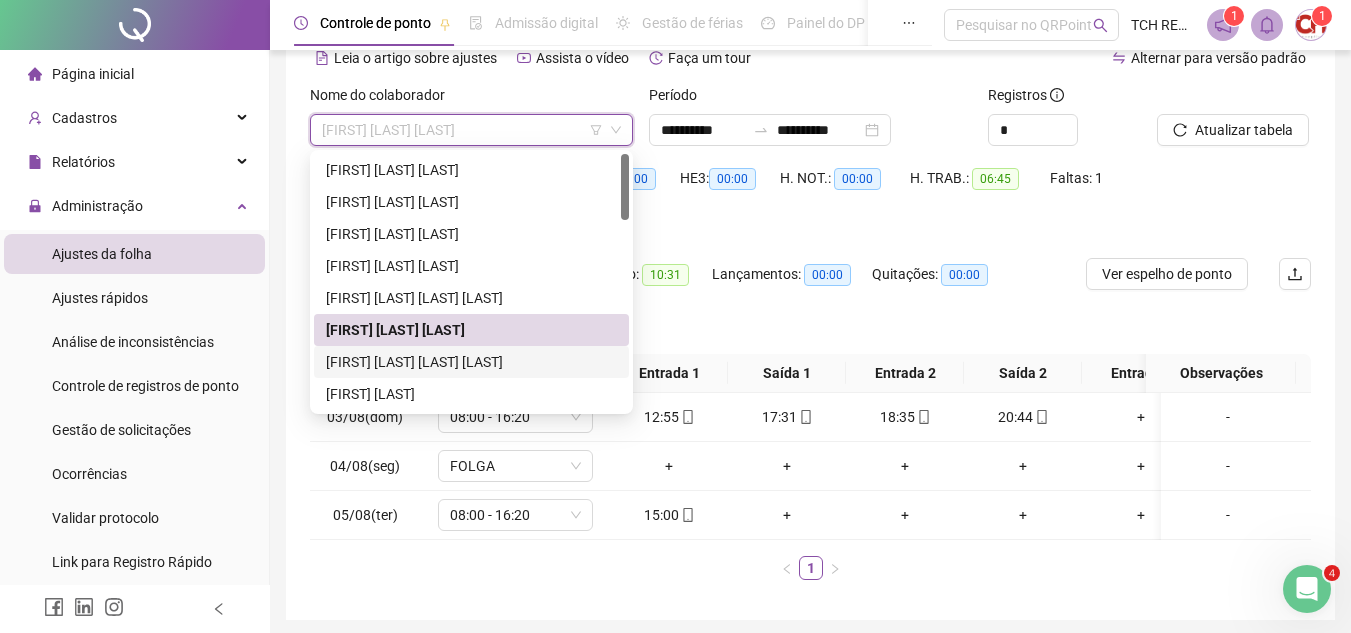 click on "[FIRST] [LAST] [LAST] [LAST]" at bounding box center (471, 362) 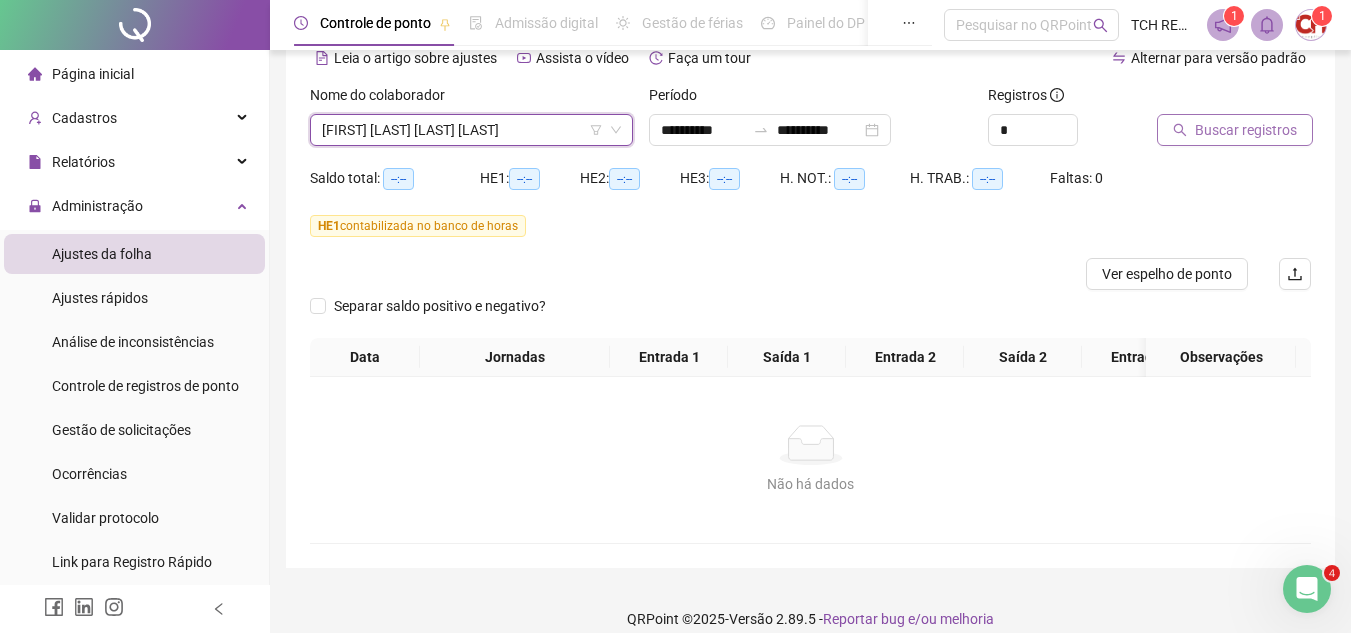 click on "Buscar registros" at bounding box center (1246, 130) 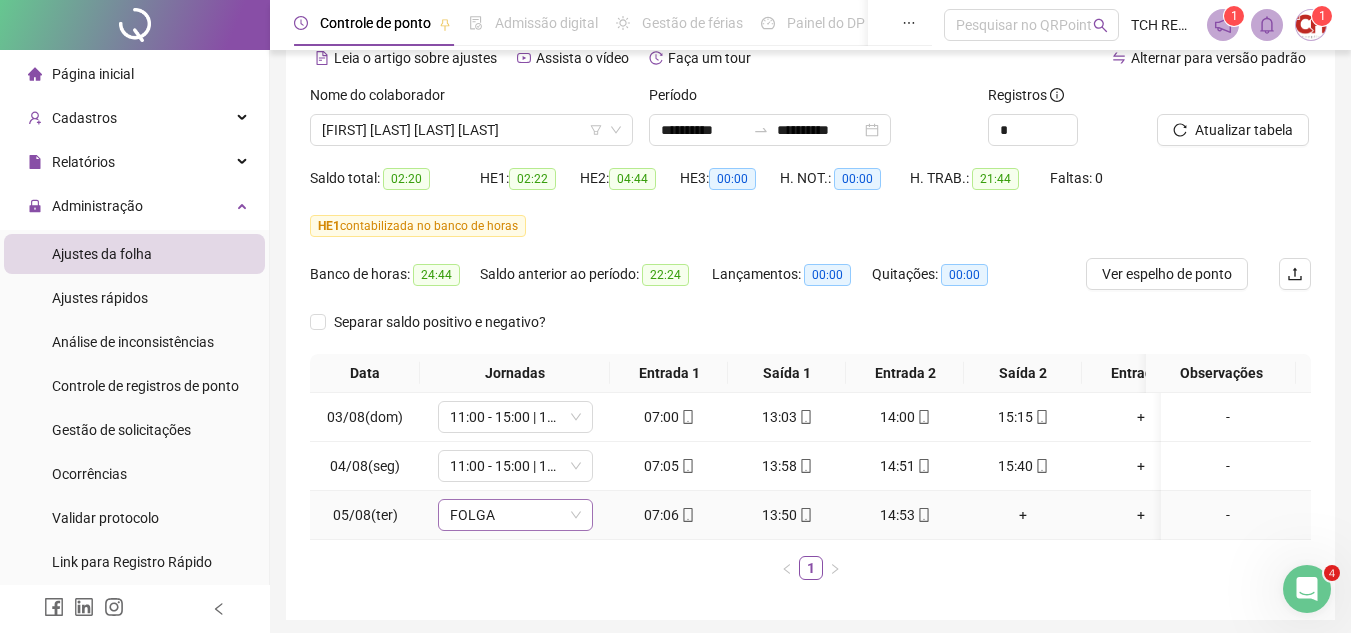 click on "FOLGA" at bounding box center [515, 515] 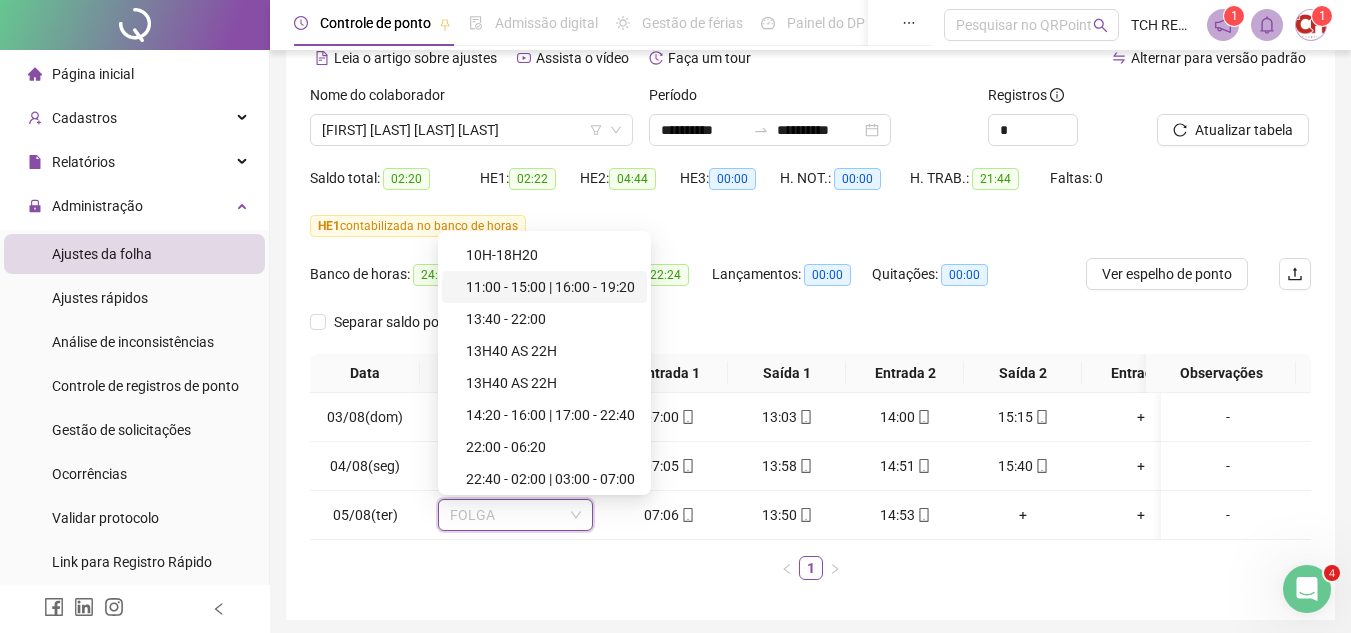 scroll, scrollTop: 400, scrollLeft: 0, axis: vertical 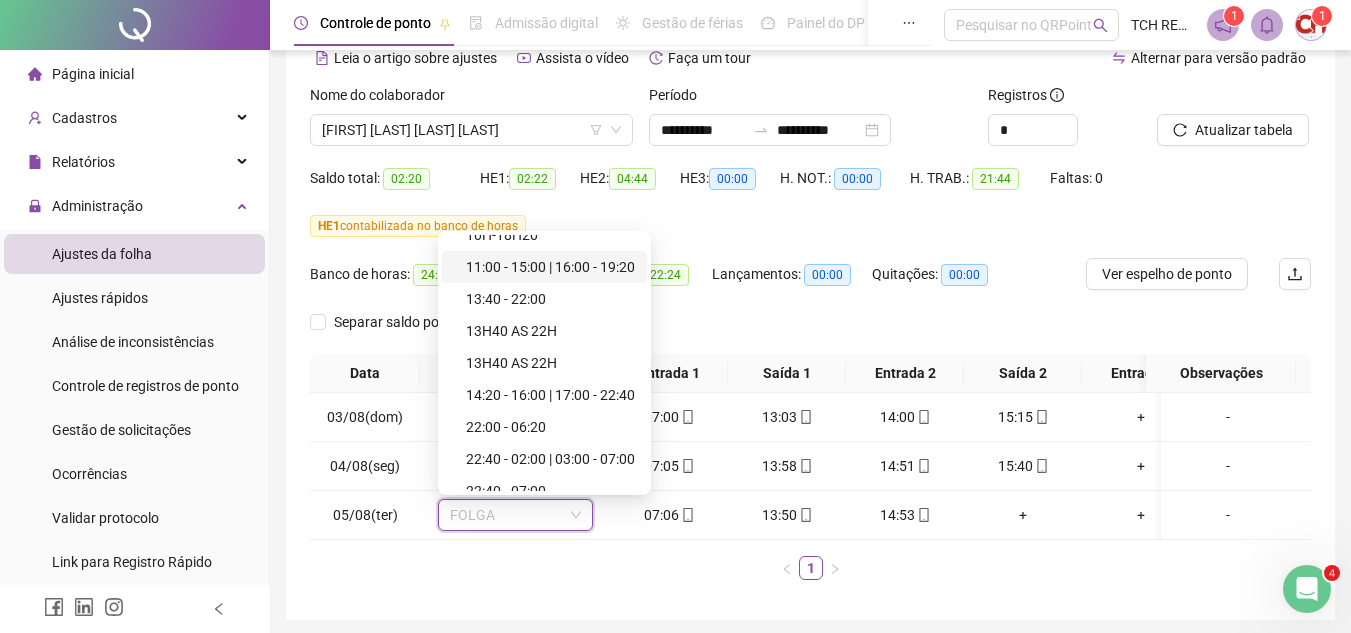 click on "Lançamentos:   00:00" at bounding box center (792, 282) 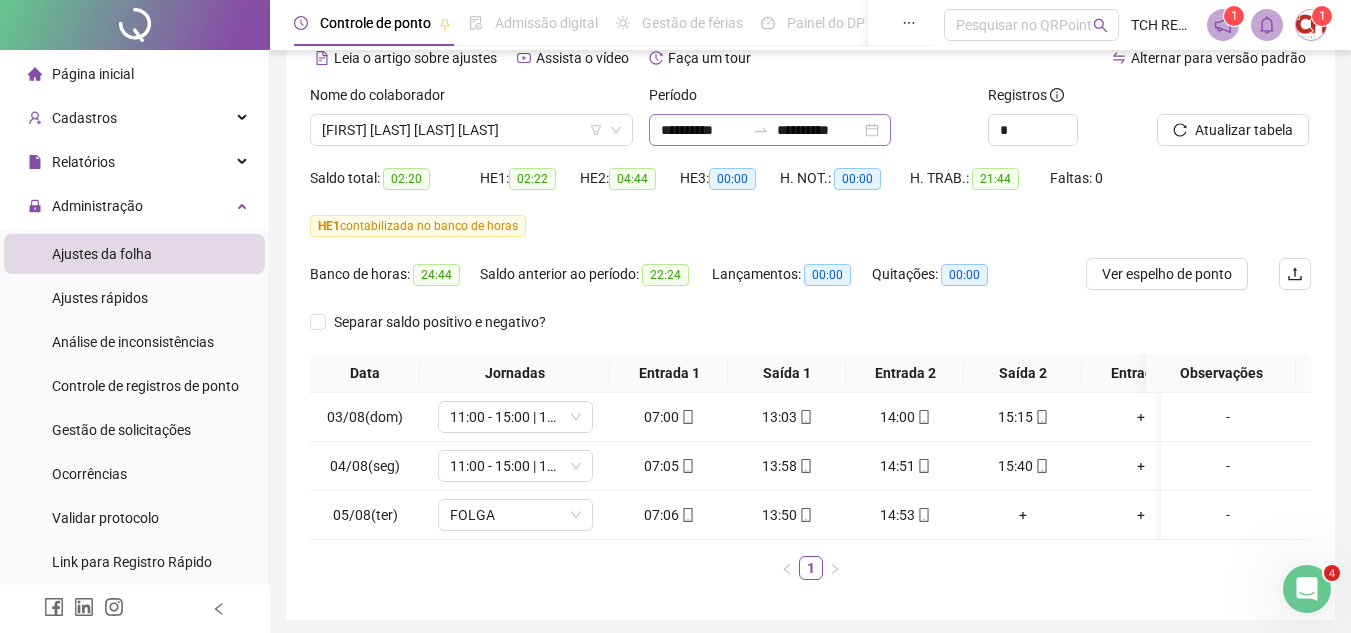 click on "**********" at bounding box center (770, 130) 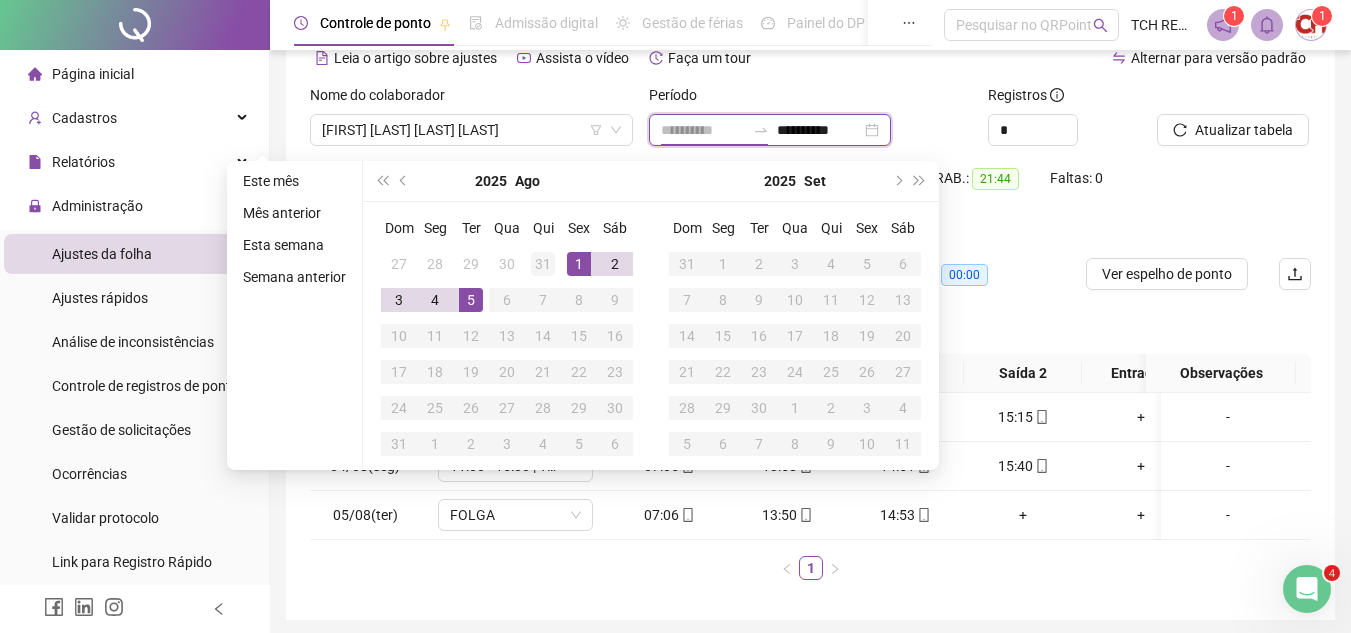 type on "**********" 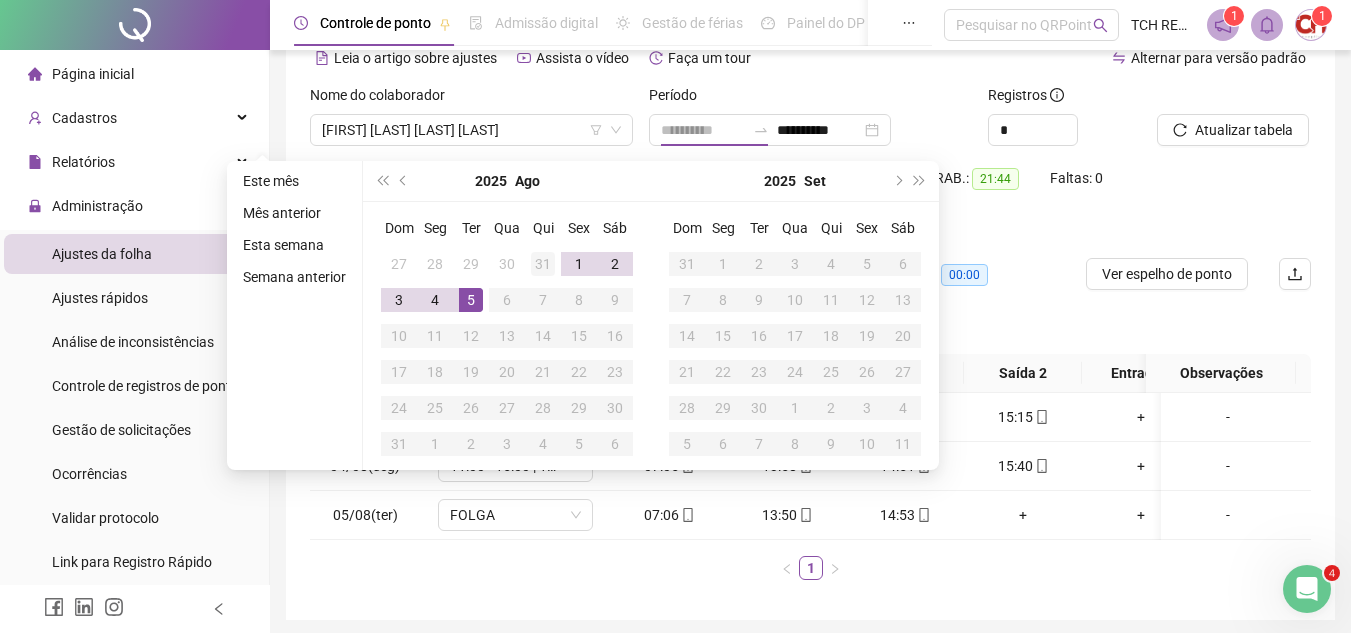 click on "31" at bounding box center [543, 264] 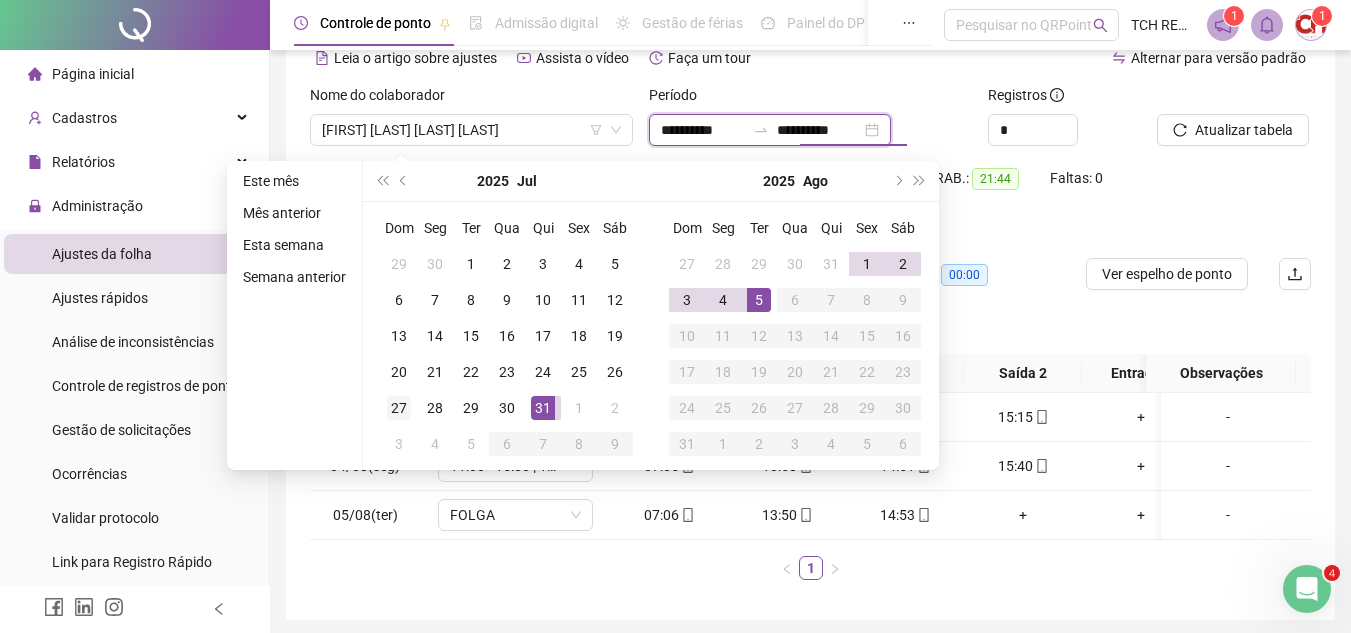 type on "**********" 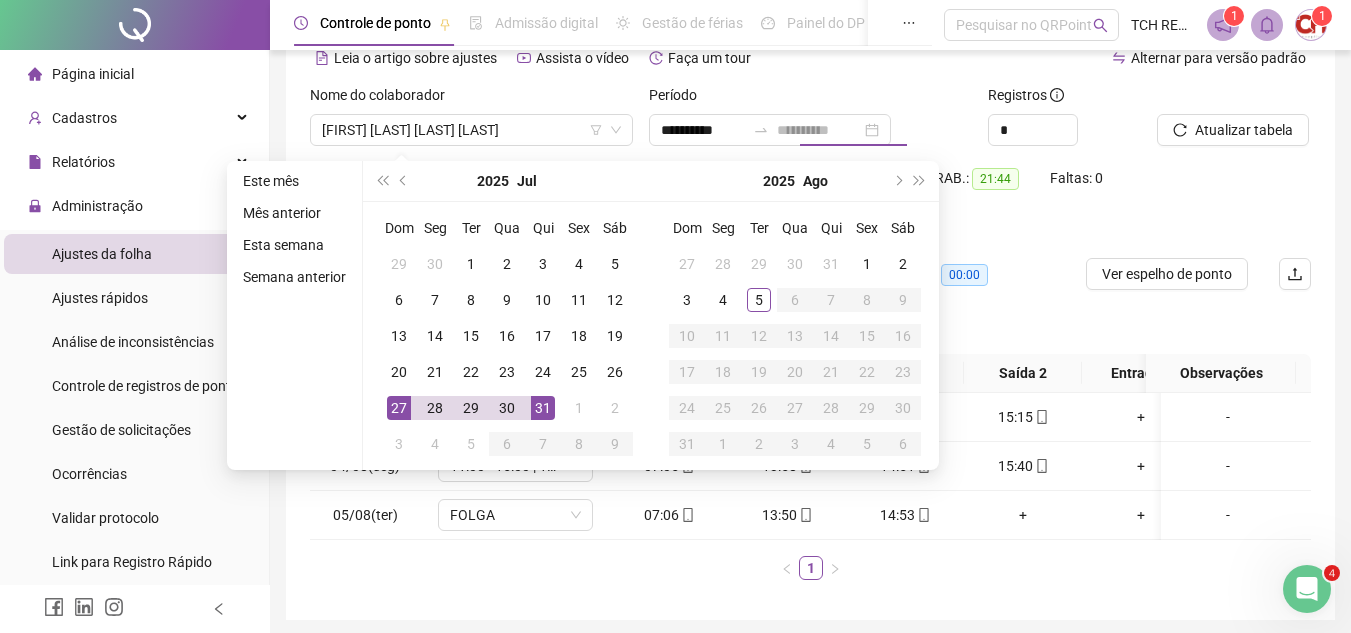 click on "27" at bounding box center (399, 408) 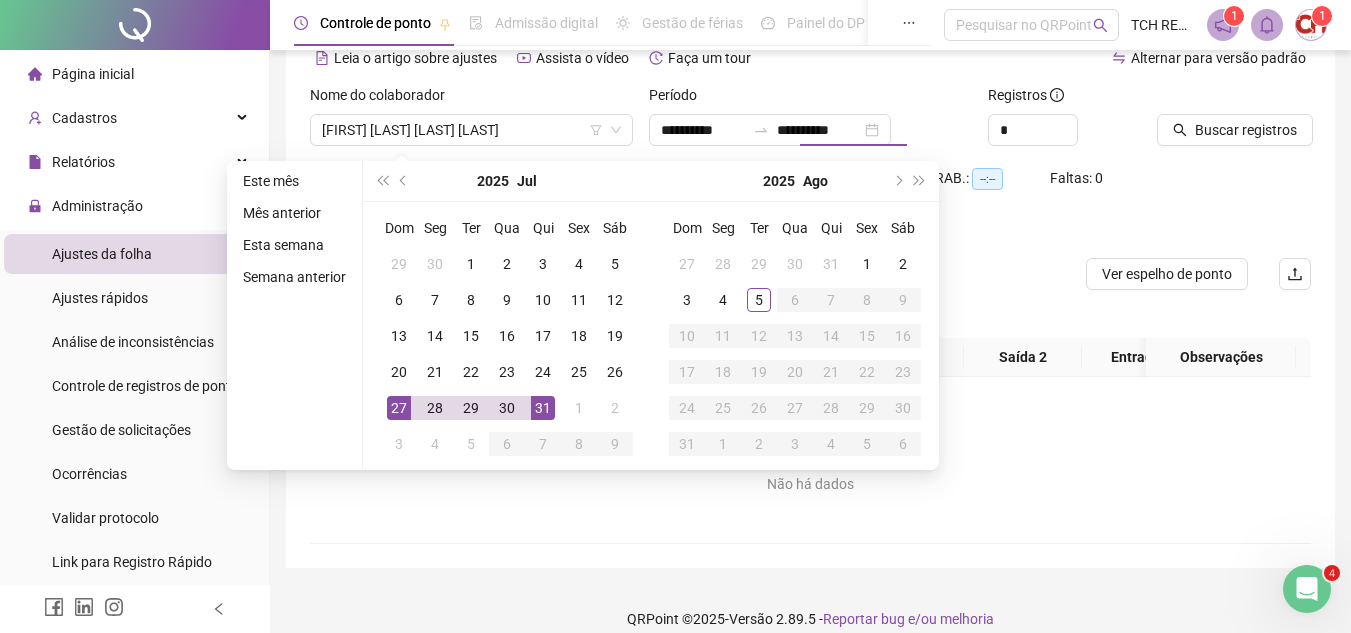 type on "**********" 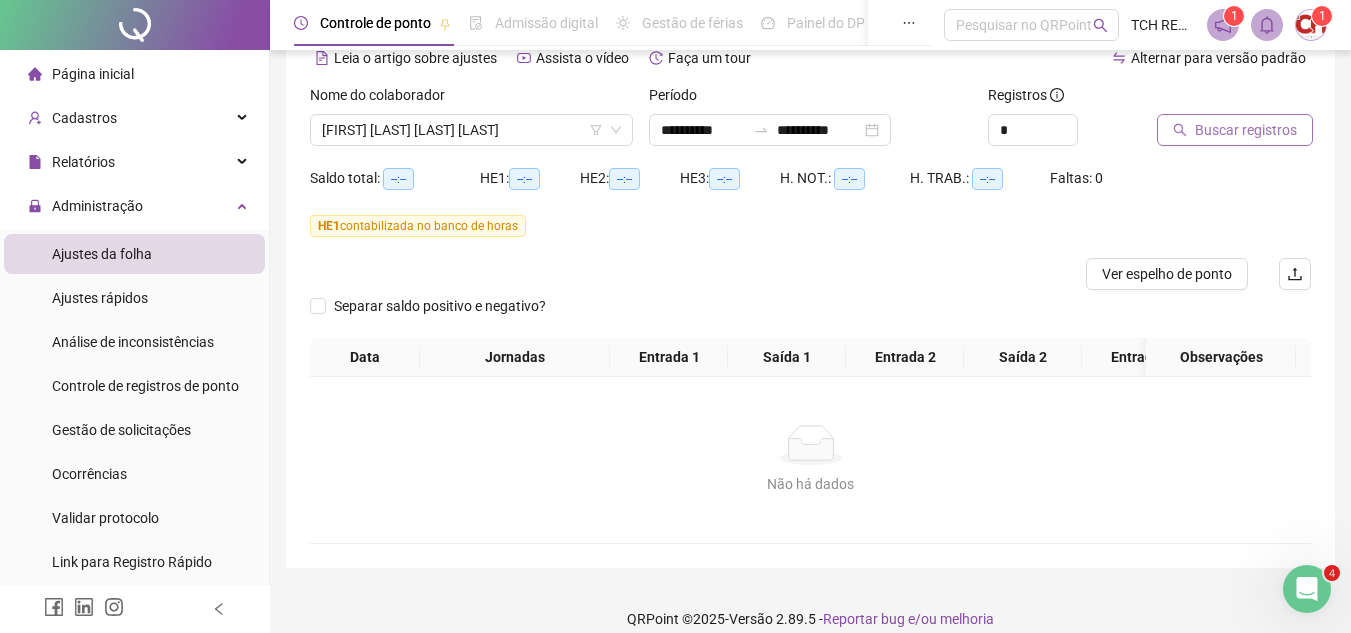 click on "Buscar registros" at bounding box center [1246, 130] 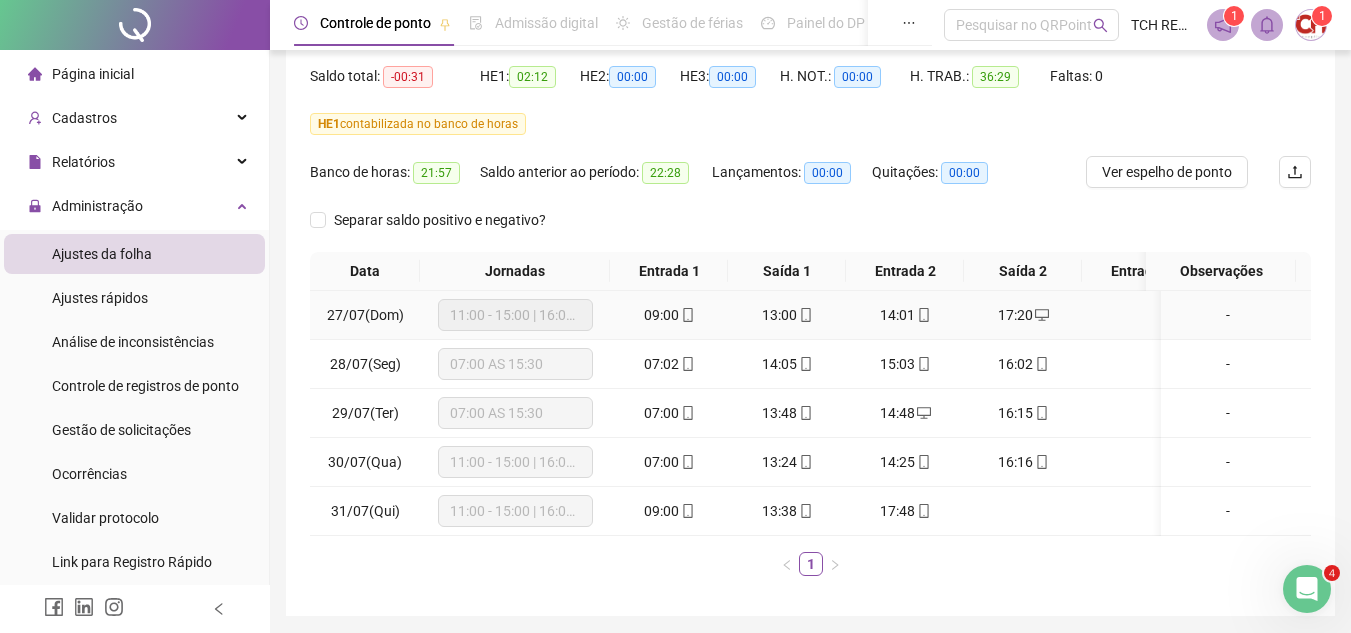 scroll, scrollTop: 0, scrollLeft: 0, axis: both 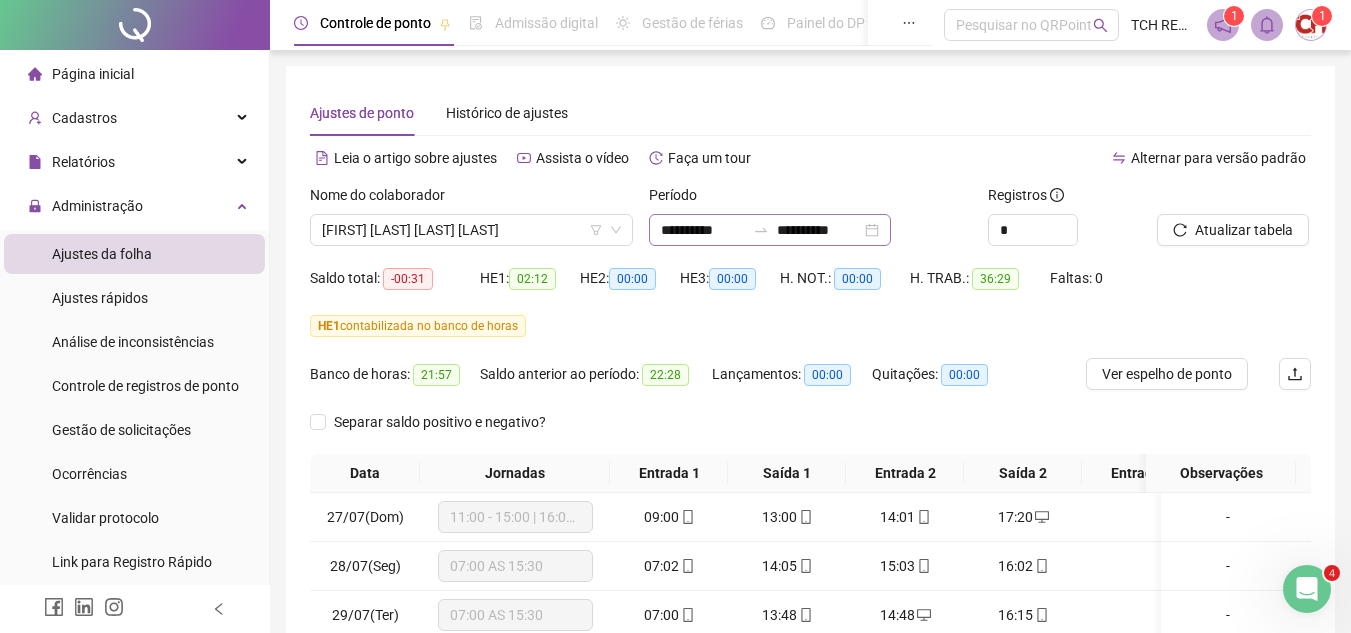 click on "**********" at bounding box center [770, 230] 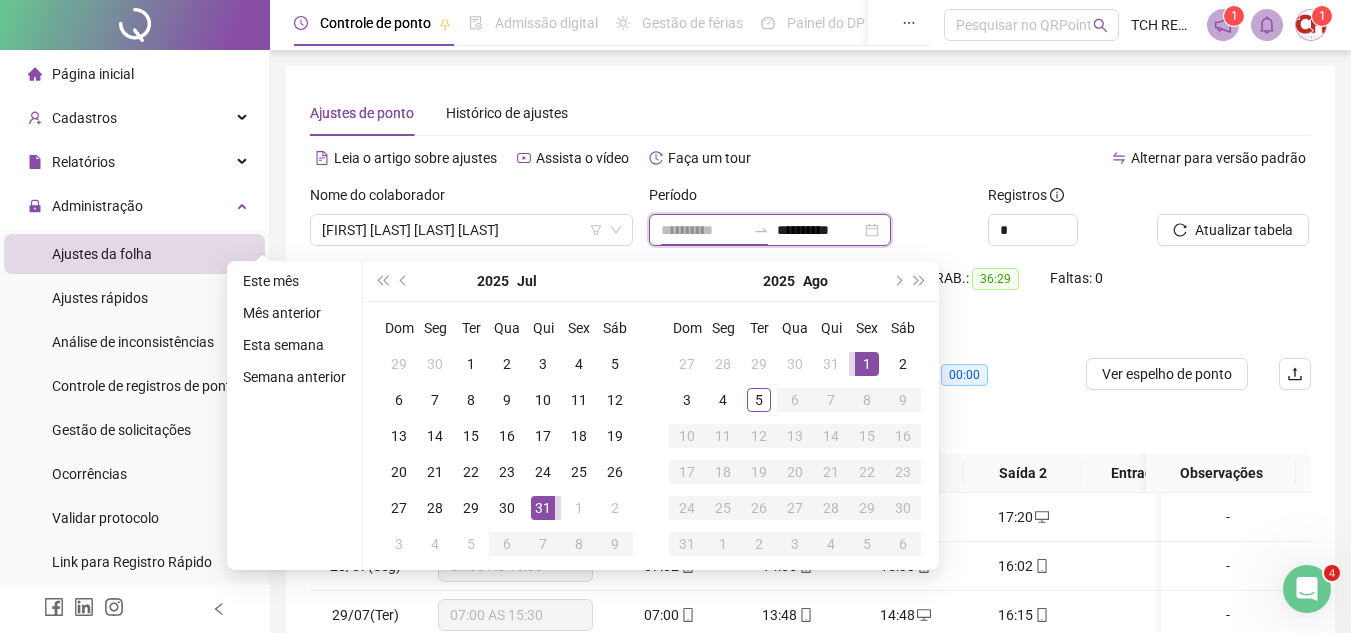 type on "**********" 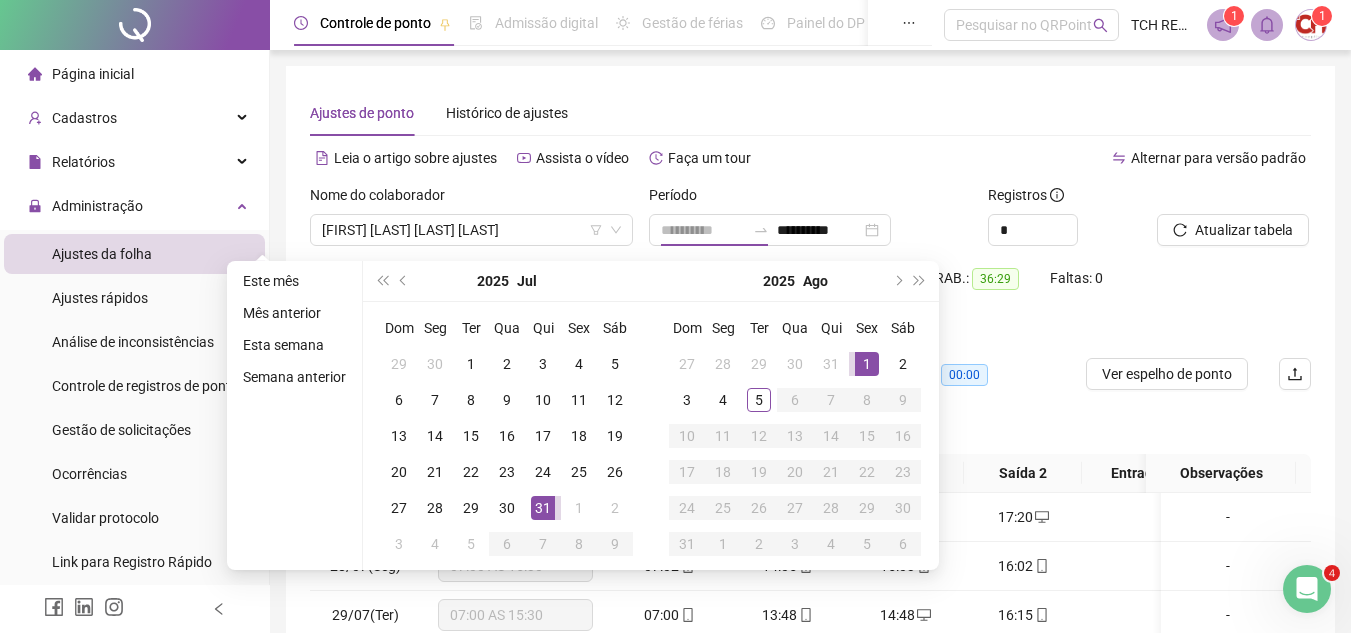 click on "1" at bounding box center [867, 364] 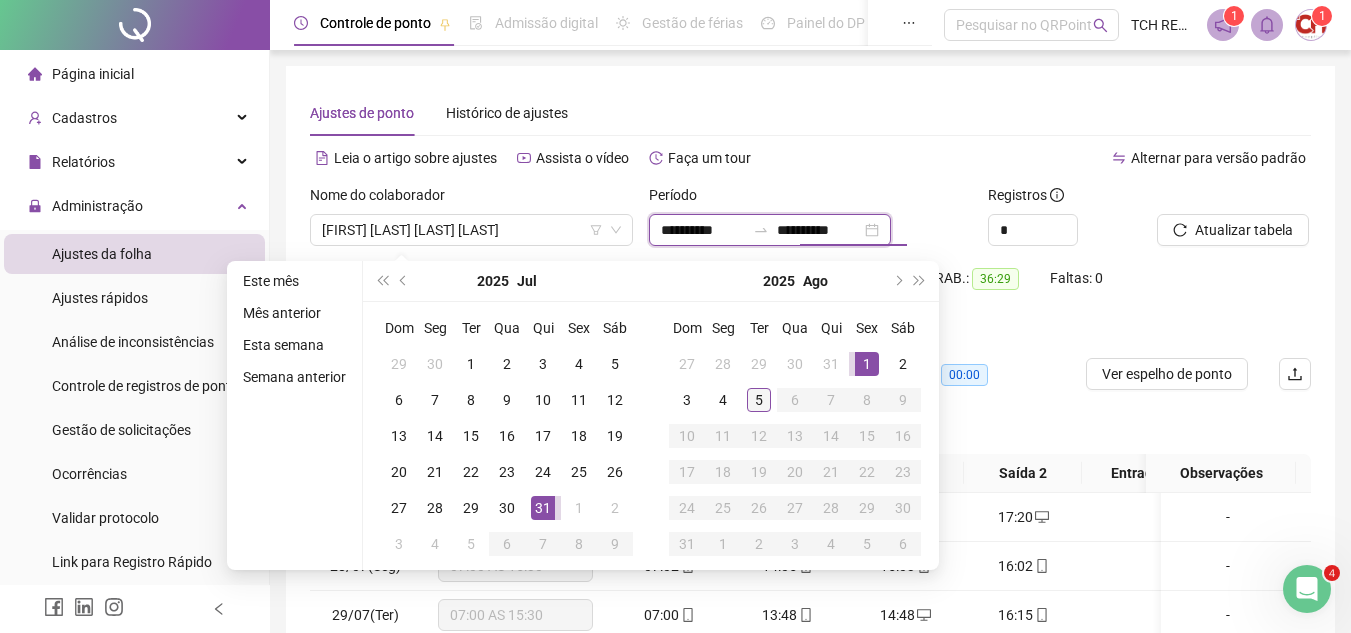 type on "**********" 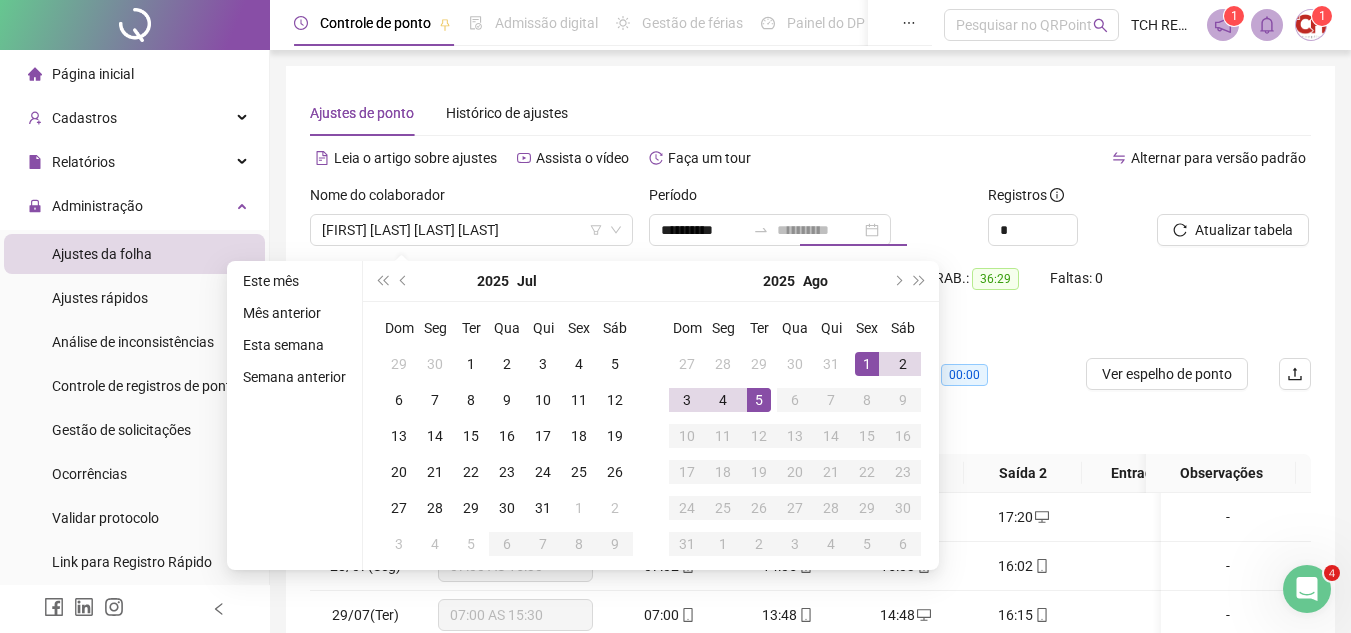click on "5" at bounding box center [759, 400] 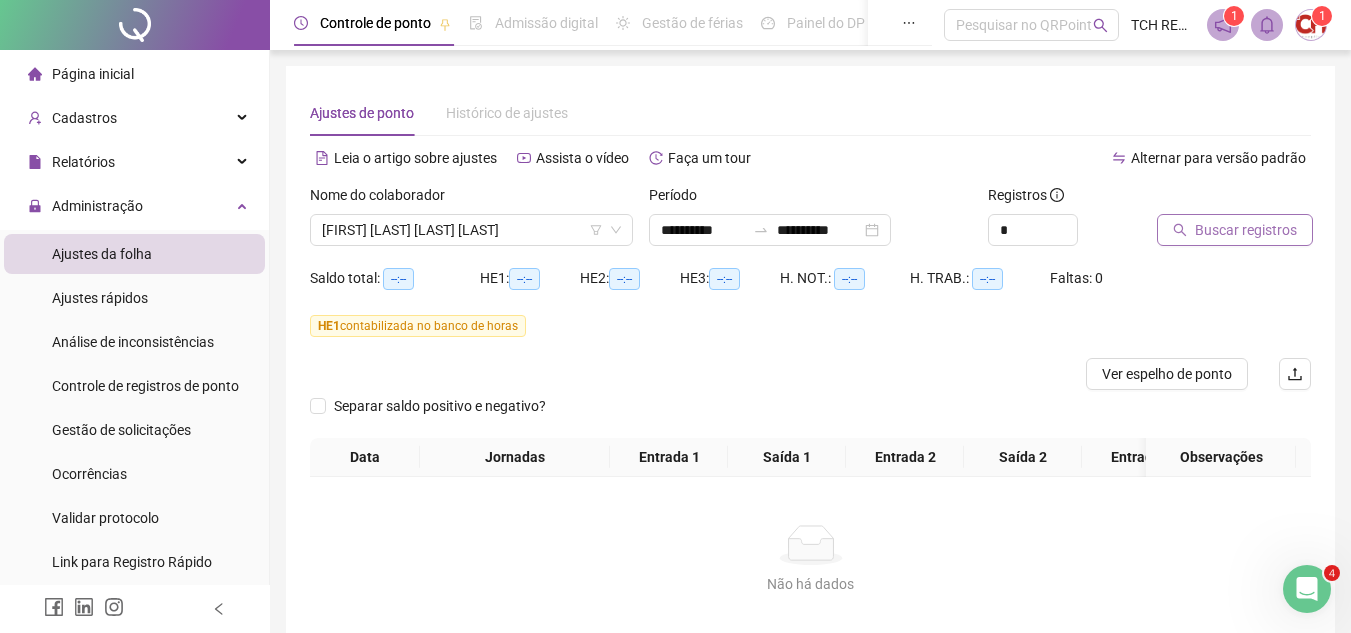 click on "Buscar registros" at bounding box center [1246, 230] 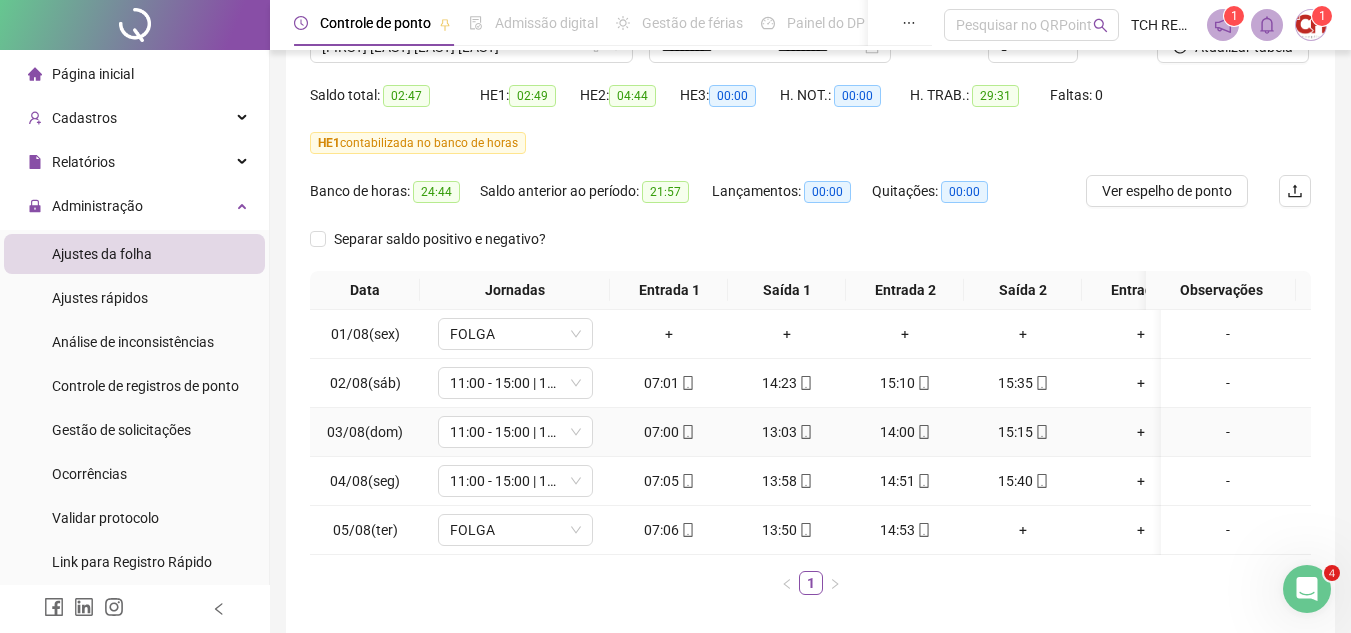 scroll, scrollTop: 200, scrollLeft: 0, axis: vertical 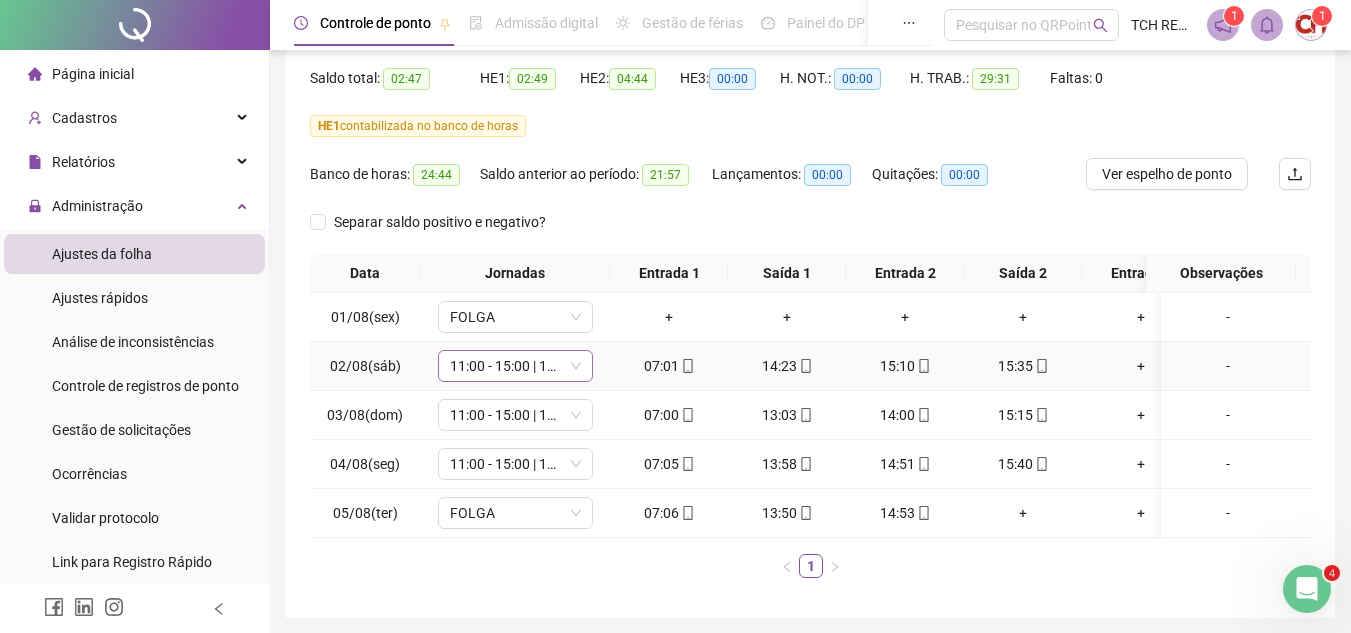 click on "11:00 - 15:00 | 16:00 - 19:20" at bounding box center (515, 366) 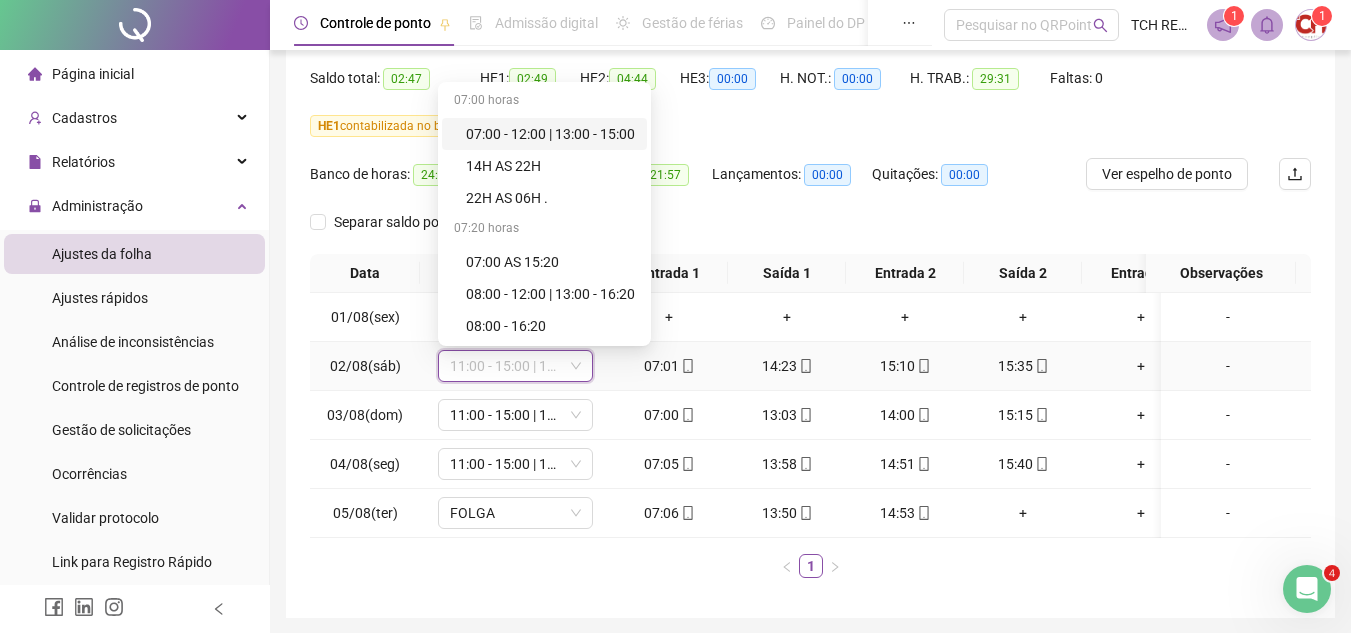 click on "07:00 - 12:00 | 13:00 - 15:00" at bounding box center [550, 134] 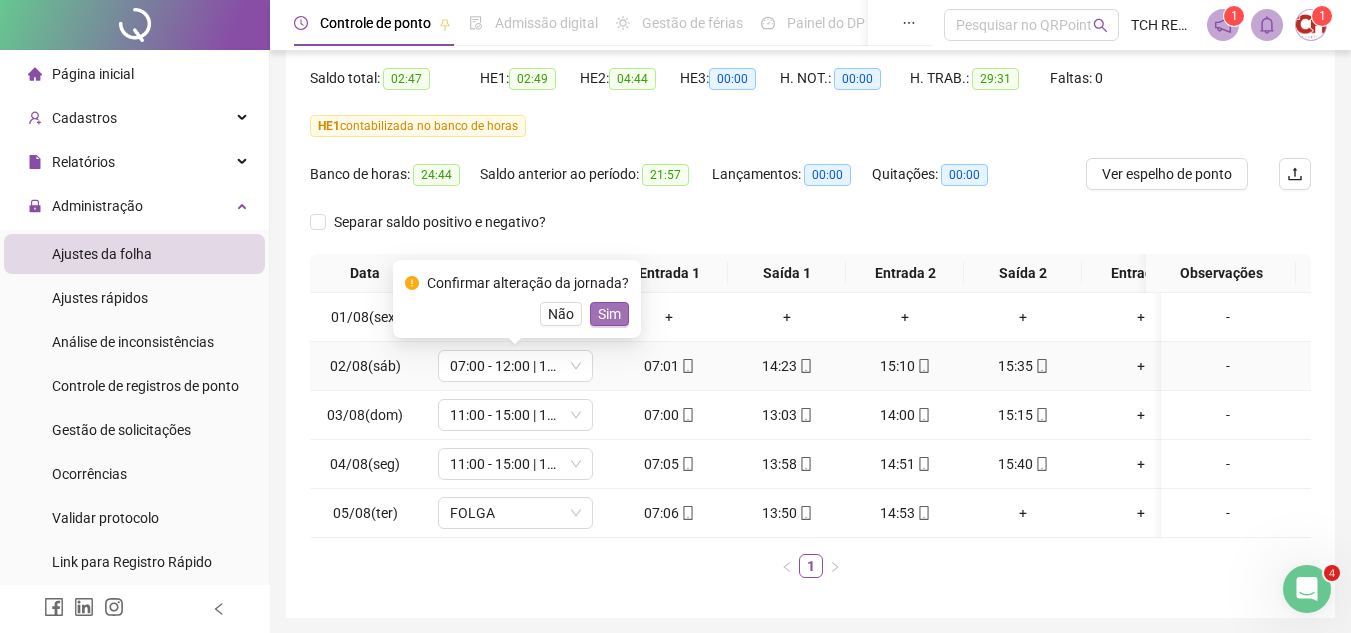 click on "Sim" at bounding box center [609, 314] 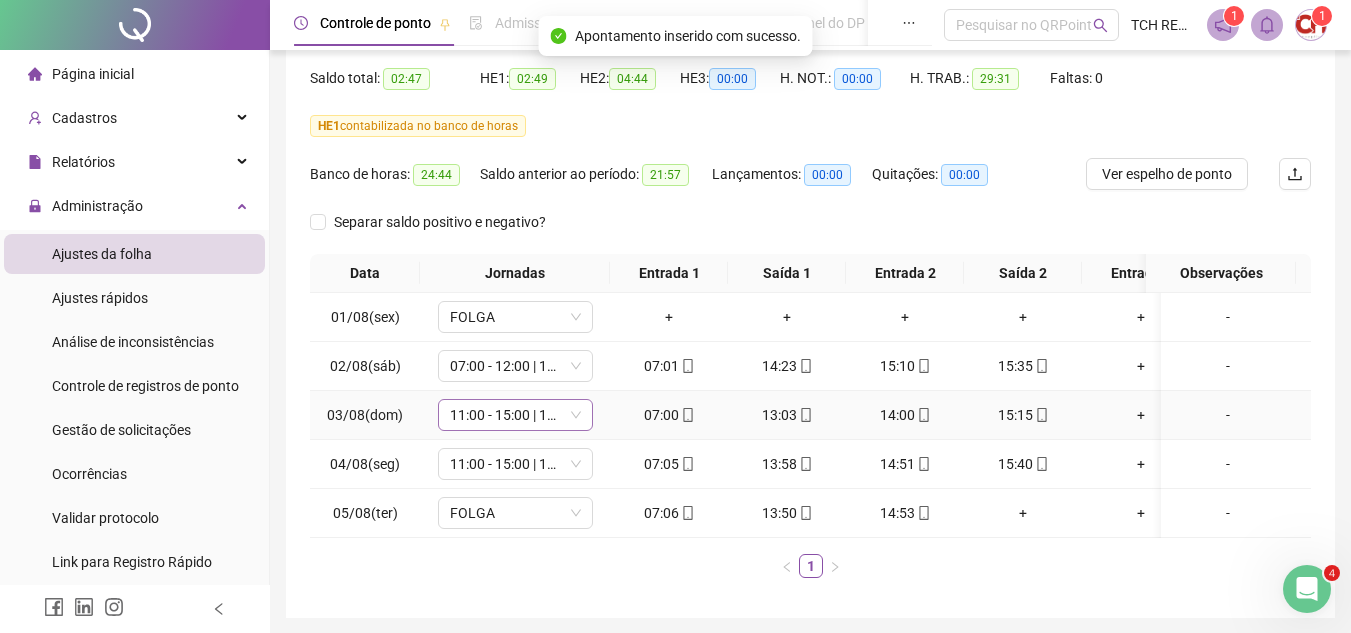 click on "11:00 - 15:00 | 16:00 - 19:20" at bounding box center [515, 415] 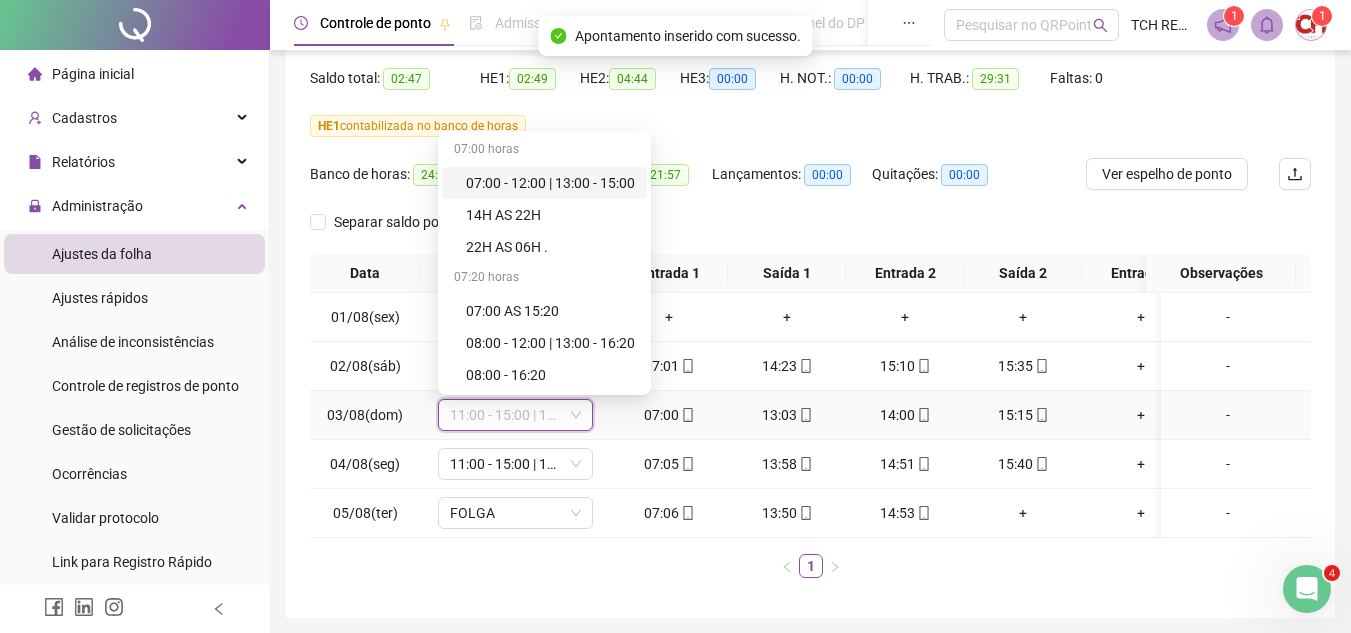 click on "07:00 - 12:00 | 13:00 - 15:00" at bounding box center (550, 183) 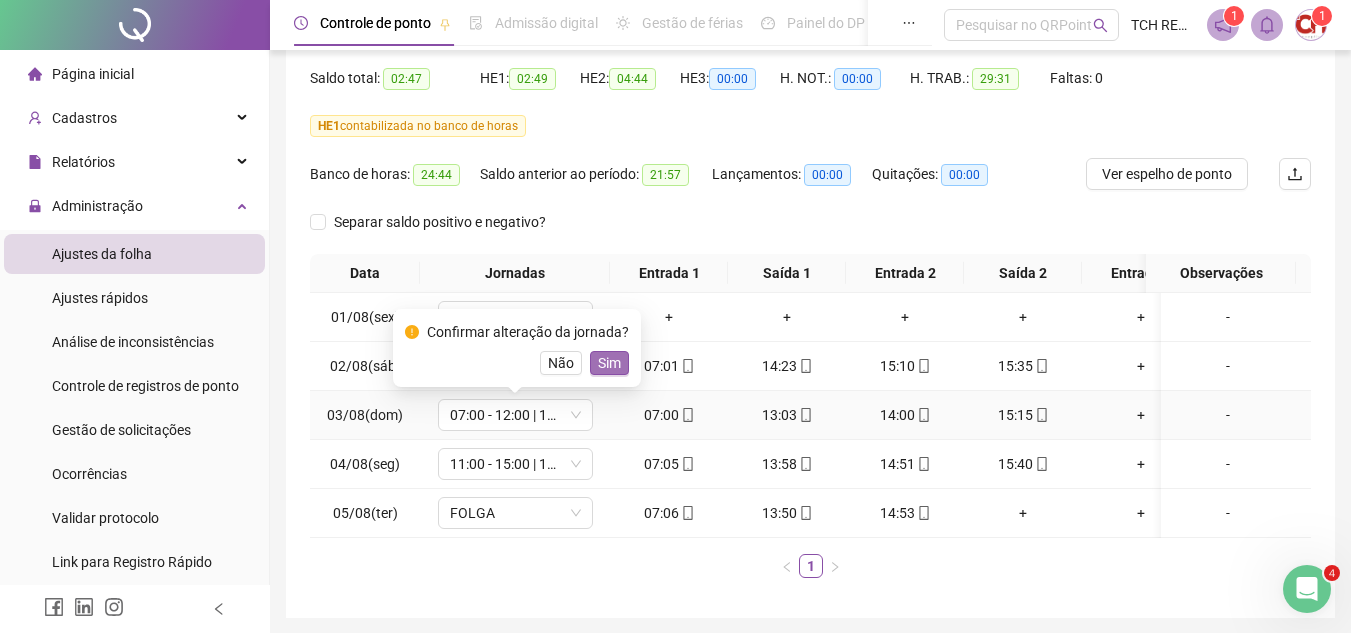 click on "Sim" at bounding box center [609, 363] 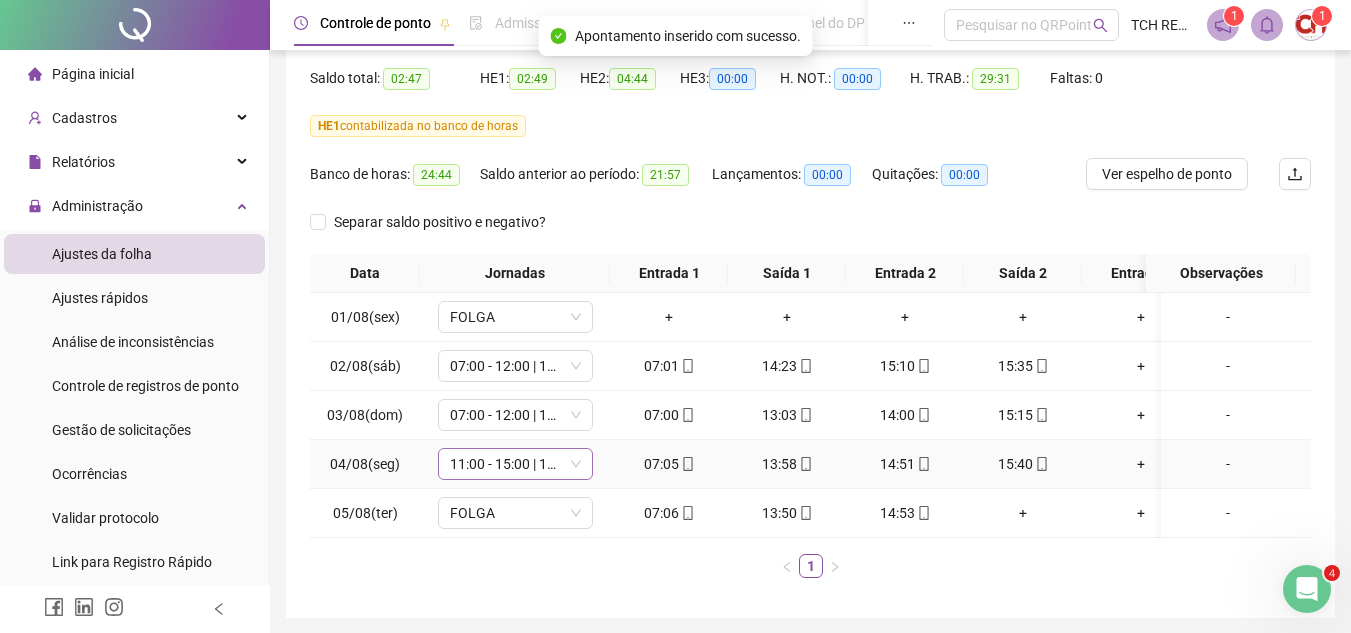 click on "11:00 - 15:00 | 16:00 - 19:20" at bounding box center [515, 464] 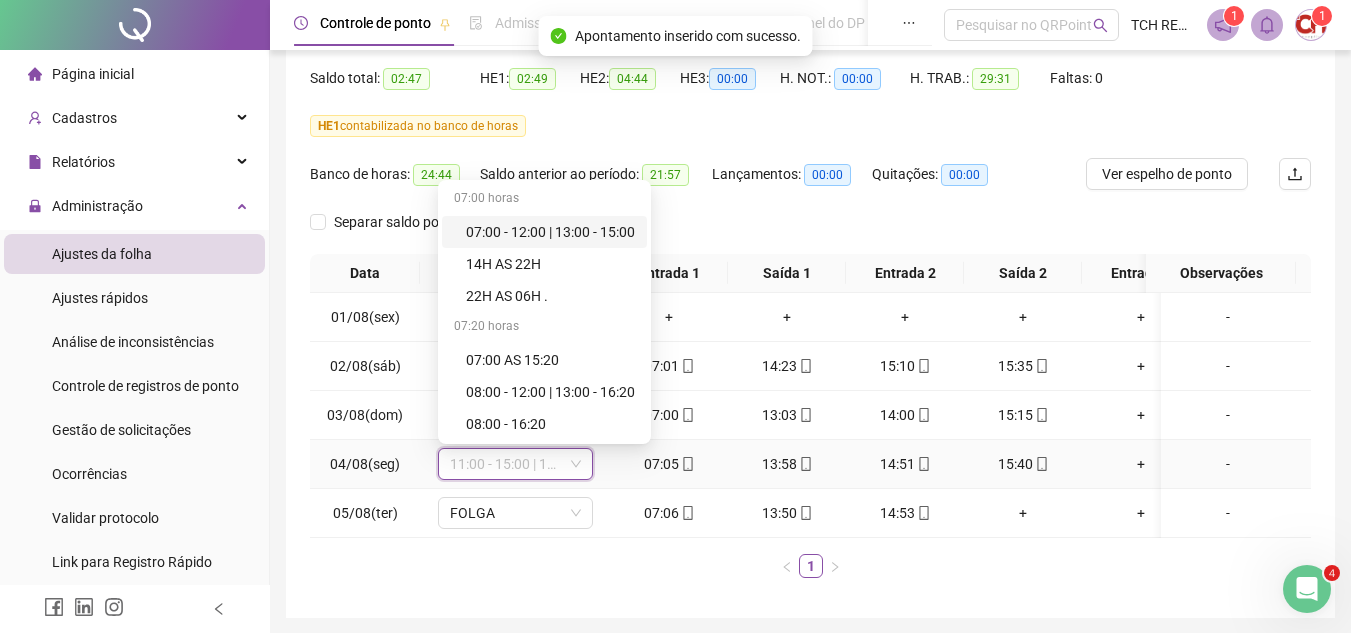 click on "07:00 - 12:00 | 13:00 - 15:00" at bounding box center [550, 232] 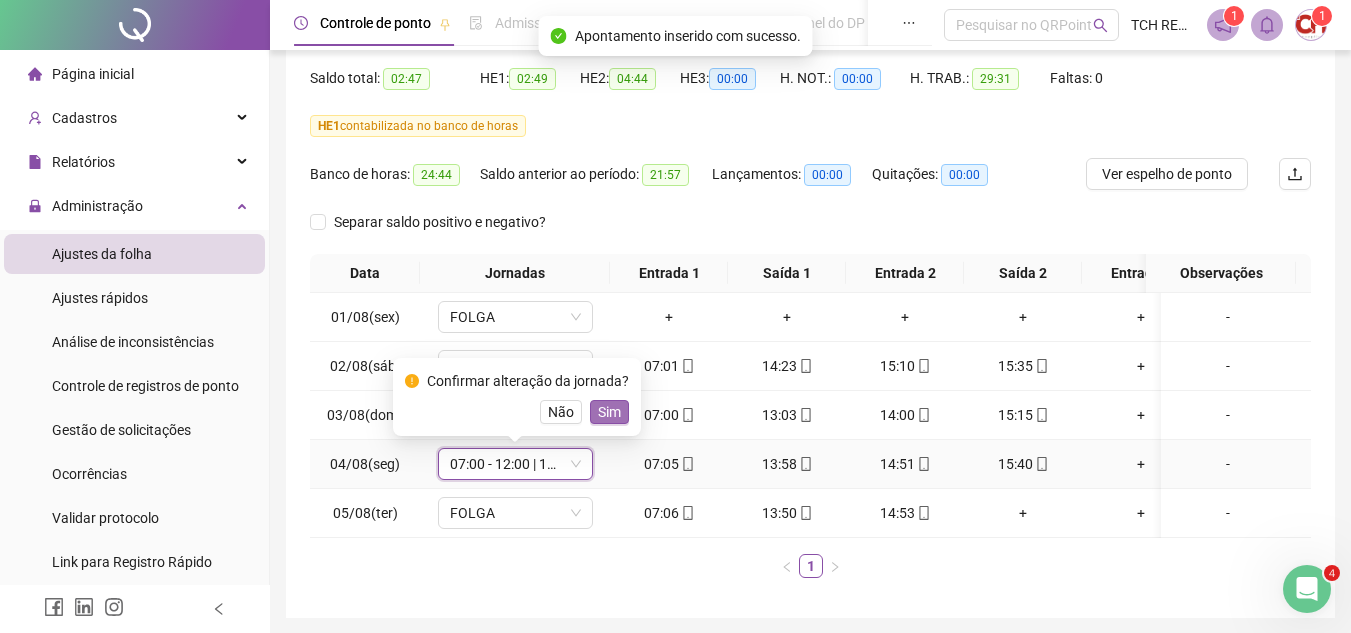 click on "Sim" at bounding box center [609, 412] 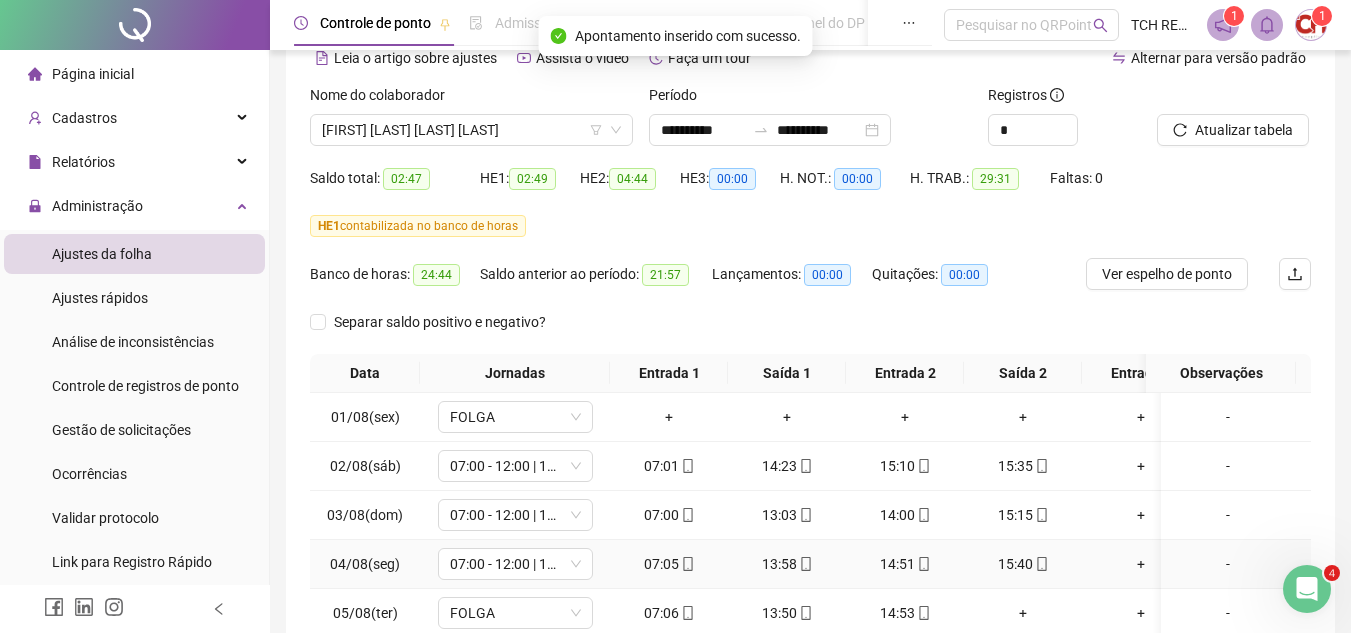 scroll, scrollTop: 200, scrollLeft: 0, axis: vertical 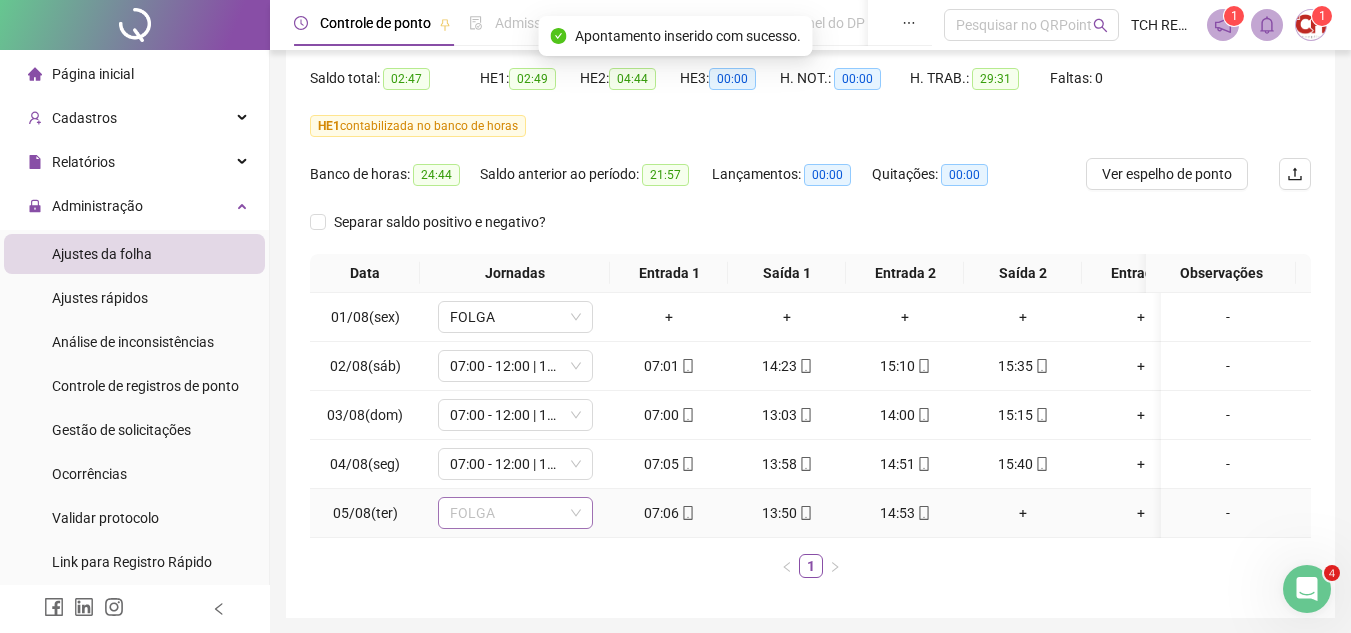 click on "FOLGA" at bounding box center [515, 513] 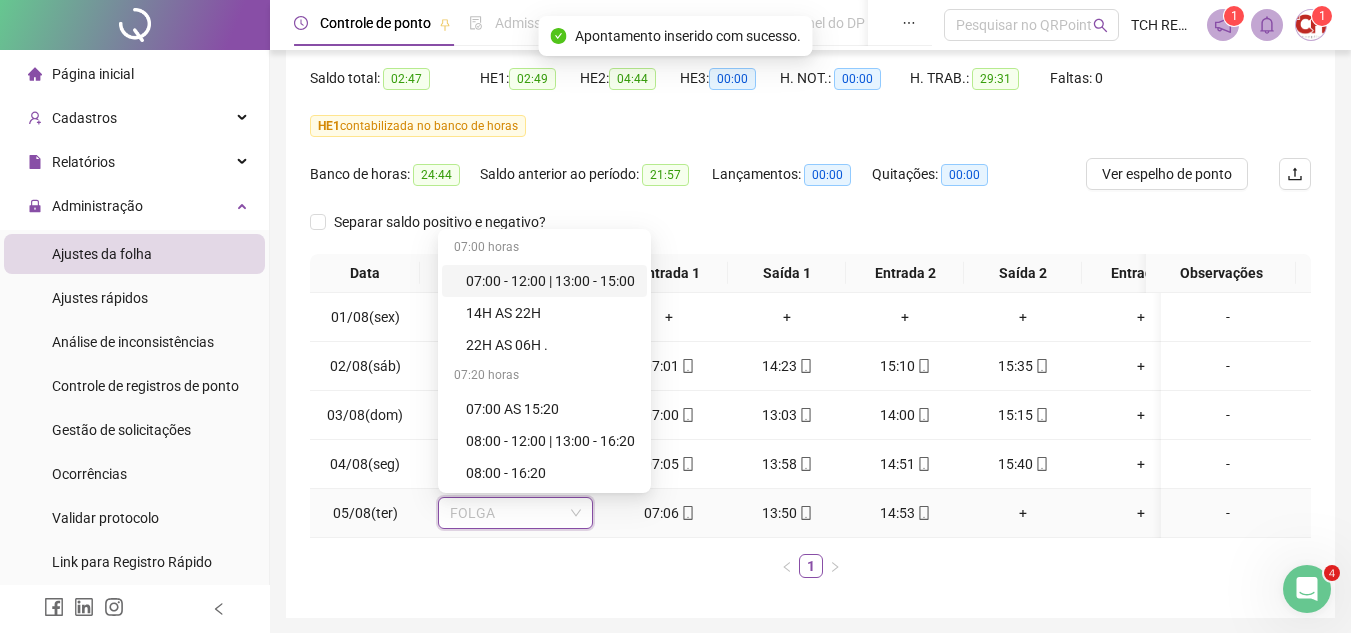 click on "07:00 - 12:00 | 13:00 - 15:00" at bounding box center (550, 281) 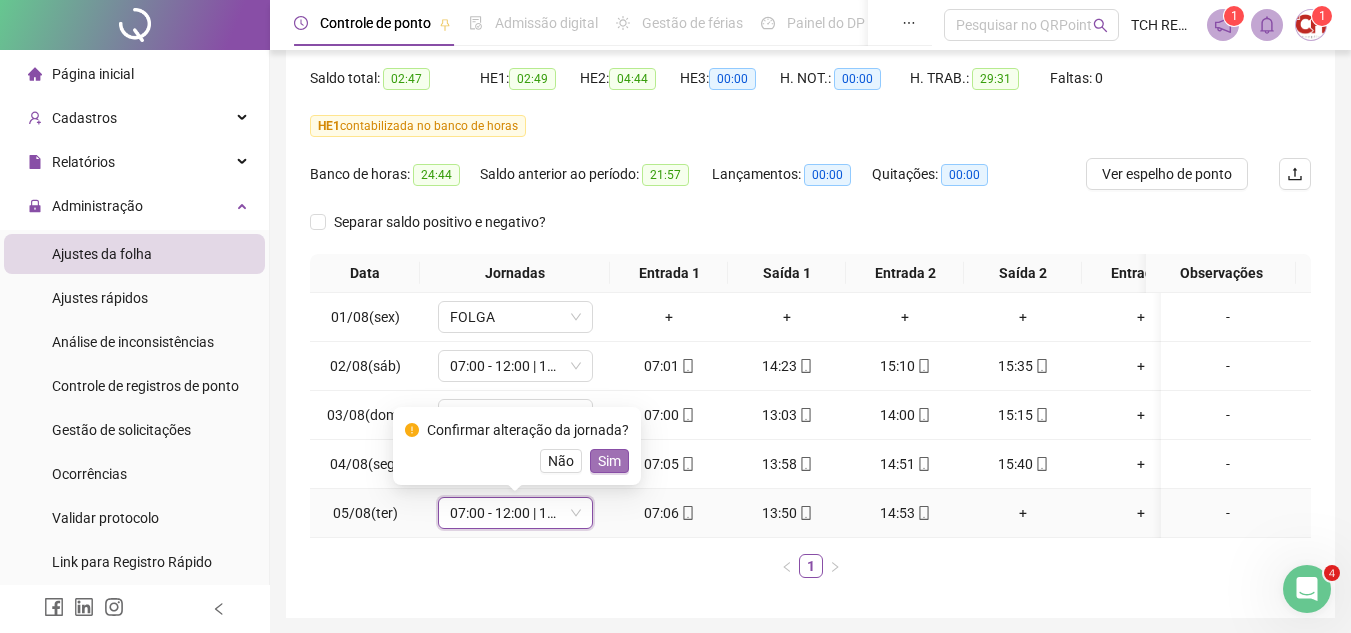 click on "Sim" at bounding box center (609, 461) 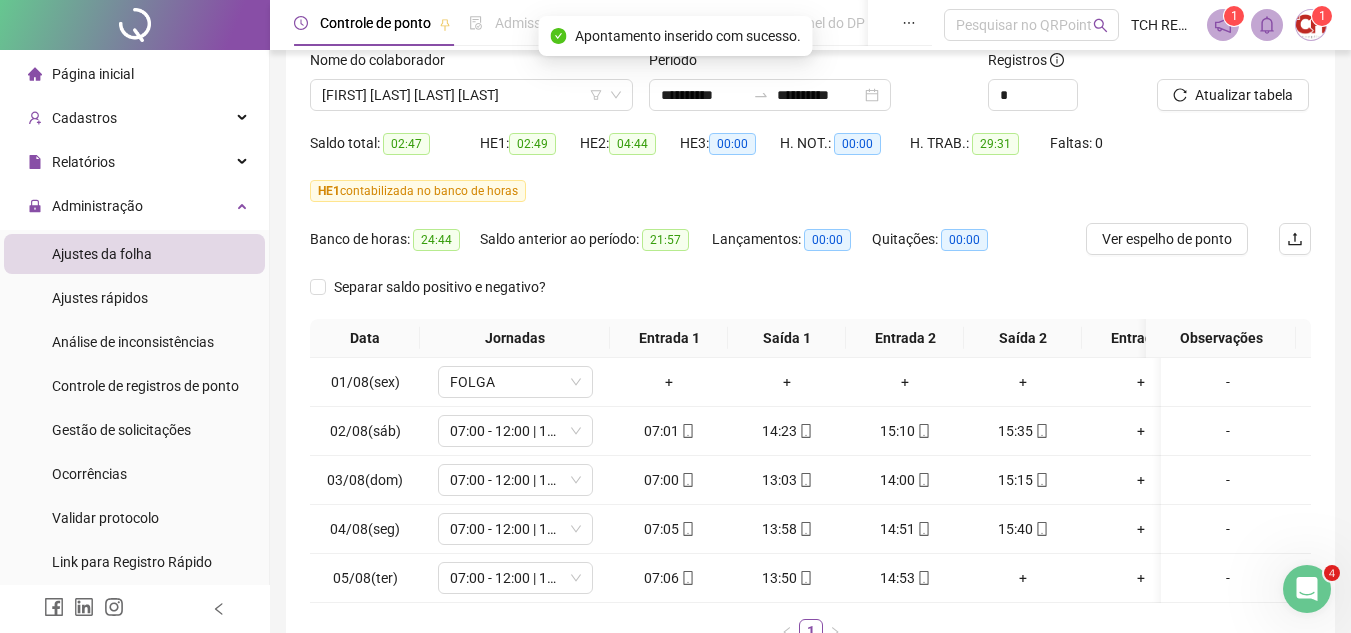 scroll, scrollTop: 0, scrollLeft: 0, axis: both 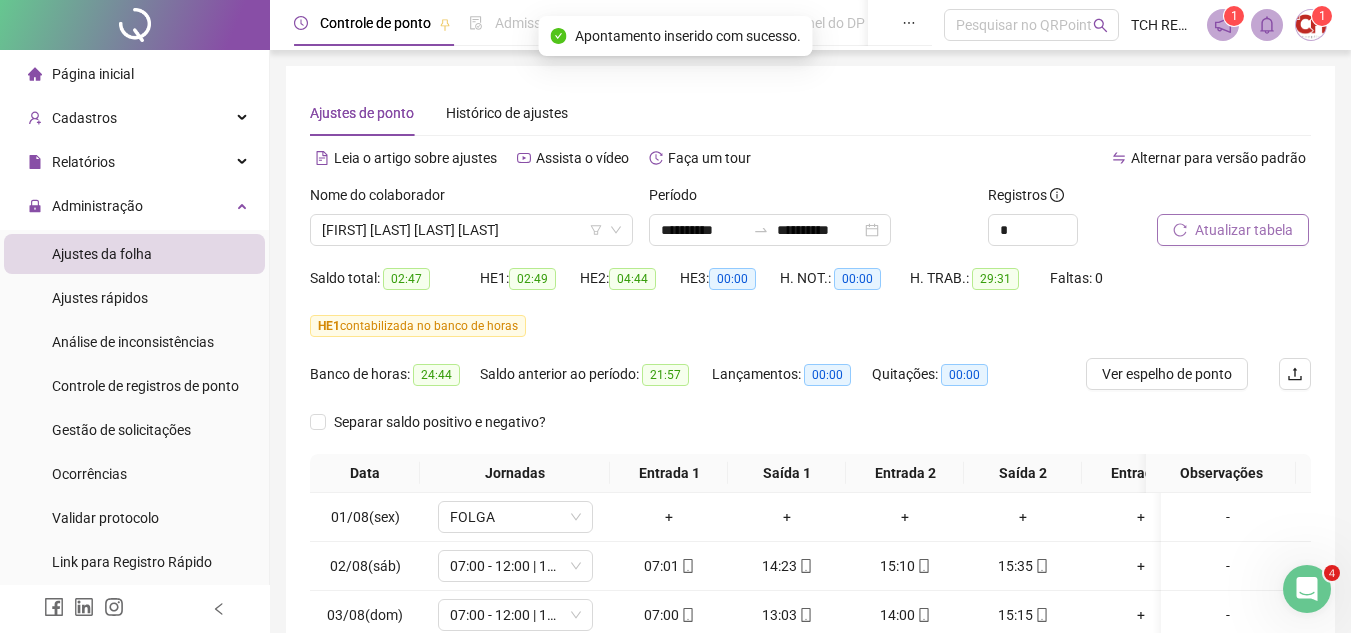 click on "Atualizar tabela" at bounding box center [1233, 230] 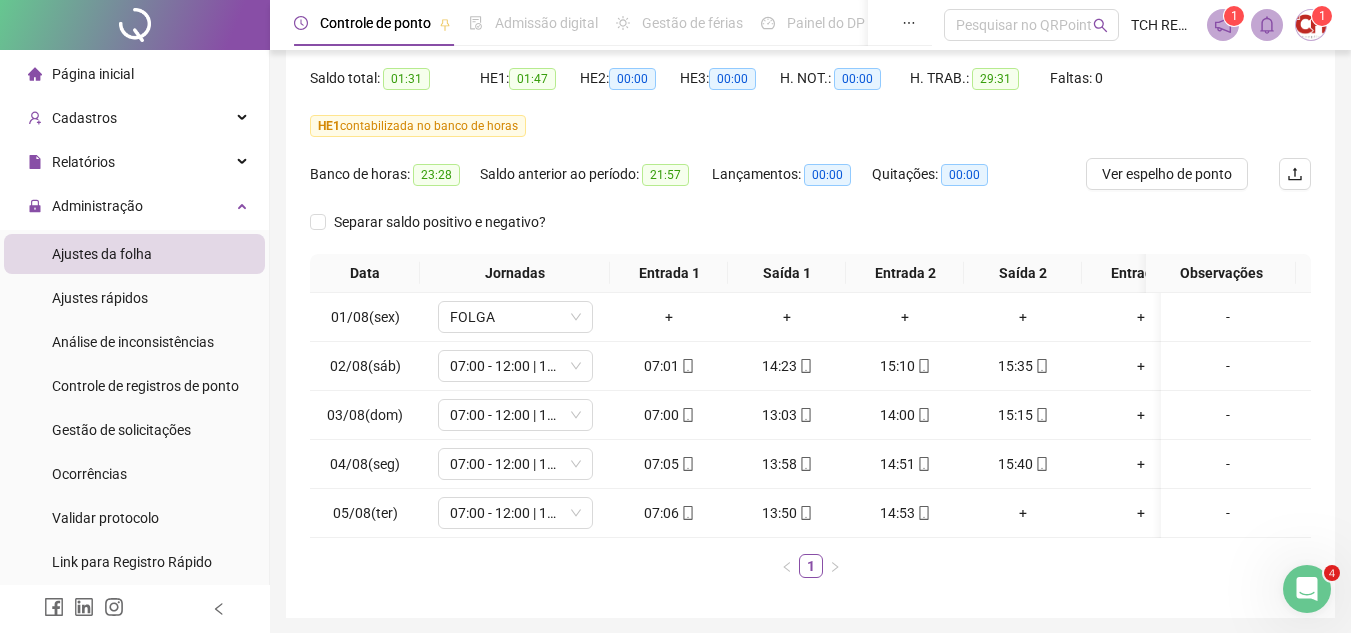 scroll, scrollTop: 0, scrollLeft: 0, axis: both 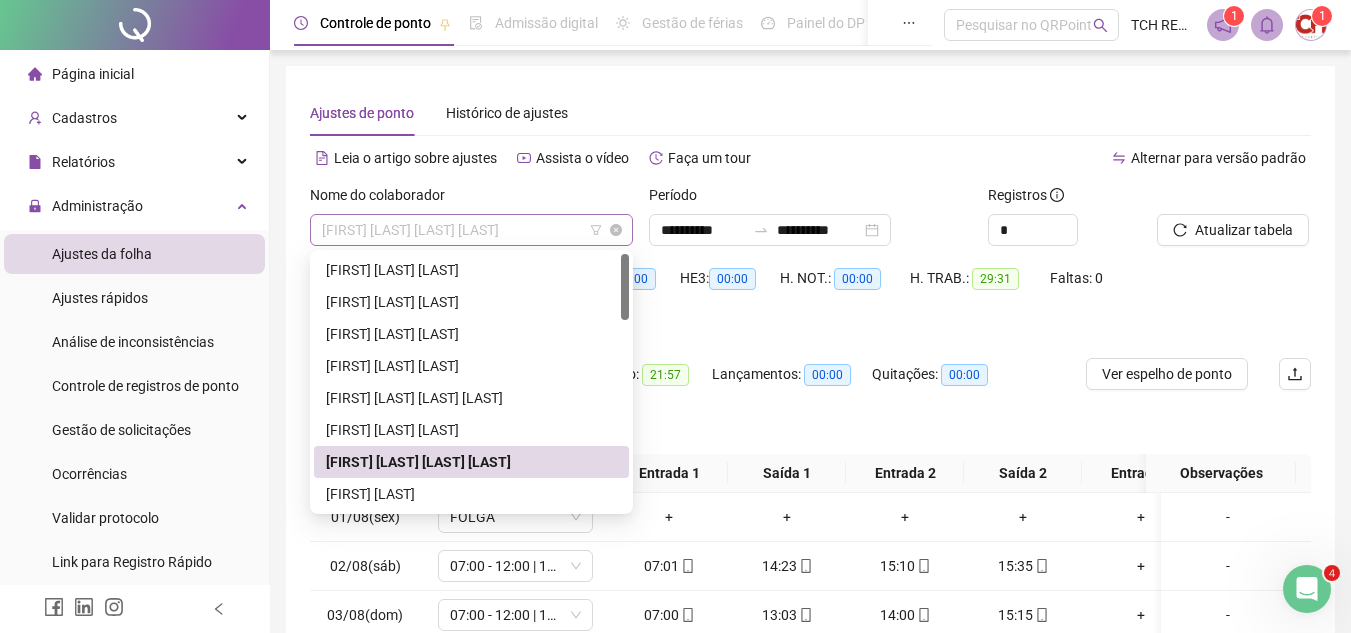 click on "[FIRST] [LAST] [LAST] [LAST]" at bounding box center [471, 230] 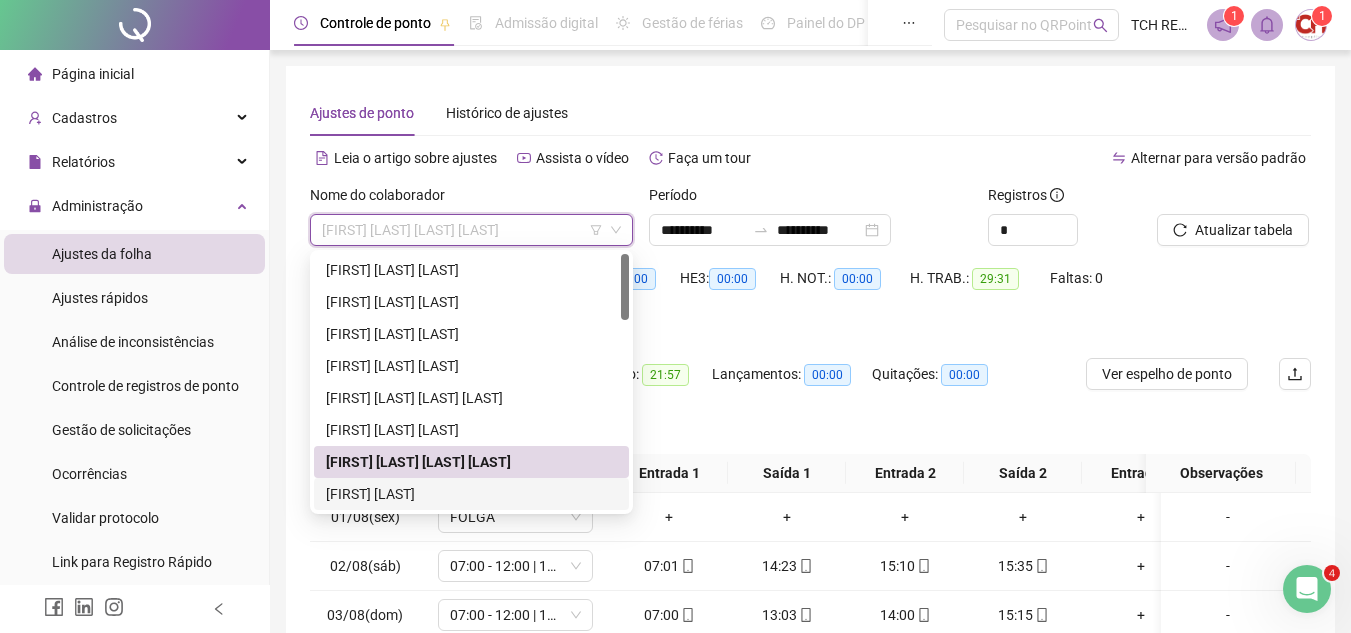 click on "[FIRST] [LAST]" at bounding box center [471, 494] 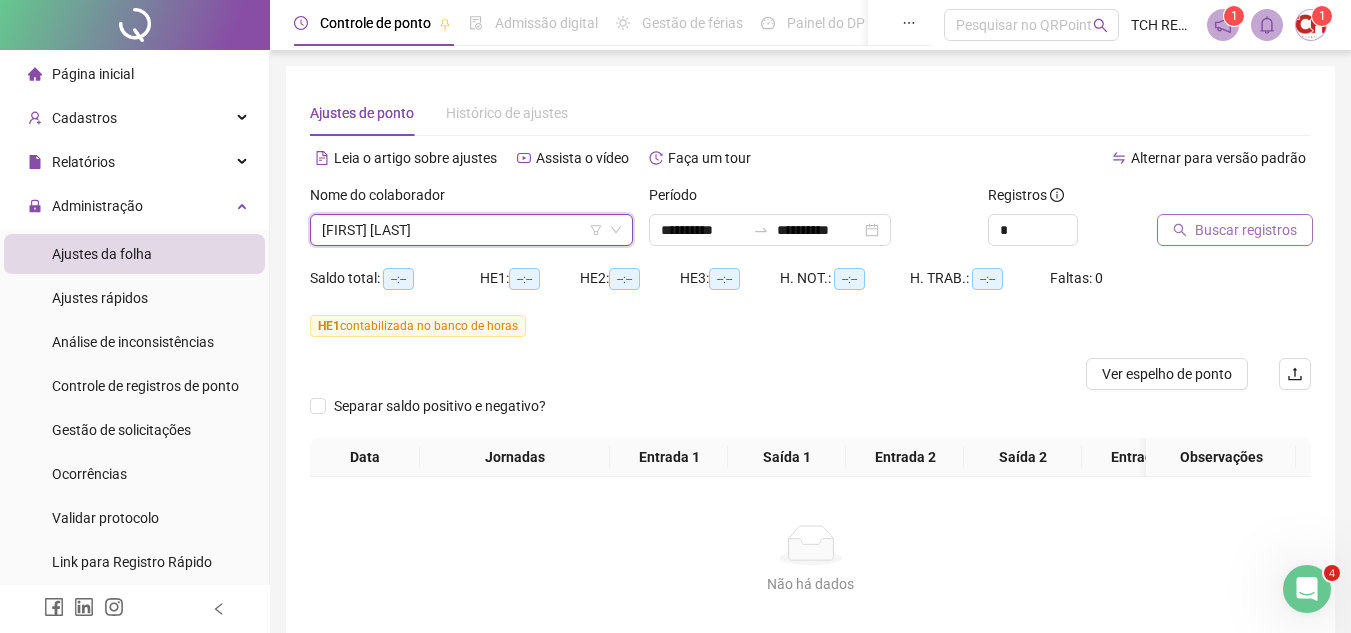 click on "Buscar registros" at bounding box center (1246, 230) 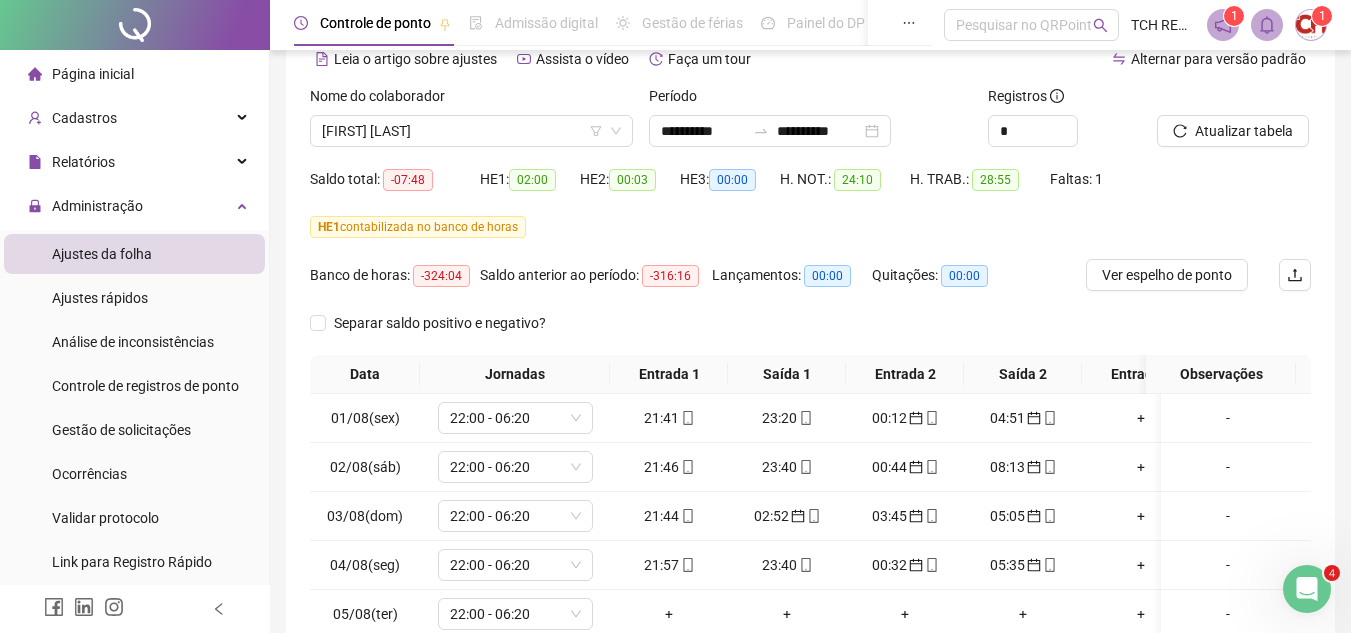 scroll, scrollTop: 100, scrollLeft: 0, axis: vertical 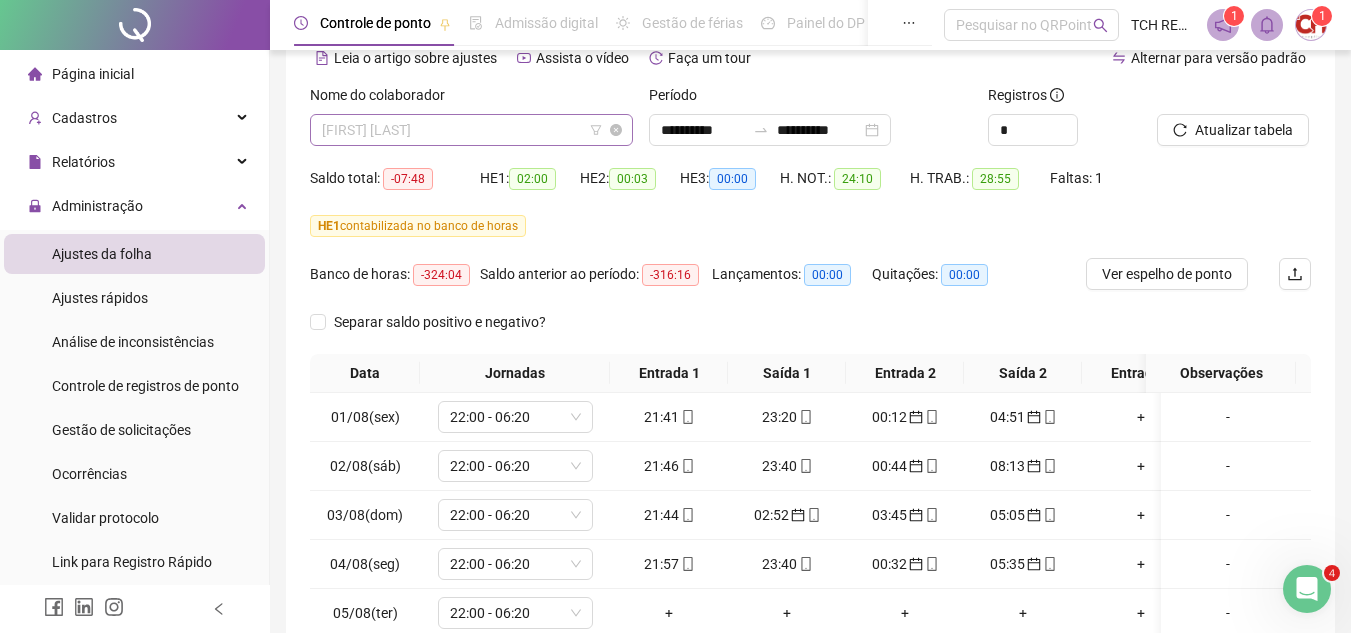 click on "[FIRST] [LAST]" at bounding box center (471, 130) 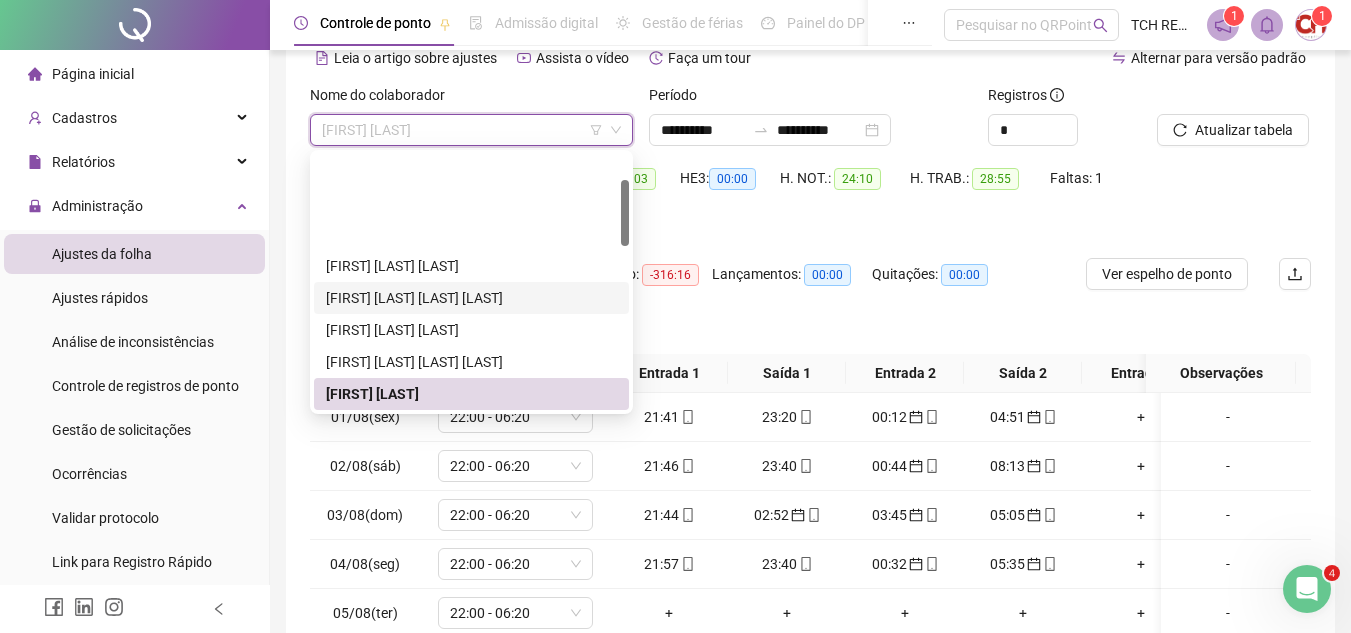 scroll, scrollTop: 100, scrollLeft: 0, axis: vertical 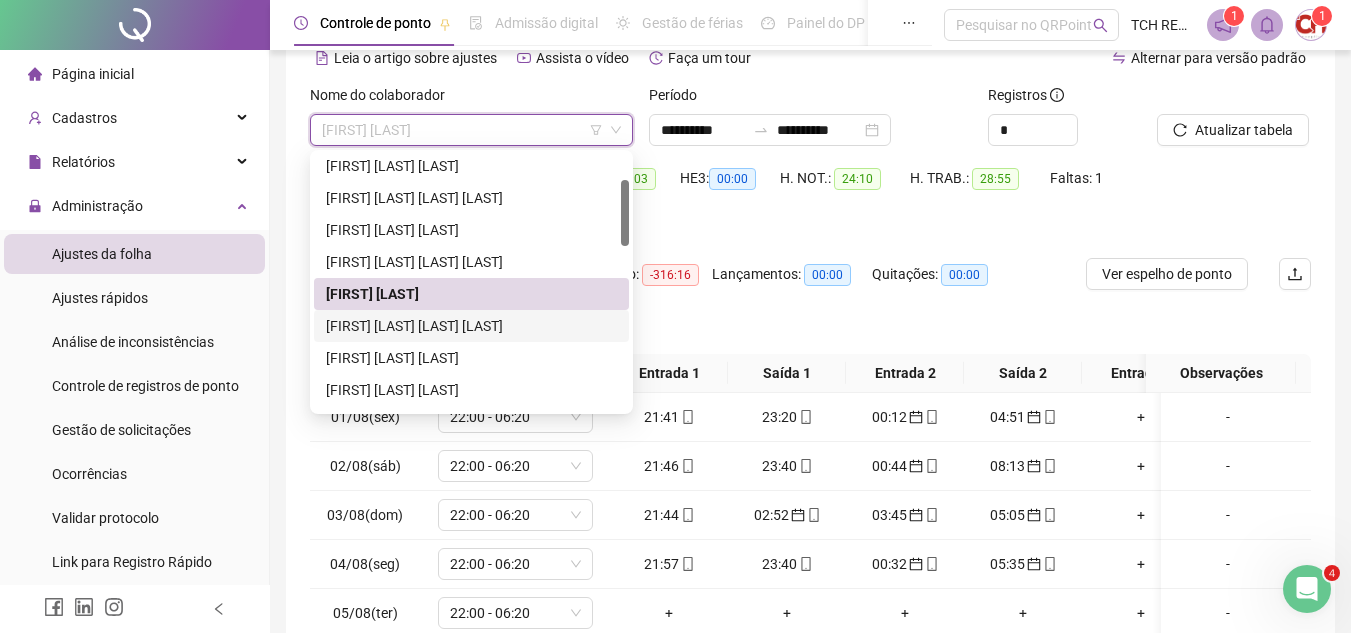 click on "[FIRST] [LAST] [LAST] [LAST]" at bounding box center [471, 326] 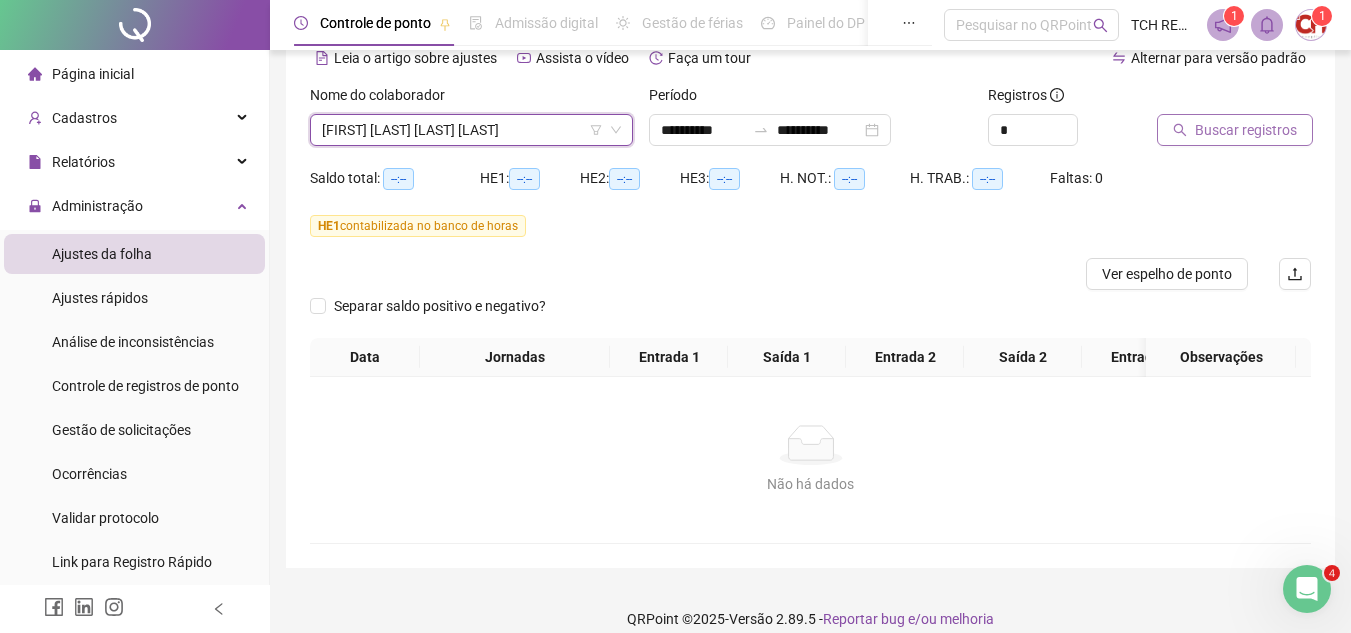 click on "Buscar registros" at bounding box center (1246, 130) 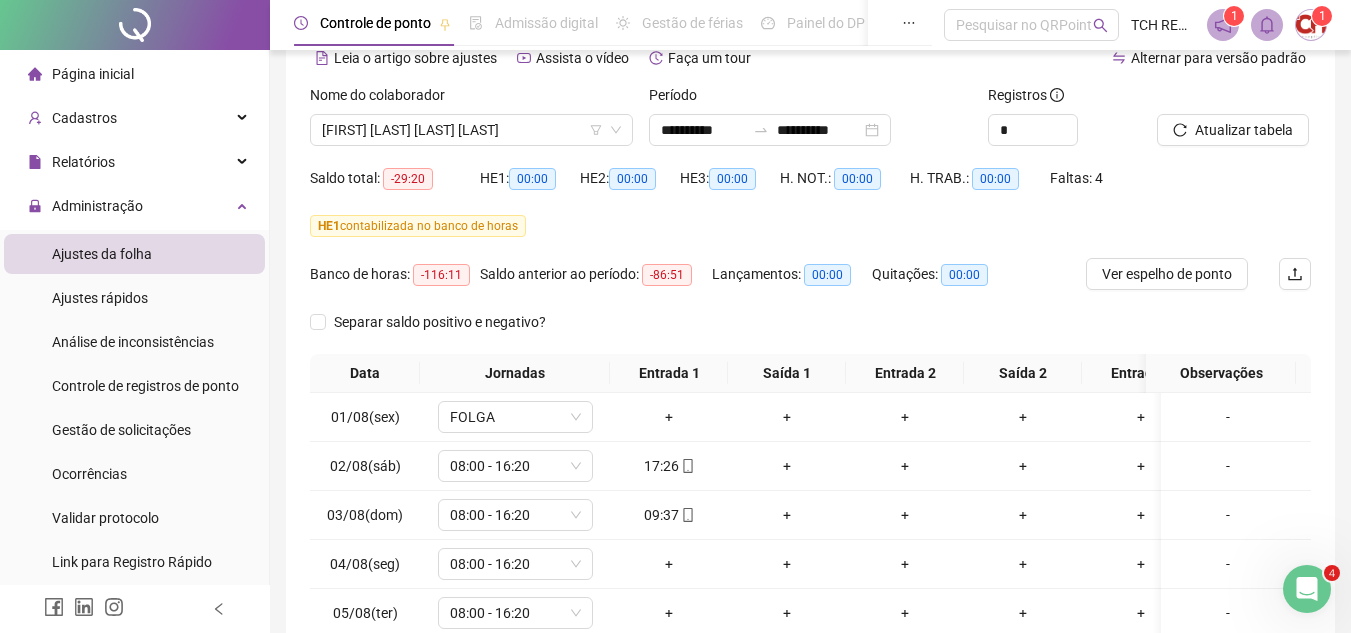 scroll, scrollTop: 200, scrollLeft: 0, axis: vertical 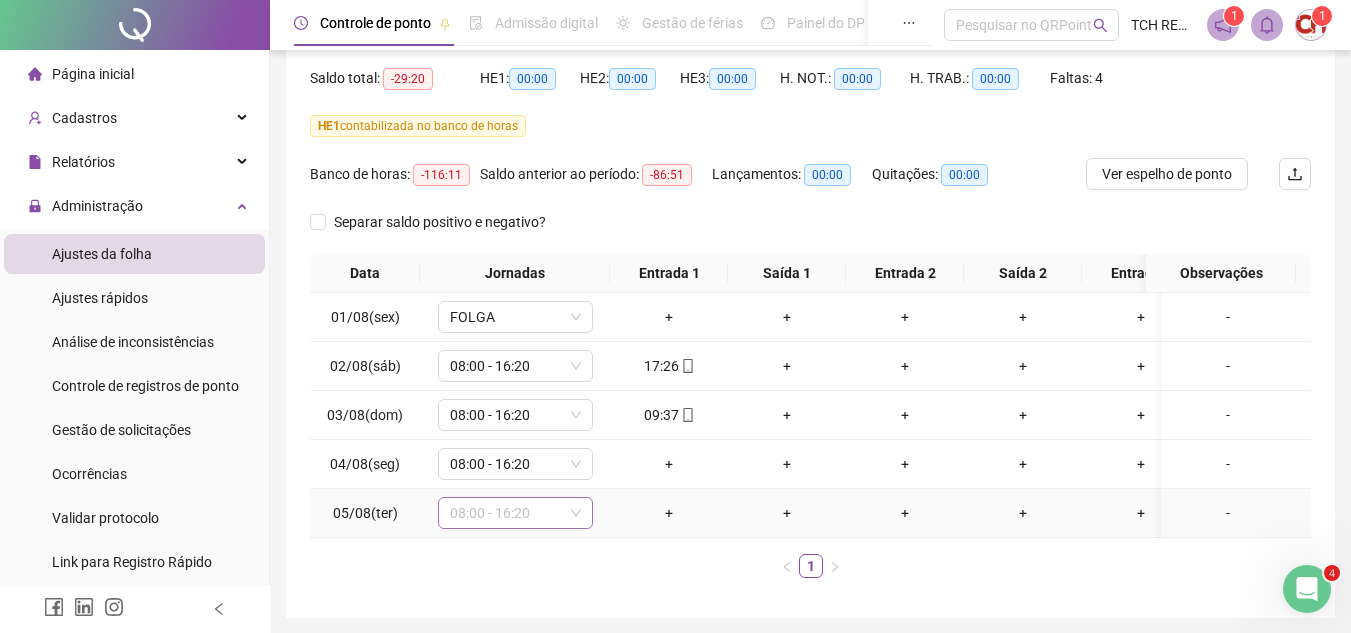 click on "08:00 - 16:20" at bounding box center (515, 513) 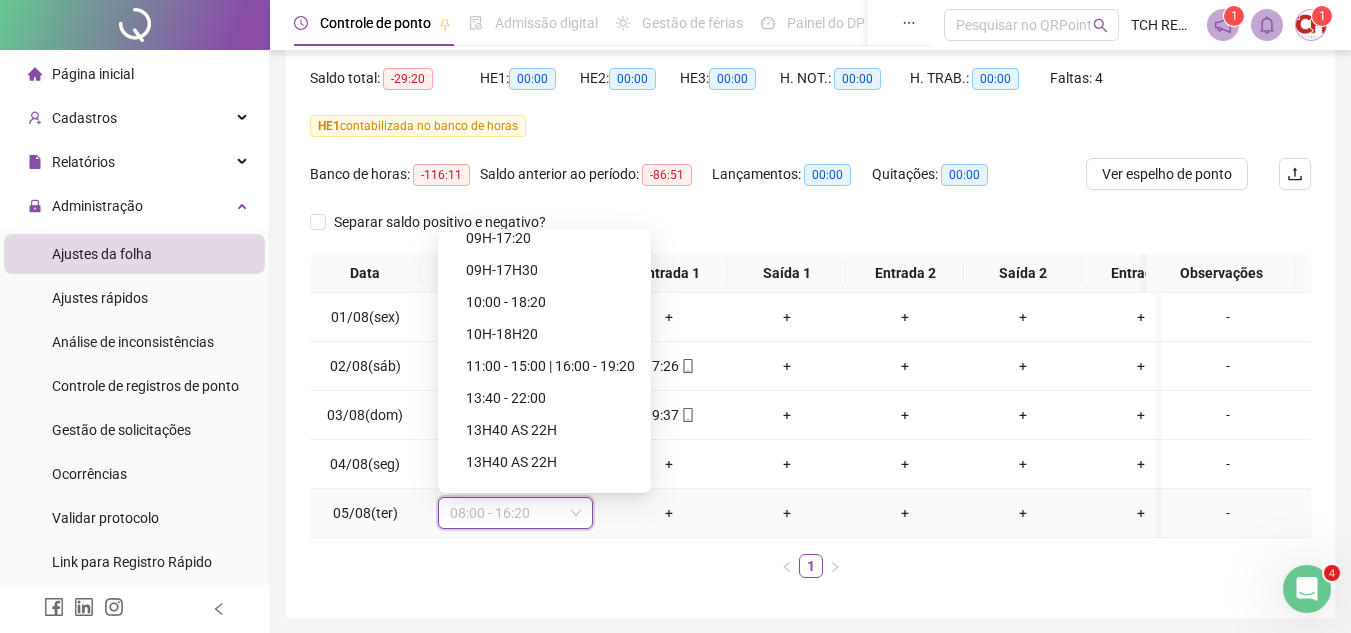 scroll, scrollTop: 1312, scrollLeft: 0, axis: vertical 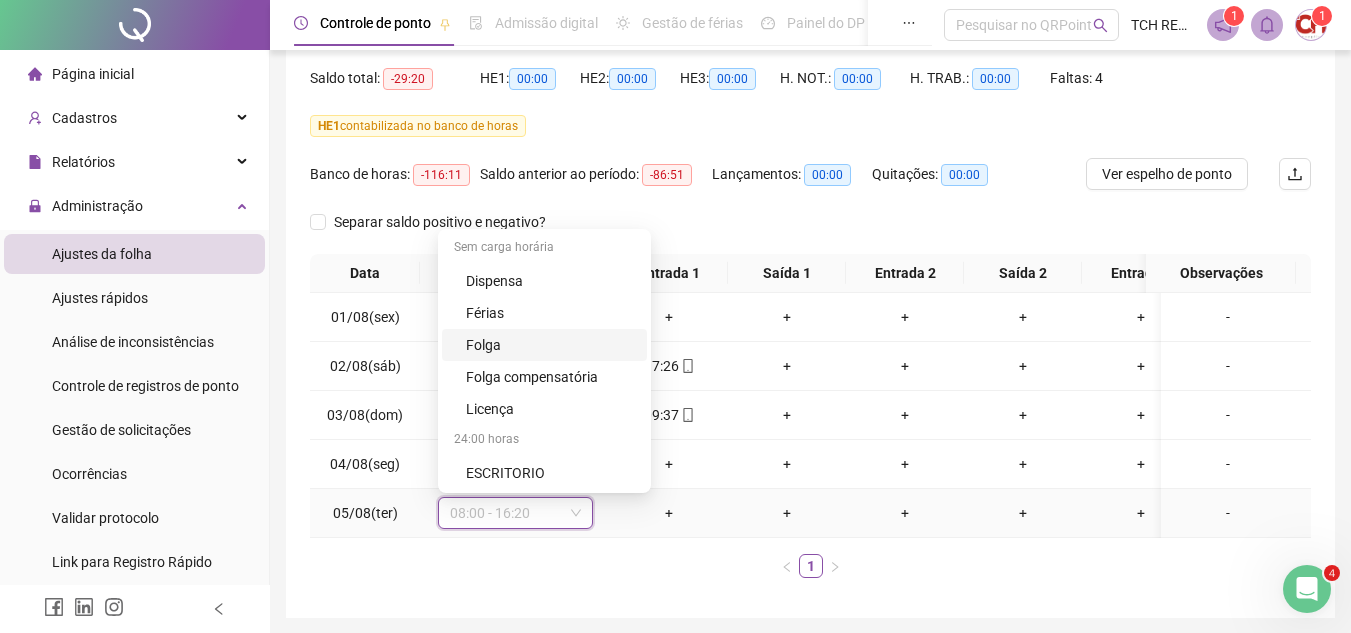 click on "Folga" at bounding box center (544, 345) 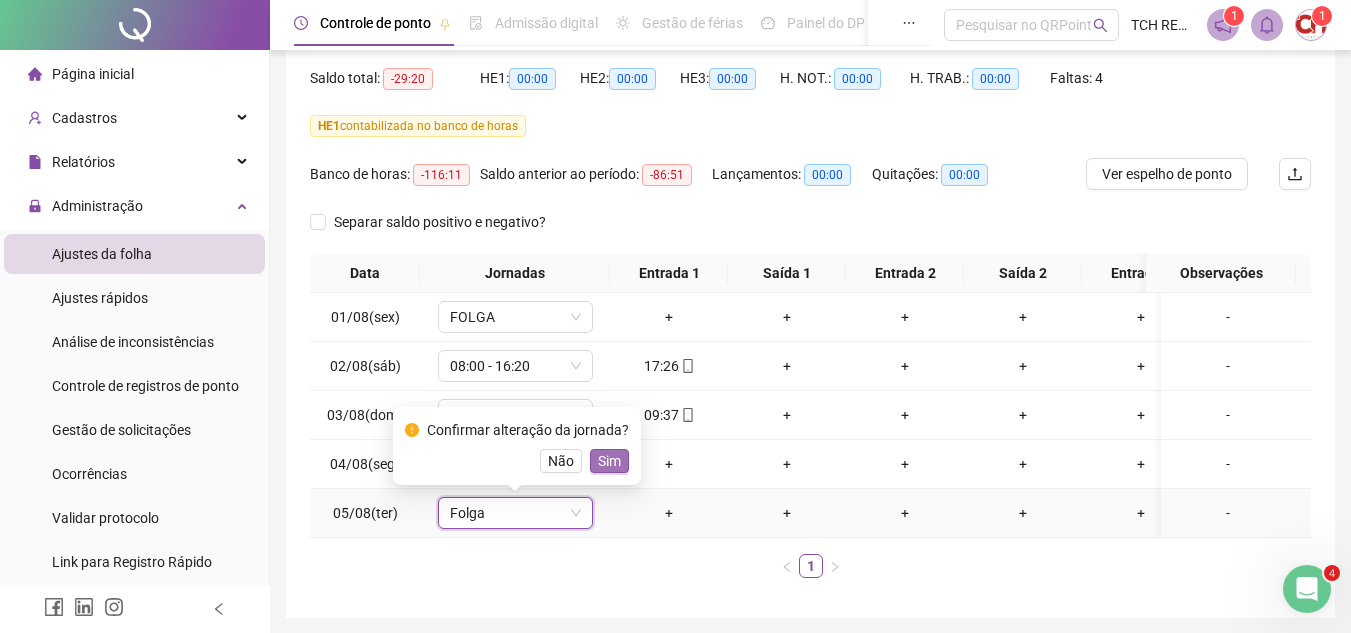 click on "Sim" at bounding box center (609, 461) 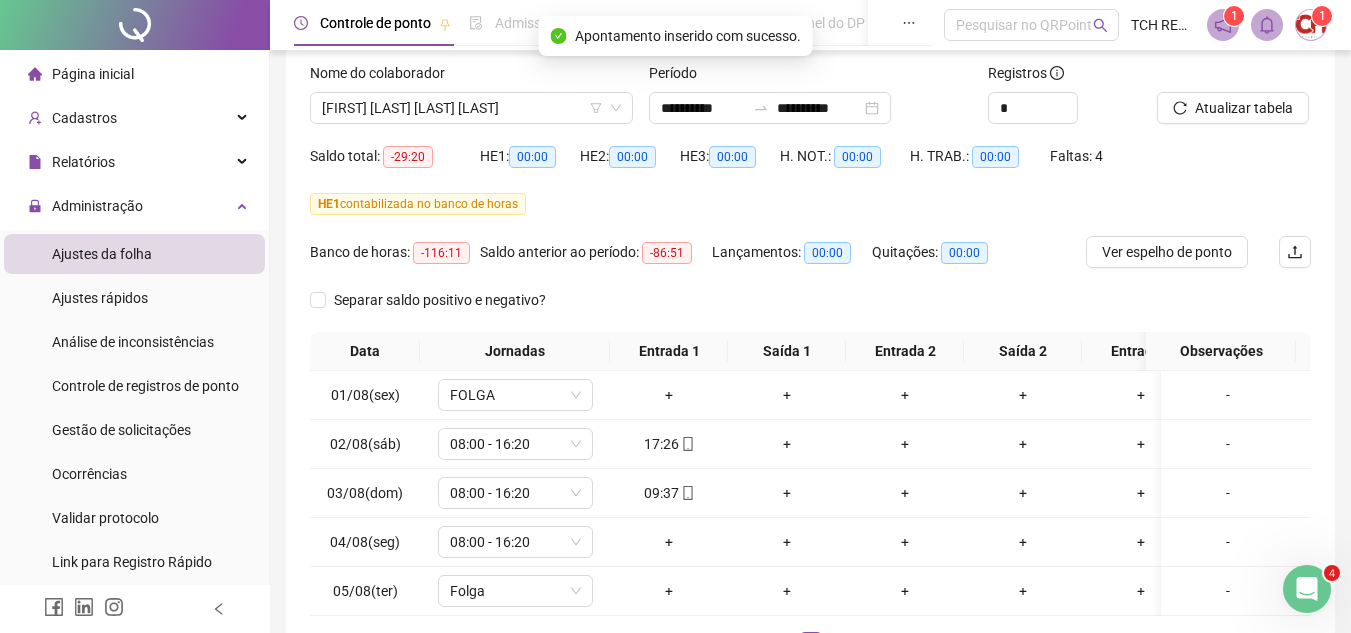 scroll, scrollTop: 100, scrollLeft: 0, axis: vertical 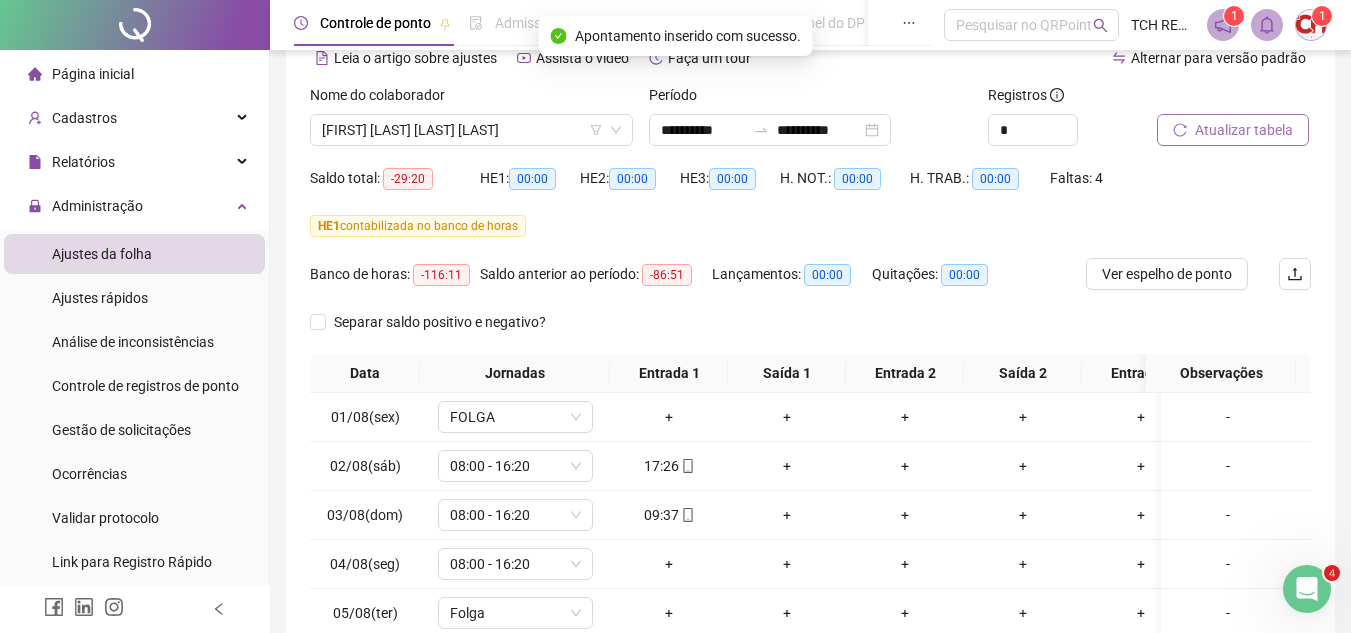 click on "Atualizar tabela" at bounding box center [1244, 130] 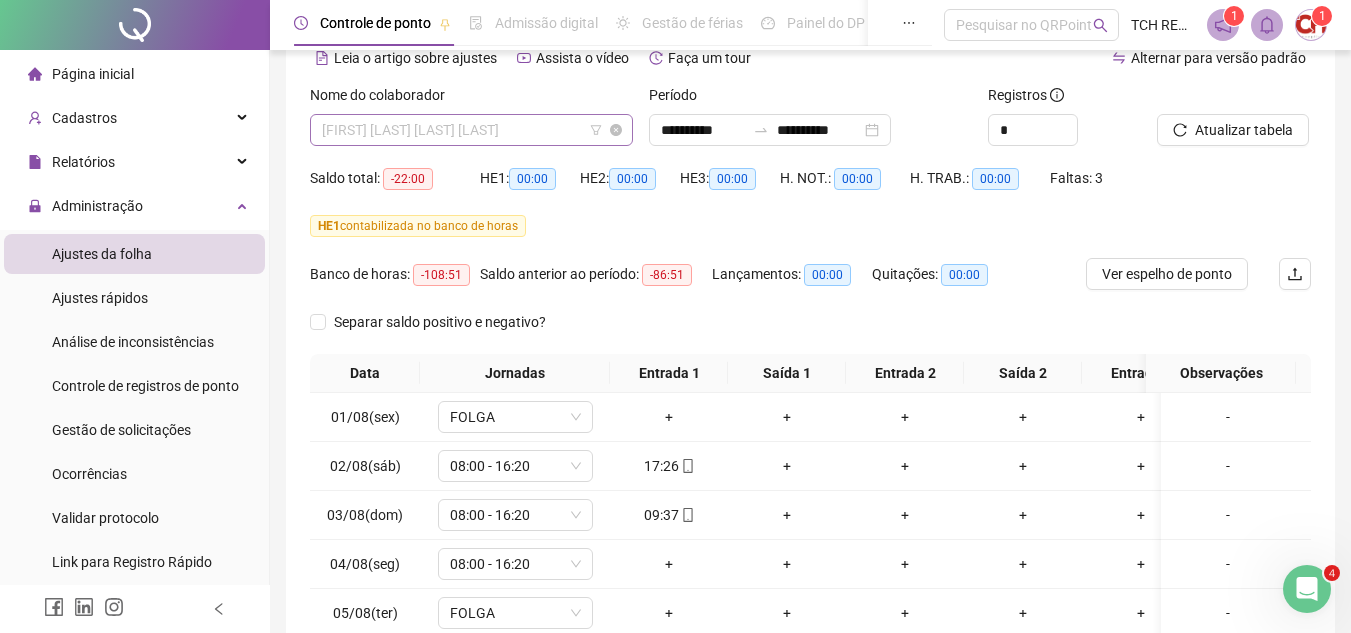 click on "[FIRST] [LAST] [LAST] [LAST]" at bounding box center (471, 130) 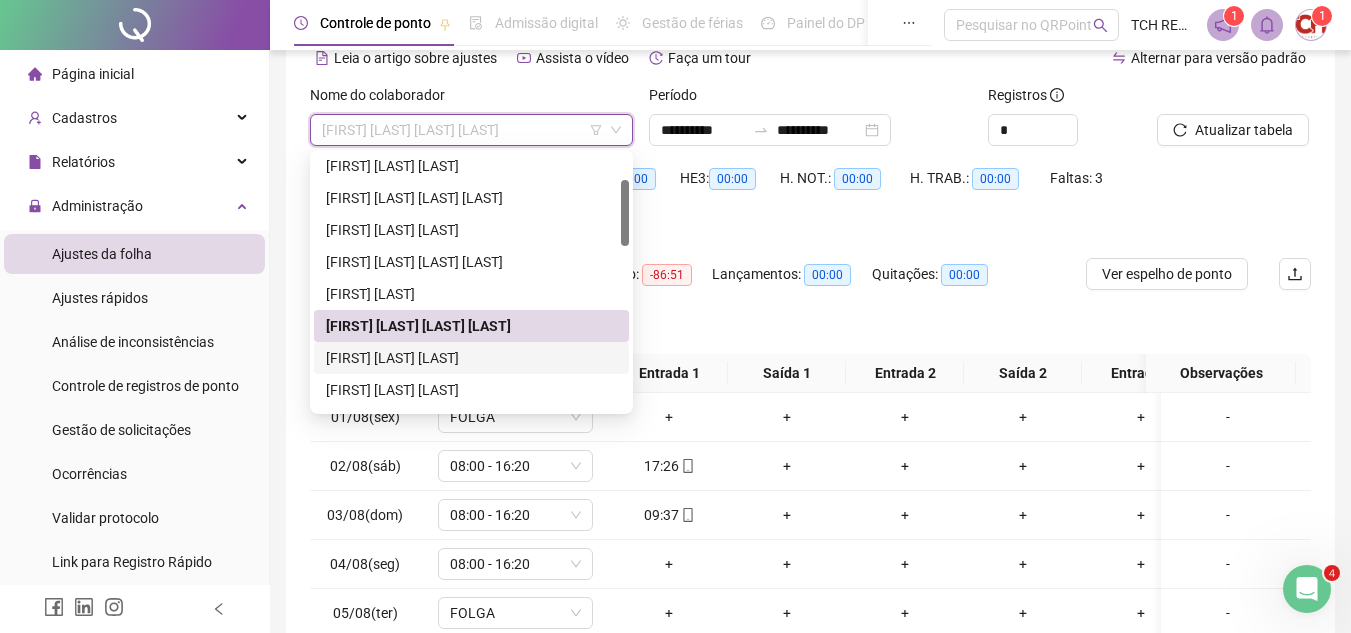 drag, startPoint x: 466, startPoint y: 356, endPoint x: 506, endPoint y: 337, distance: 44.28318 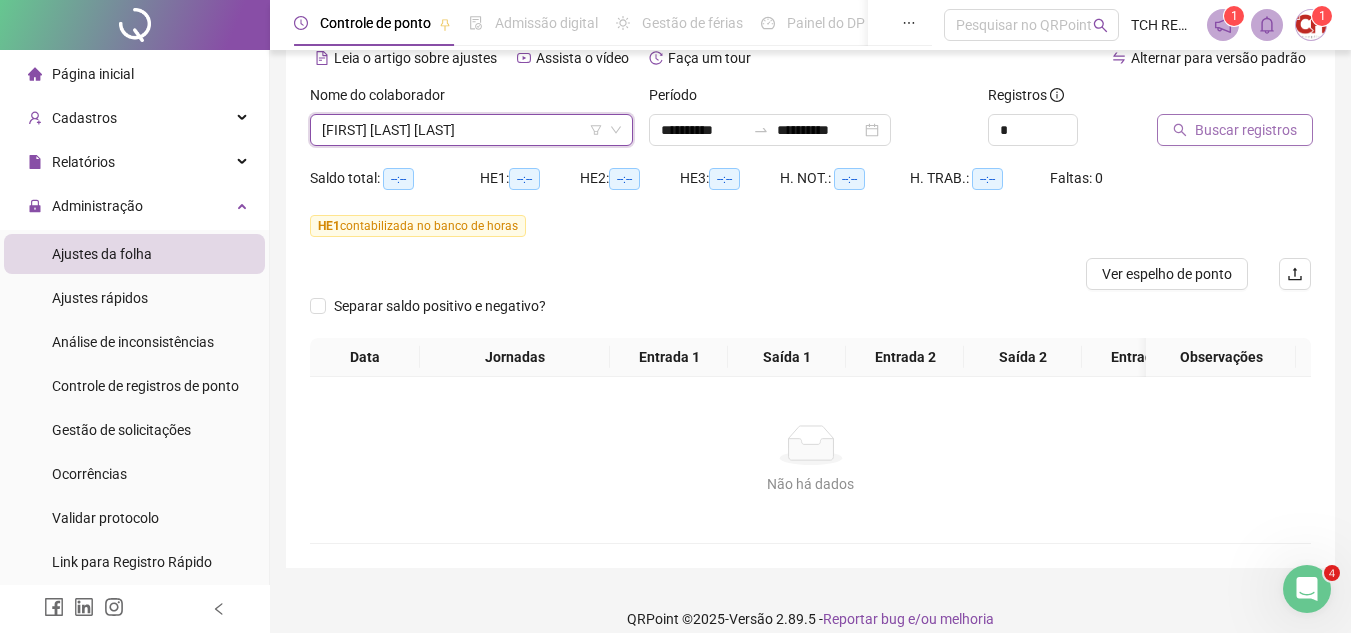 click on "Buscar registros" at bounding box center (1246, 130) 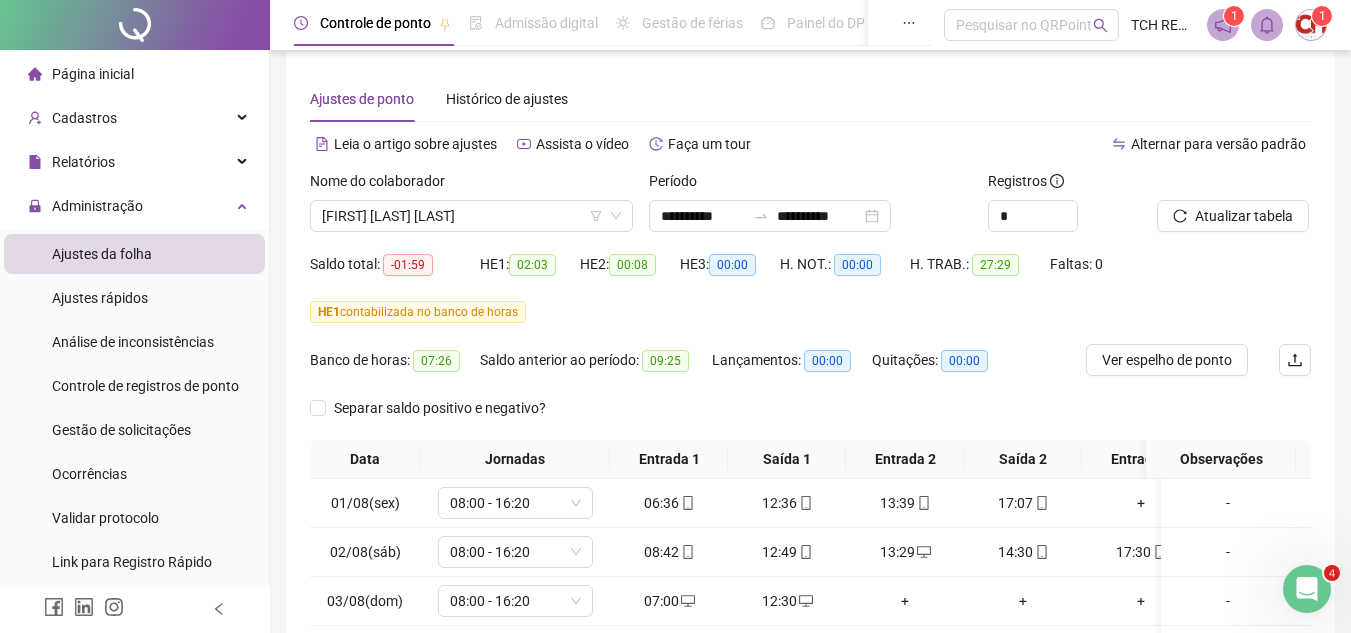scroll, scrollTop: 0, scrollLeft: 0, axis: both 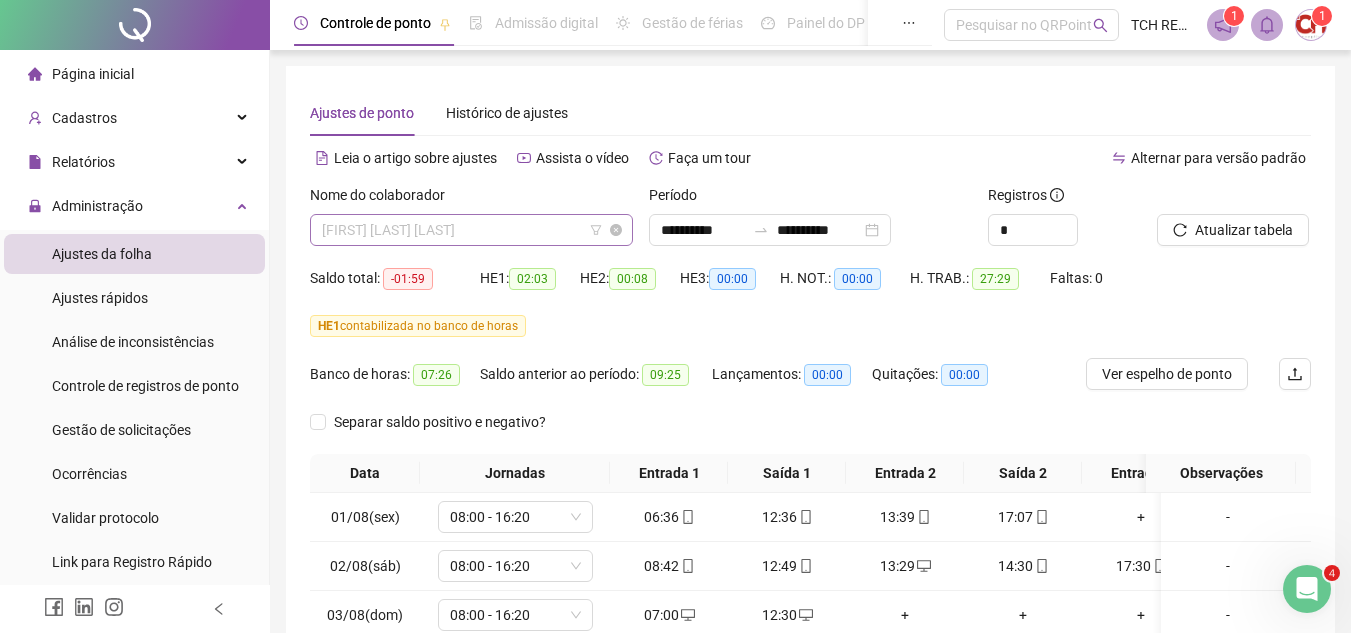 click on "[FIRST] [LAST] [LAST]" at bounding box center (471, 230) 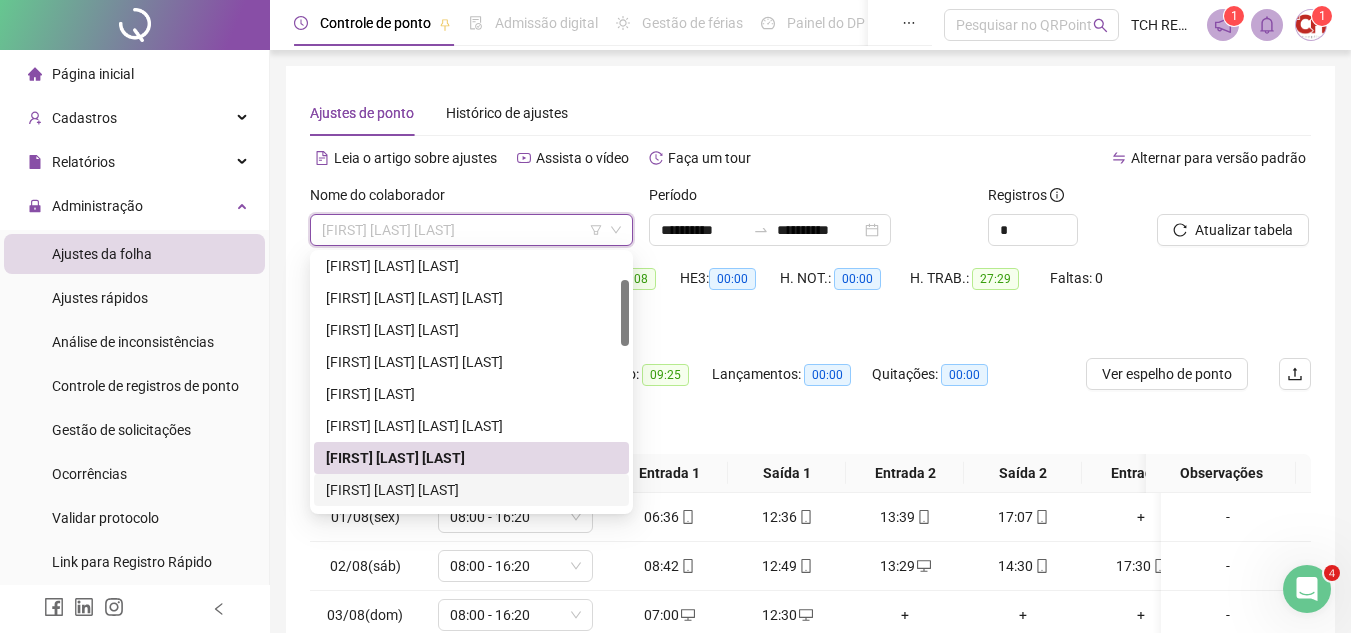 click on "[FIRST] [LAST] [LAST]" at bounding box center (471, 490) 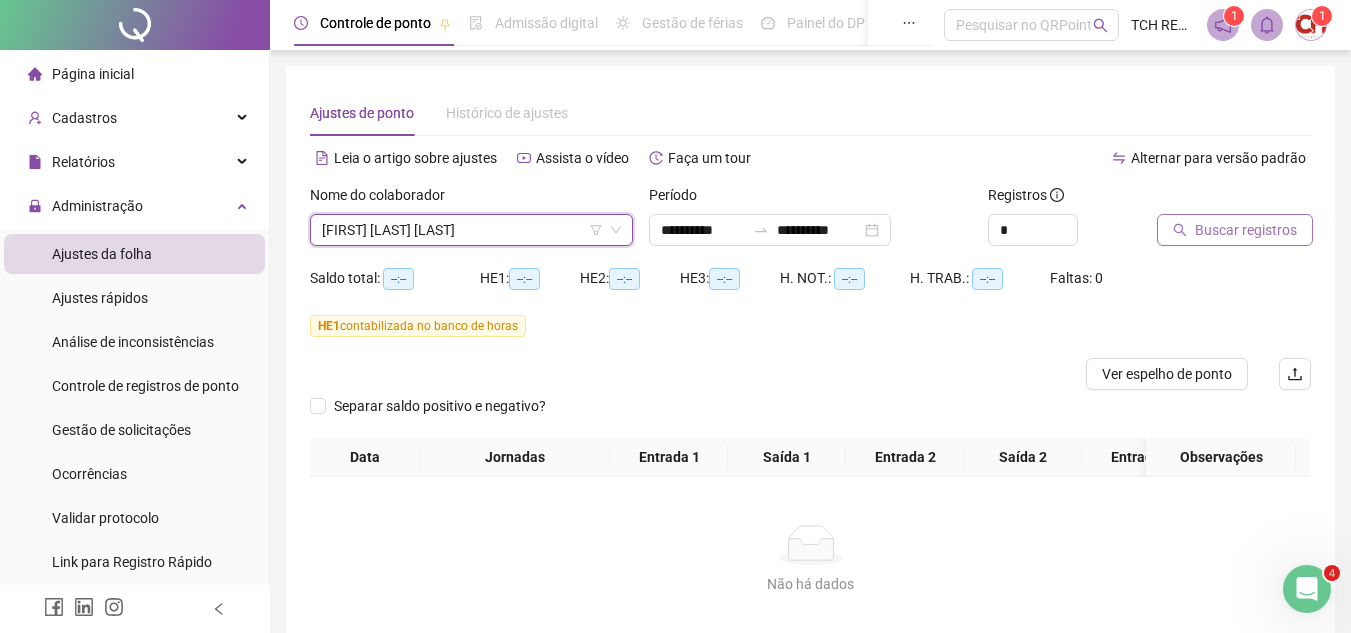 click on "Buscar registros" at bounding box center (1246, 230) 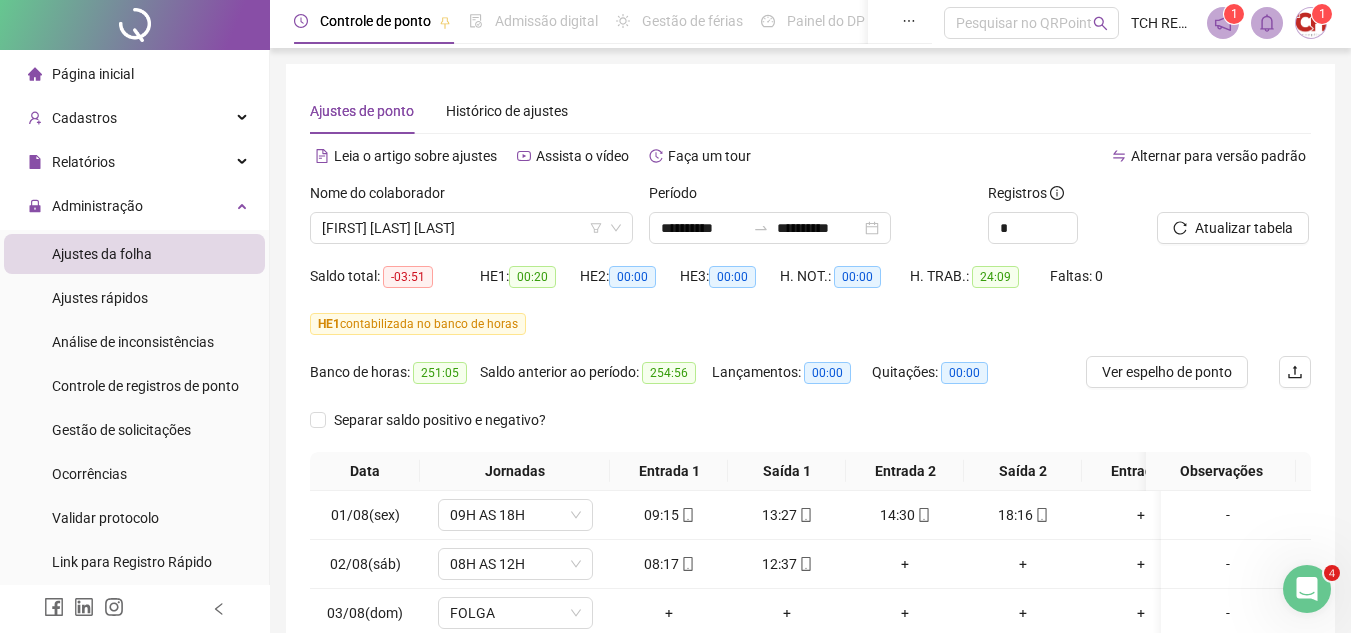 scroll, scrollTop: 0, scrollLeft: 0, axis: both 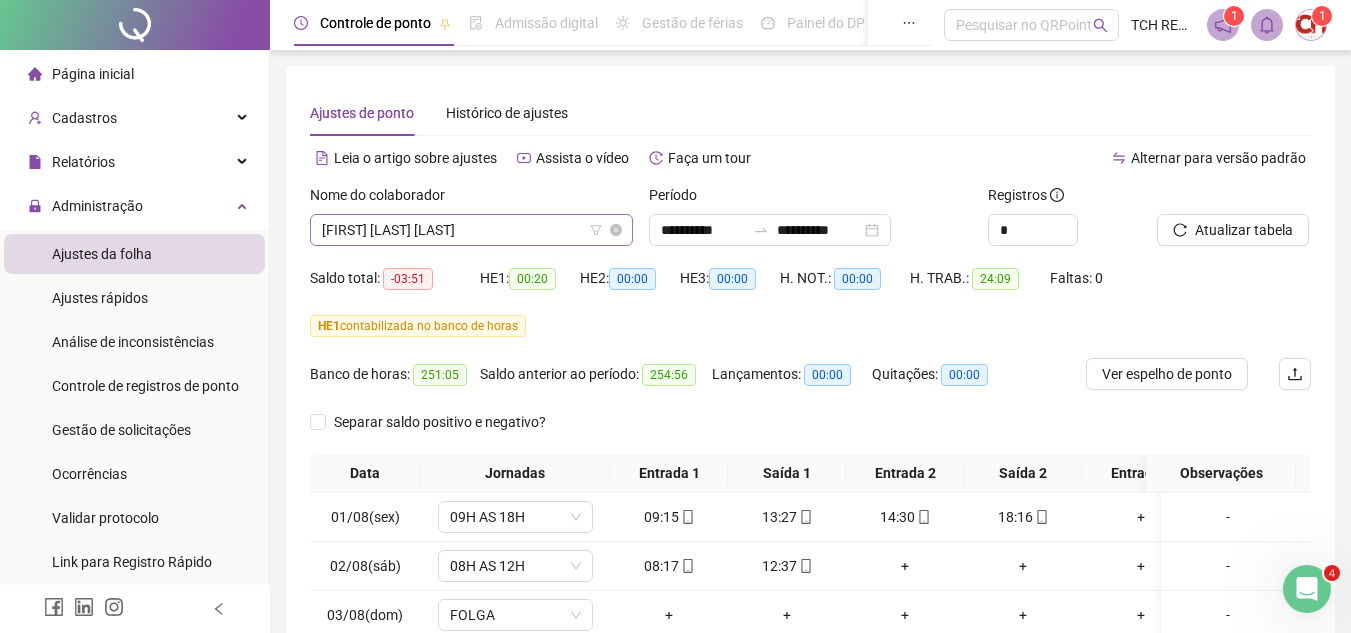 click on "[FIRST] [LAST] [LAST]" at bounding box center (471, 230) 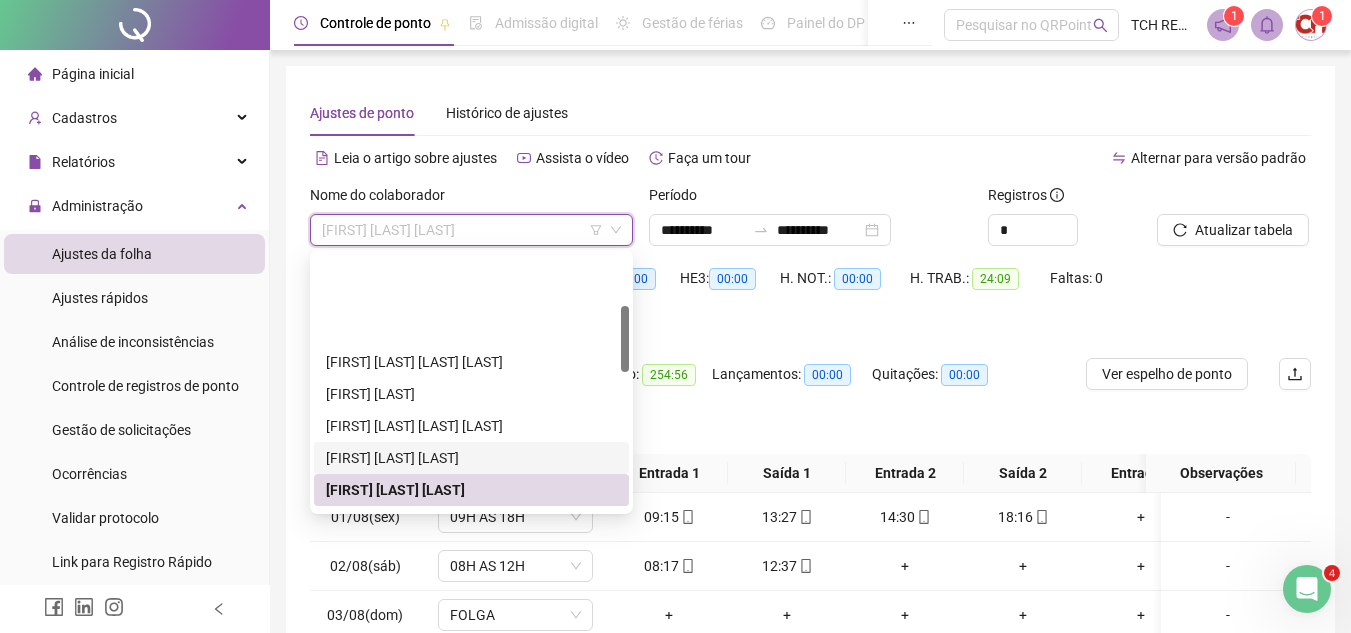 scroll, scrollTop: 200, scrollLeft: 0, axis: vertical 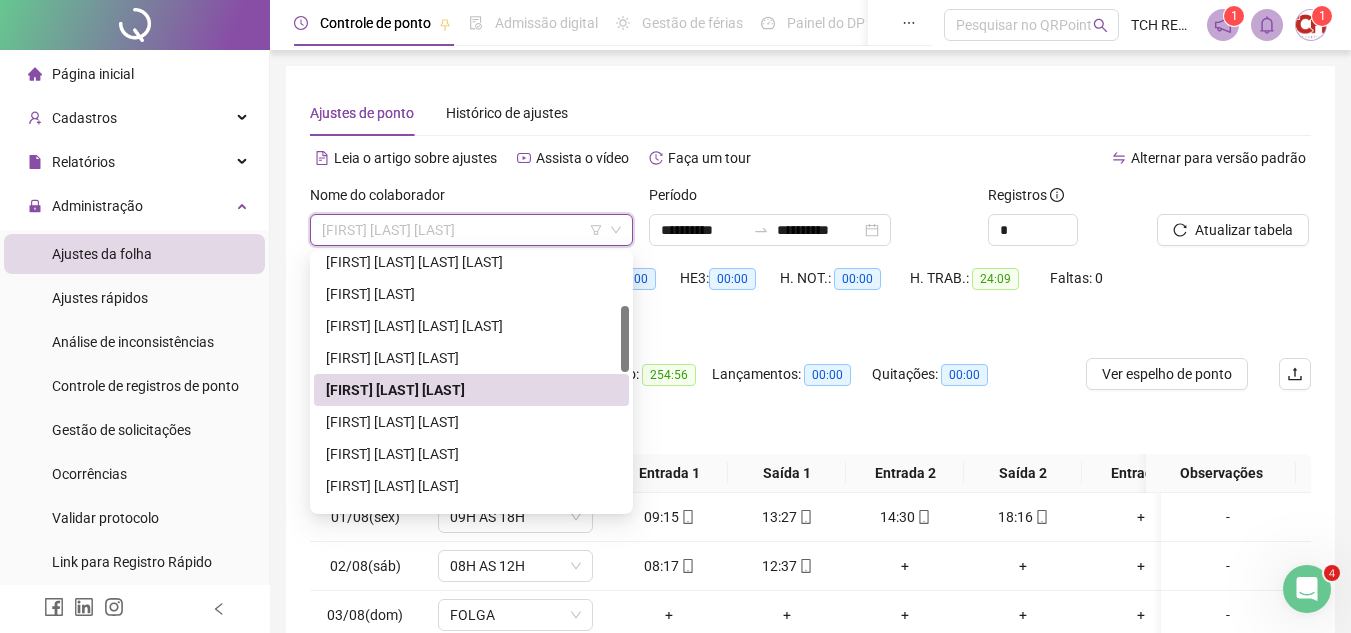 click on "[FIRST] [LAST] [LAST]" at bounding box center [471, 390] 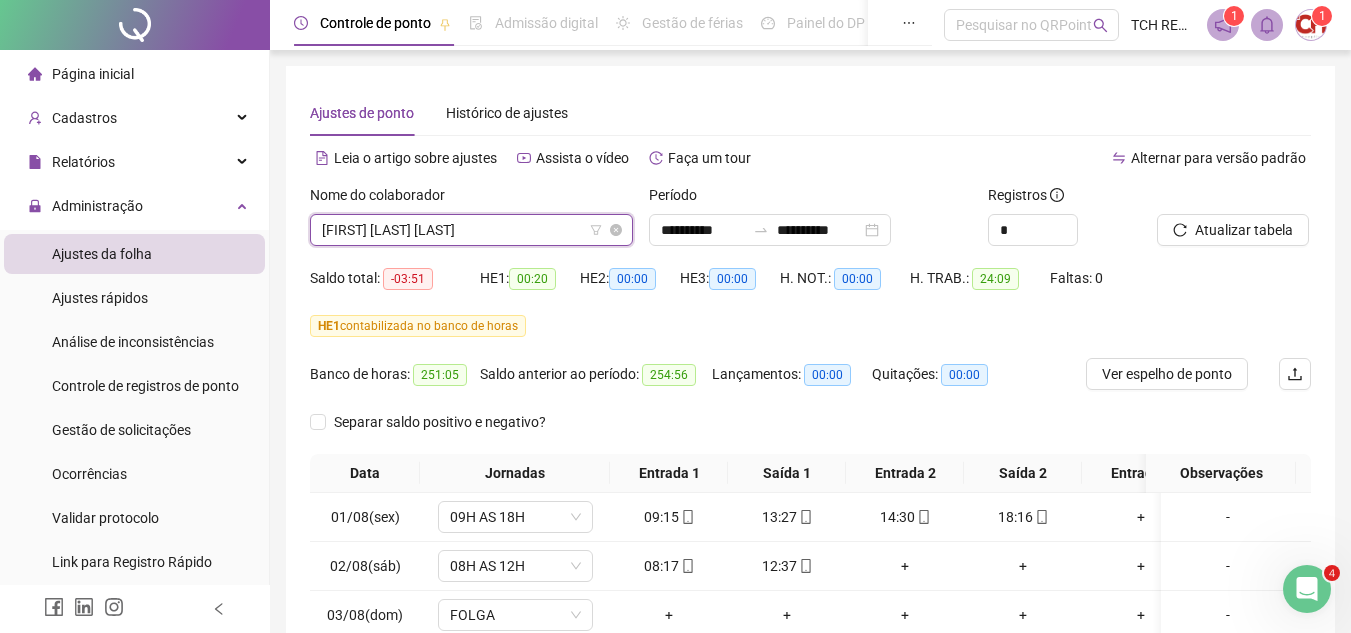 click on "[FIRST] [LAST] [LAST]" at bounding box center (471, 230) 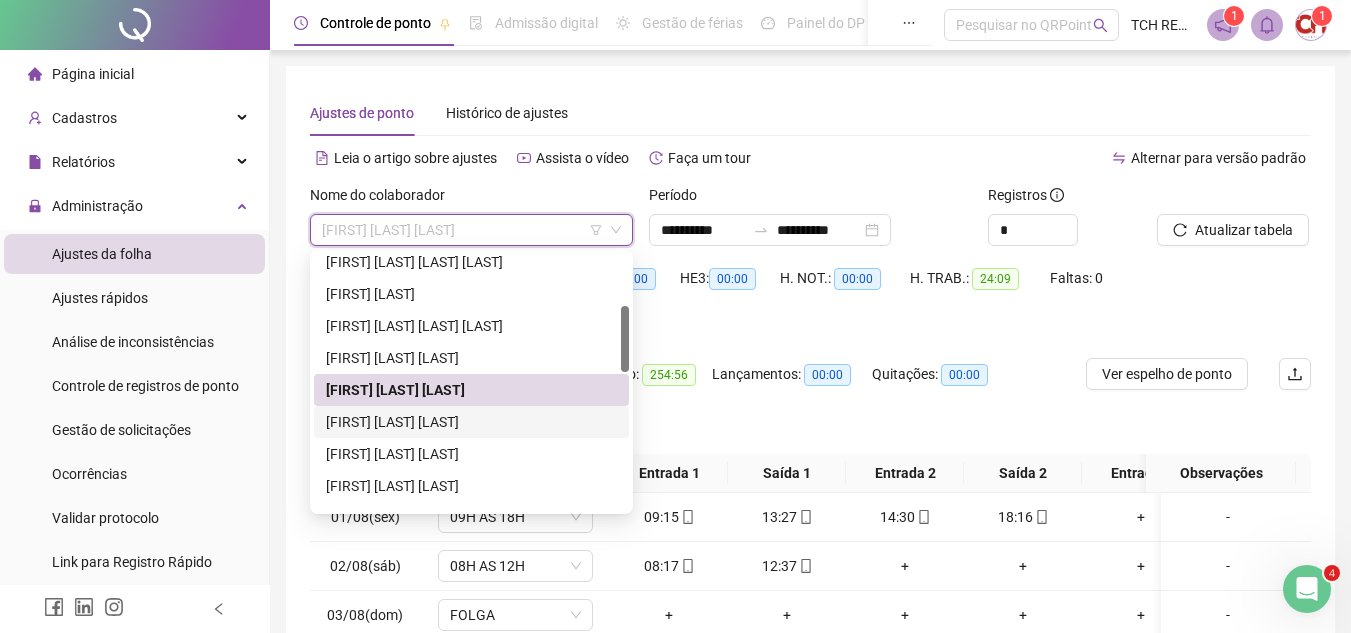 click on "[FIRST] [LAST] [LAST]" at bounding box center [471, 422] 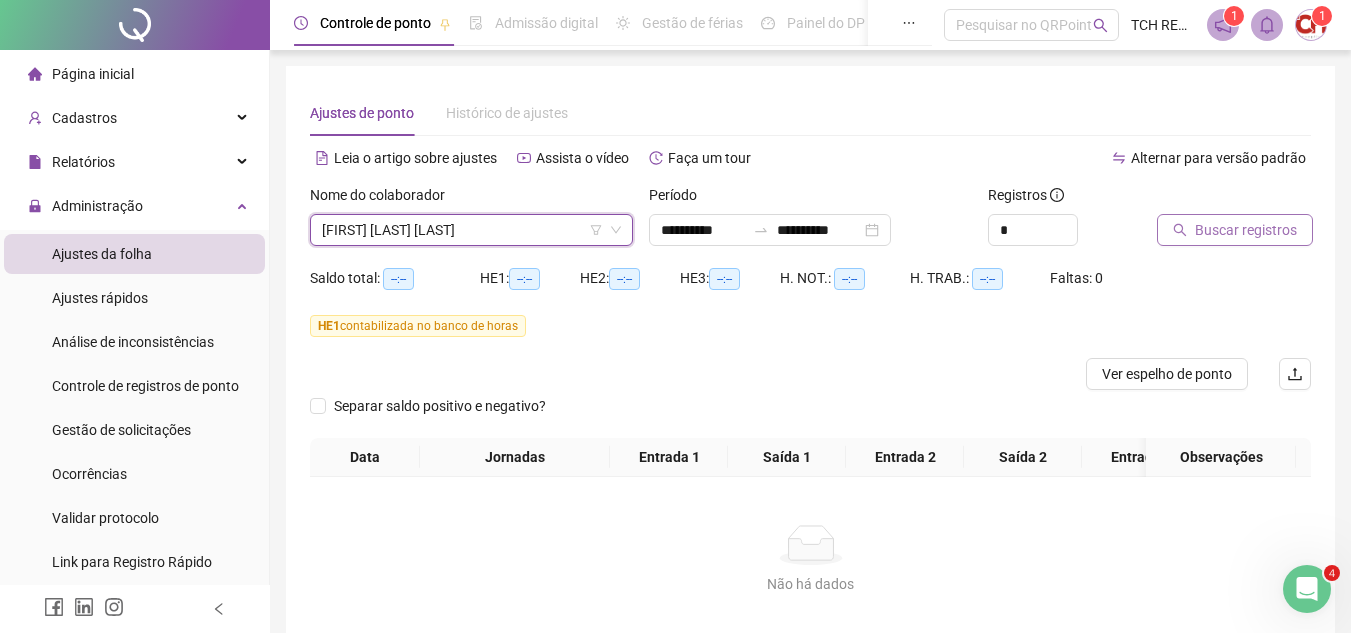 click on "Buscar registros" at bounding box center (1246, 230) 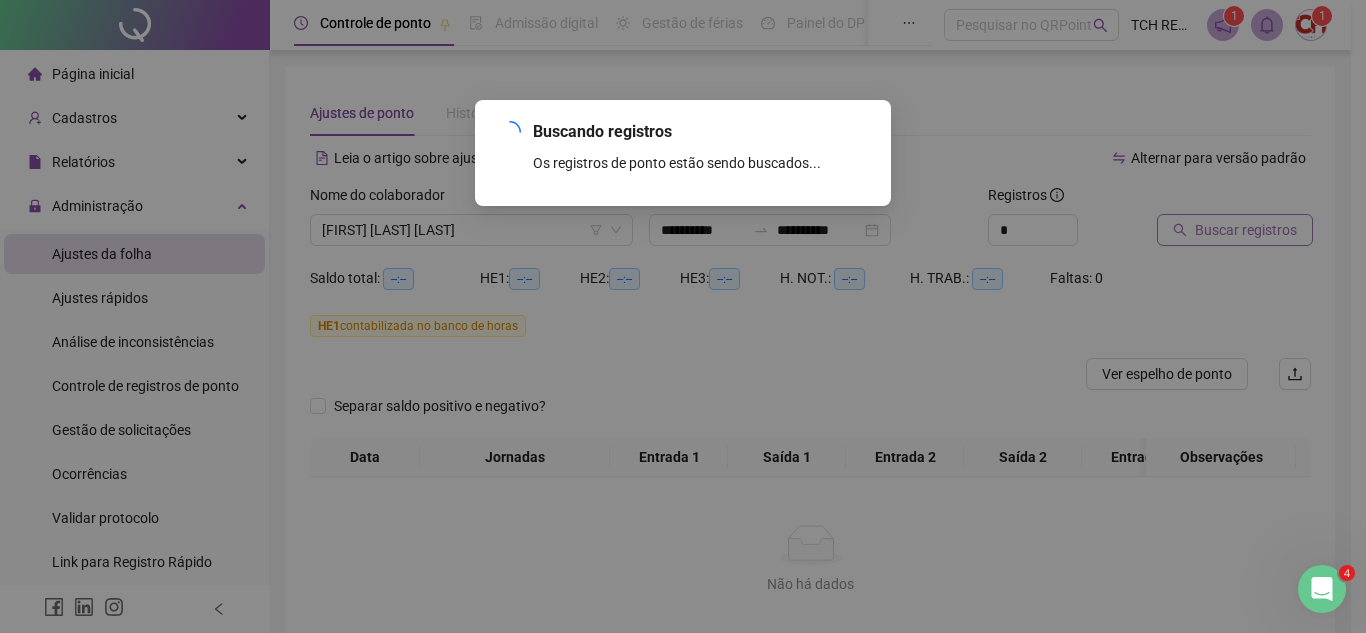 click on "Buscando registros Os registros de ponto estão sendo buscados... OK" at bounding box center [683, 316] 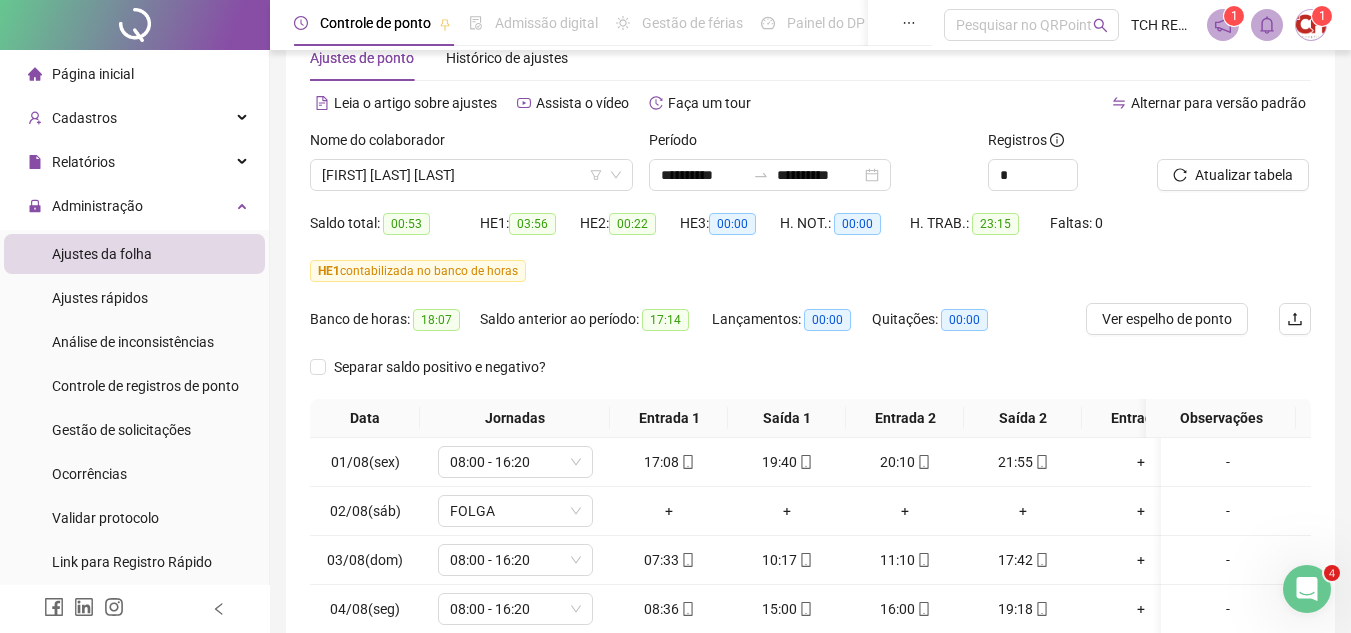 scroll, scrollTop: 0, scrollLeft: 0, axis: both 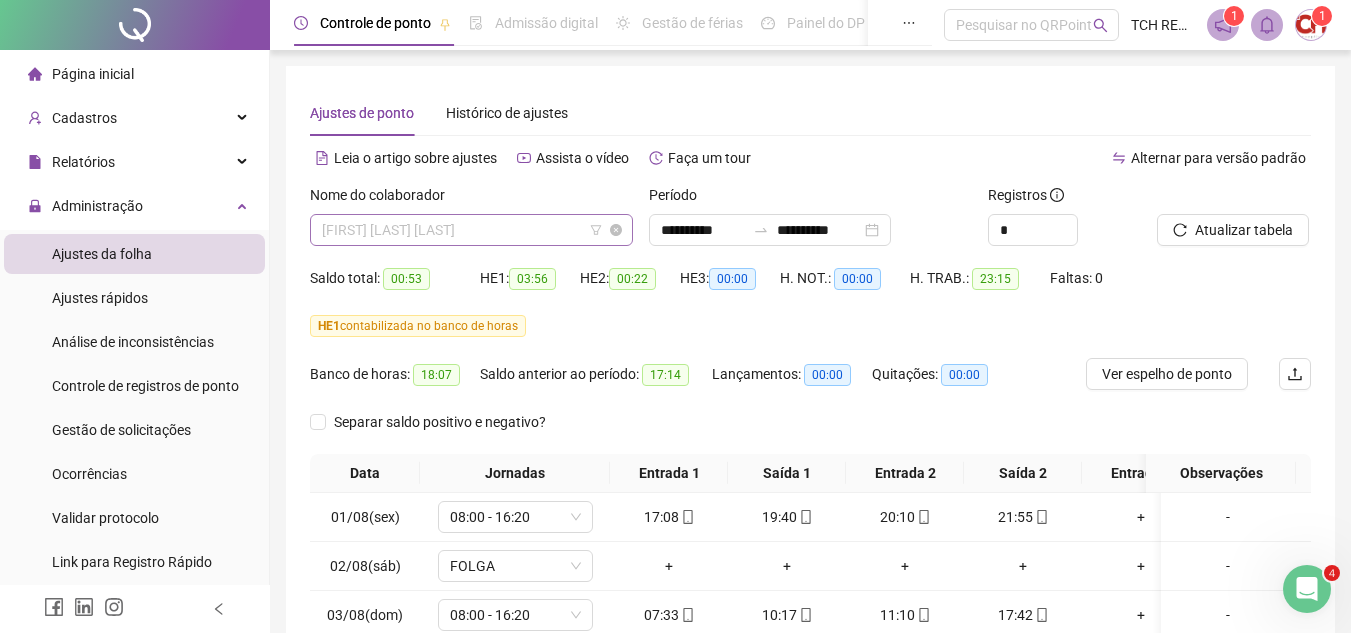click on "[FIRST] [LAST] [LAST]" at bounding box center [471, 230] 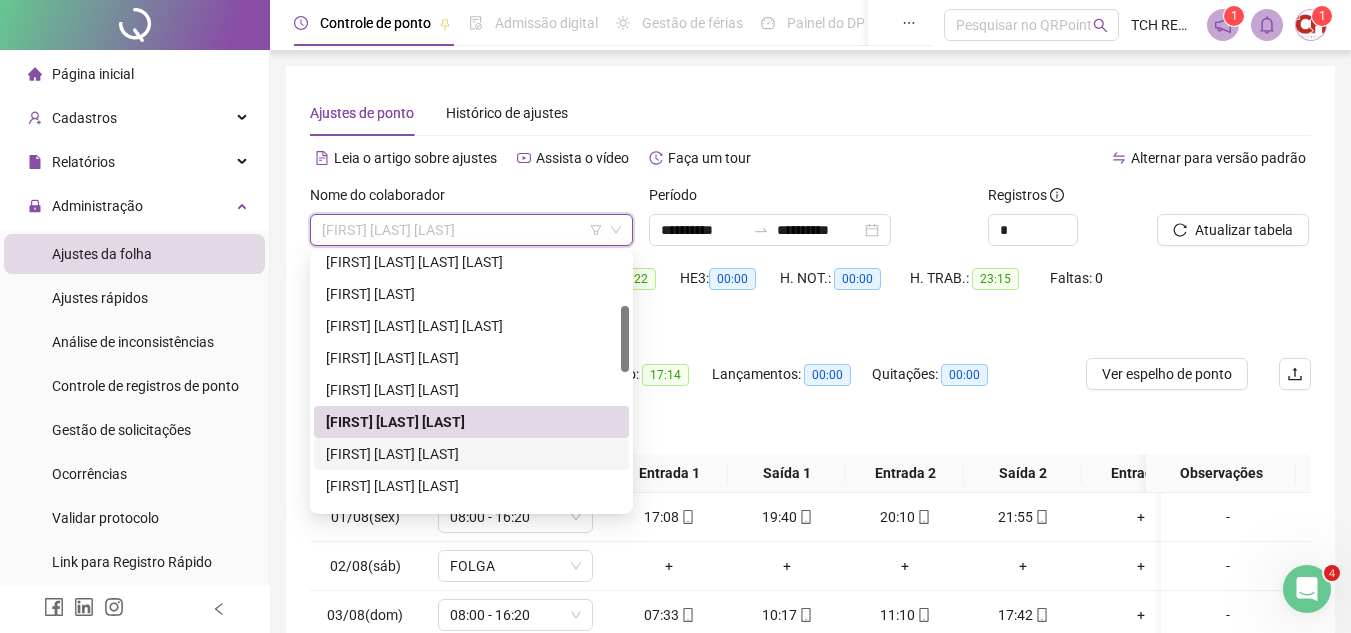 click on "[FIRST] [LAST] [LAST]" at bounding box center (471, 454) 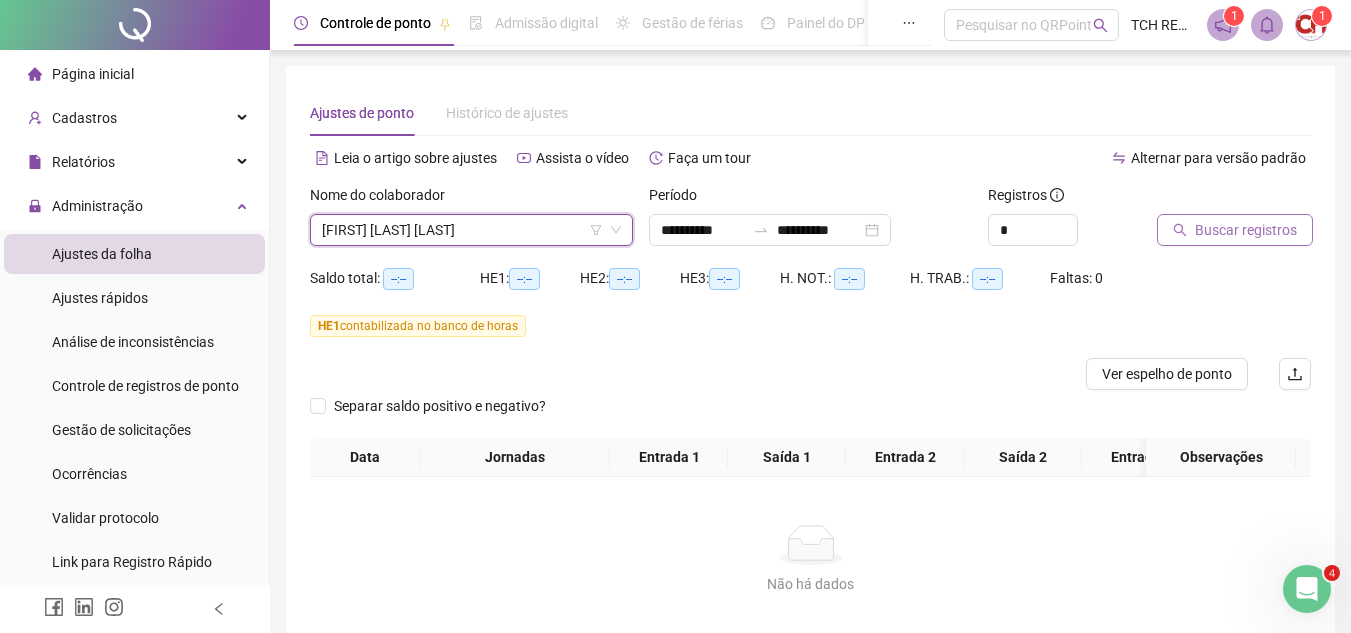 click 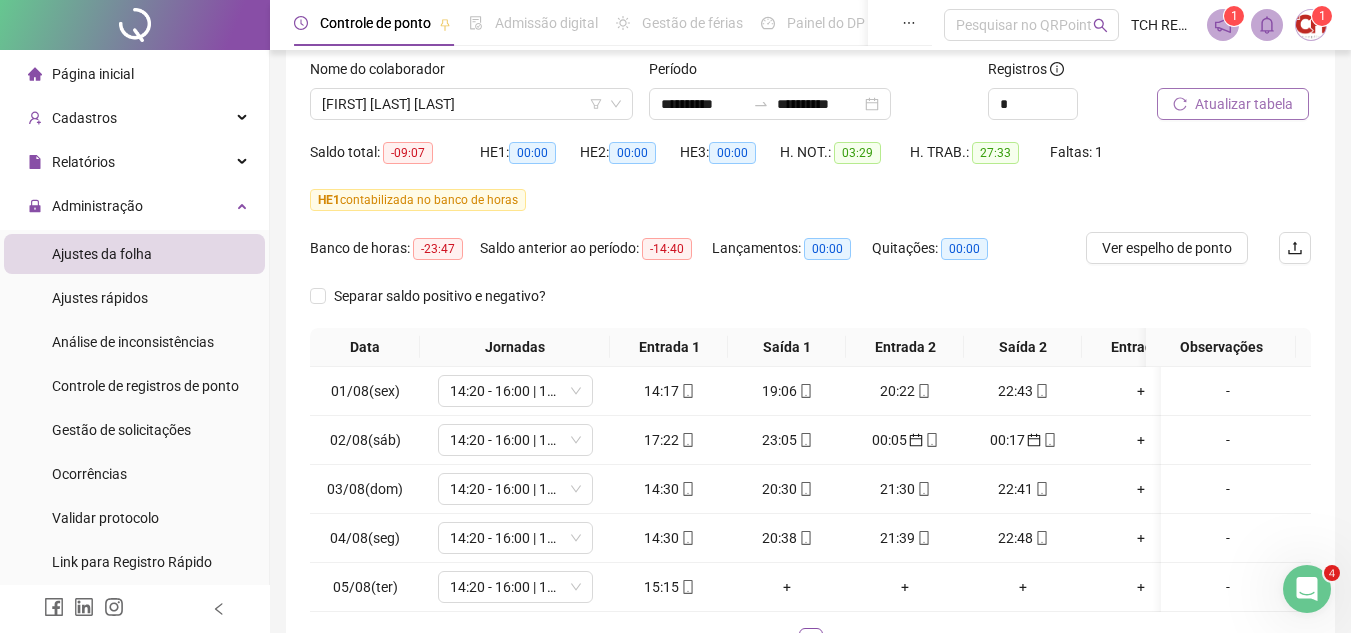 scroll, scrollTop: 0, scrollLeft: 0, axis: both 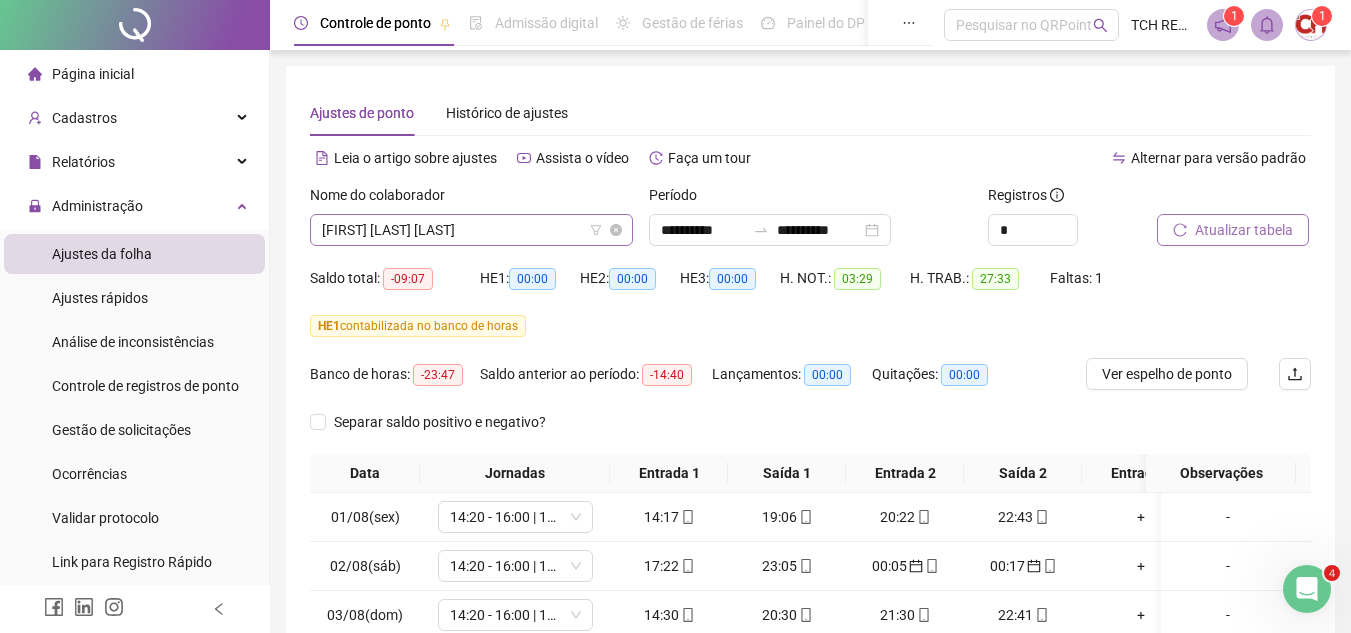 click on "[FIRST] [LAST] [LAST]" at bounding box center [471, 230] 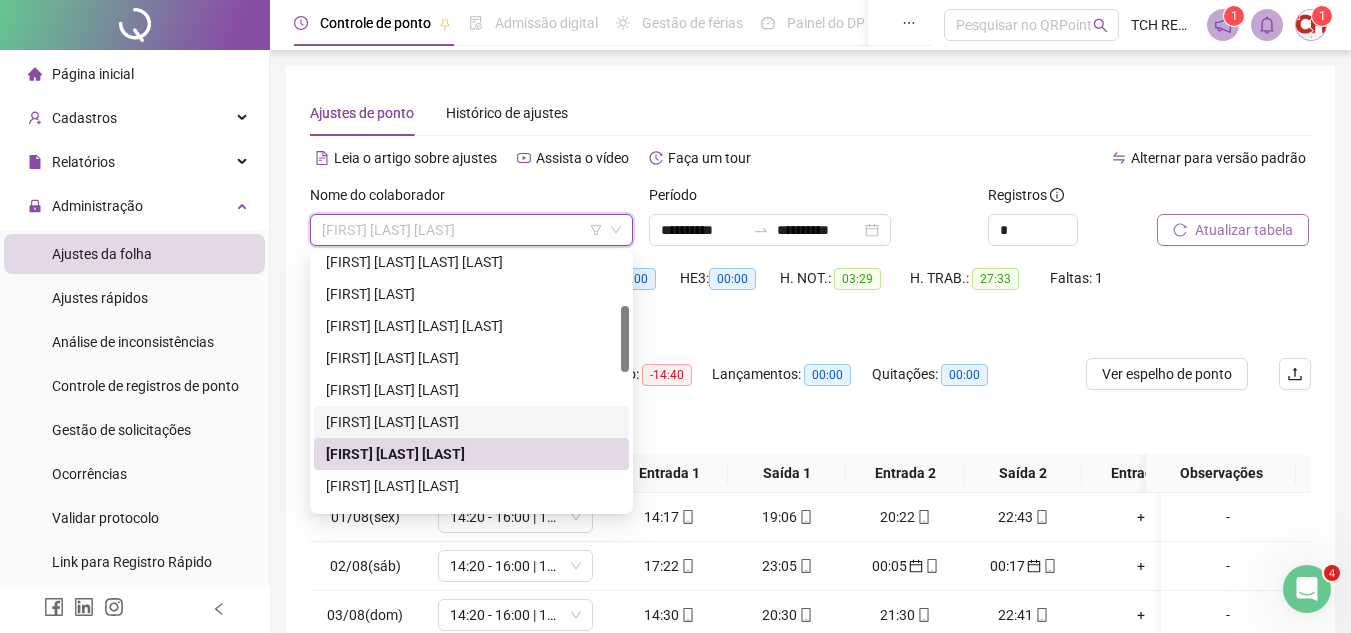 click on "[FIRST] [LAST] [LAST]" at bounding box center (471, 422) 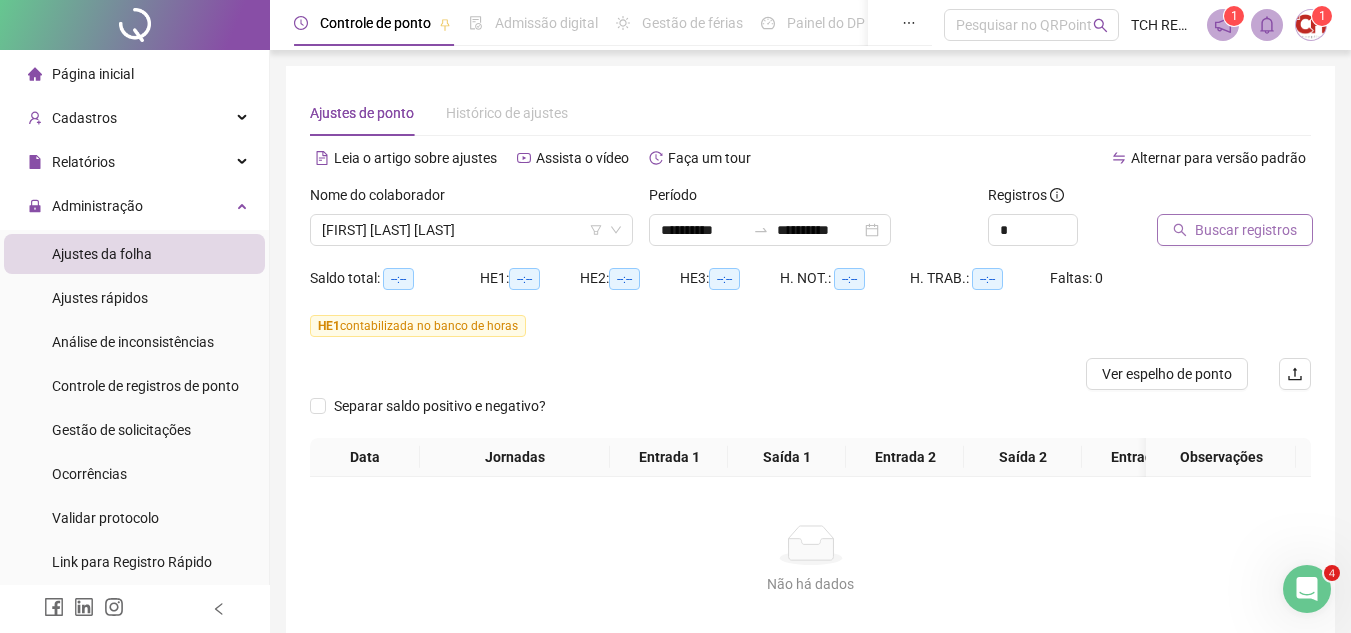click on "Buscar registros" at bounding box center (1246, 230) 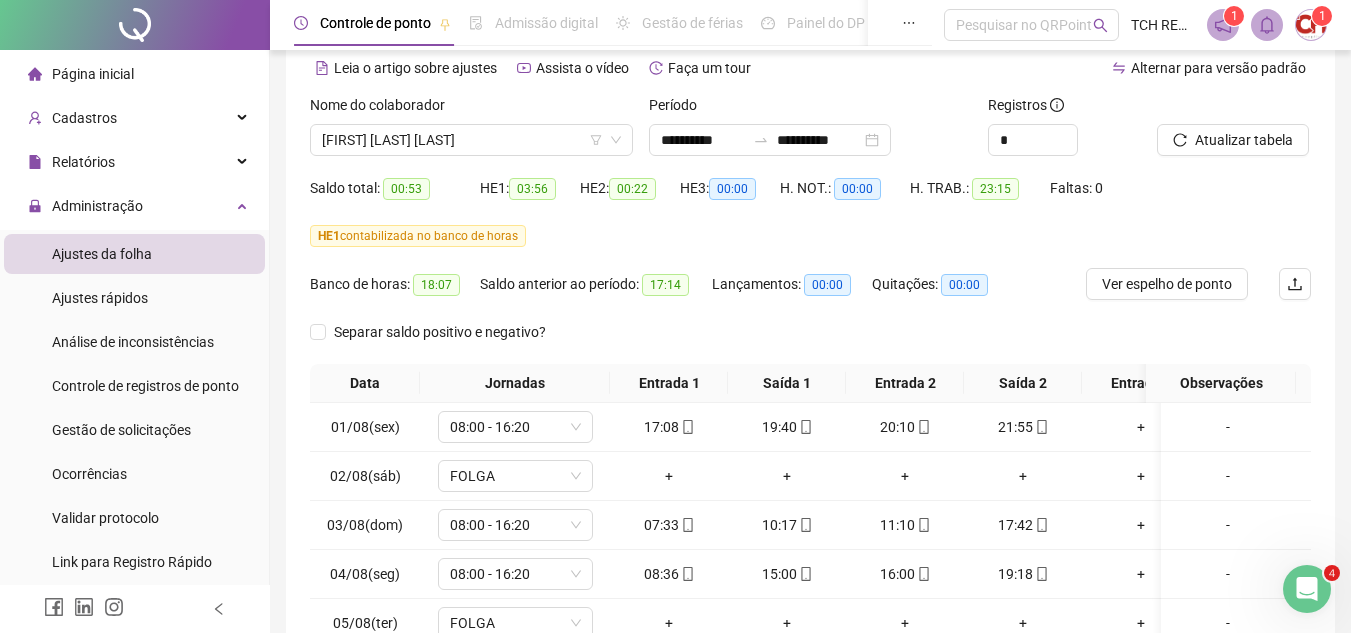 scroll, scrollTop: 200, scrollLeft: 0, axis: vertical 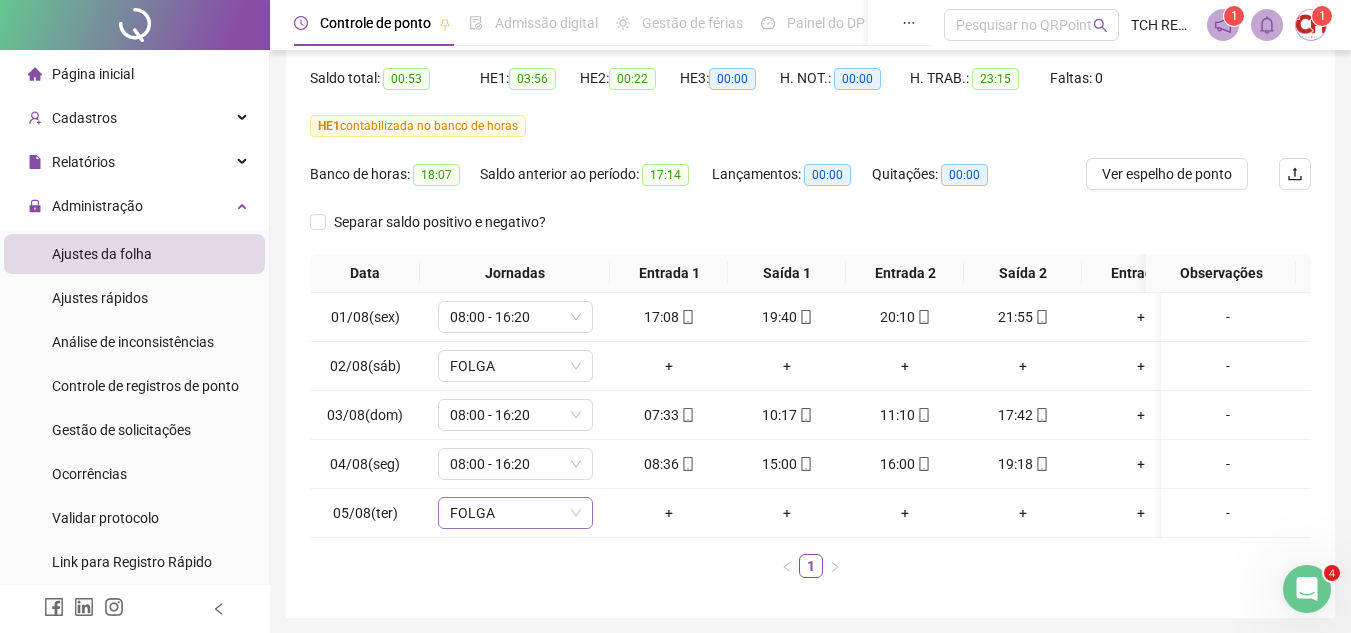 click on "FOLGA" at bounding box center [515, 513] 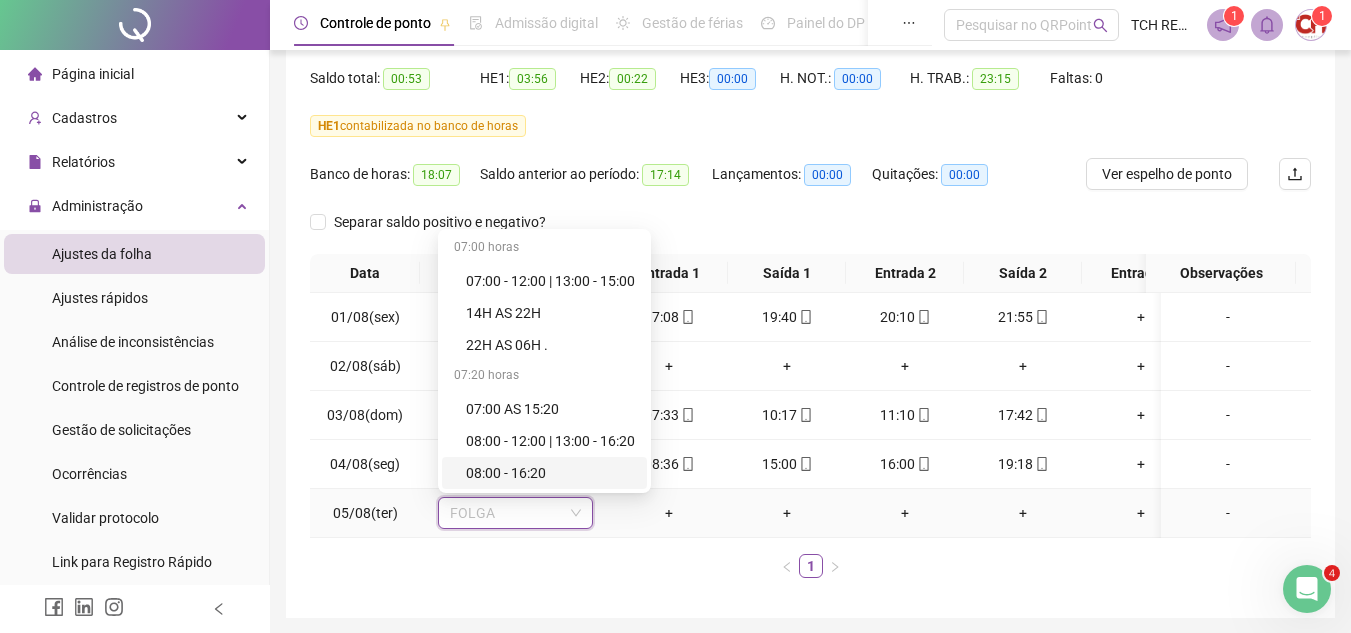 click on "08:00 - 16:20" at bounding box center [550, 473] 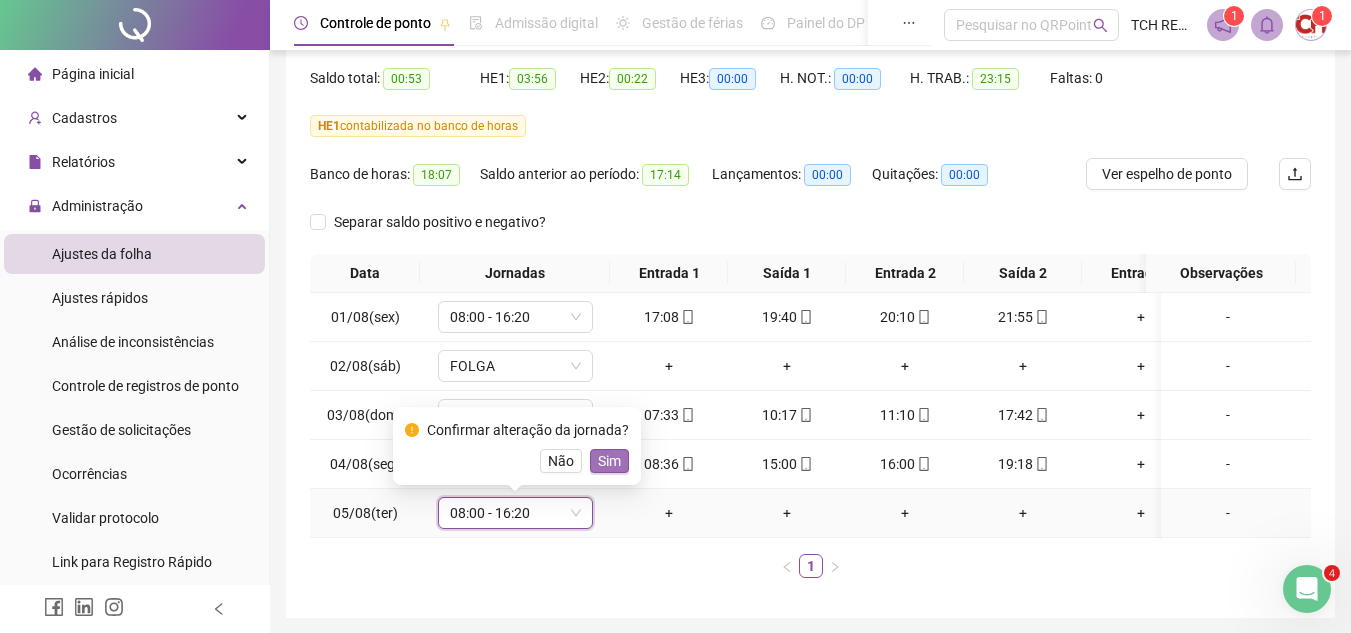 click on "Sim" at bounding box center (609, 461) 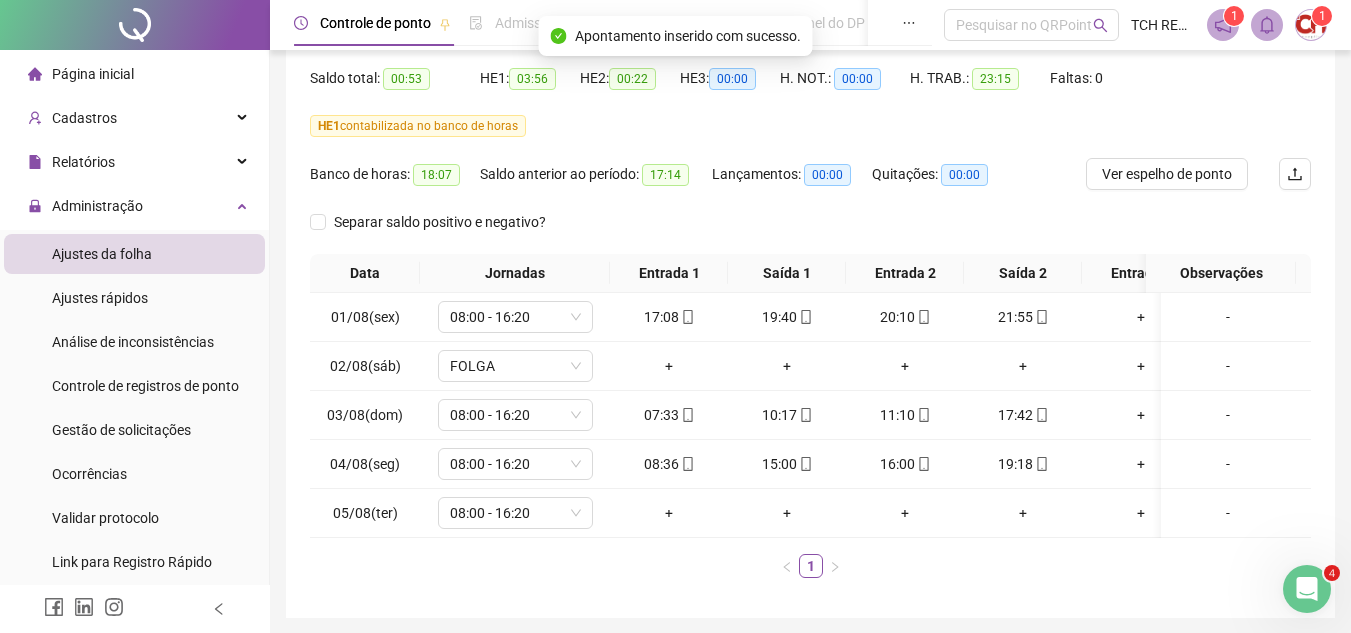 scroll, scrollTop: 100, scrollLeft: 0, axis: vertical 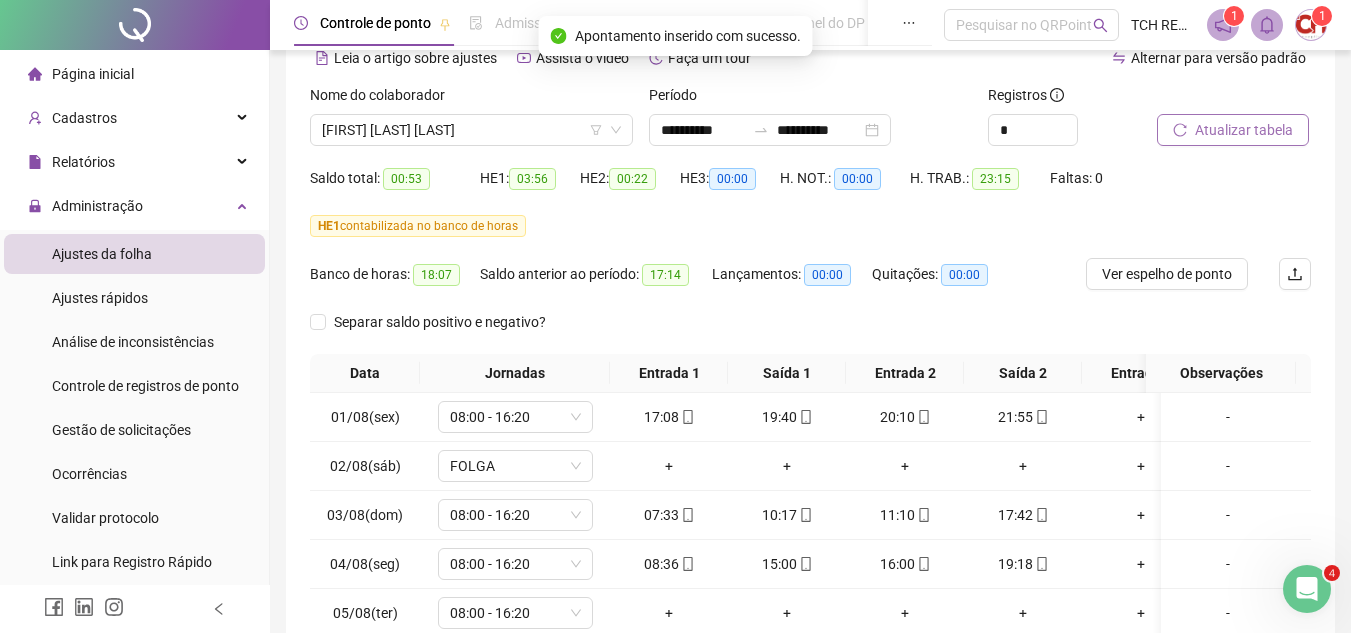 click on "Atualizar tabela" at bounding box center (1233, 130) 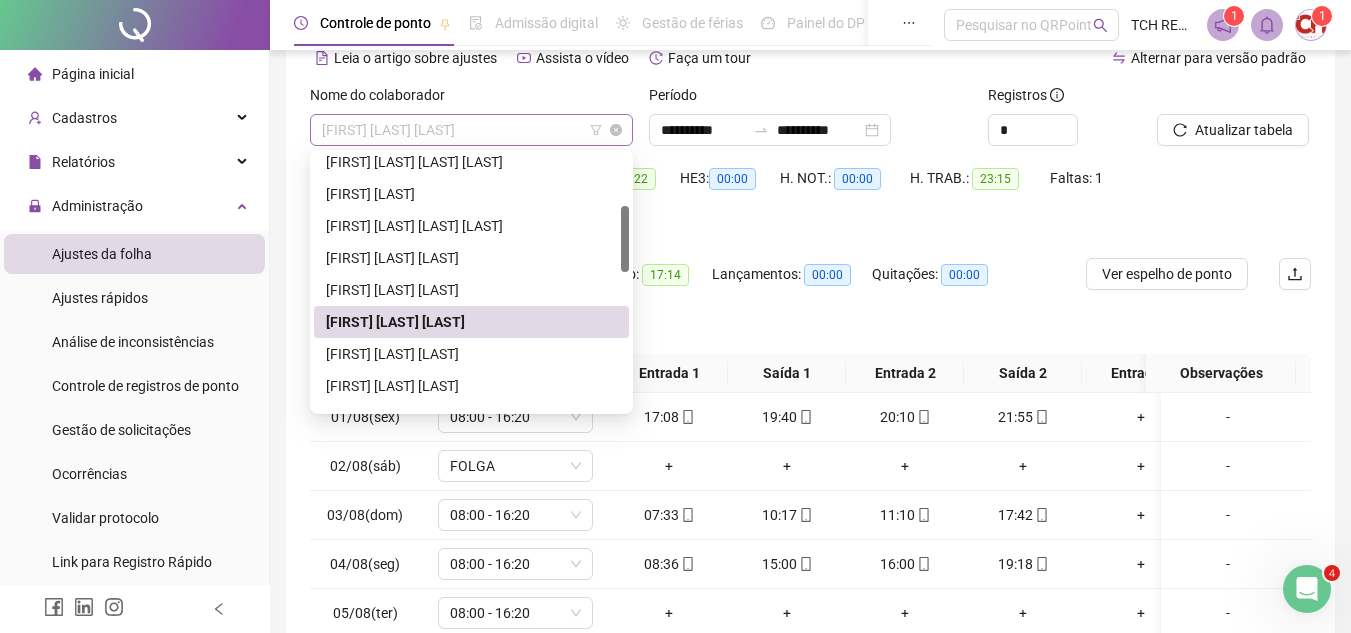 click on "[FIRST] [LAST] [LAST]" at bounding box center (471, 130) 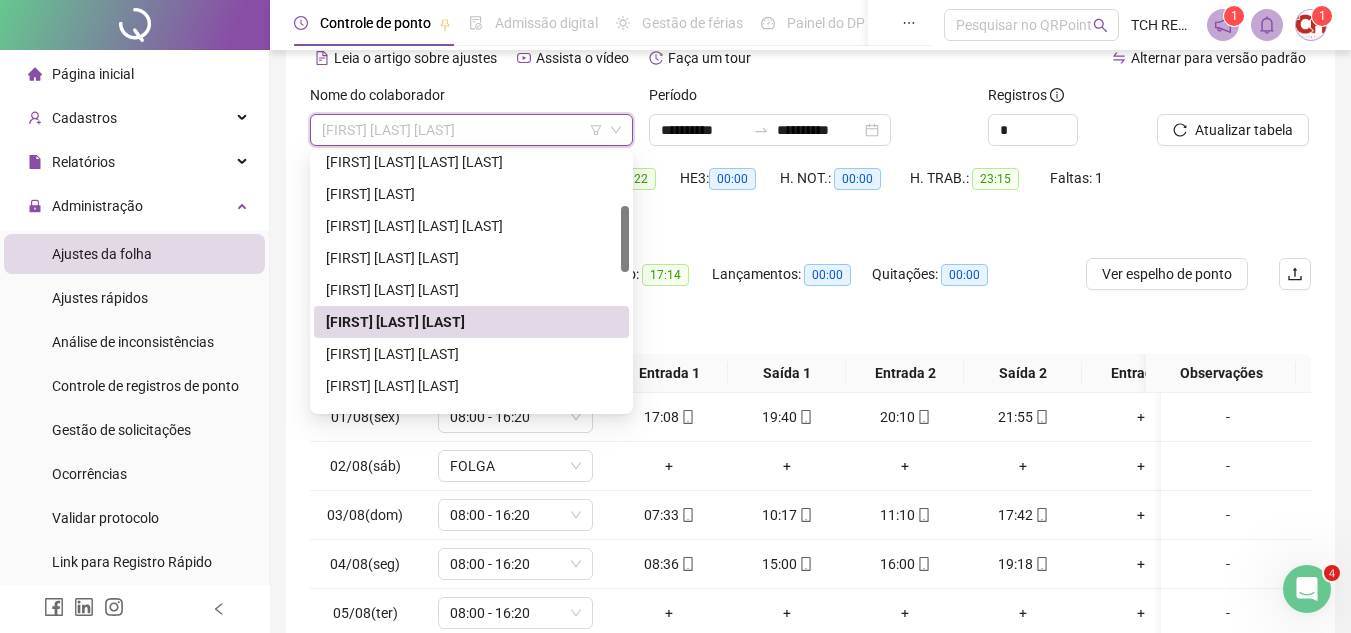 click on "[FIRST] [LAST] [LAST]" at bounding box center [471, 354] 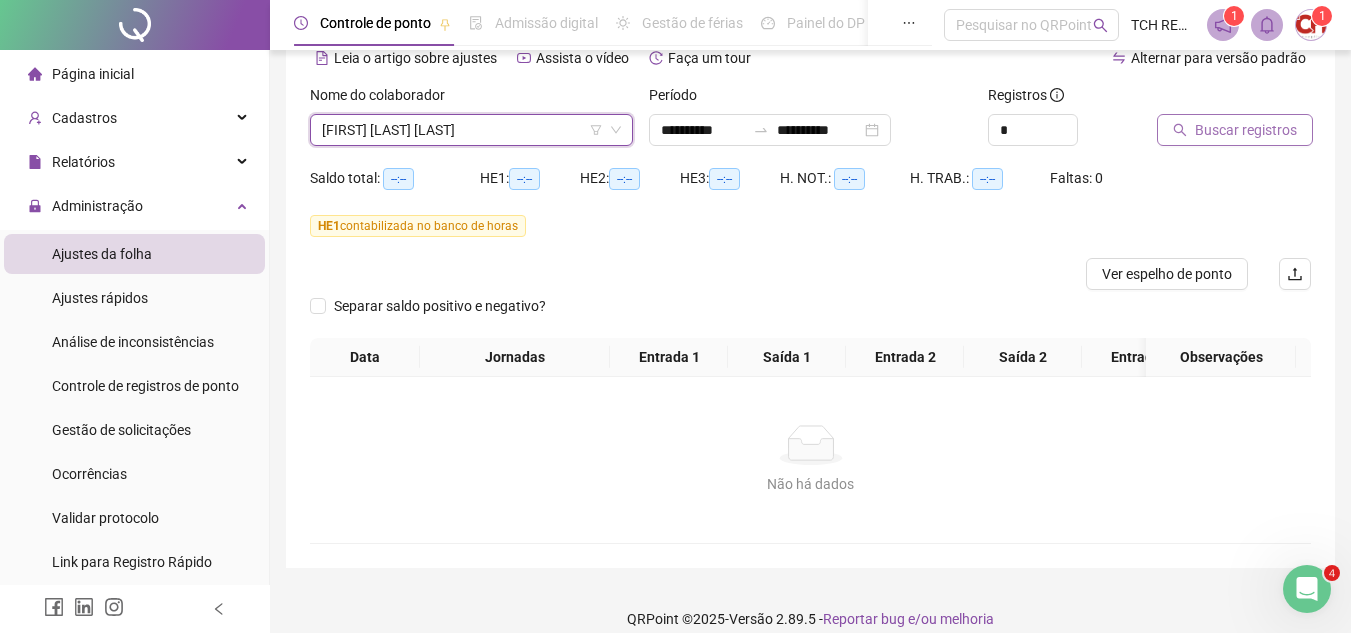 click on "Buscar registros" at bounding box center (1246, 130) 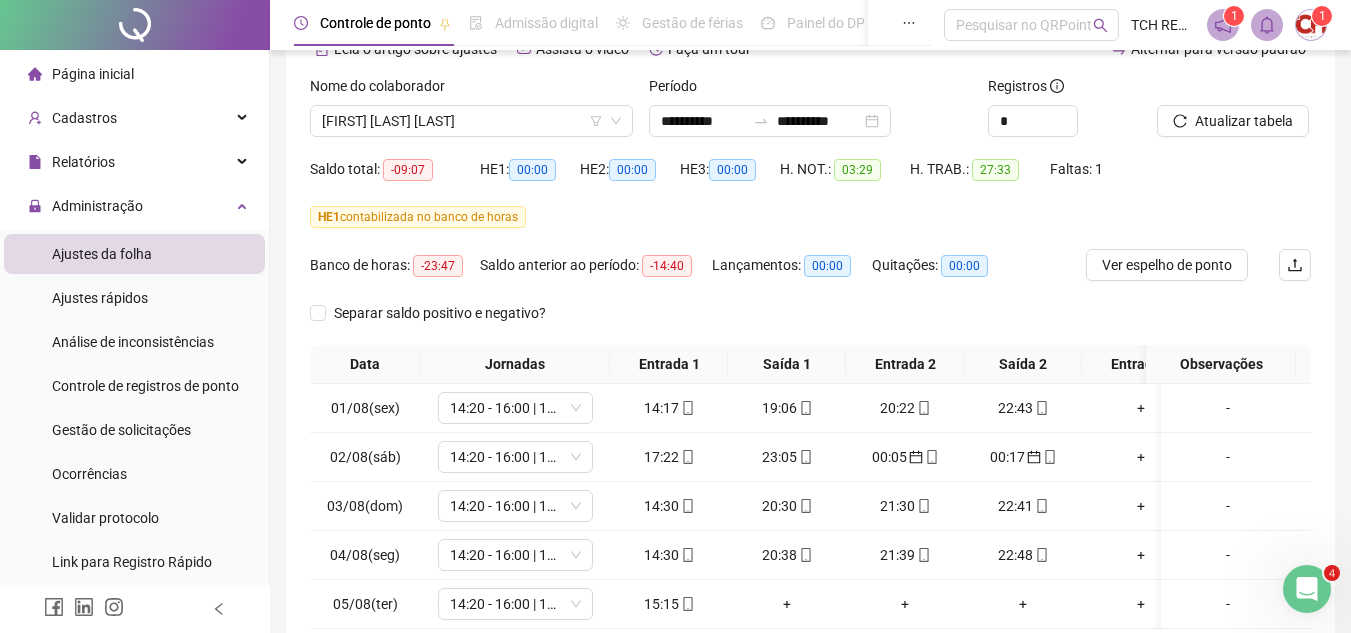 scroll, scrollTop: 86, scrollLeft: 0, axis: vertical 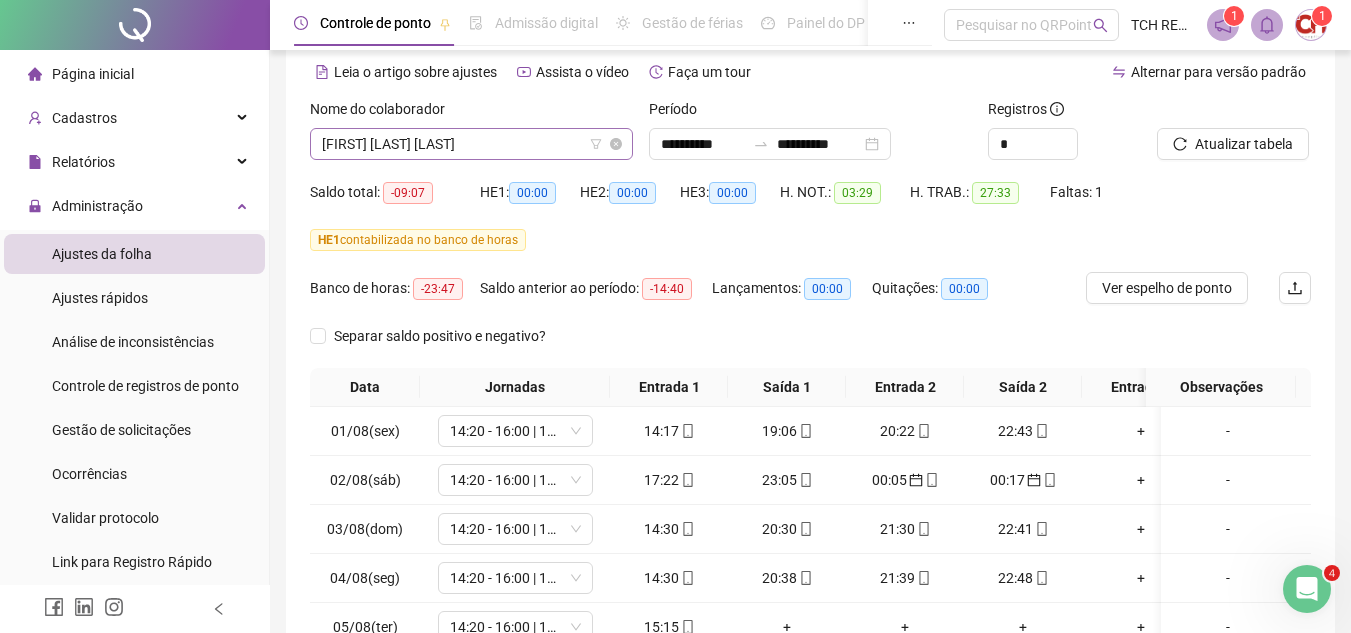 click on "[FIRST] [LAST] [LAST]" at bounding box center (471, 144) 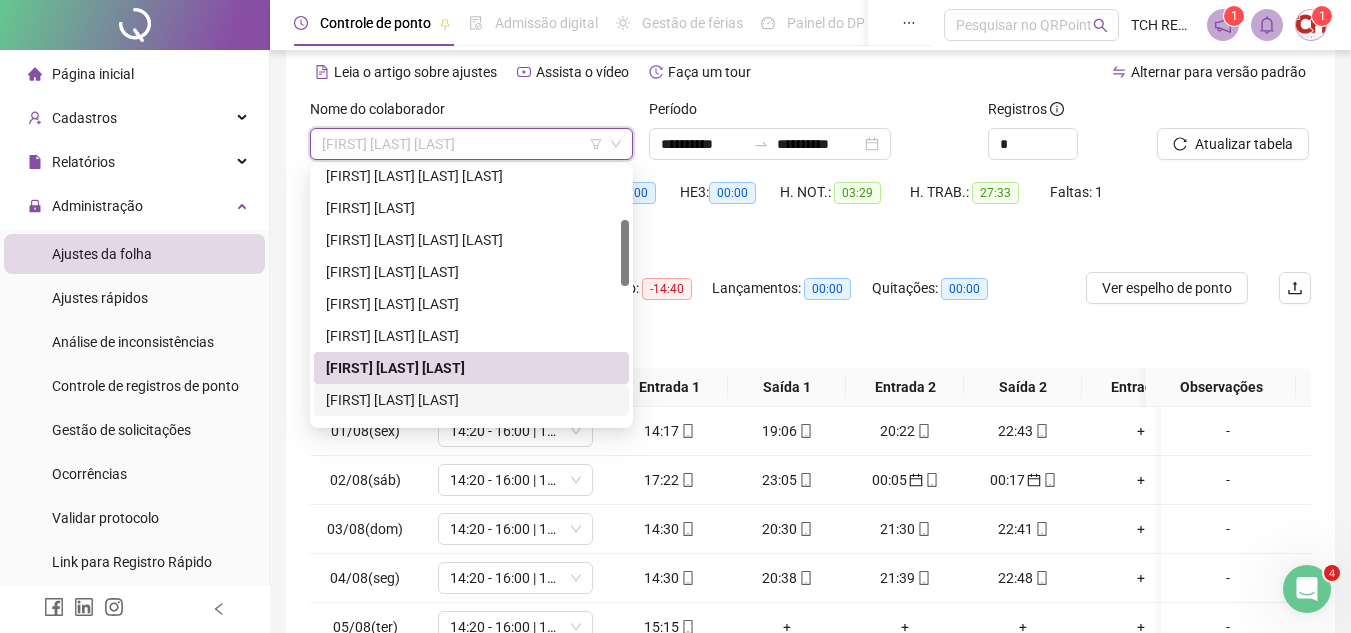 click on "[FIRST] [LAST] [LAST]" at bounding box center [471, 400] 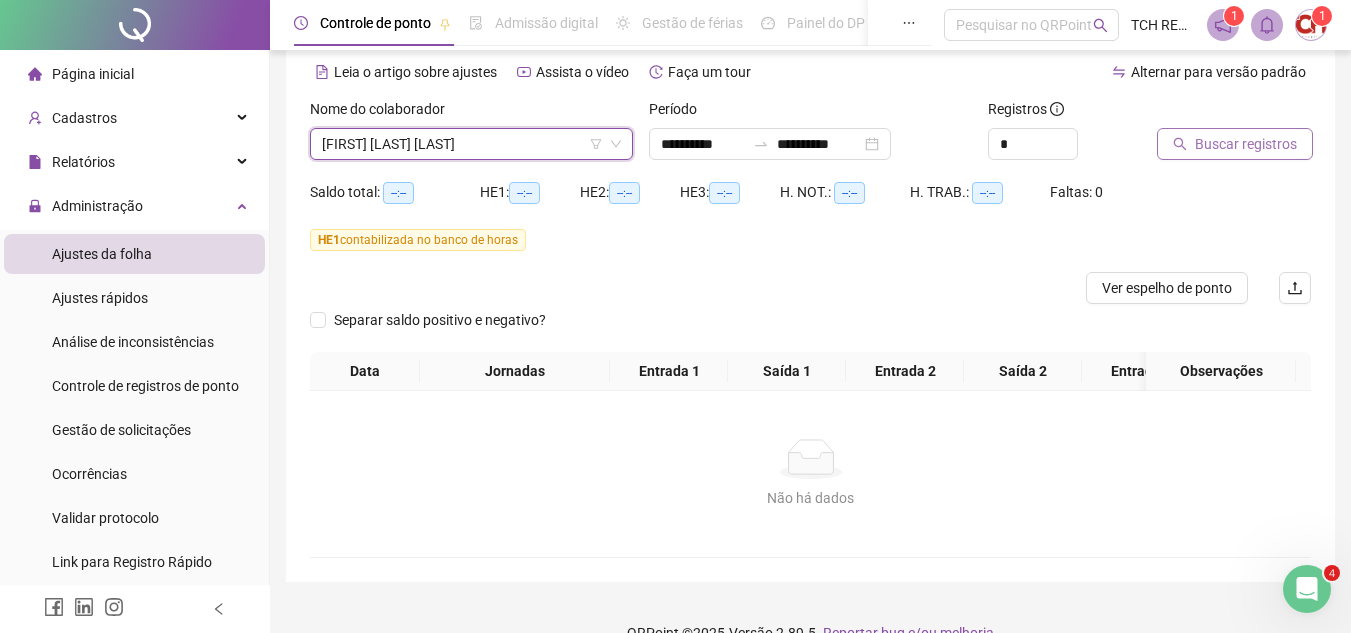 click on "Buscar registros" at bounding box center (1246, 144) 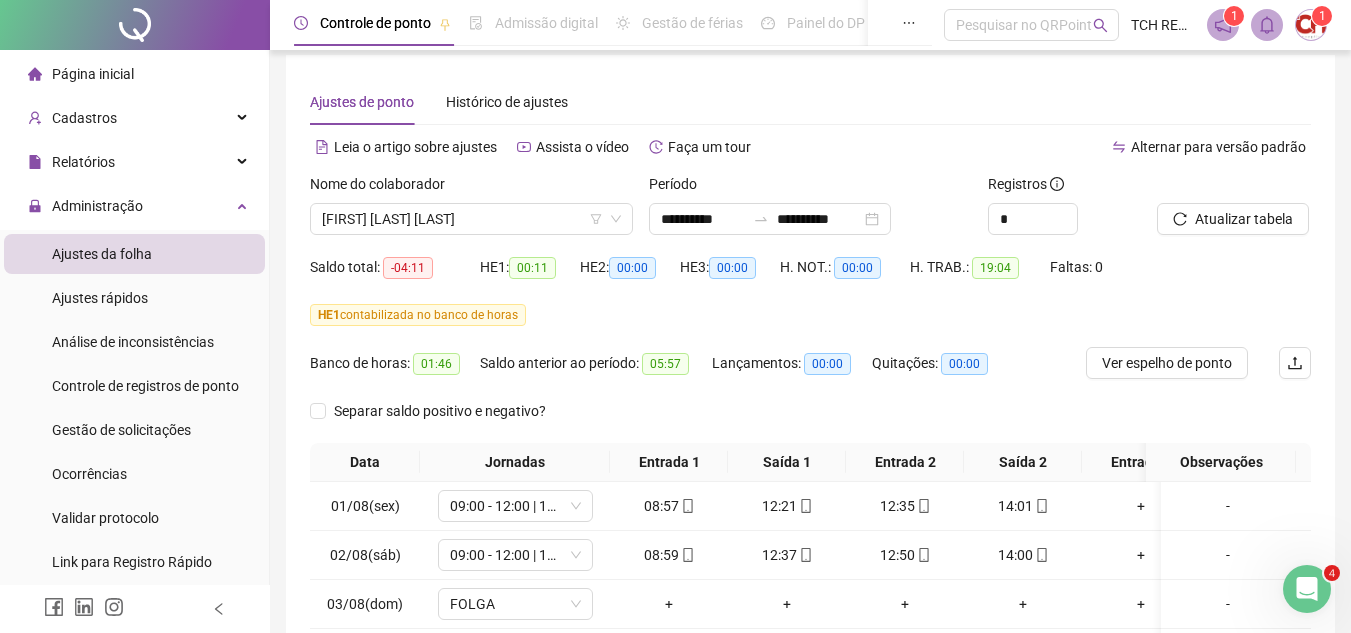 scroll, scrollTop: 0, scrollLeft: 0, axis: both 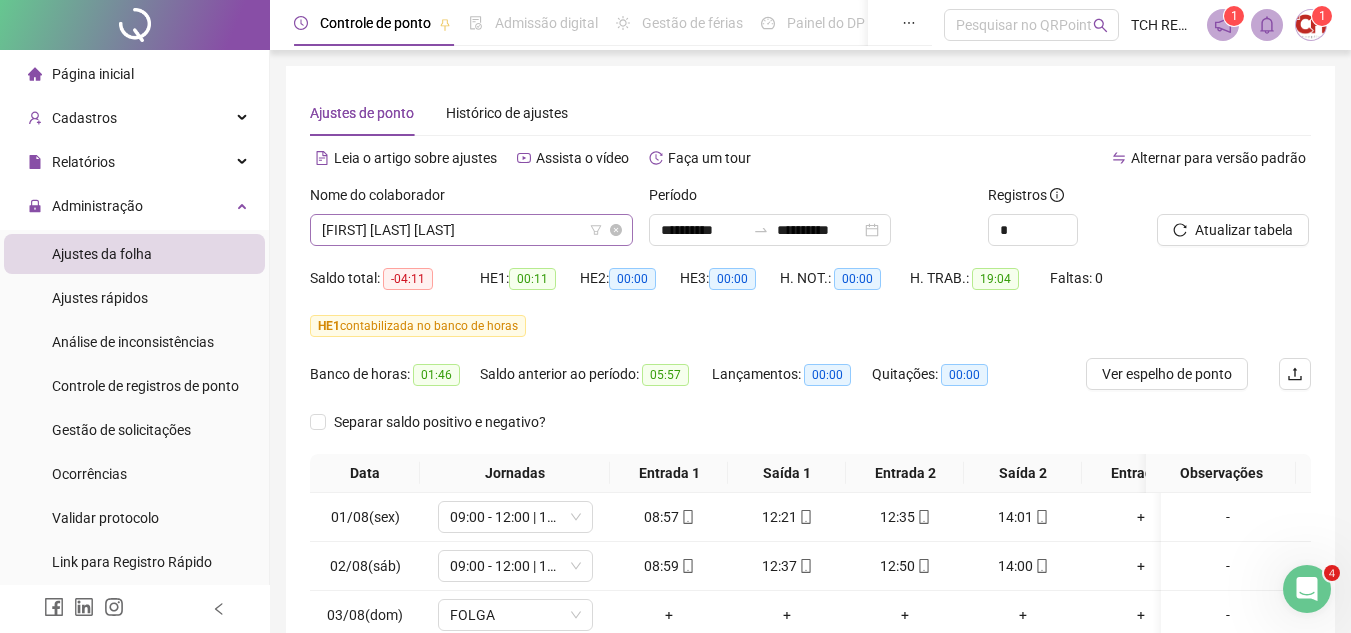 click on "[FIRST] [LAST] [LAST]" at bounding box center (471, 230) 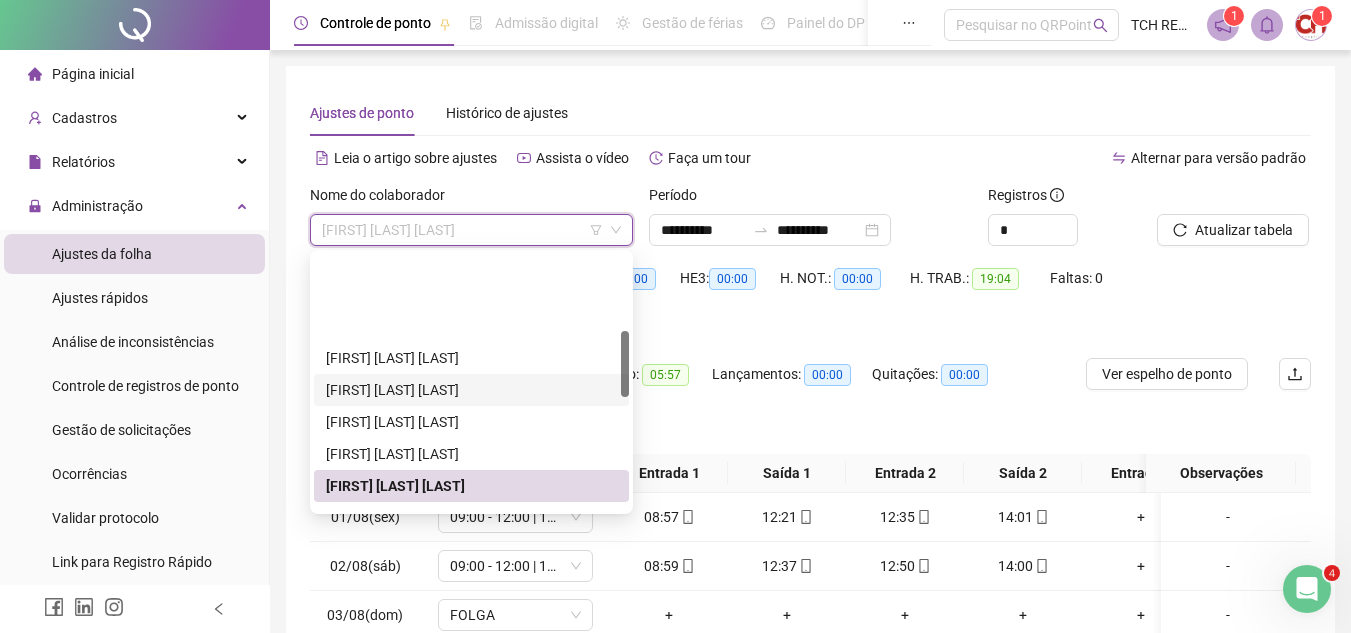 scroll, scrollTop: 300, scrollLeft: 0, axis: vertical 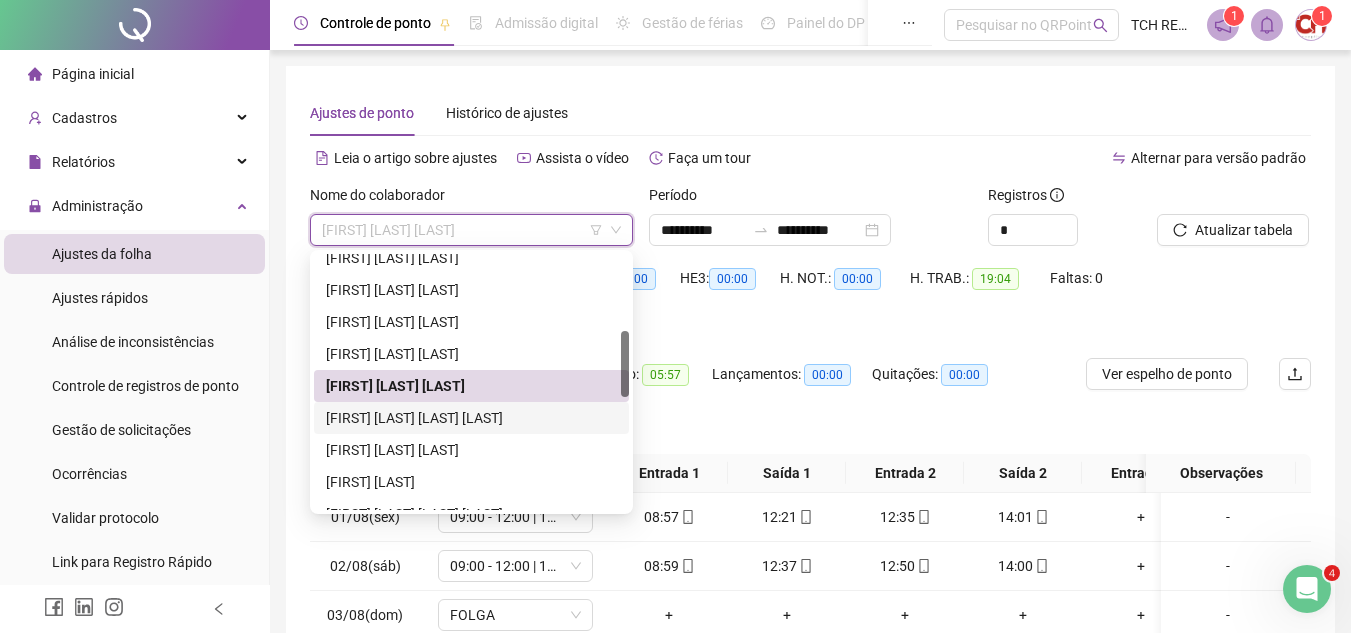 click on "[FIRST] [LAST] [LAST] [LAST]" at bounding box center (471, 418) 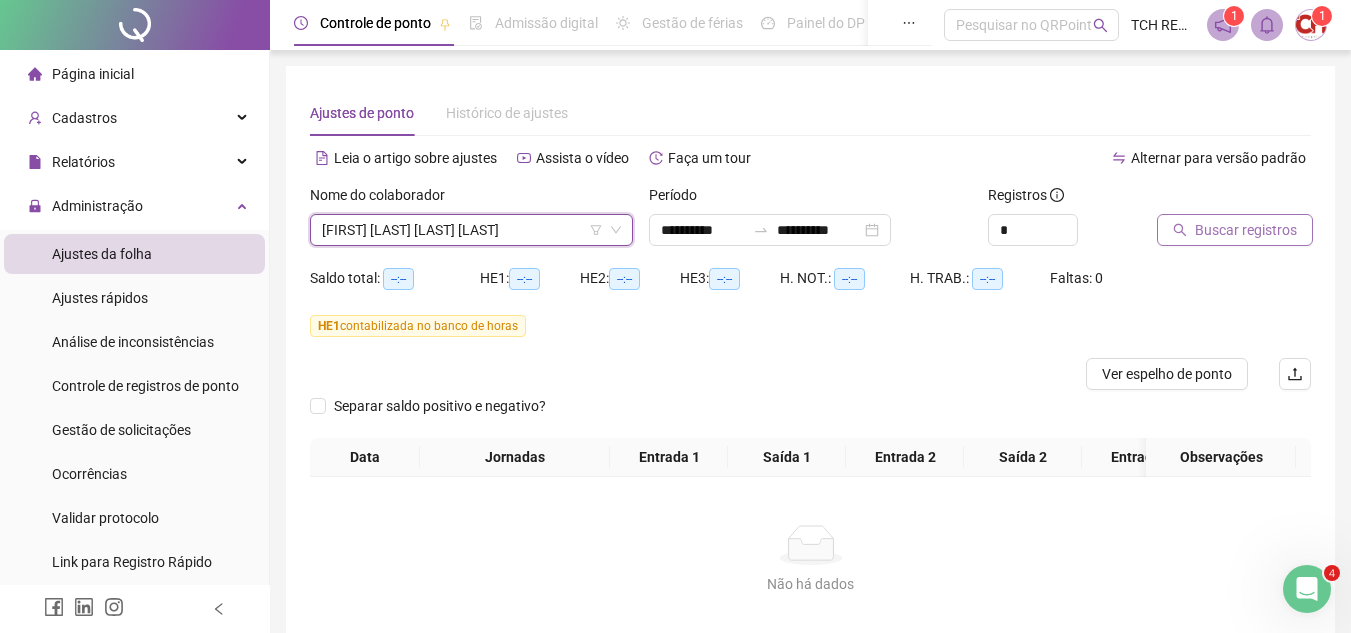 click on "Buscar registros" at bounding box center (1246, 230) 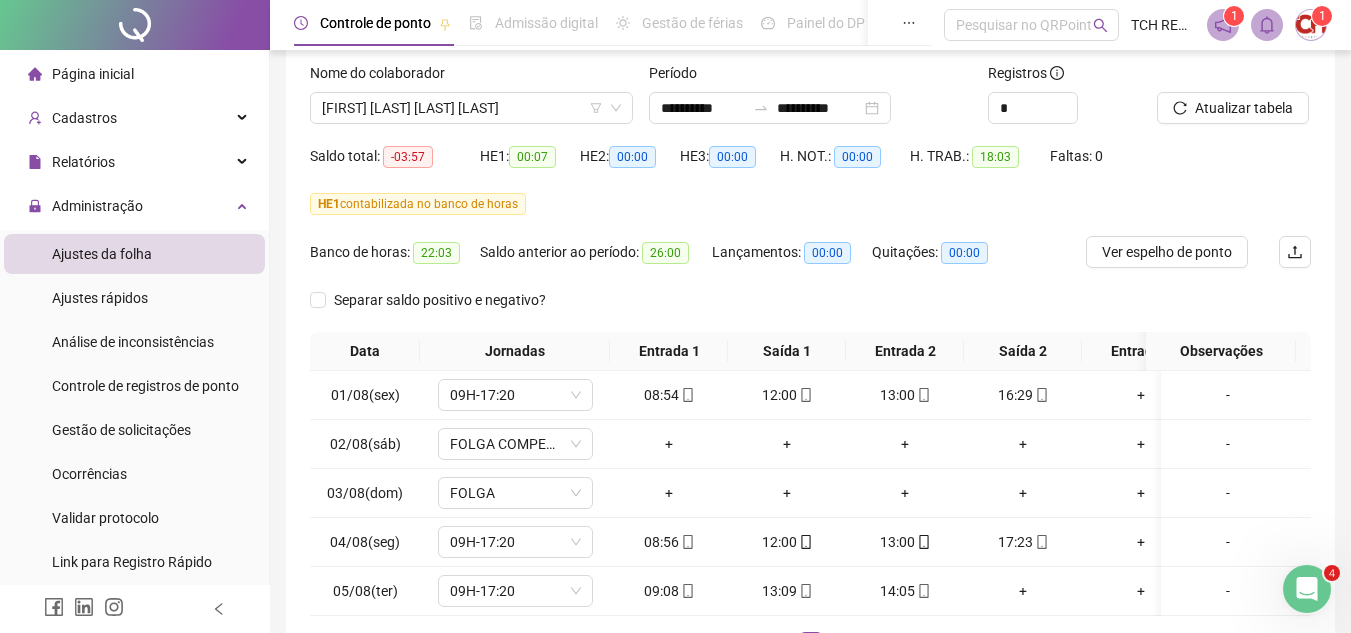 scroll, scrollTop: 100, scrollLeft: 0, axis: vertical 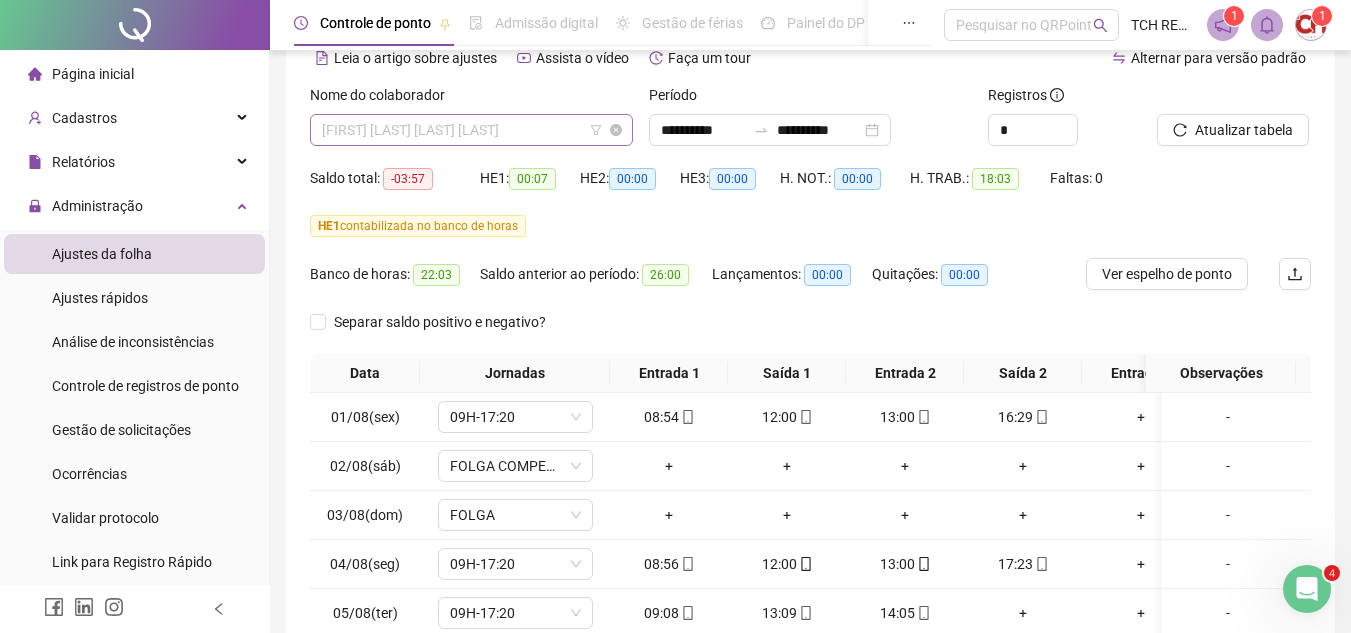 click on "[FIRST] [LAST] [LAST] [LAST]" at bounding box center (471, 130) 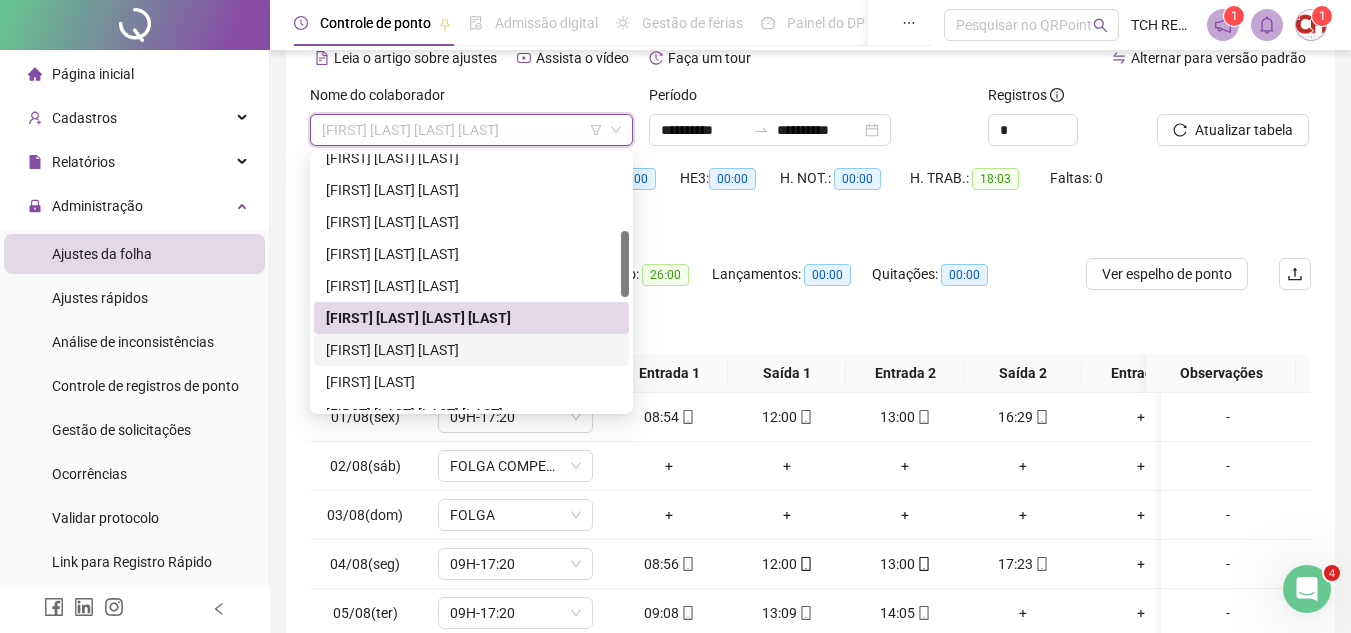 click on "[FIRST] [LAST] [LAST]" at bounding box center (471, 350) 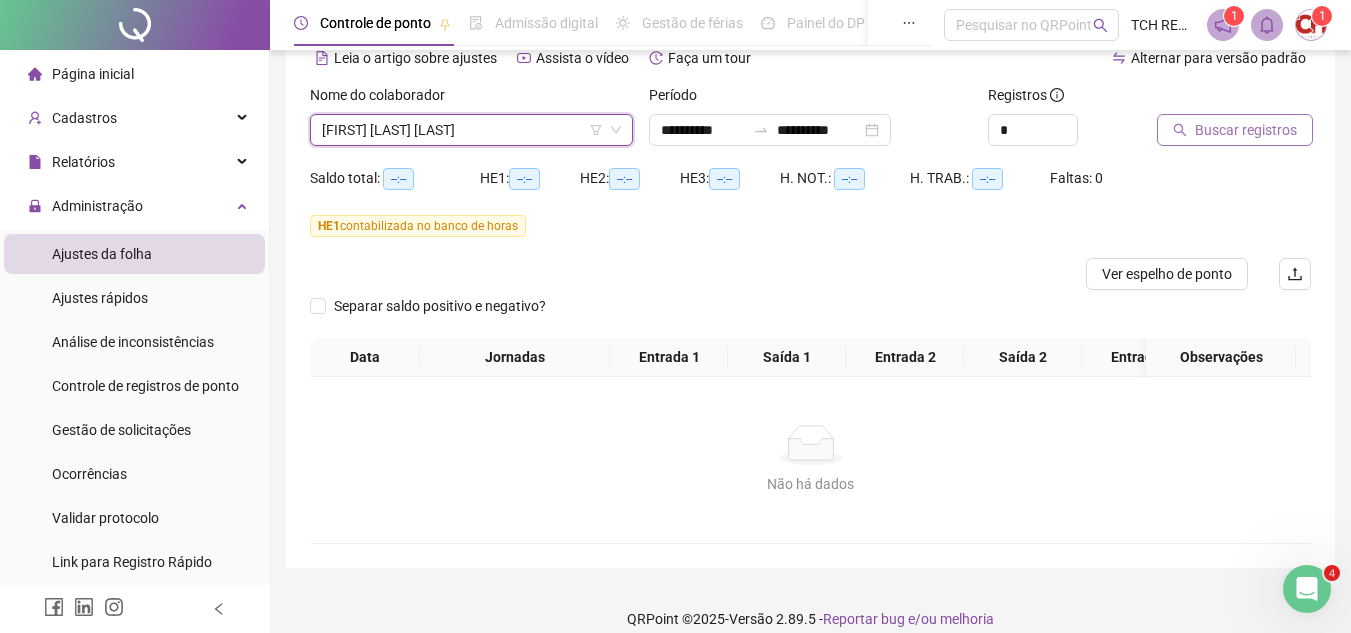 click on "Buscar registros" at bounding box center (1235, 130) 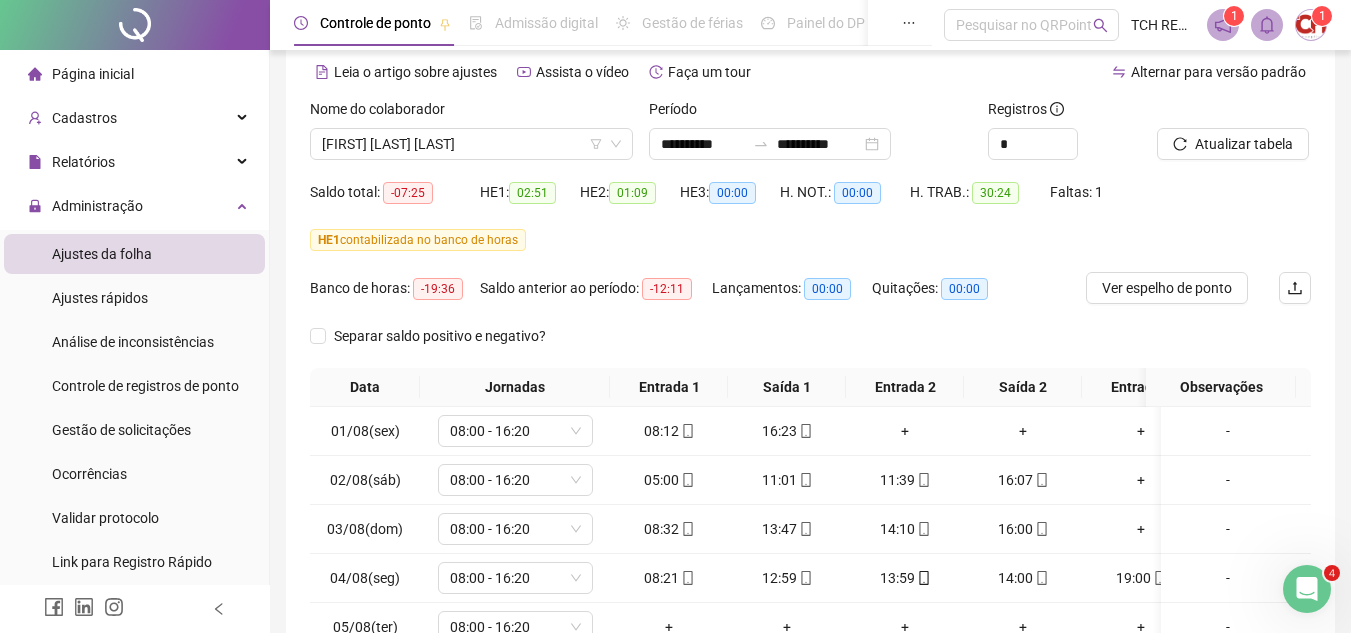 scroll, scrollTop: 186, scrollLeft: 0, axis: vertical 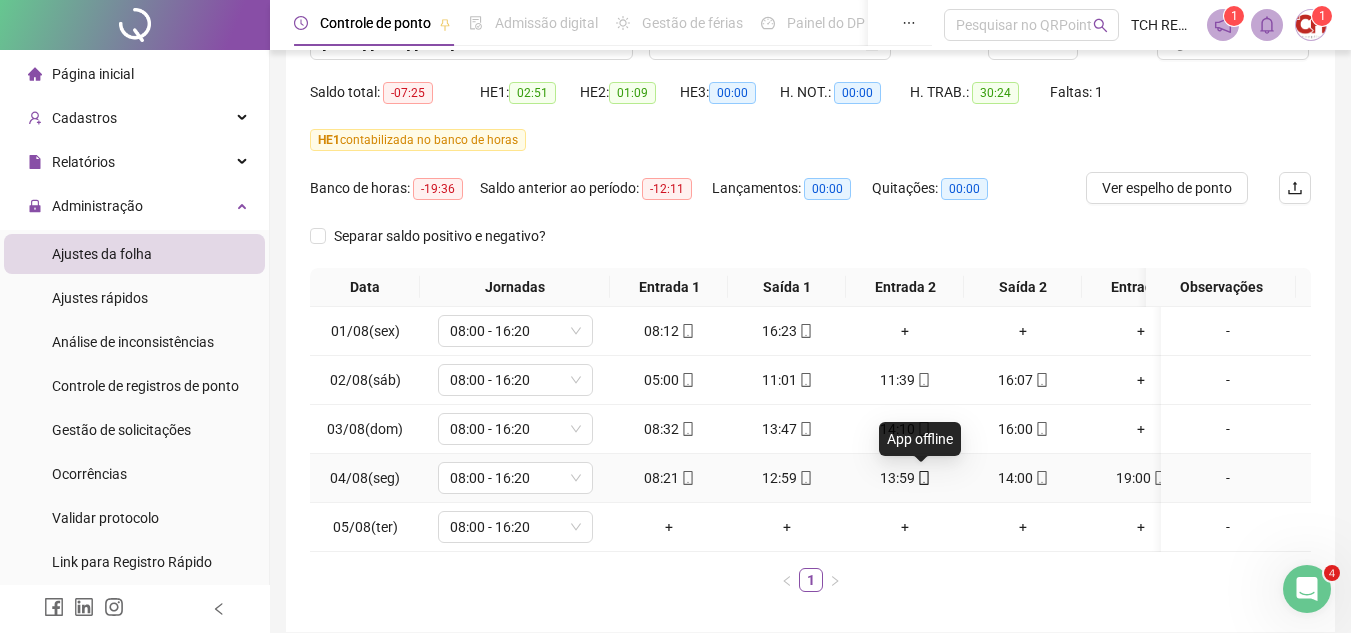 click 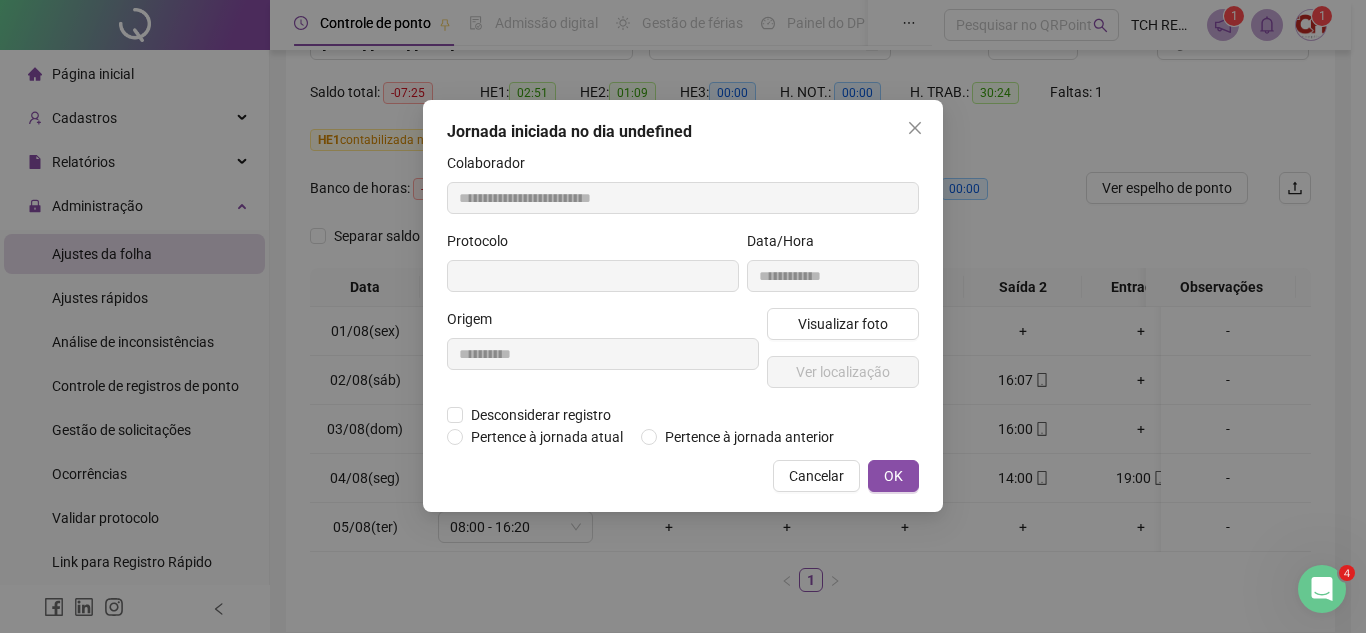 type on "**********" 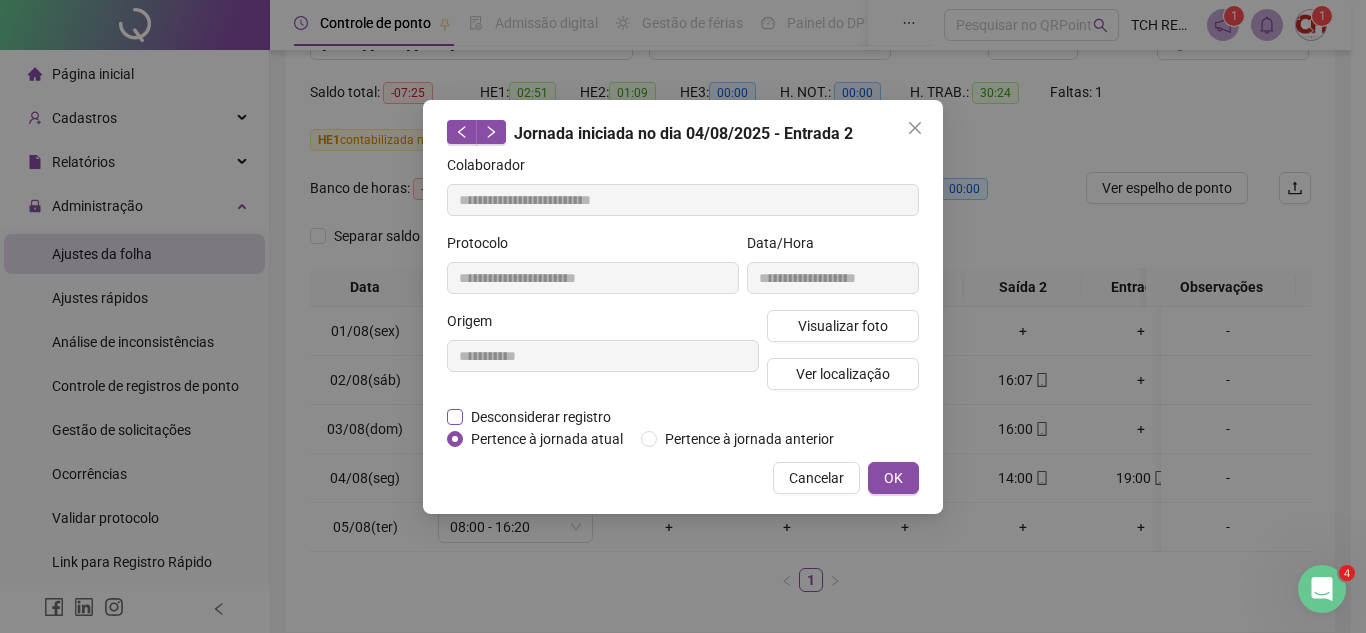 click on "Desconsiderar registro" at bounding box center (541, 417) 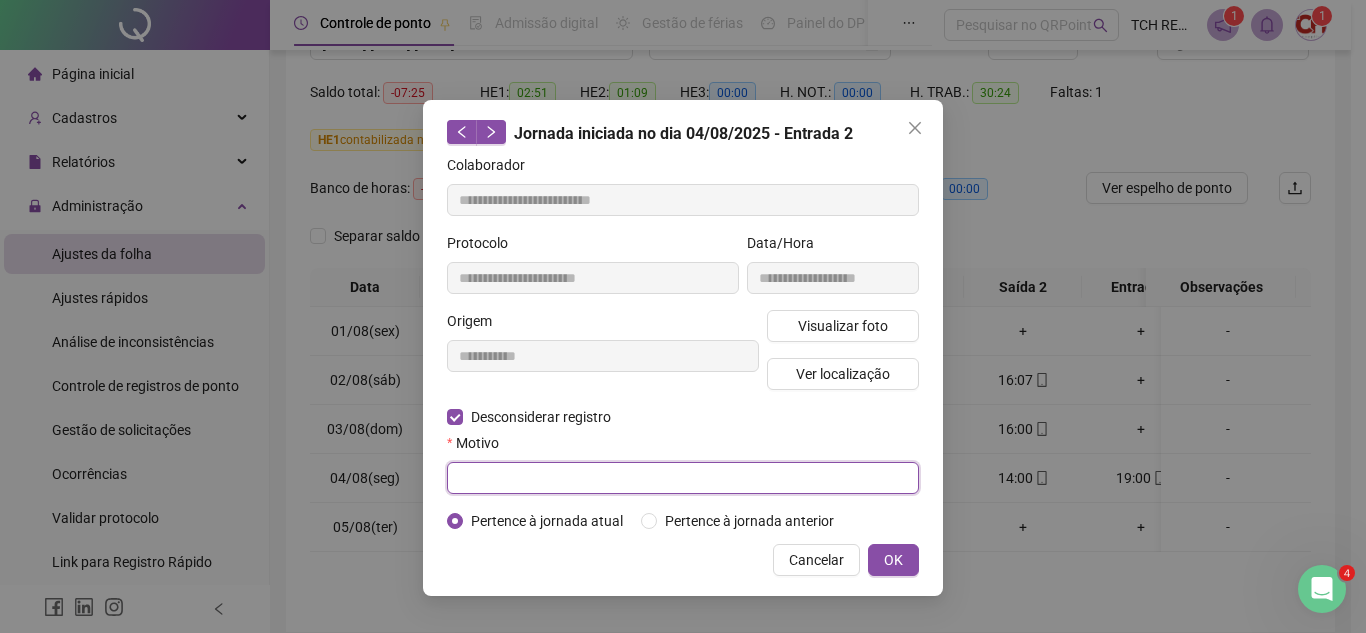 click at bounding box center [683, 478] 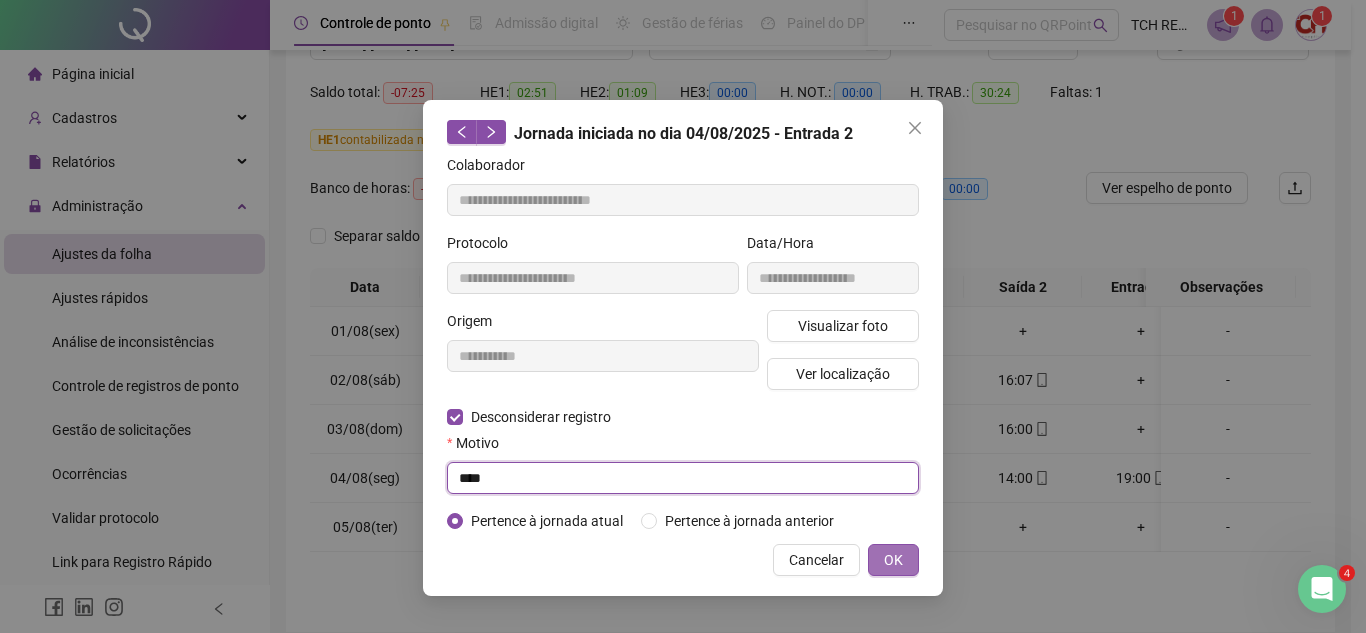 type on "****" 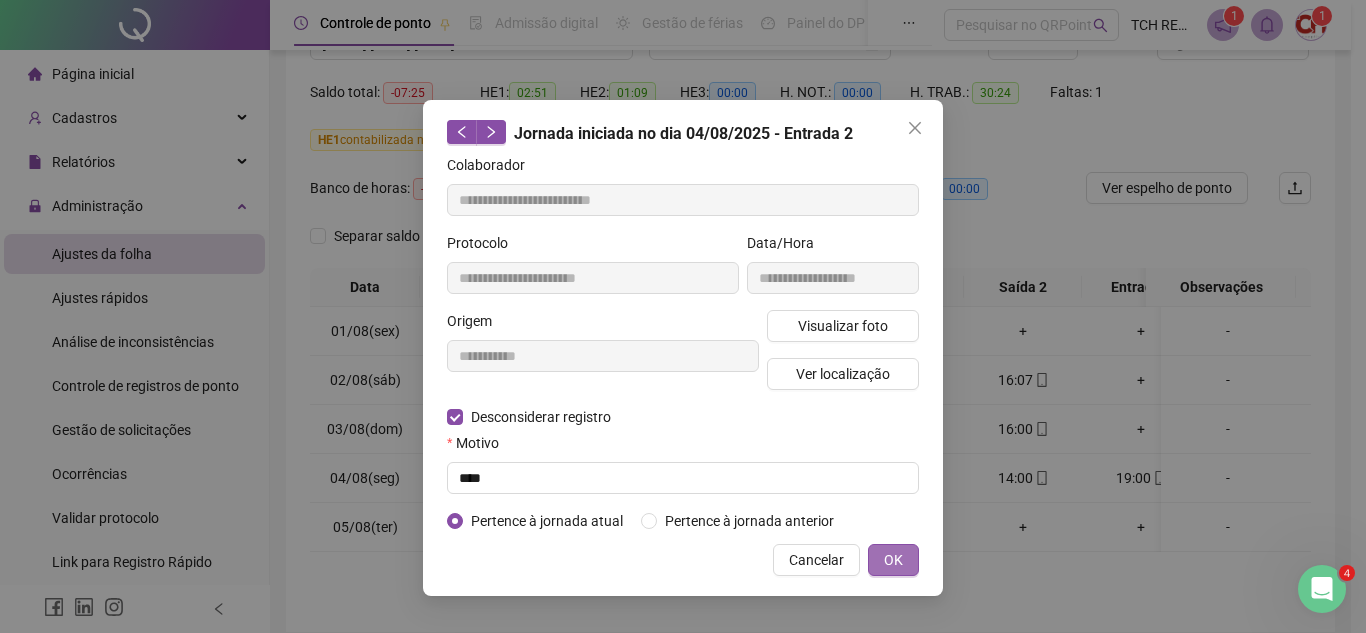 click on "OK" at bounding box center [893, 560] 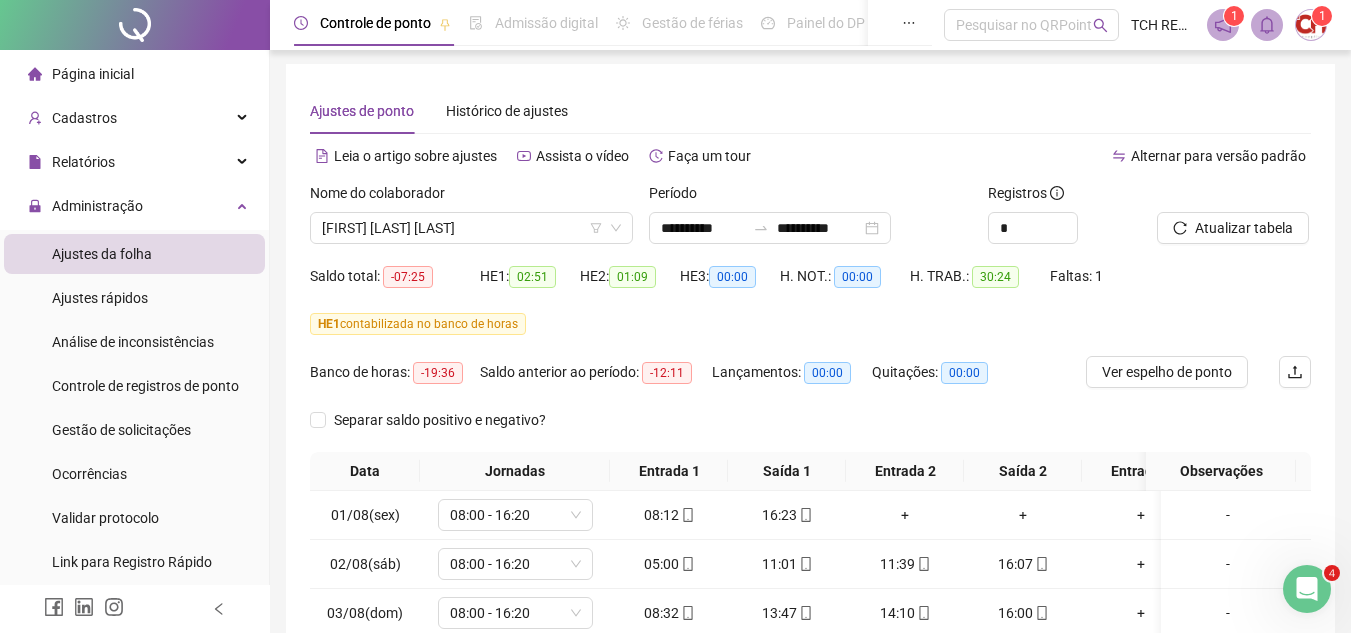 scroll, scrollTop: 0, scrollLeft: 0, axis: both 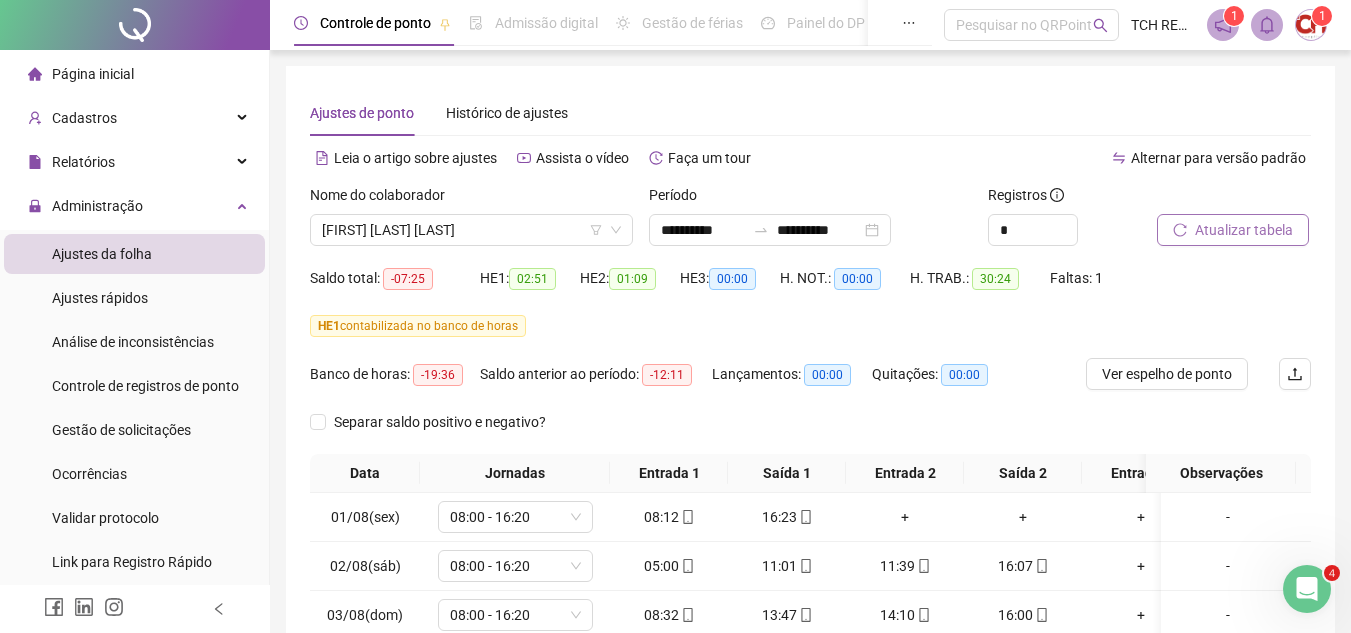 click on "Atualizar tabela" at bounding box center [1244, 230] 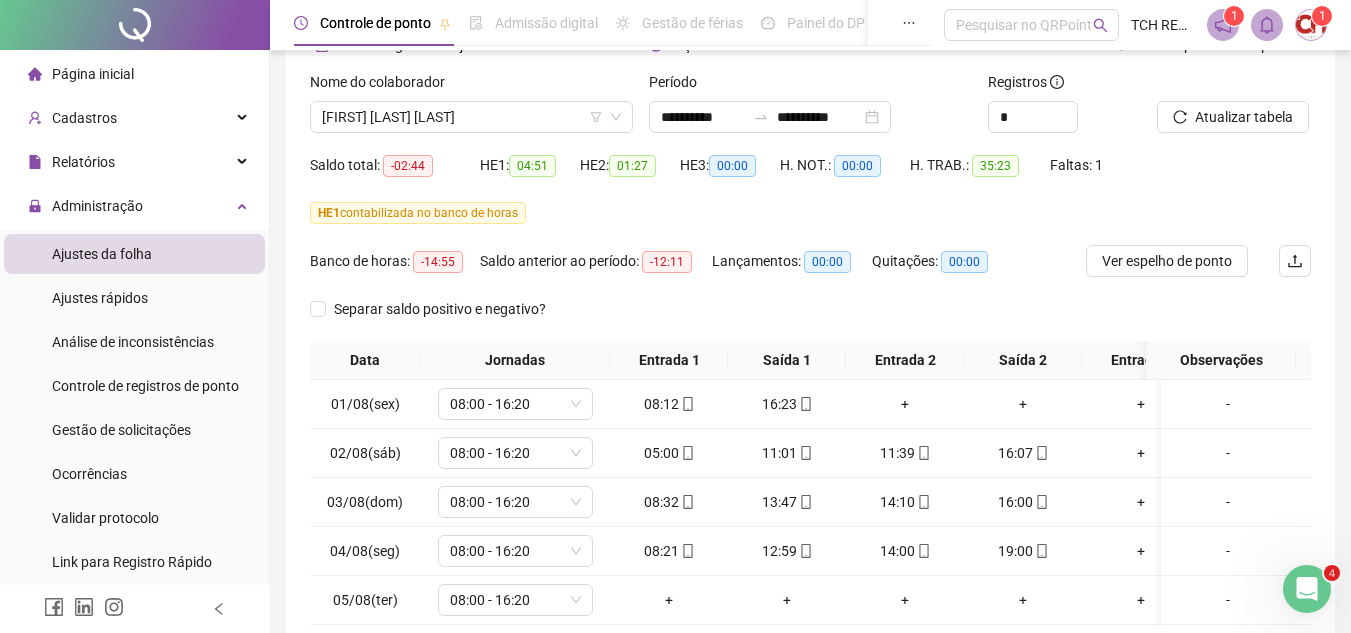 scroll, scrollTop: 86, scrollLeft: 0, axis: vertical 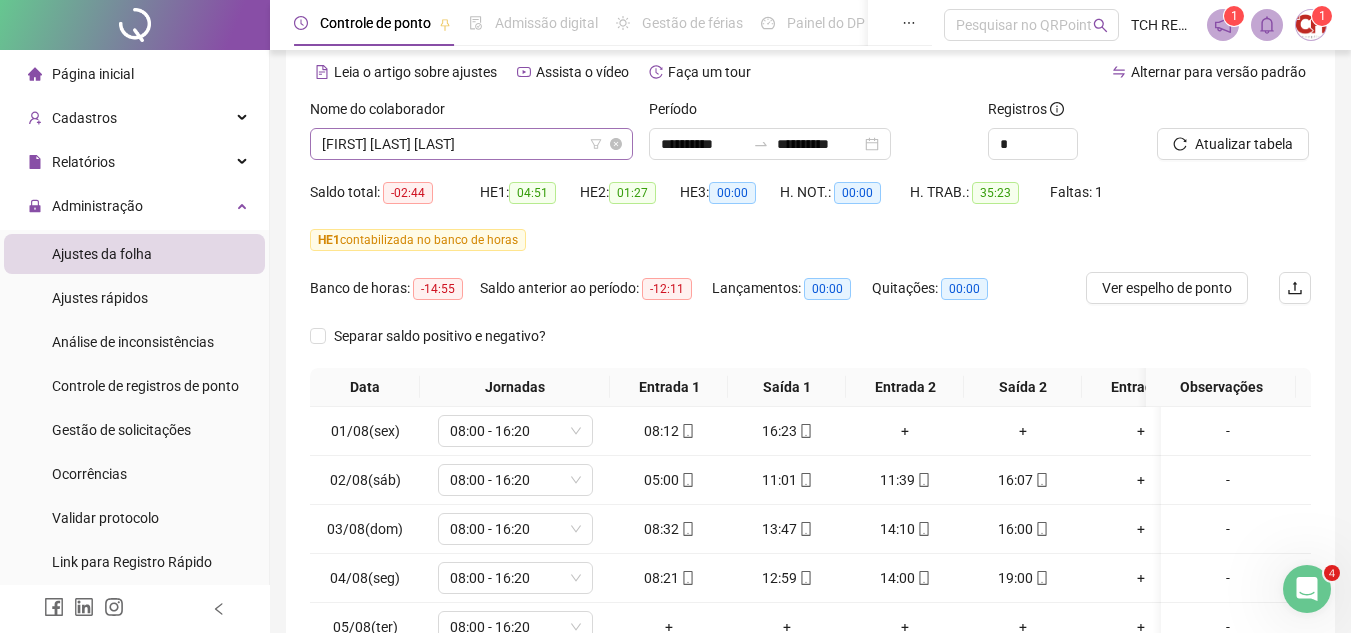 click on "[FIRST] [LAST] [LAST]" at bounding box center (471, 144) 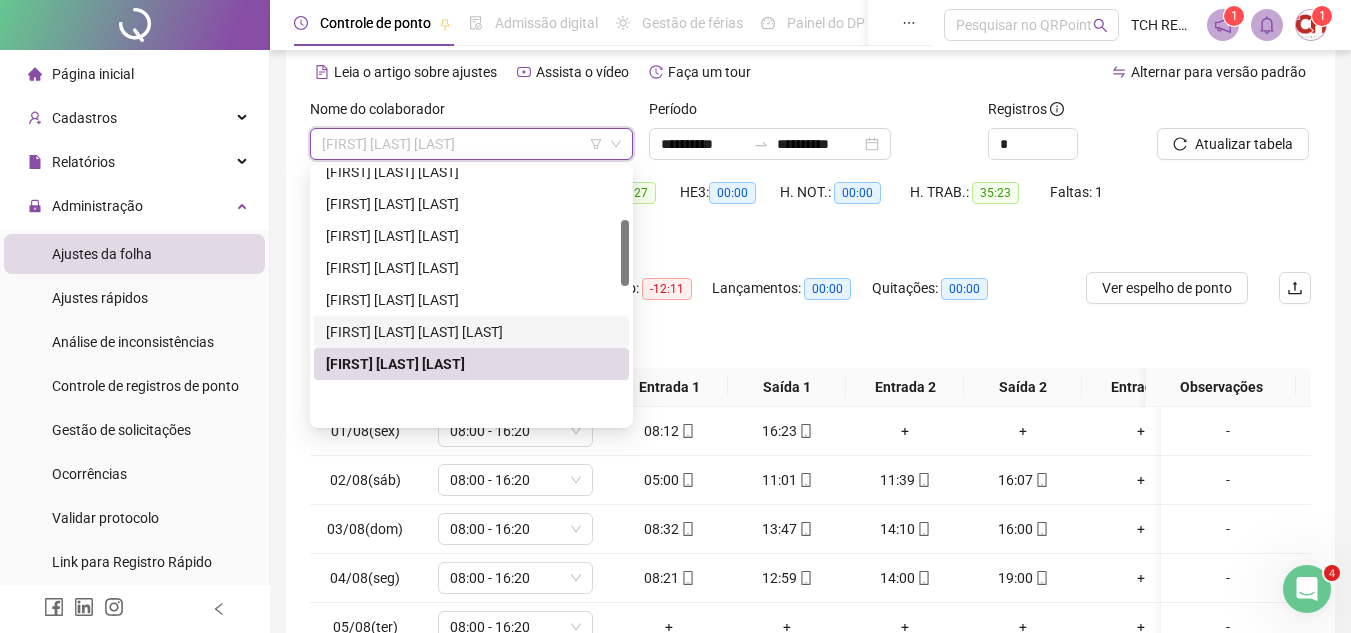 scroll, scrollTop: 200, scrollLeft: 0, axis: vertical 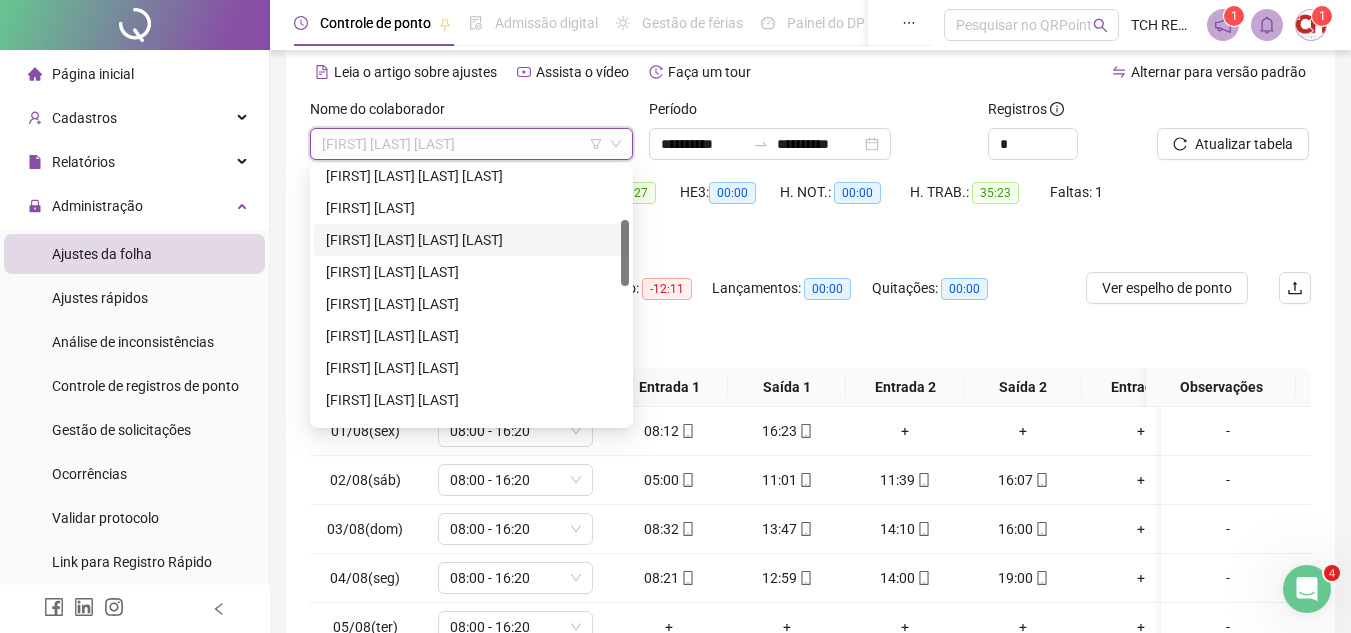 click on "[FIRST] [LAST] [LAST] [LAST]" at bounding box center [471, 240] 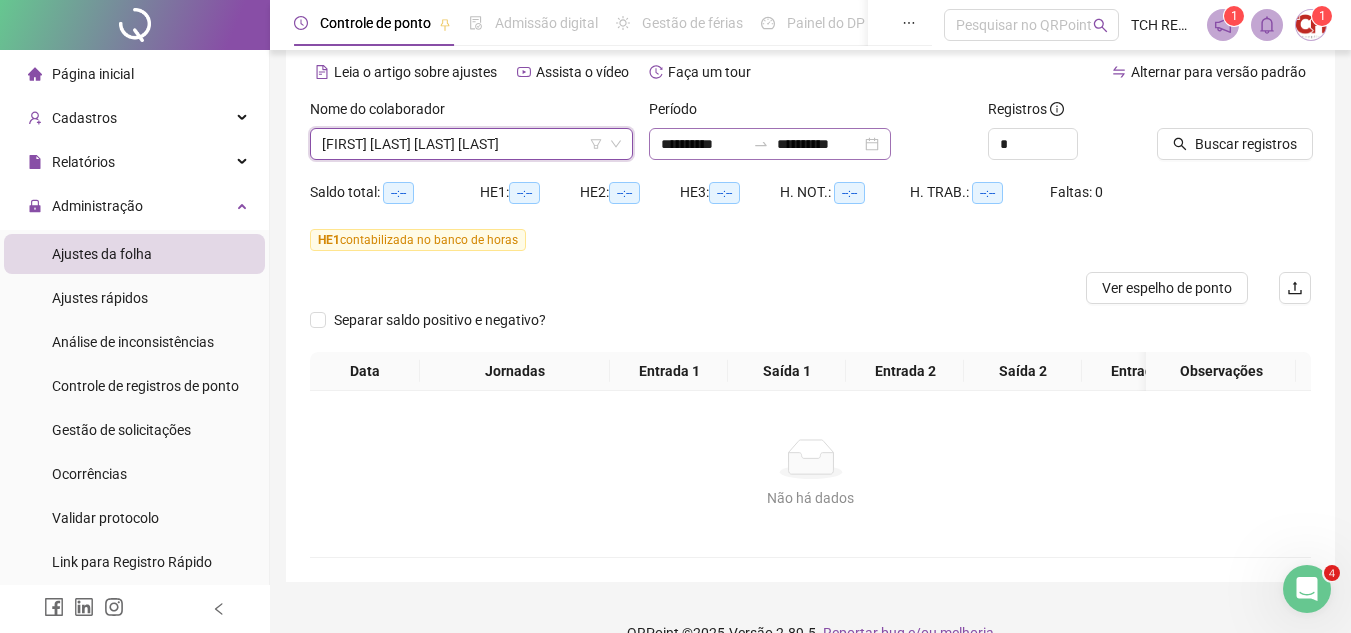 click on "**********" at bounding box center (770, 144) 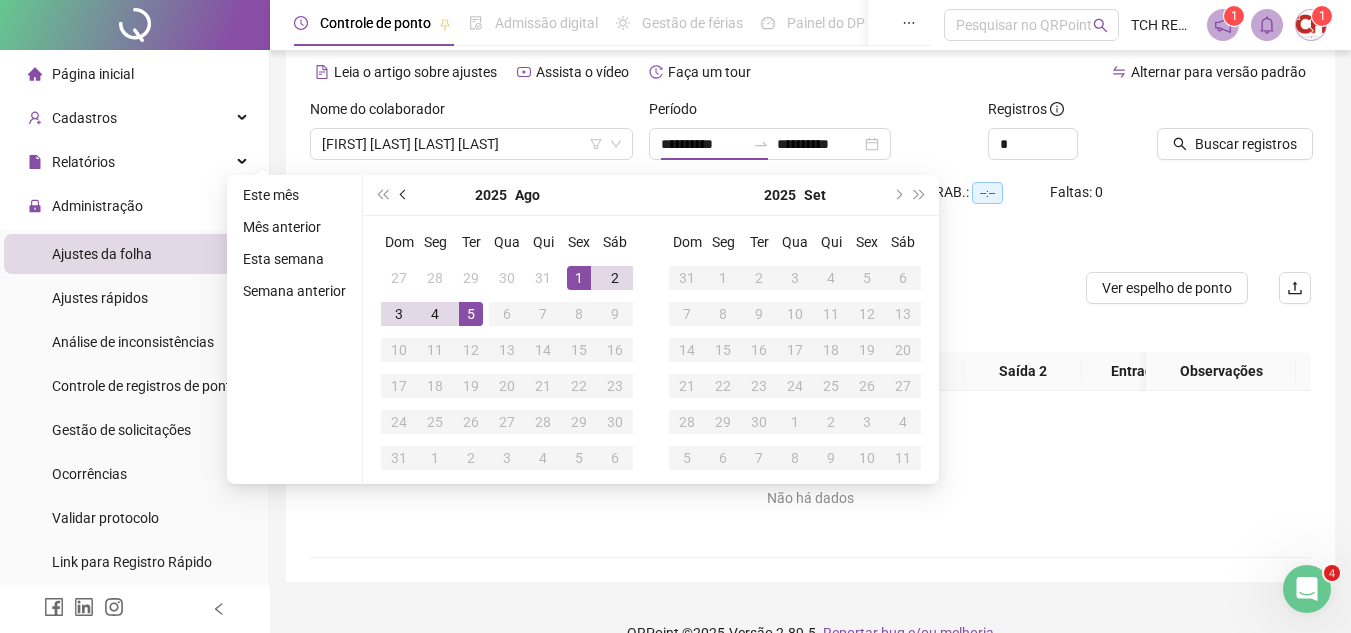 click at bounding box center [404, 195] 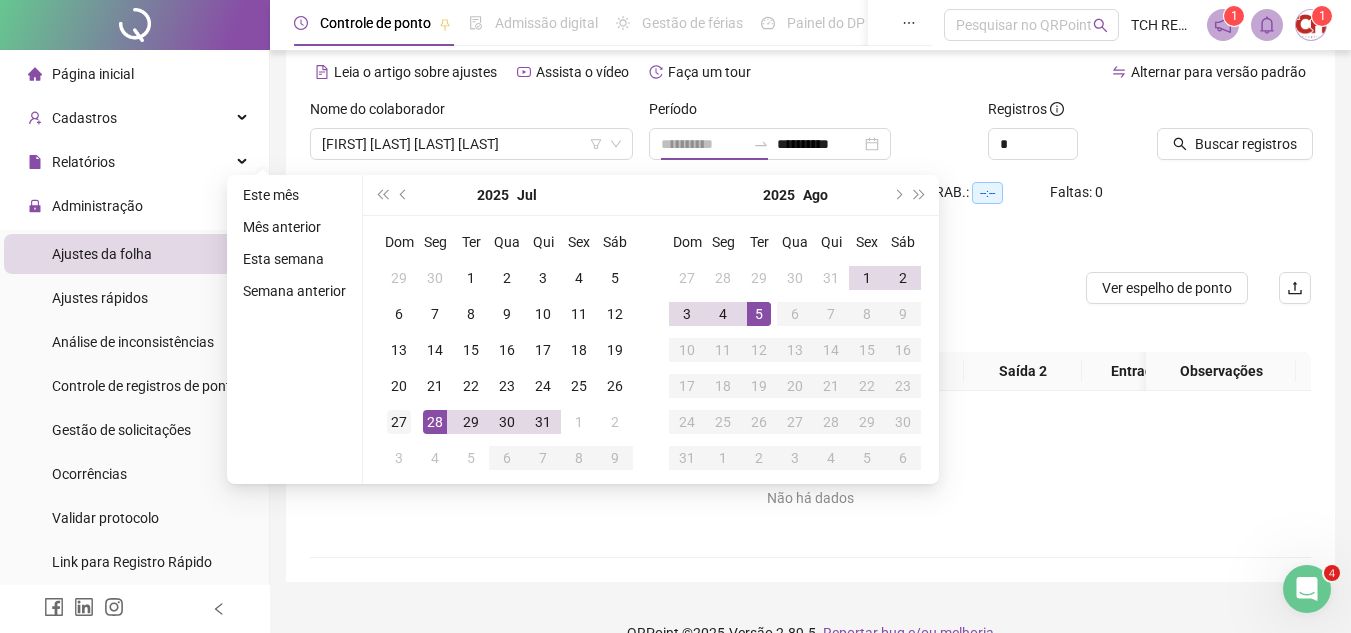 type on "**********" 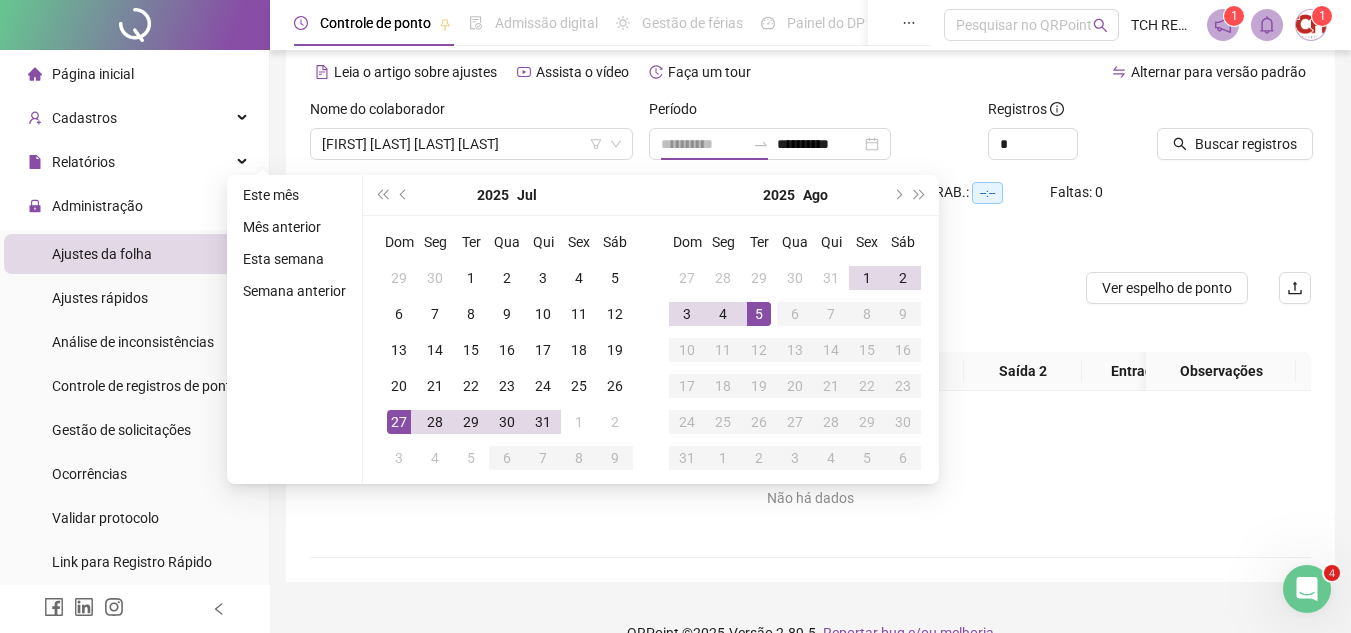 click on "27" at bounding box center [399, 422] 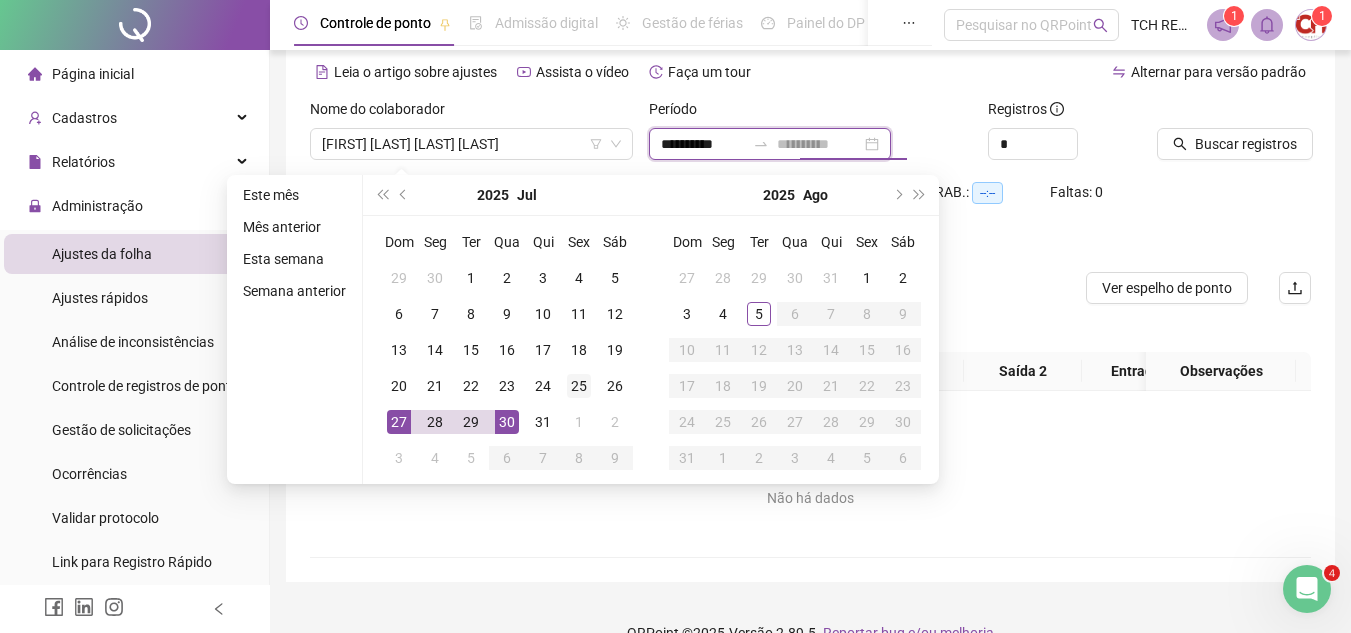 type on "**********" 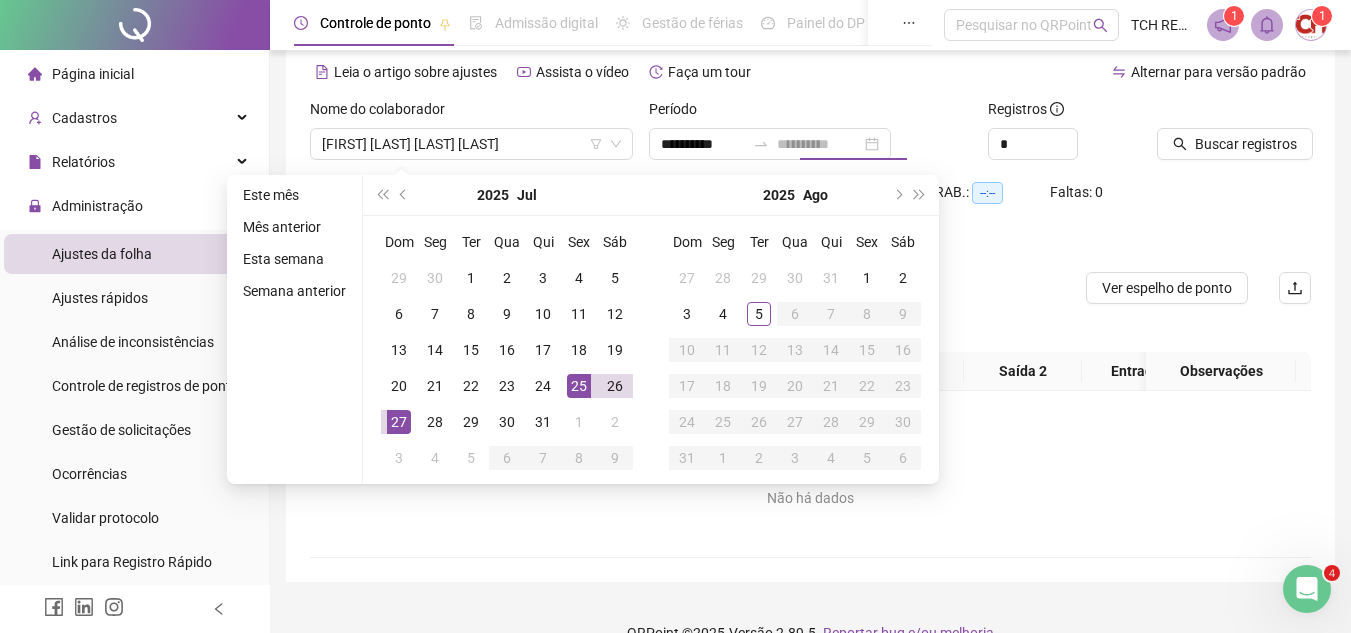 click on "25" at bounding box center [579, 386] 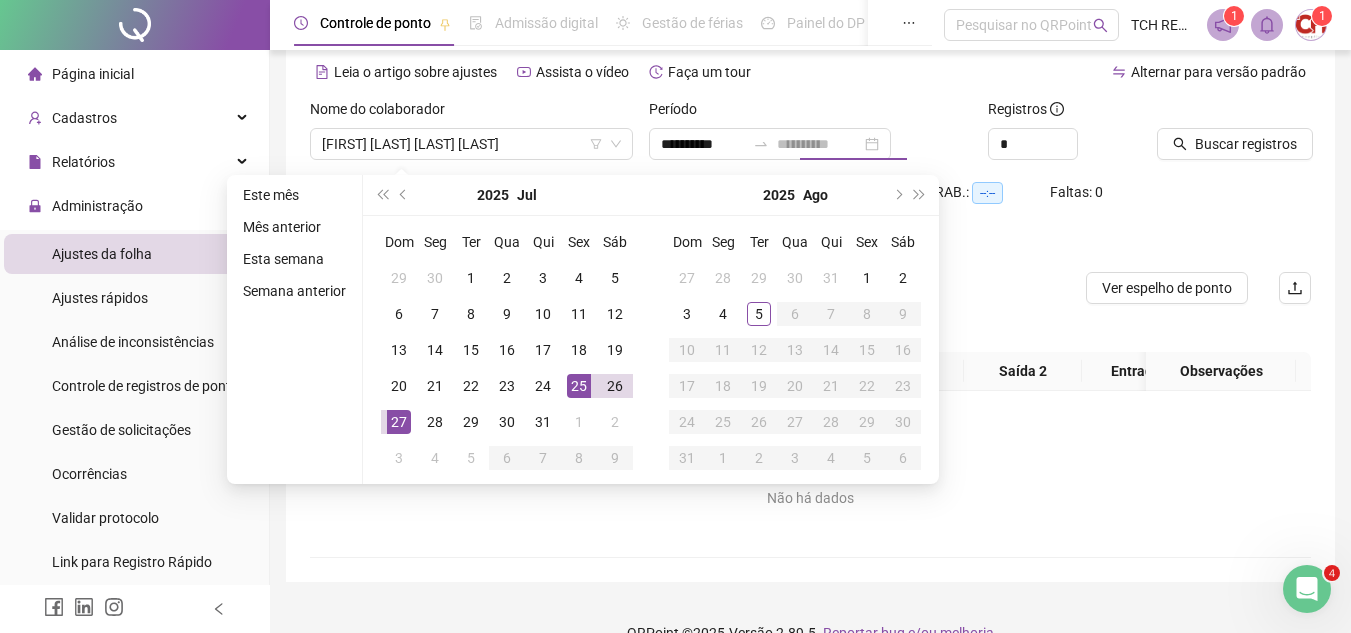 type on "**********" 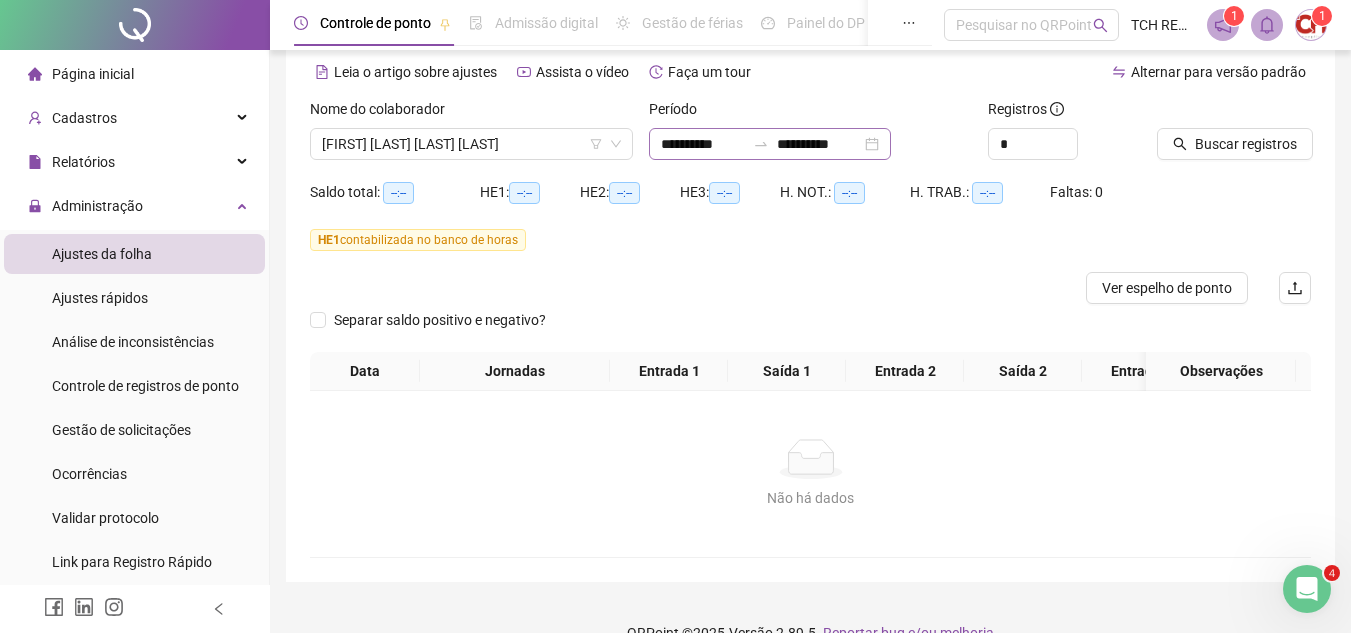 click on "**********" at bounding box center [770, 144] 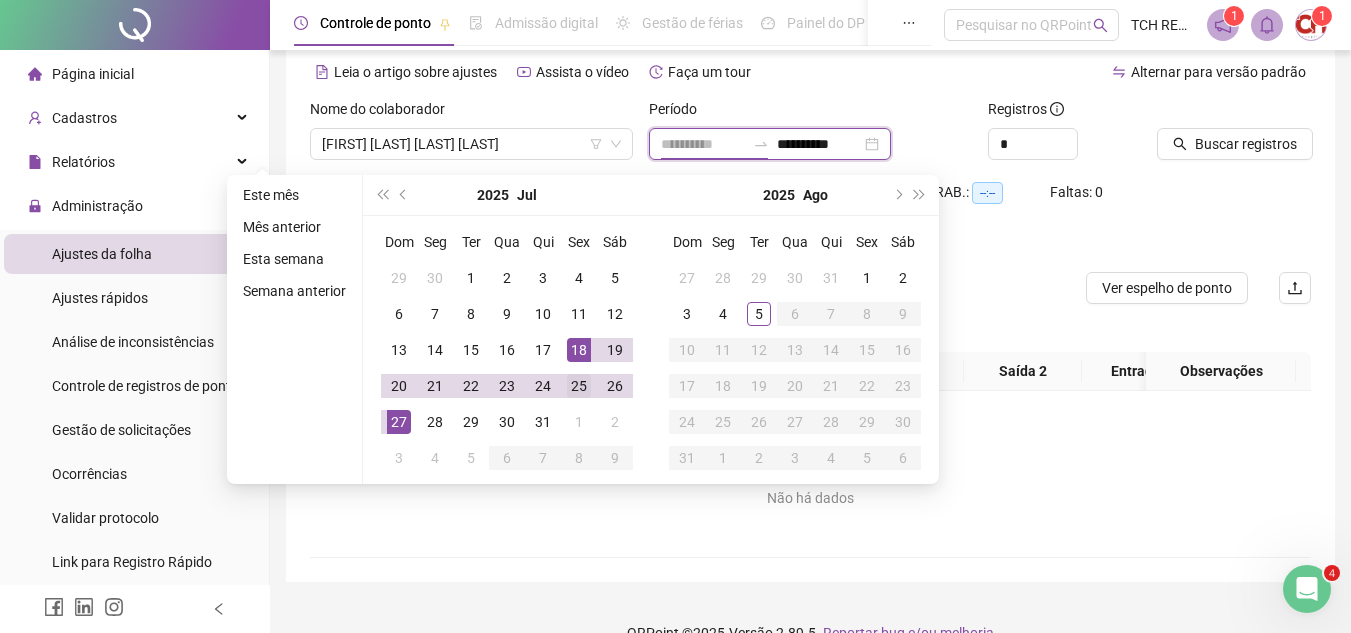 type on "**********" 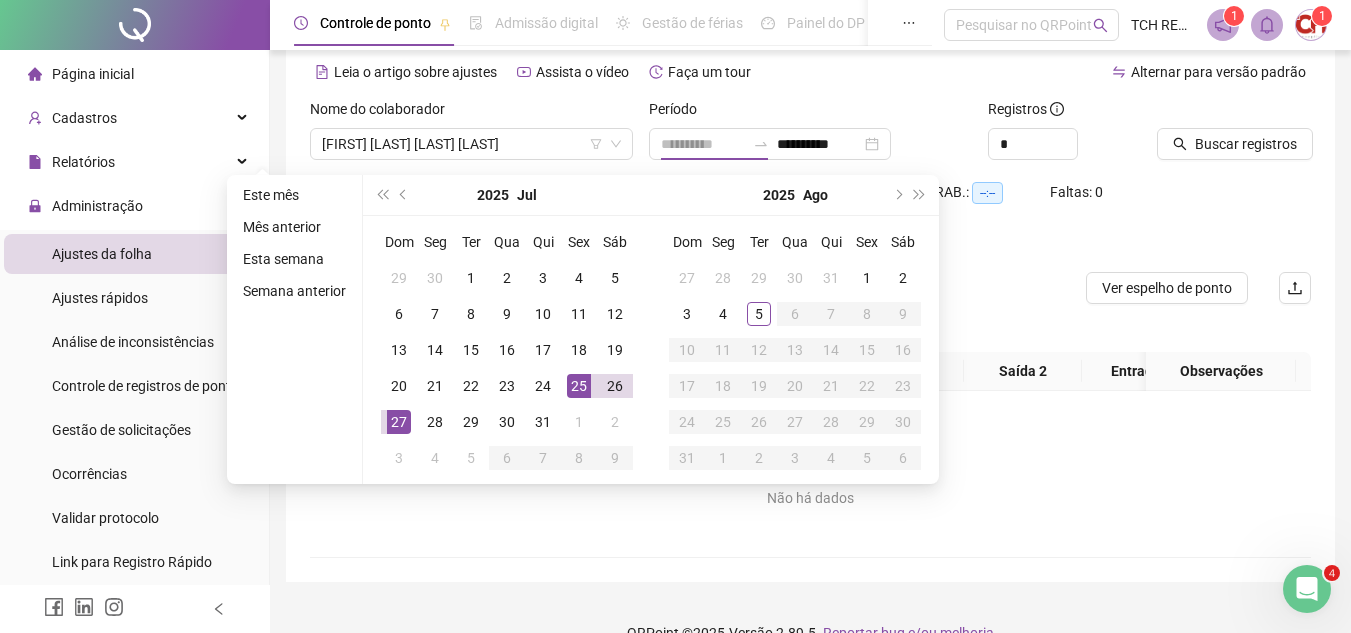 click on "25" at bounding box center [579, 386] 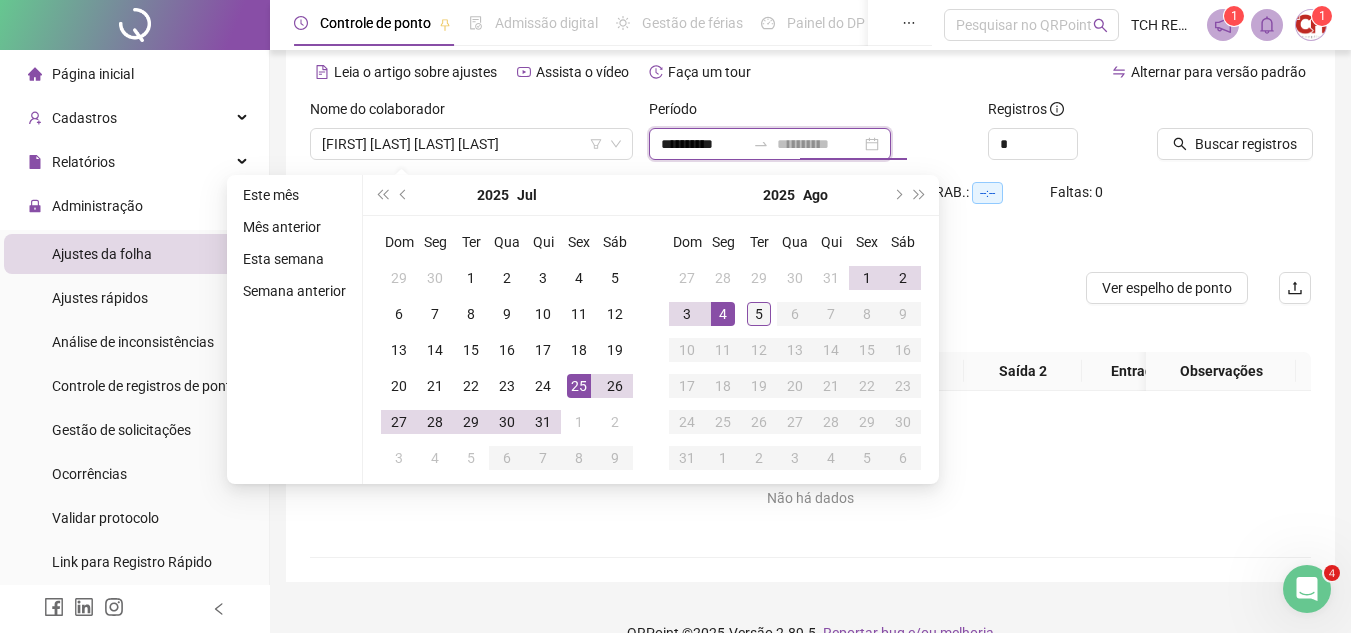 type on "**********" 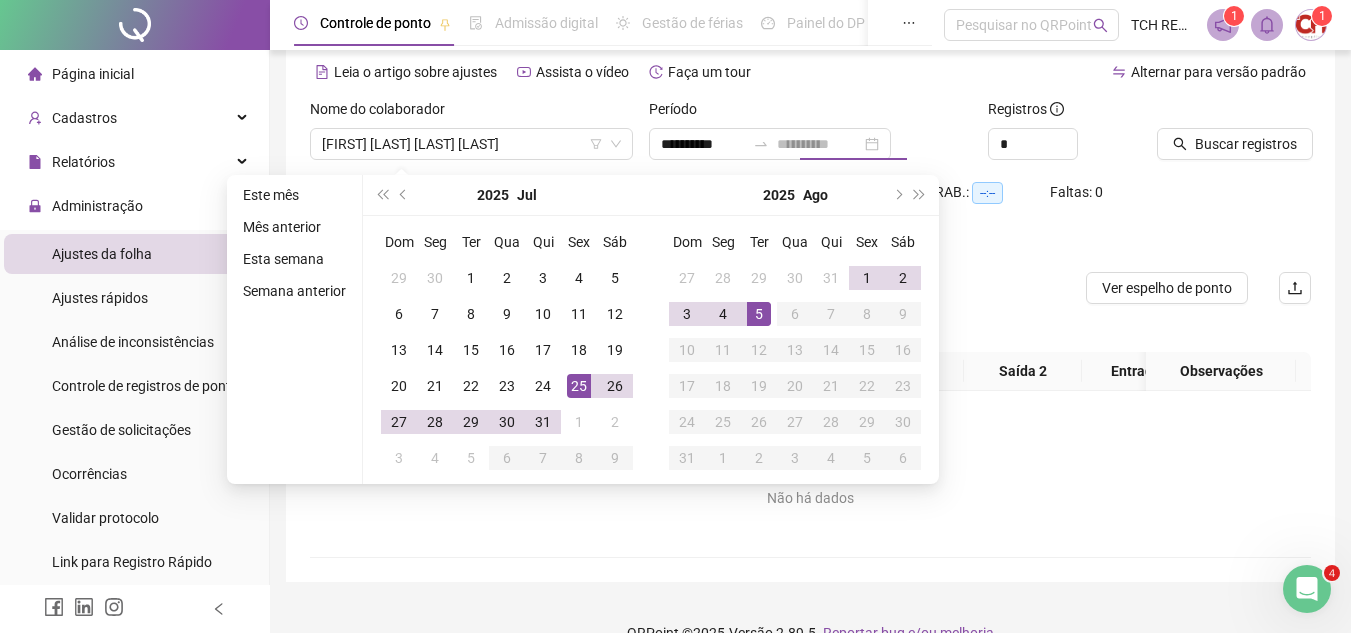 click on "5" at bounding box center (759, 314) 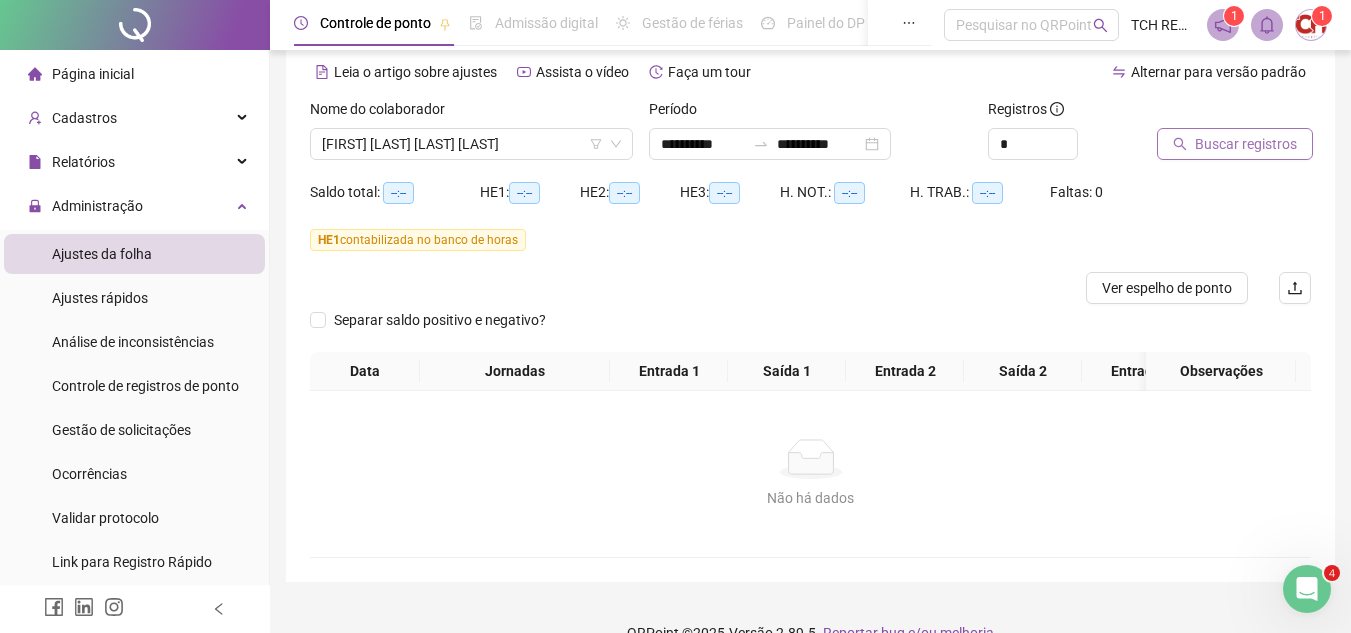 click on "Buscar registros" at bounding box center (1246, 144) 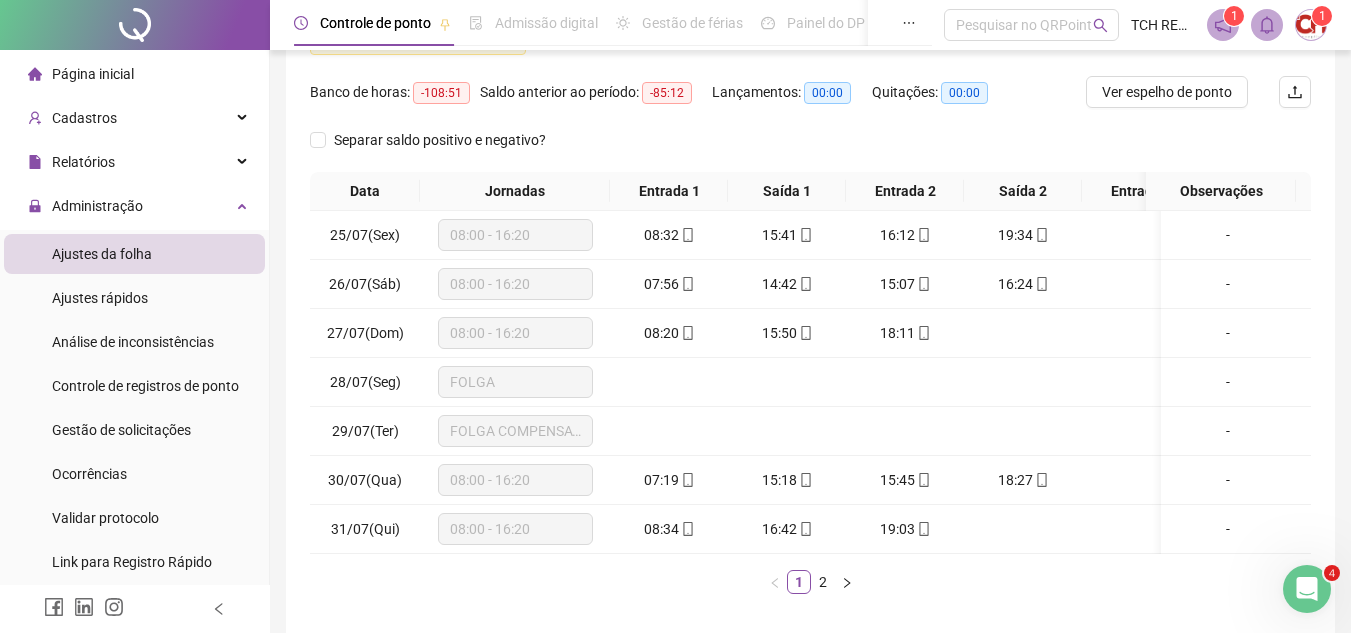 scroll, scrollTop: 384, scrollLeft: 0, axis: vertical 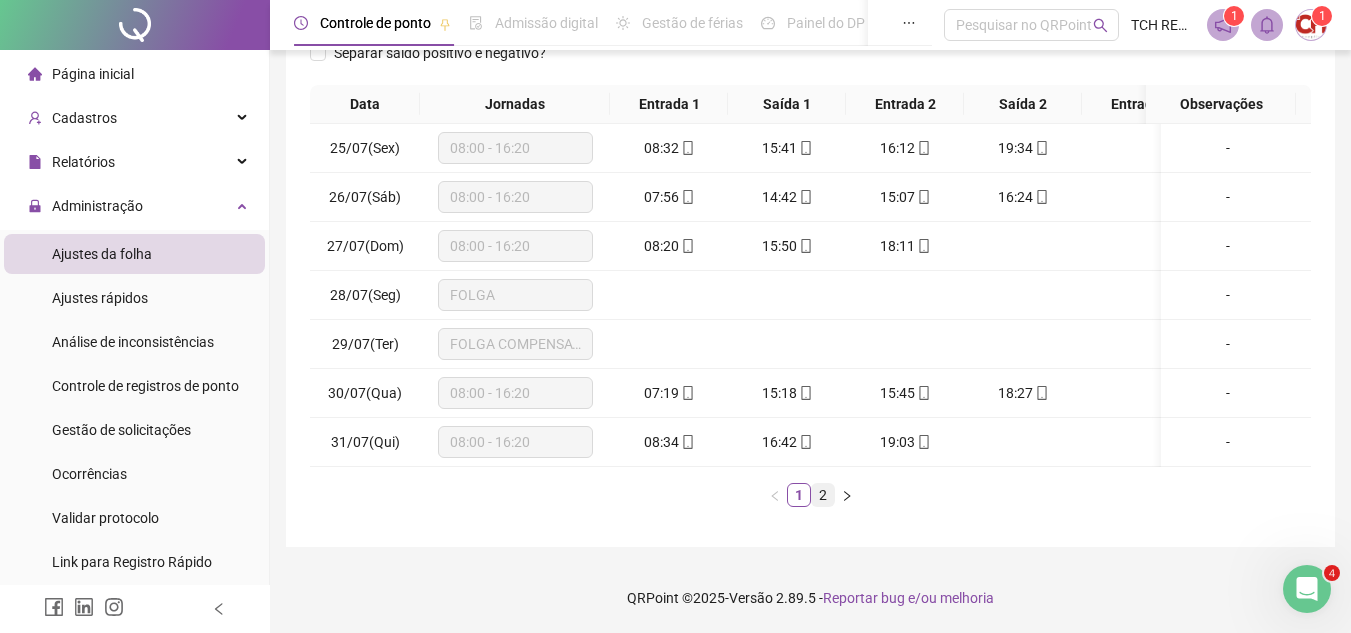 click on "2" at bounding box center [823, 495] 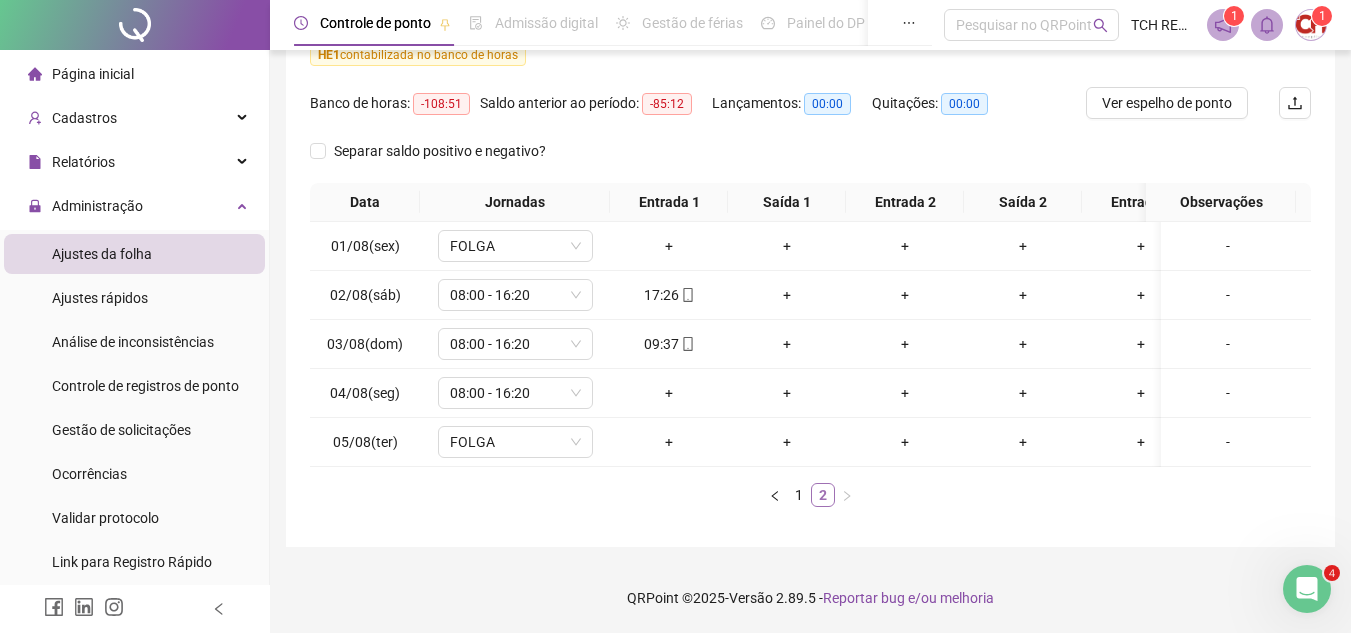 scroll, scrollTop: 286, scrollLeft: 0, axis: vertical 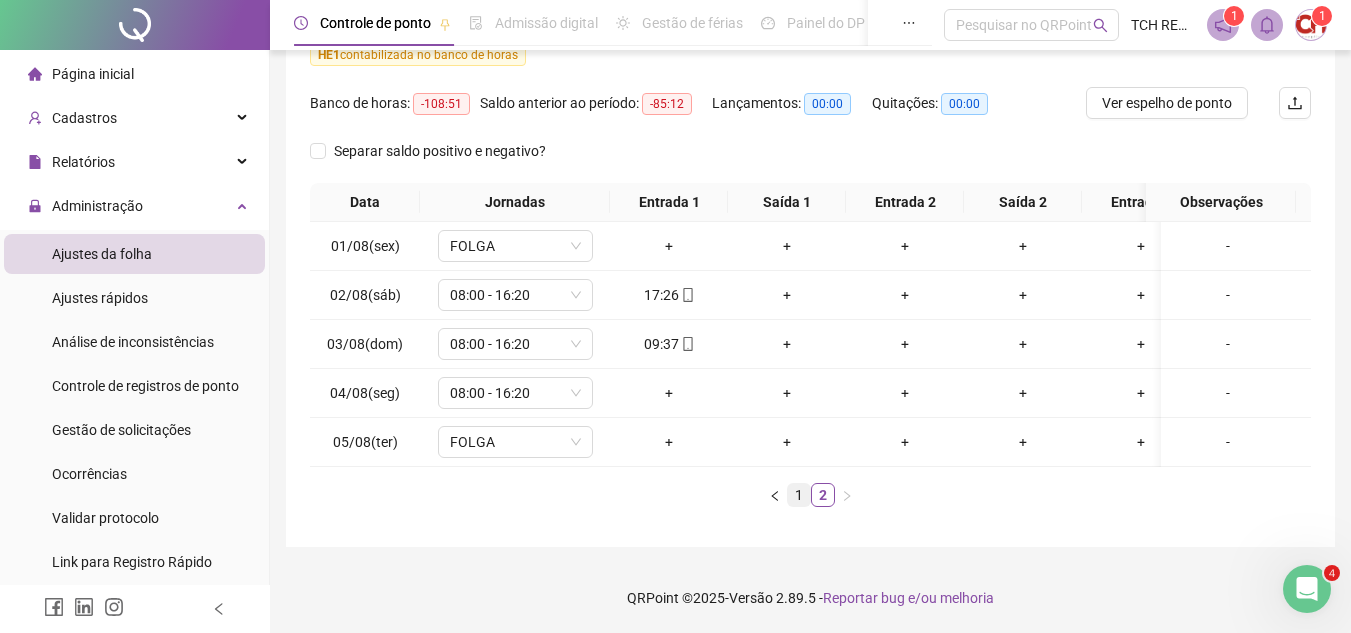 click on "1" at bounding box center [799, 495] 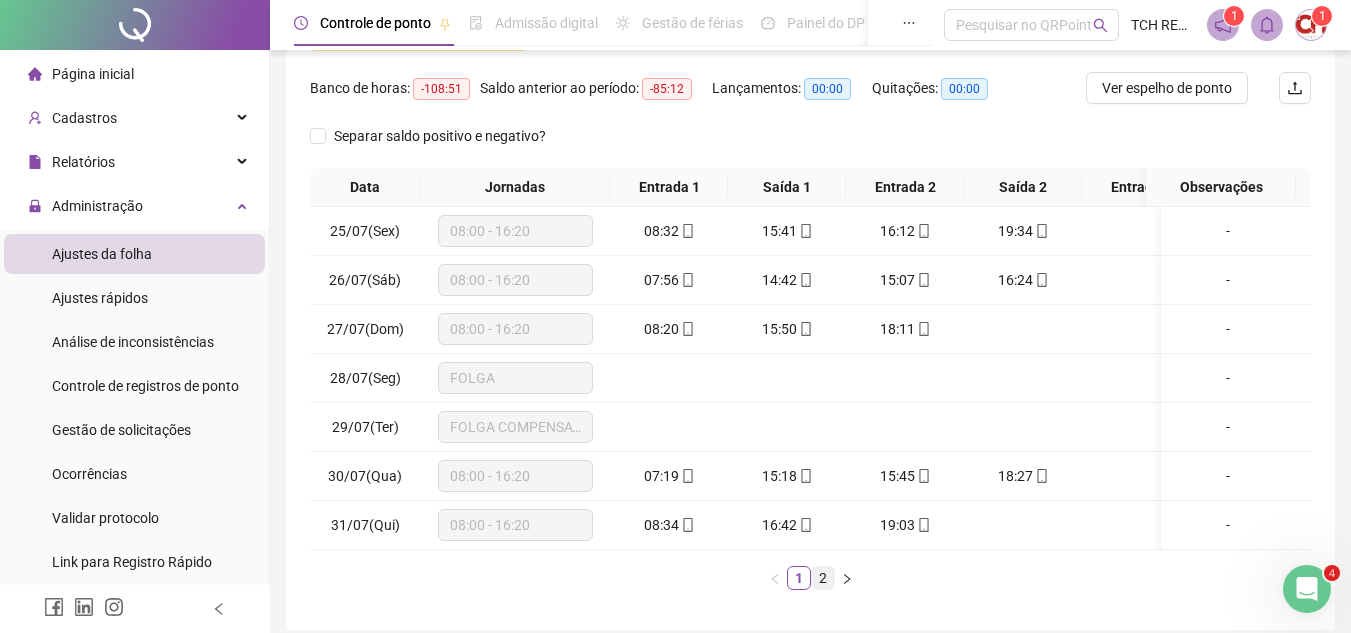 click on "2" at bounding box center [823, 578] 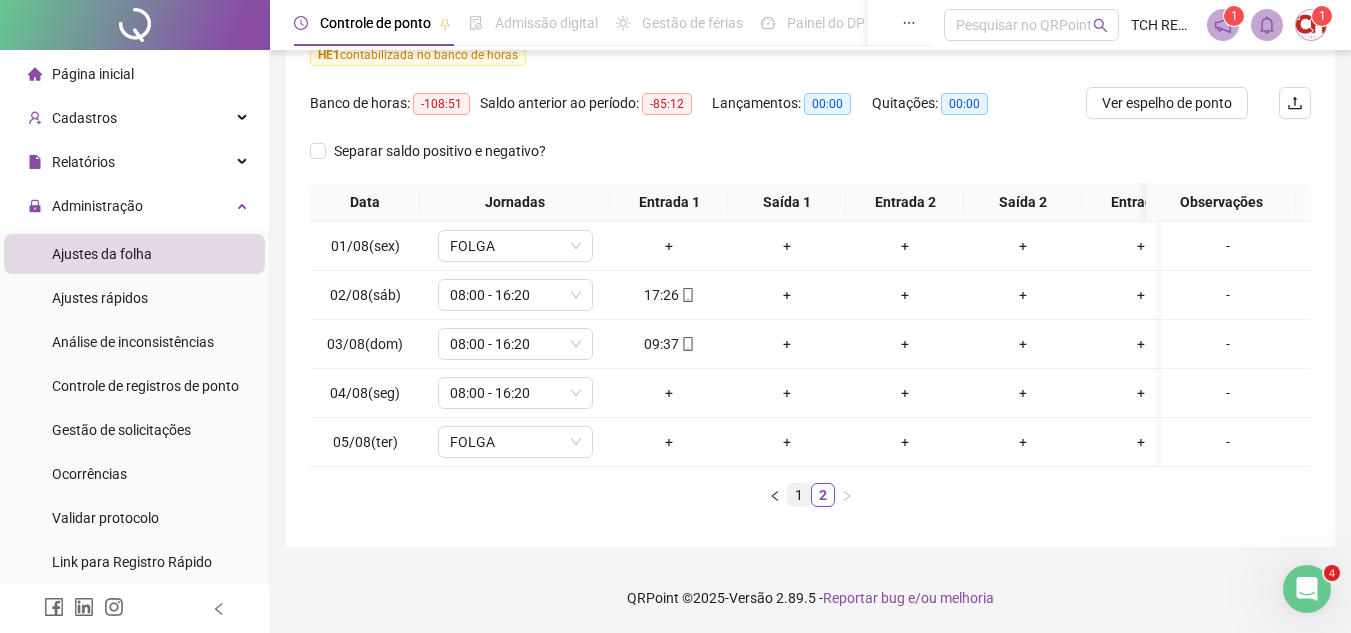 click on "1" at bounding box center (799, 495) 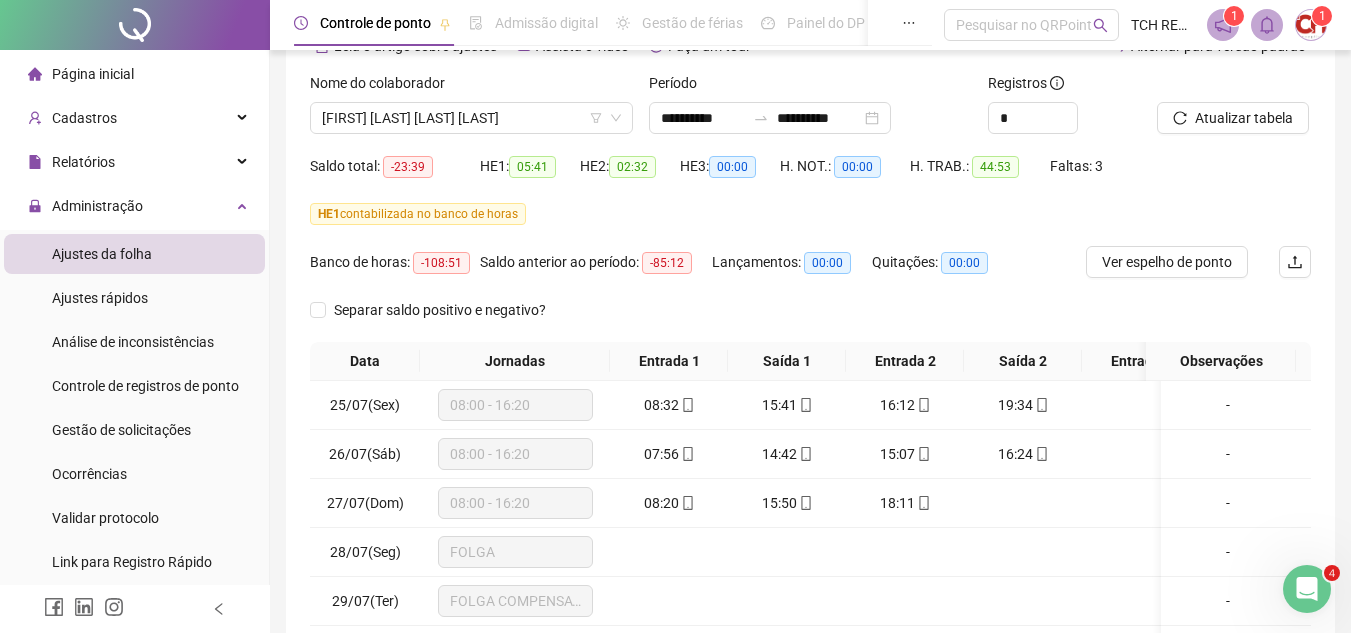 scroll, scrollTop: 86, scrollLeft: 0, axis: vertical 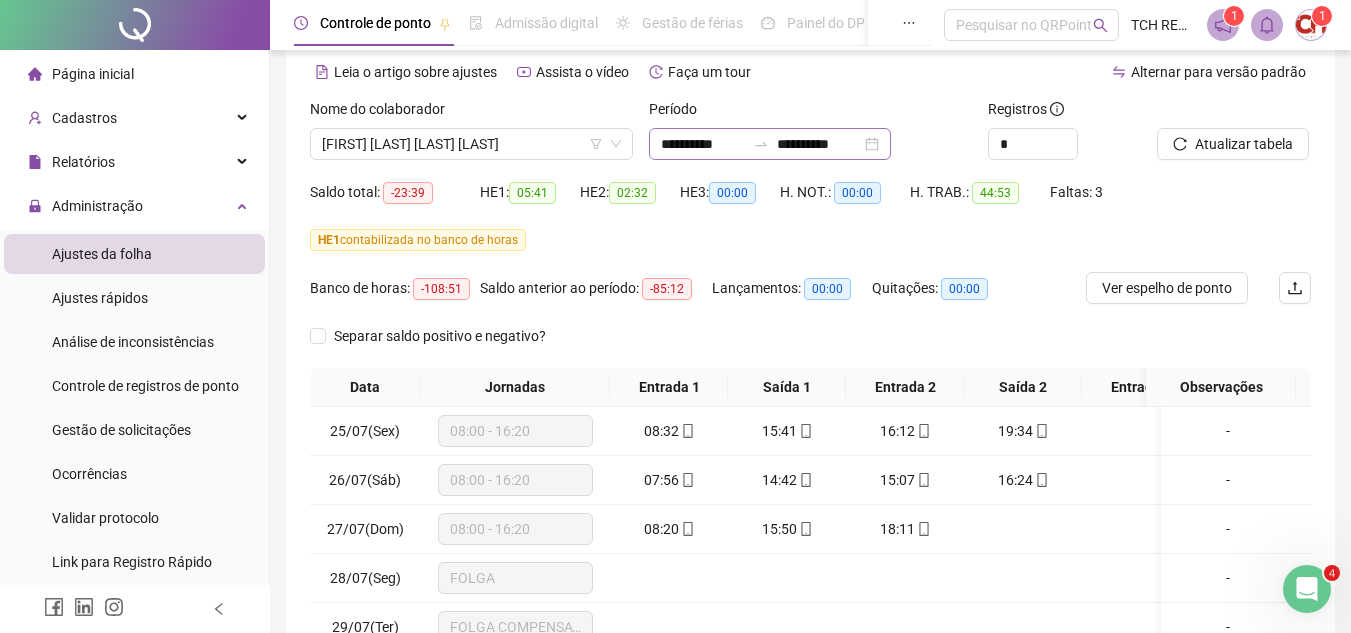 click on "**********" at bounding box center (770, 144) 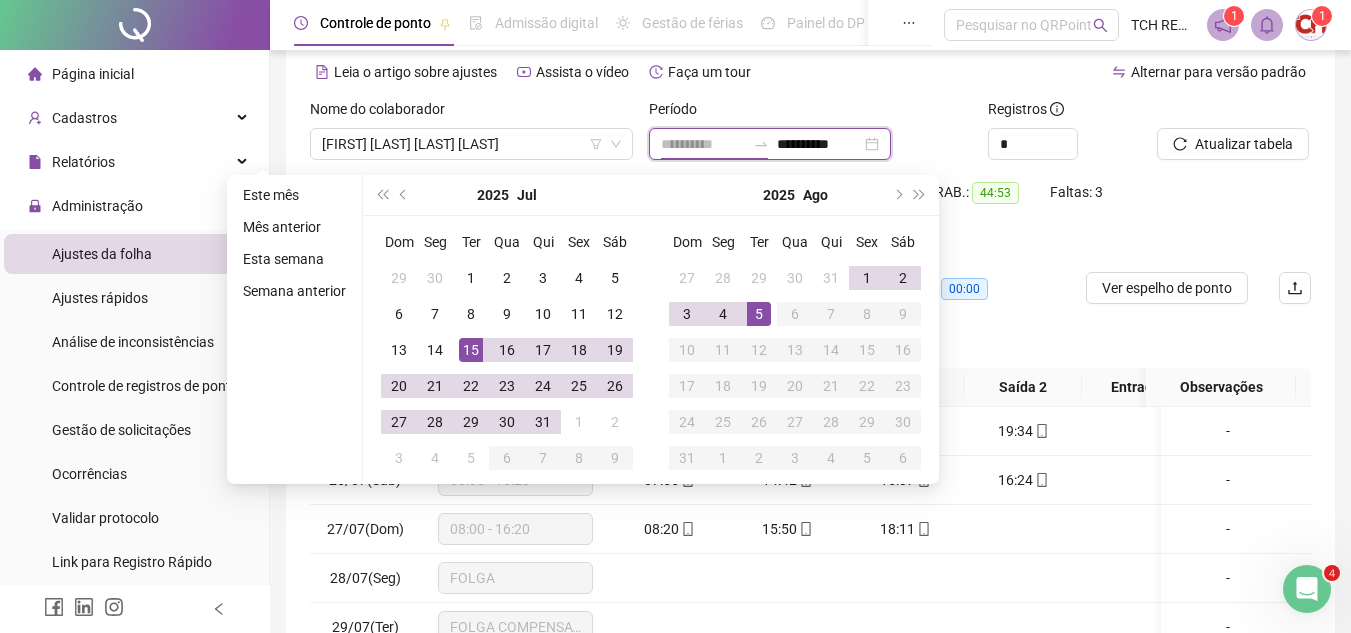 type on "**********" 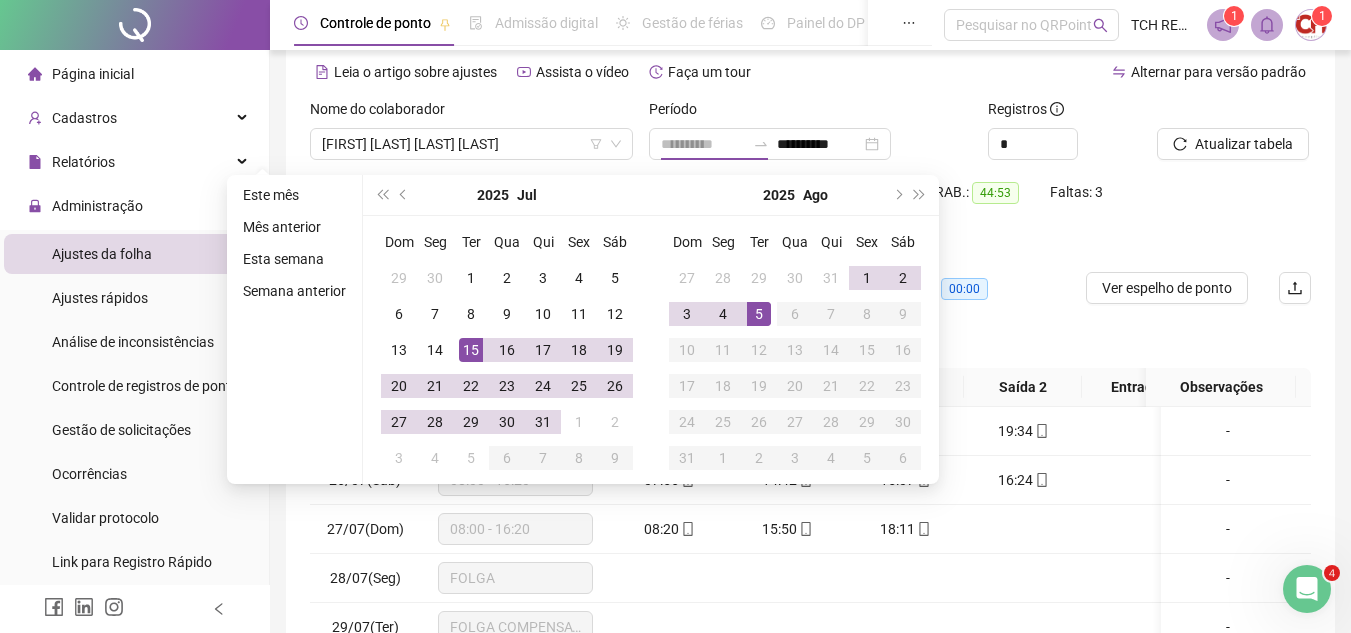 click on "15" at bounding box center (471, 350) 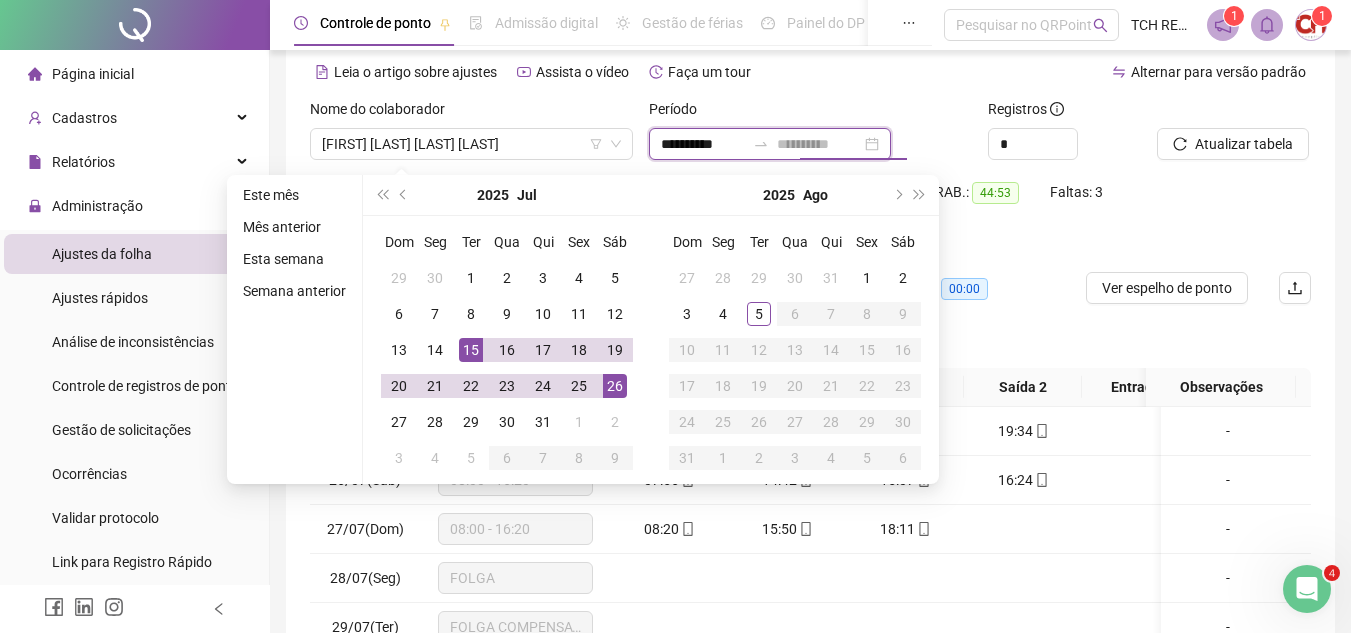 type on "**********" 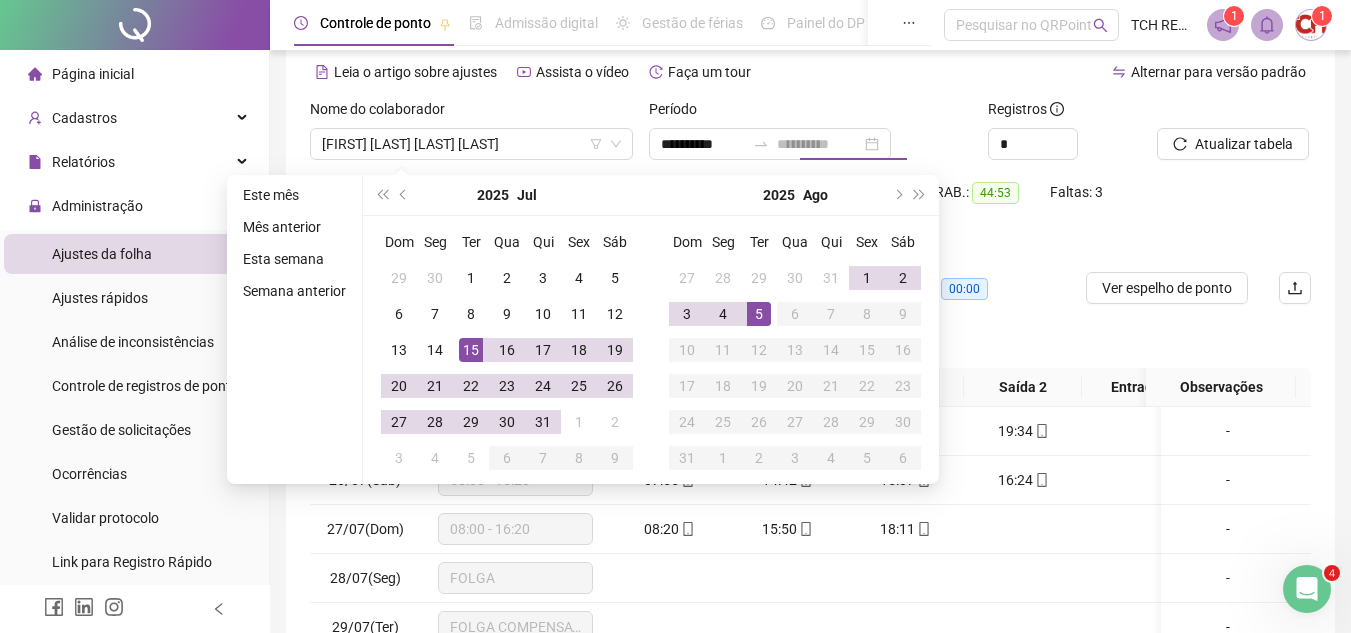 click on "5" at bounding box center [759, 314] 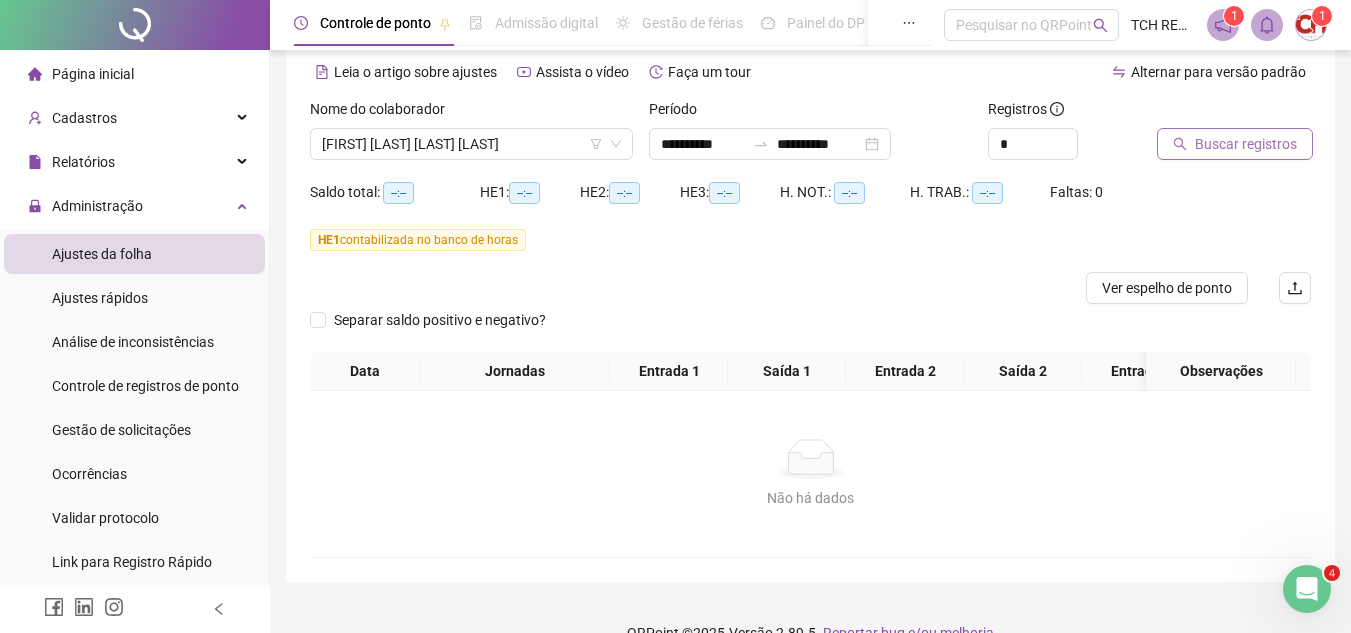 click on "Buscar registros" at bounding box center (1246, 144) 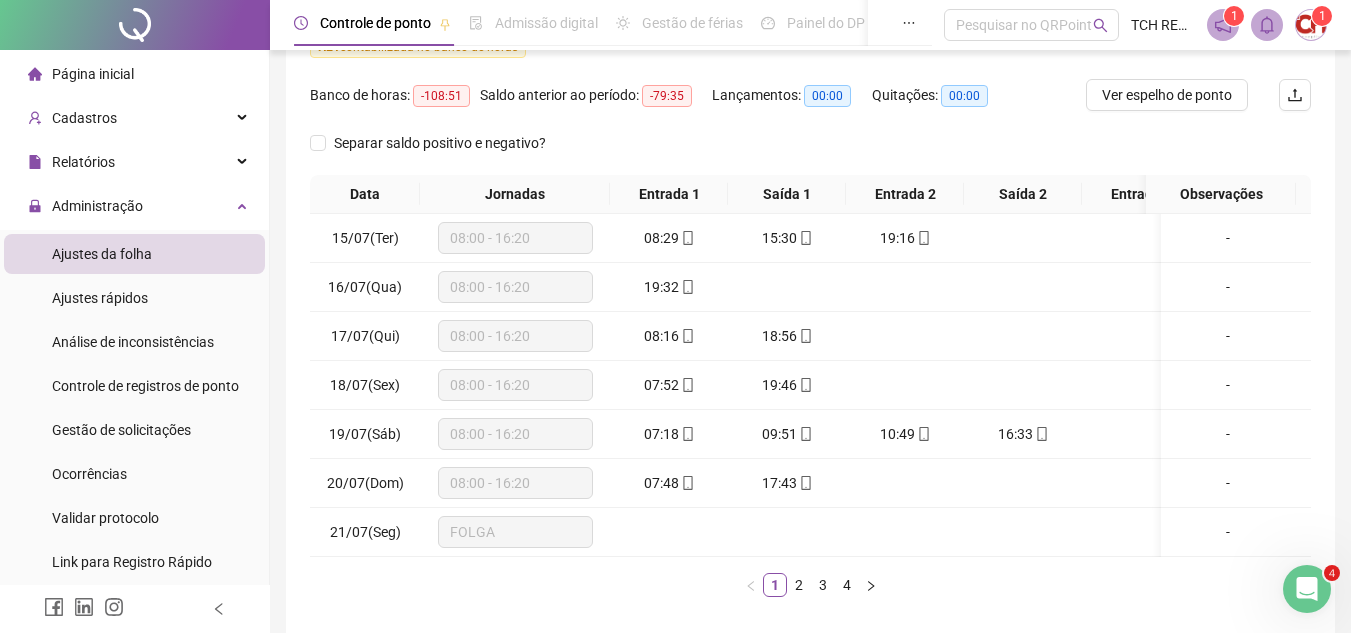 scroll, scrollTop: 286, scrollLeft: 0, axis: vertical 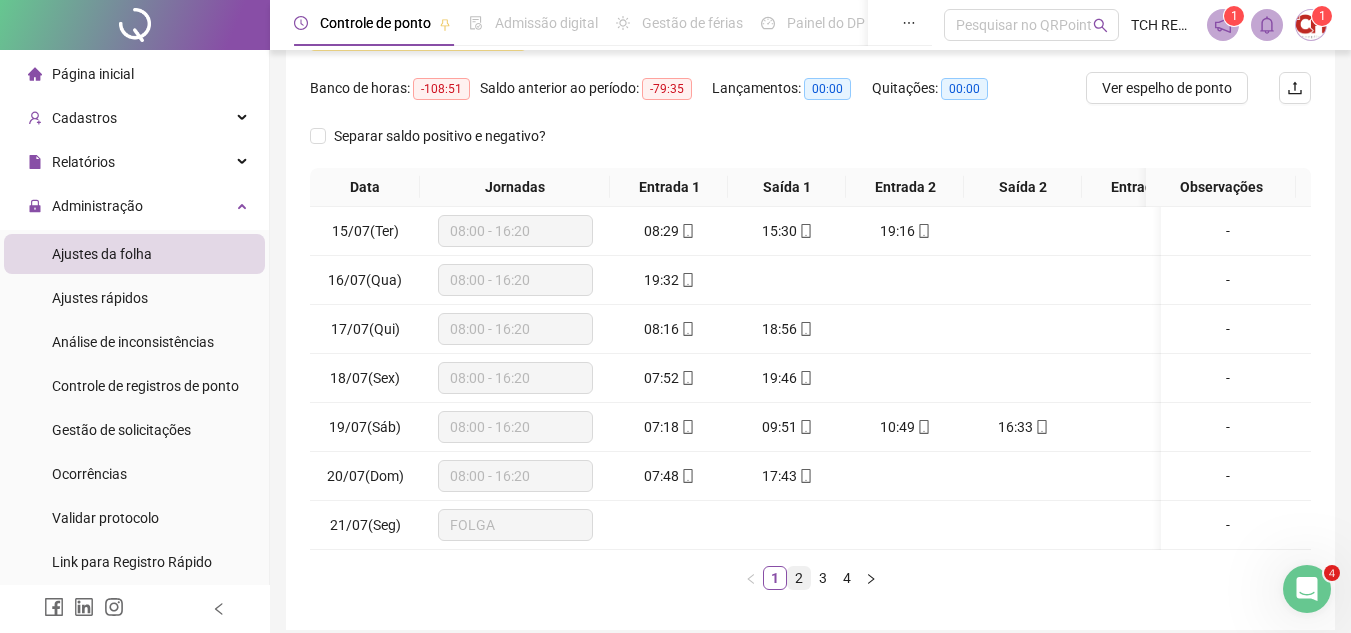 click on "2" at bounding box center (799, 578) 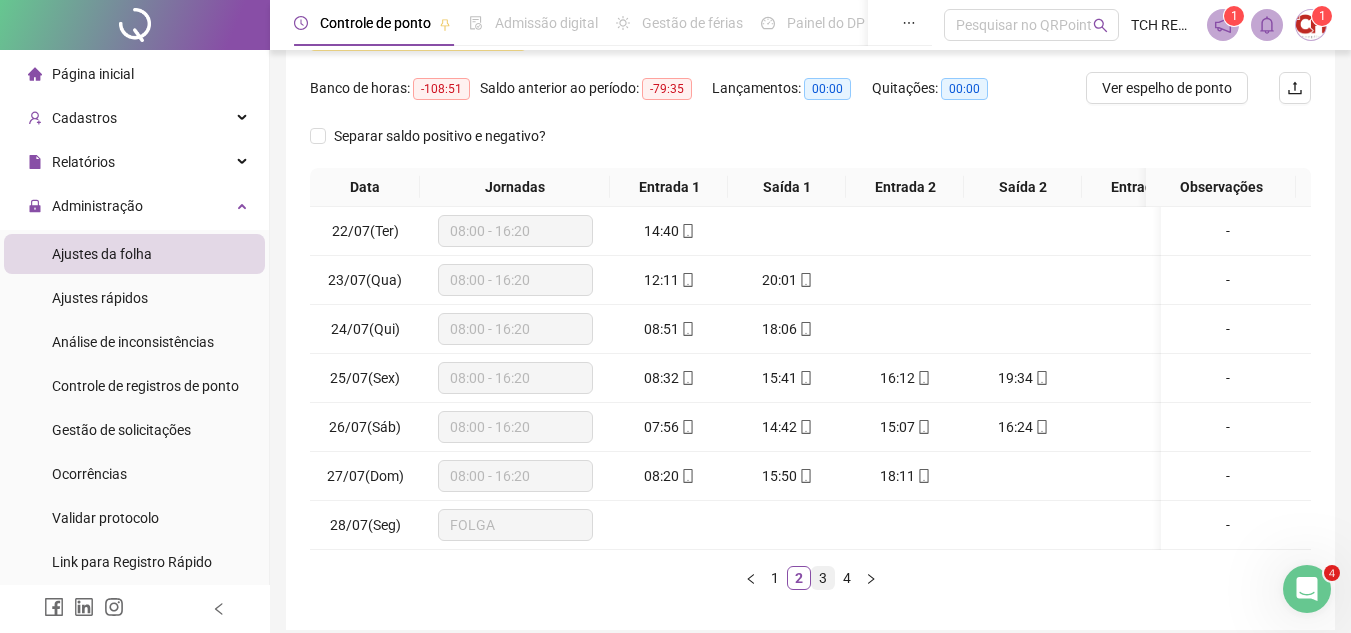click on "3" at bounding box center [823, 578] 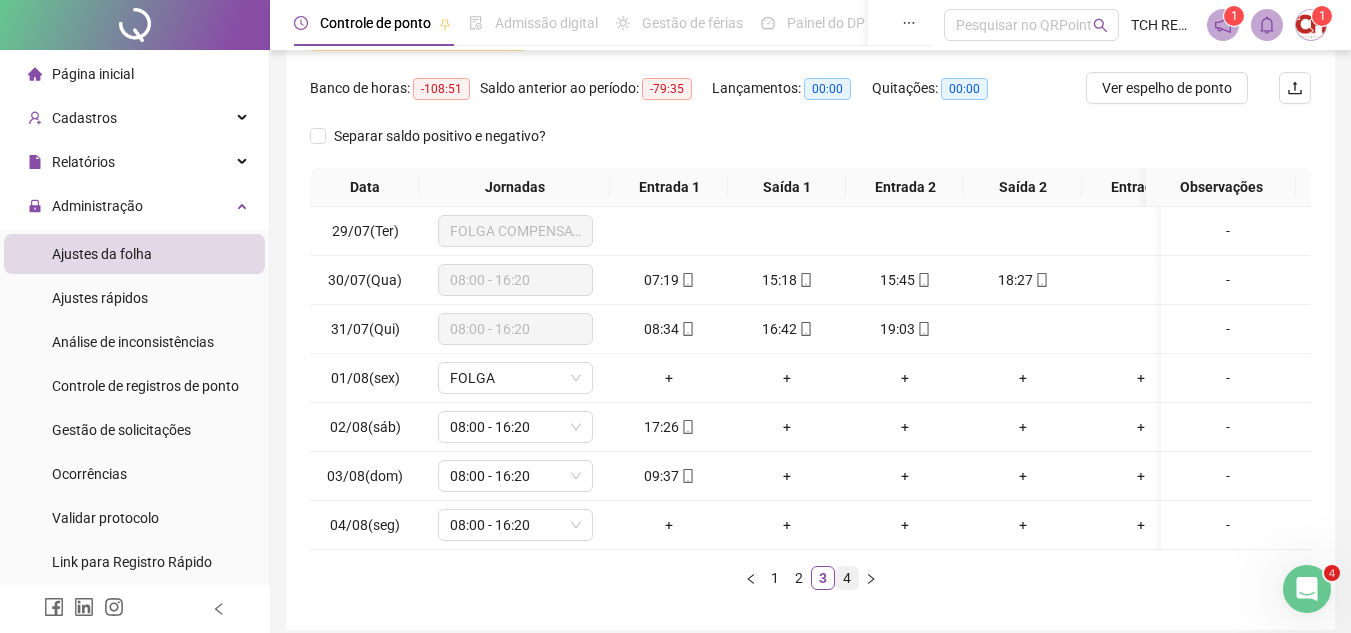 click on "4" at bounding box center [847, 578] 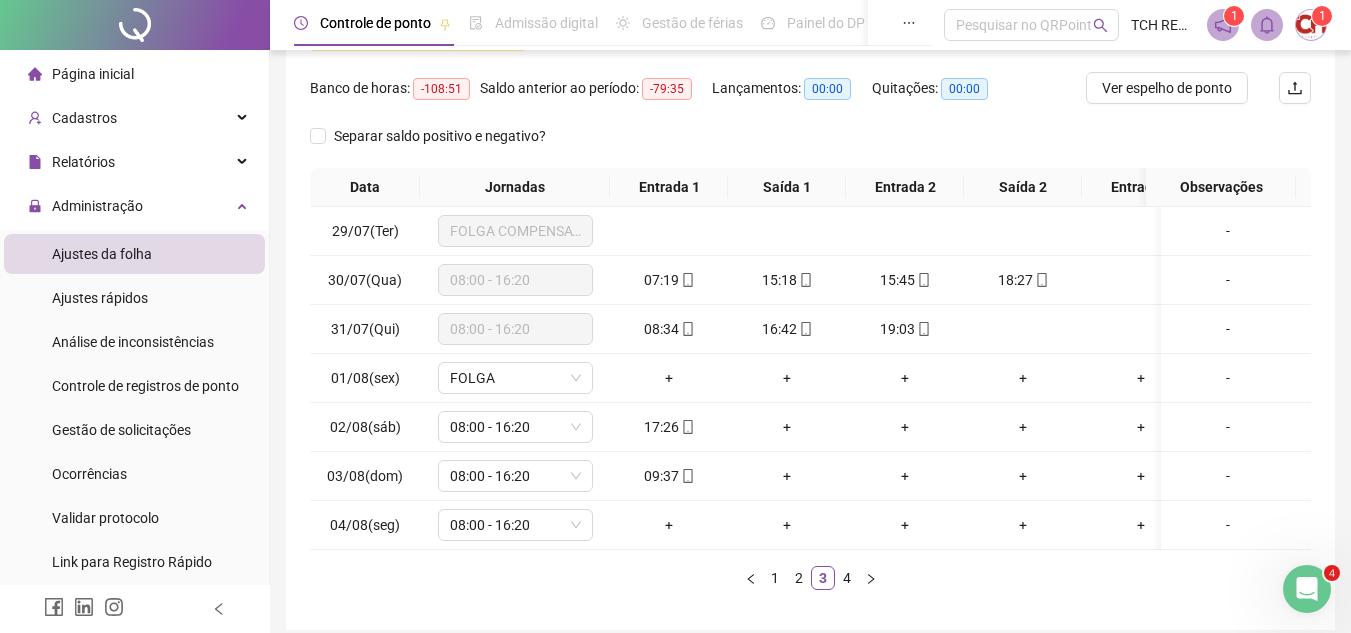 scroll, scrollTop: 90, scrollLeft: 0, axis: vertical 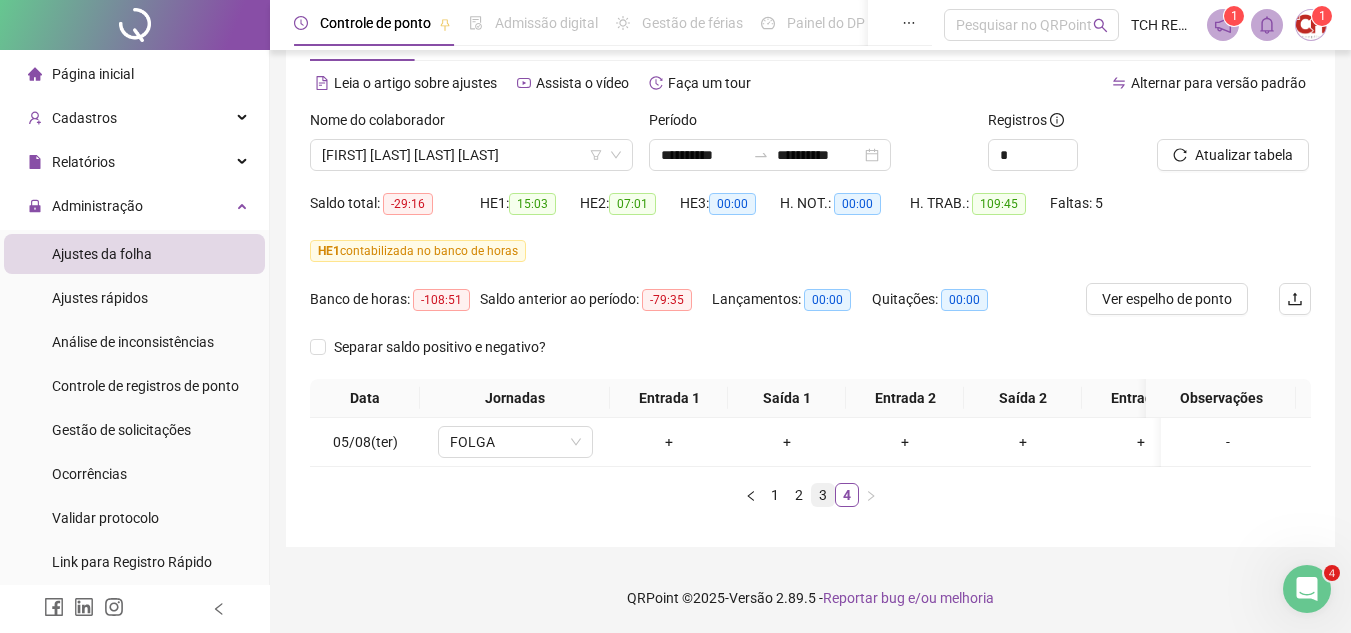 click on "3" at bounding box center (823, 495) 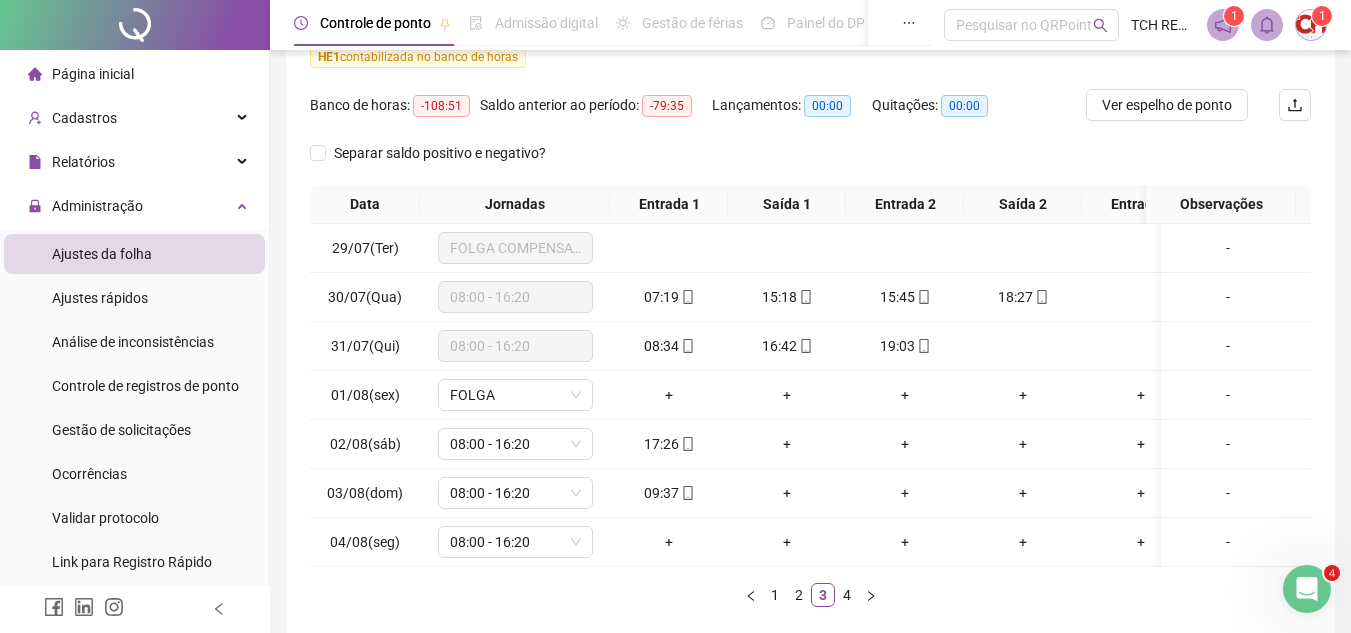 scroll, scrollTop: 290, scrollLeft: 0, axis: vertical 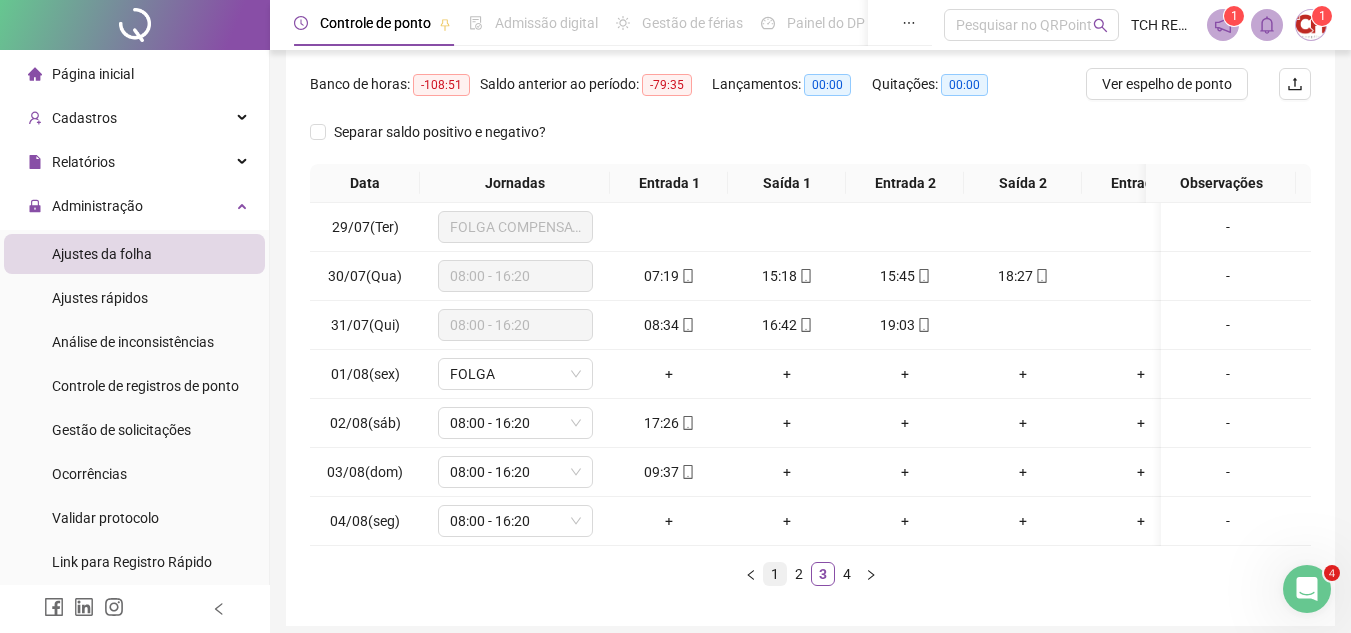 click on "1" at bounding box center (775, 574) 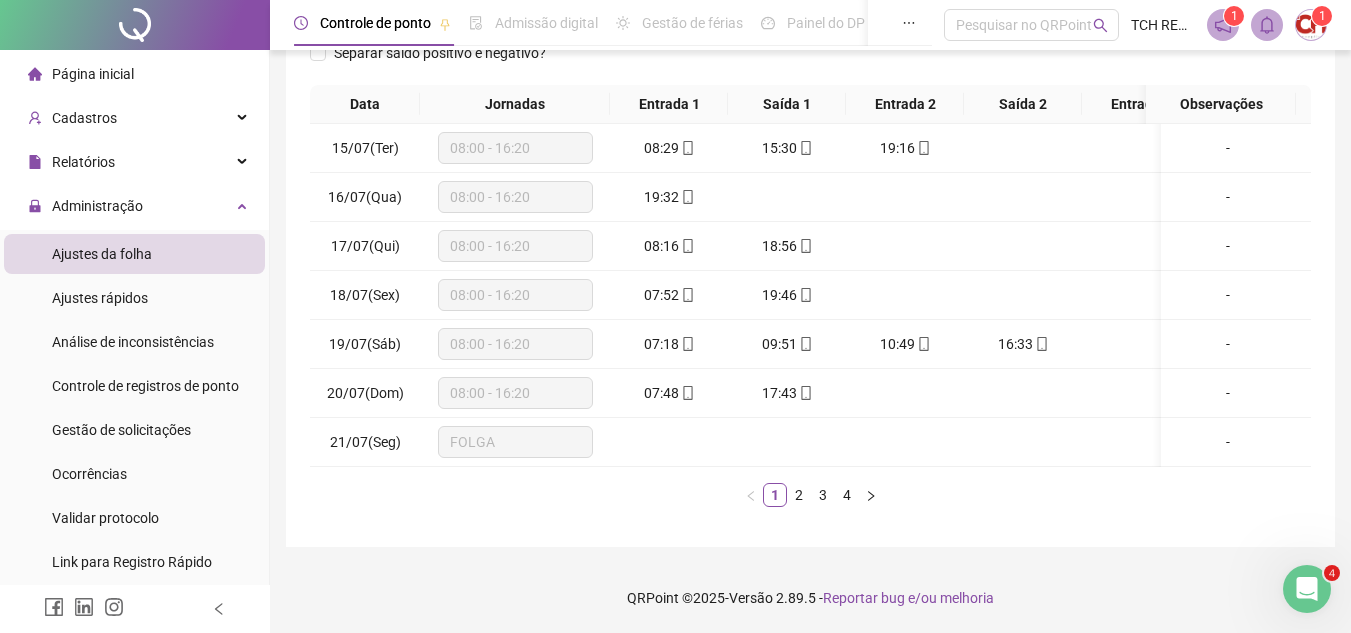 scroll, scrollTop: 384, scrollLeft: 0, axis: vertical 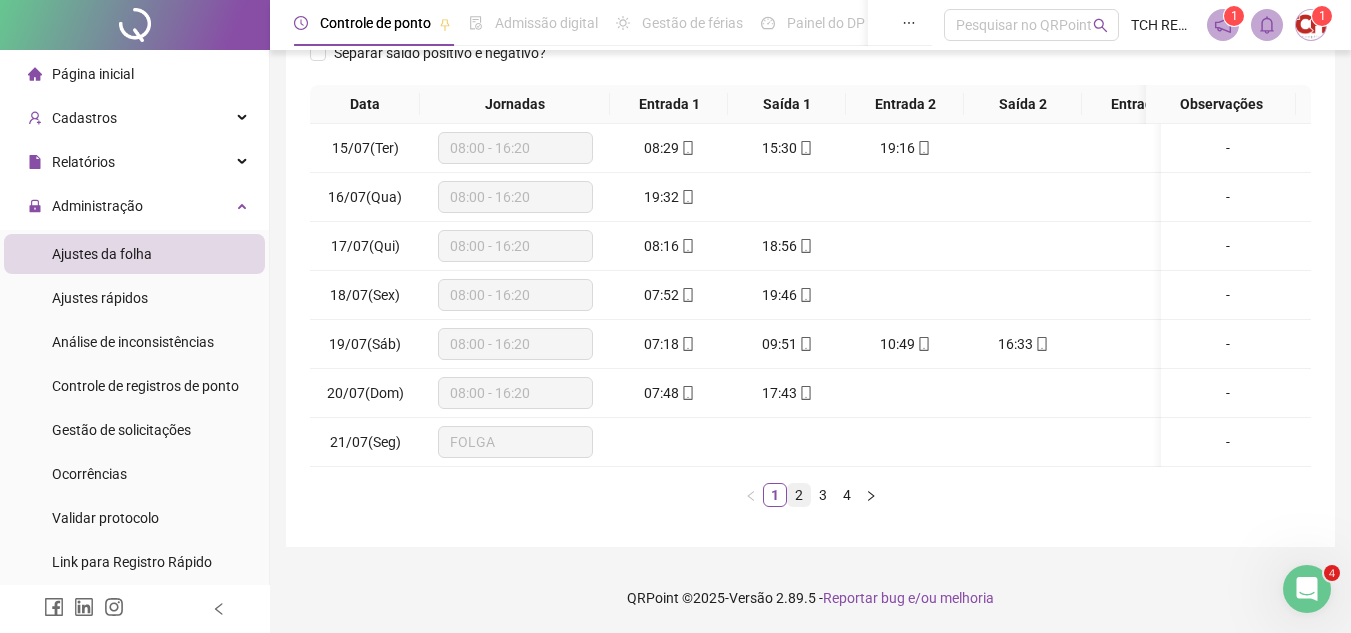 click on "2" at bounding box center (799, 495) 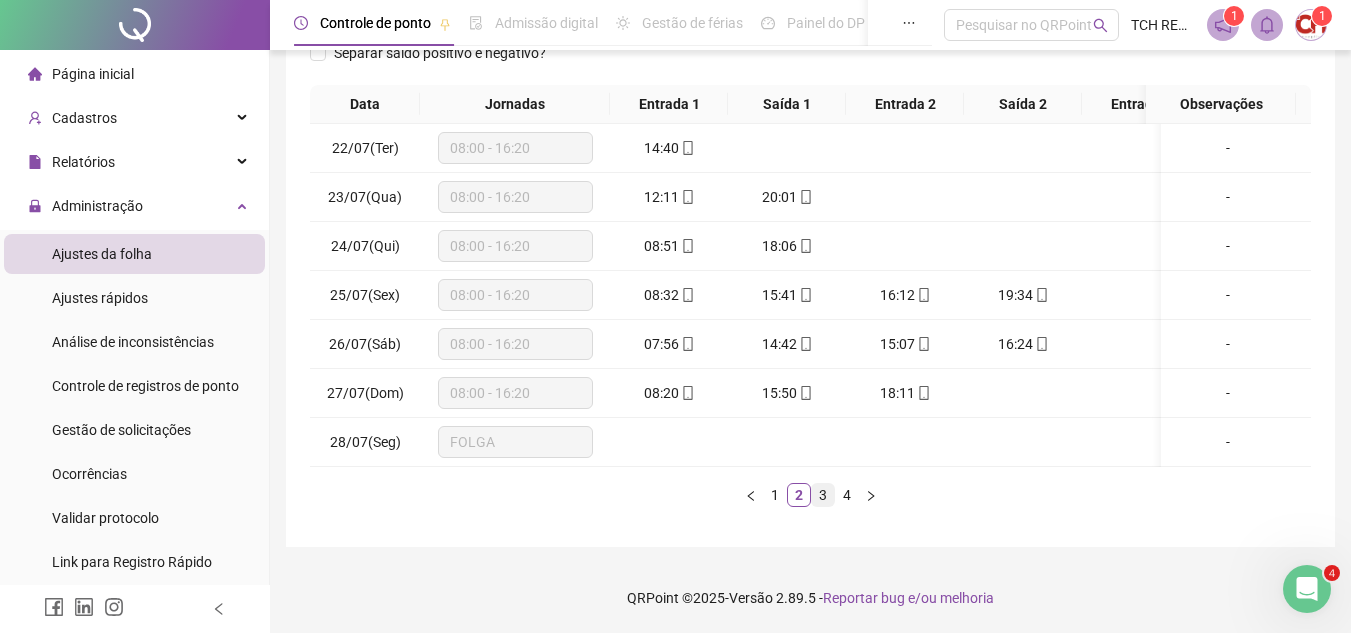 click on "3" at bounding box center (823, 495) 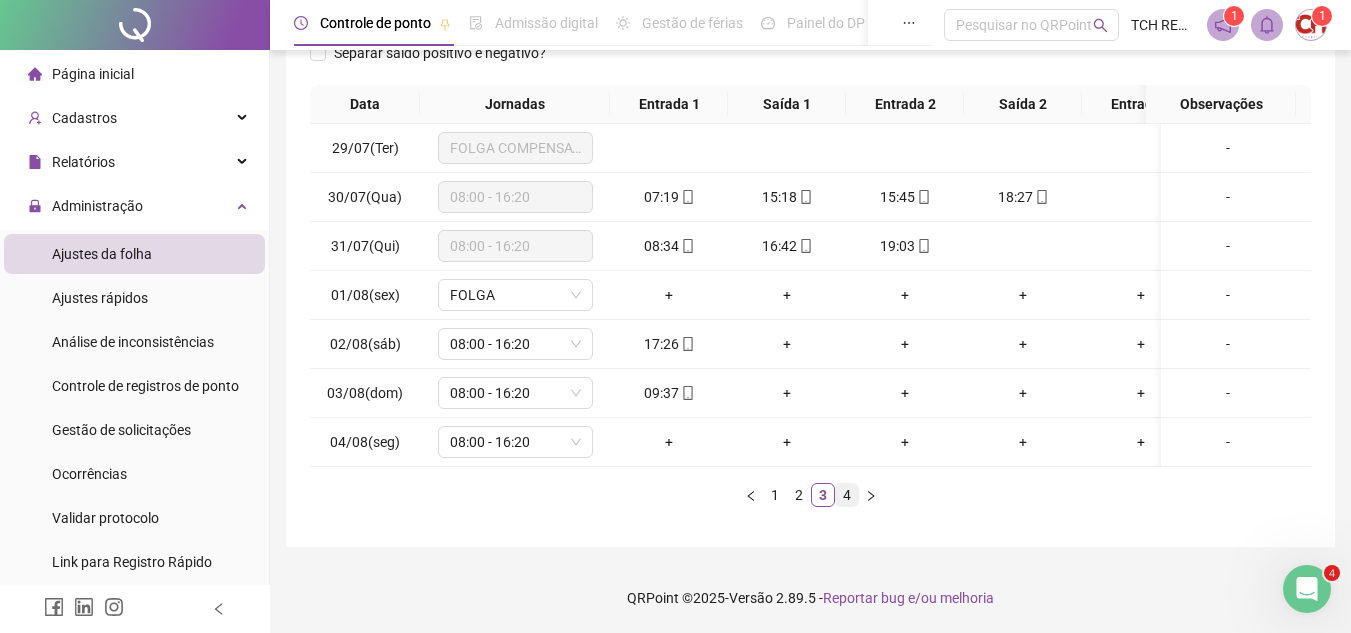 click on "4" at bounding box center [847, 495] 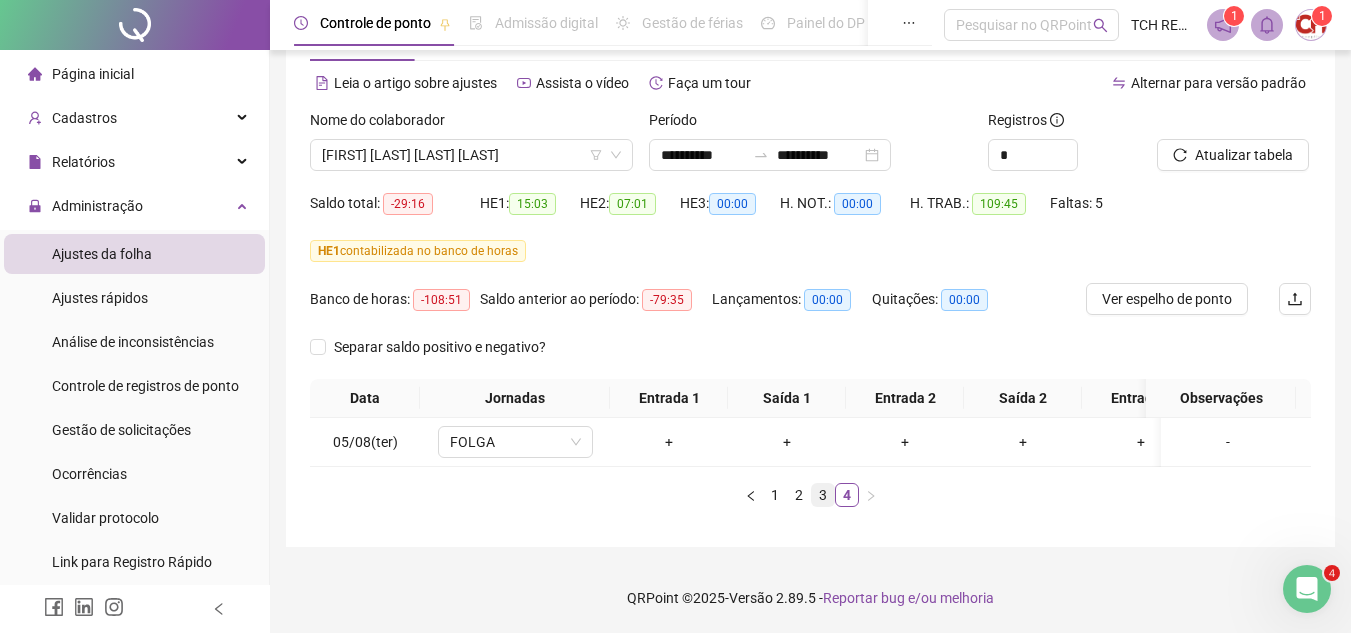 click on "3" at bounding box center [823, 495] 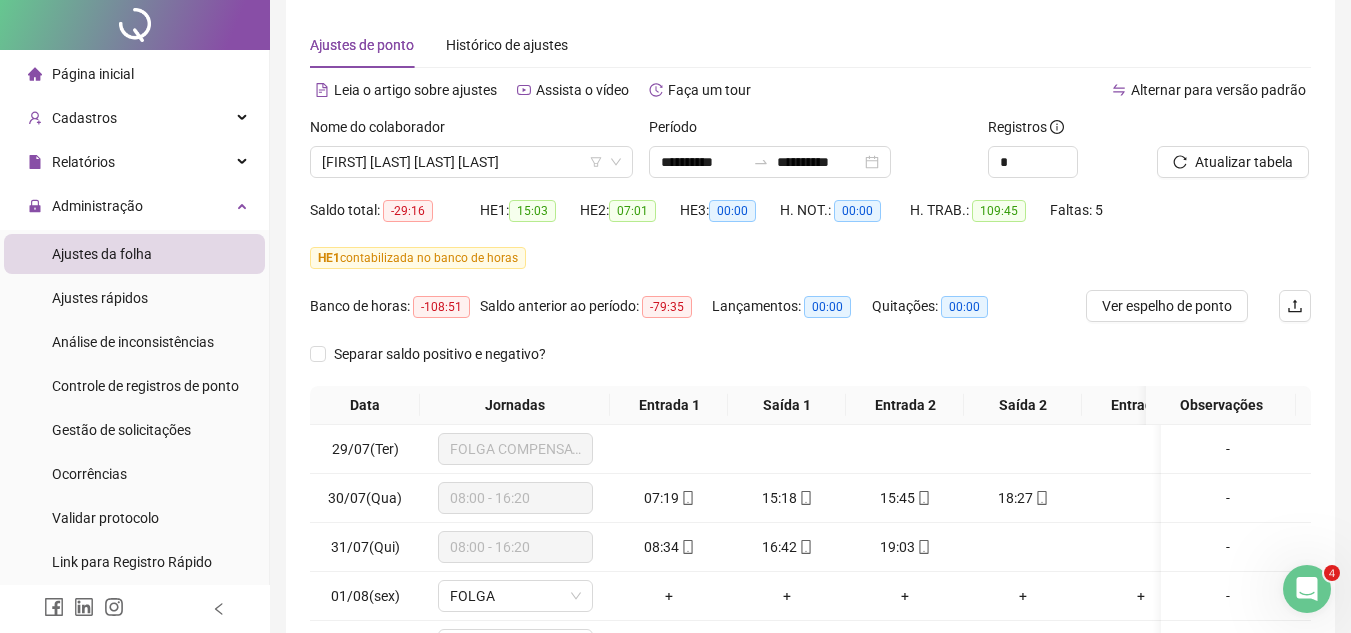 scroll, scrollTop: 0, scrollLeft: 0, axis: both 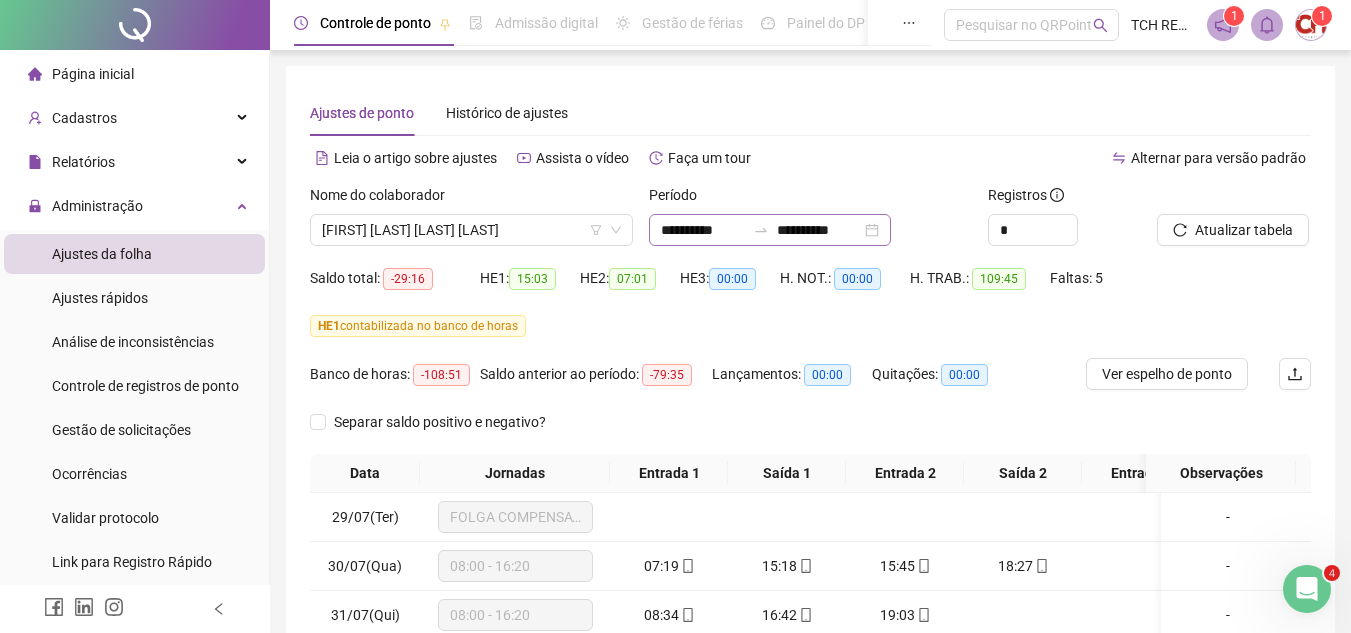 click on "**********" at bounding box center [770, 230] 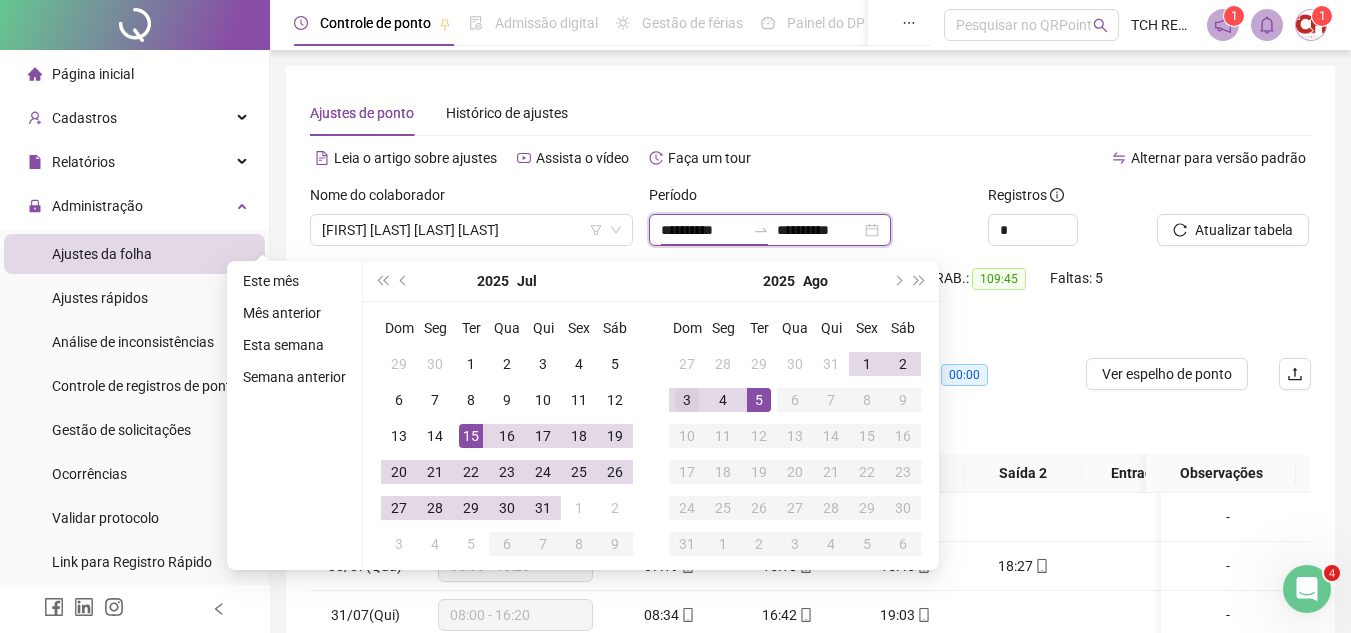 type on "**********" 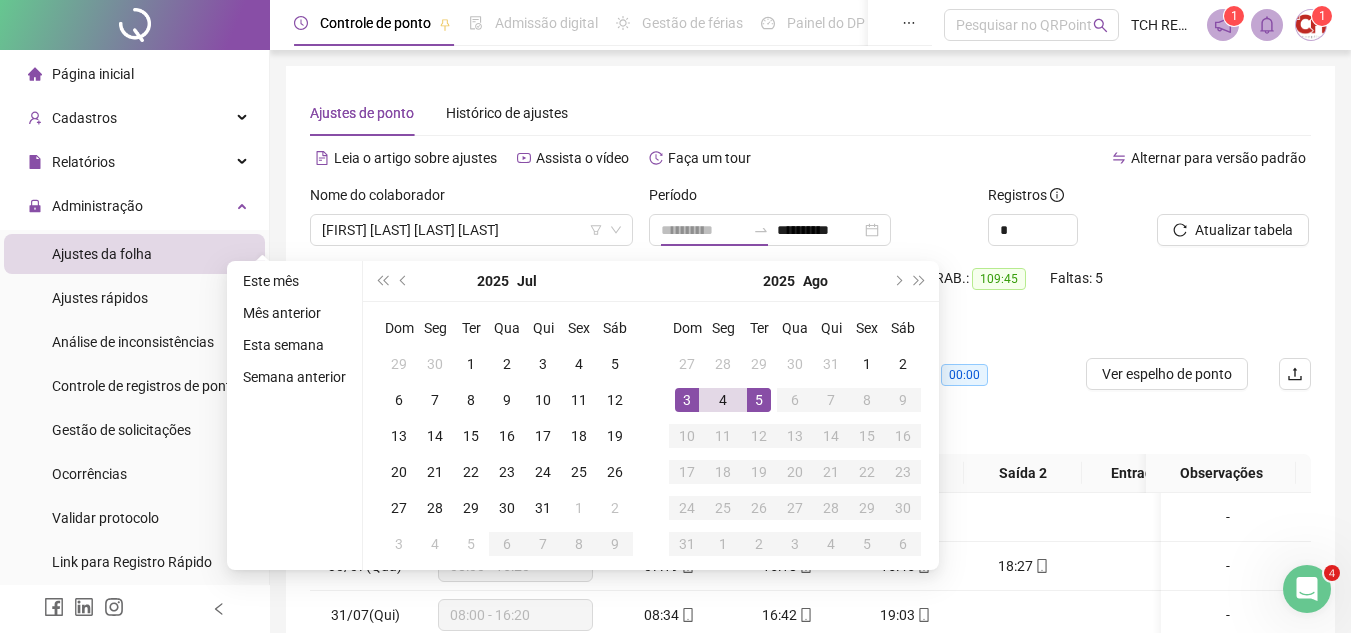 click on "3" at bounding box center [687, 400] 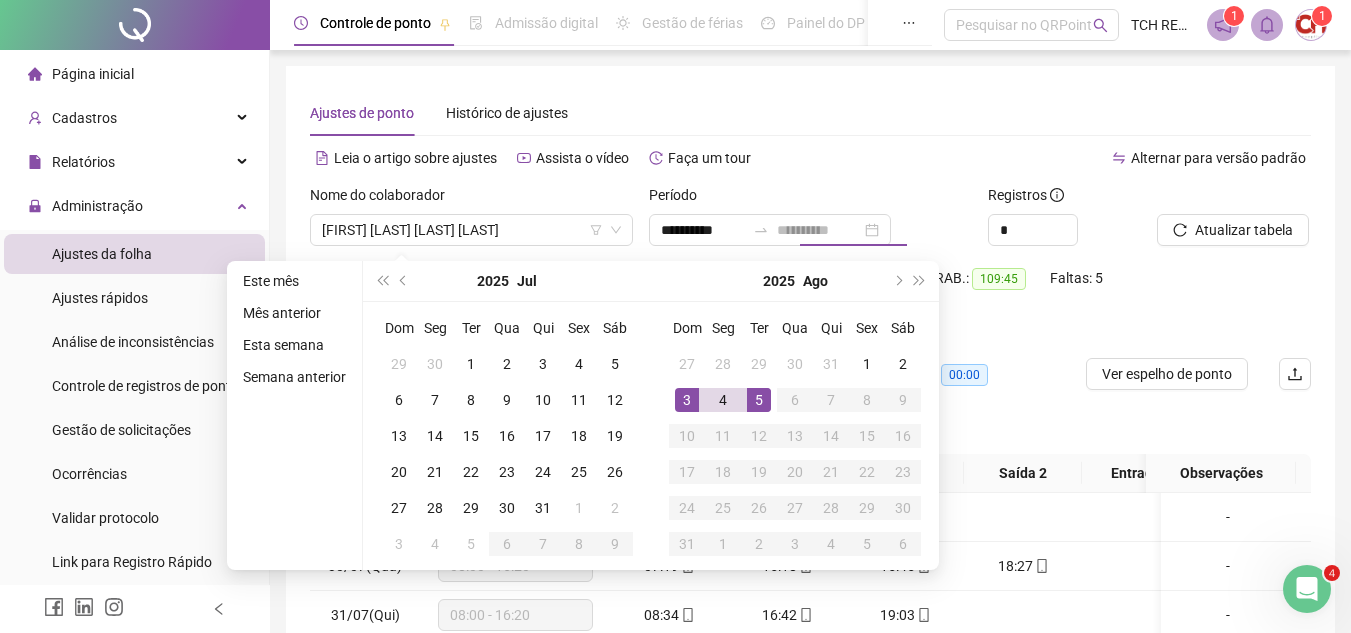 click on "5" at bounding box center (759, 400) 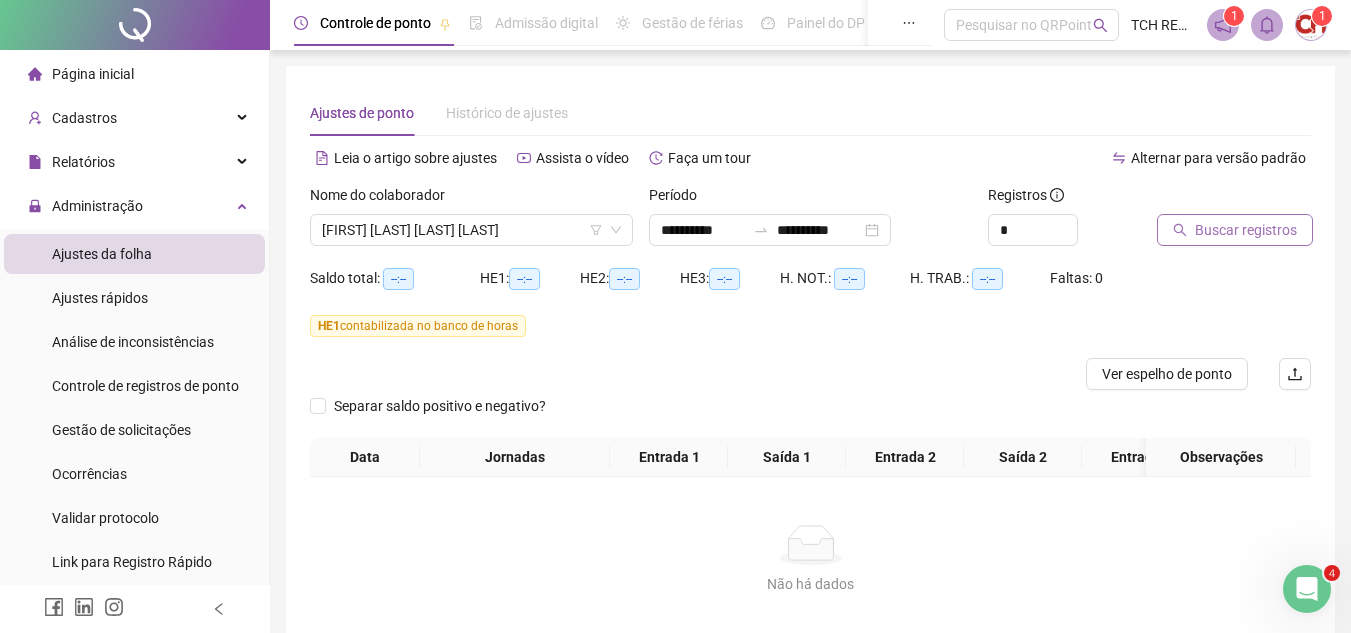 click on "Buscar registros" at bounding box center [1246, 230] 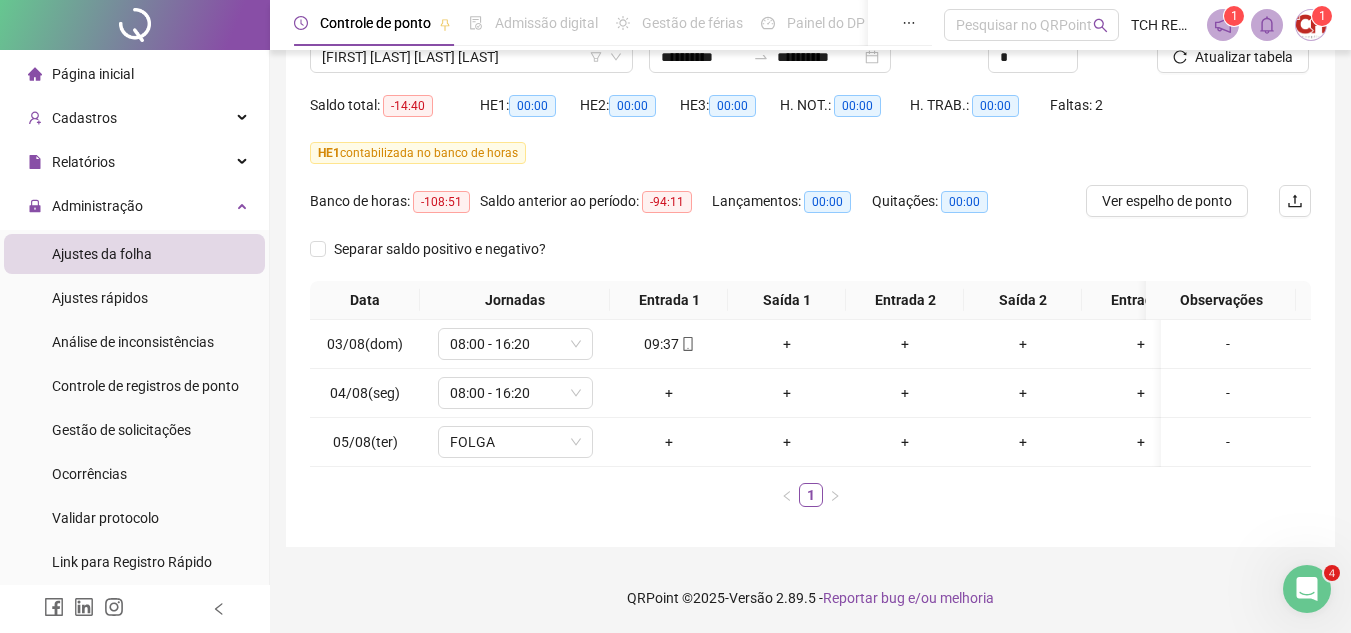 scroll, scrollTop: 88, scrollLeft: 0, axis: vertical 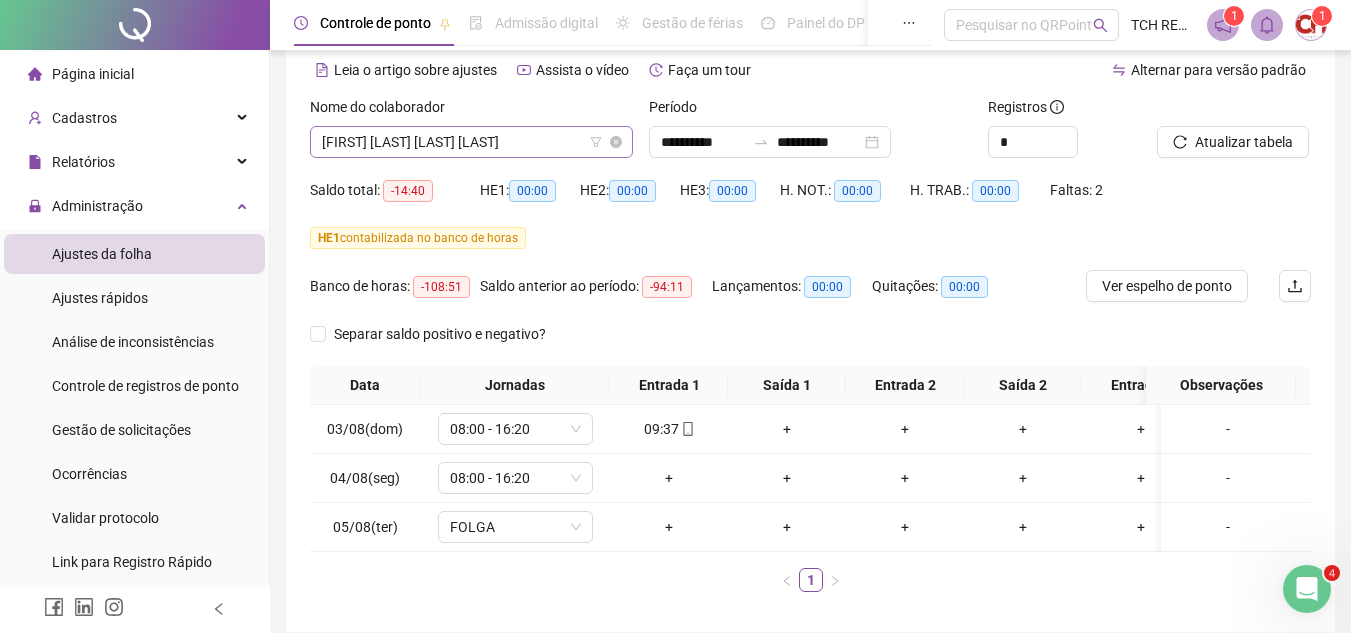 click on "[FIRST] [LAST] [LAST] [LAST]" at bounding box center [471, 142] 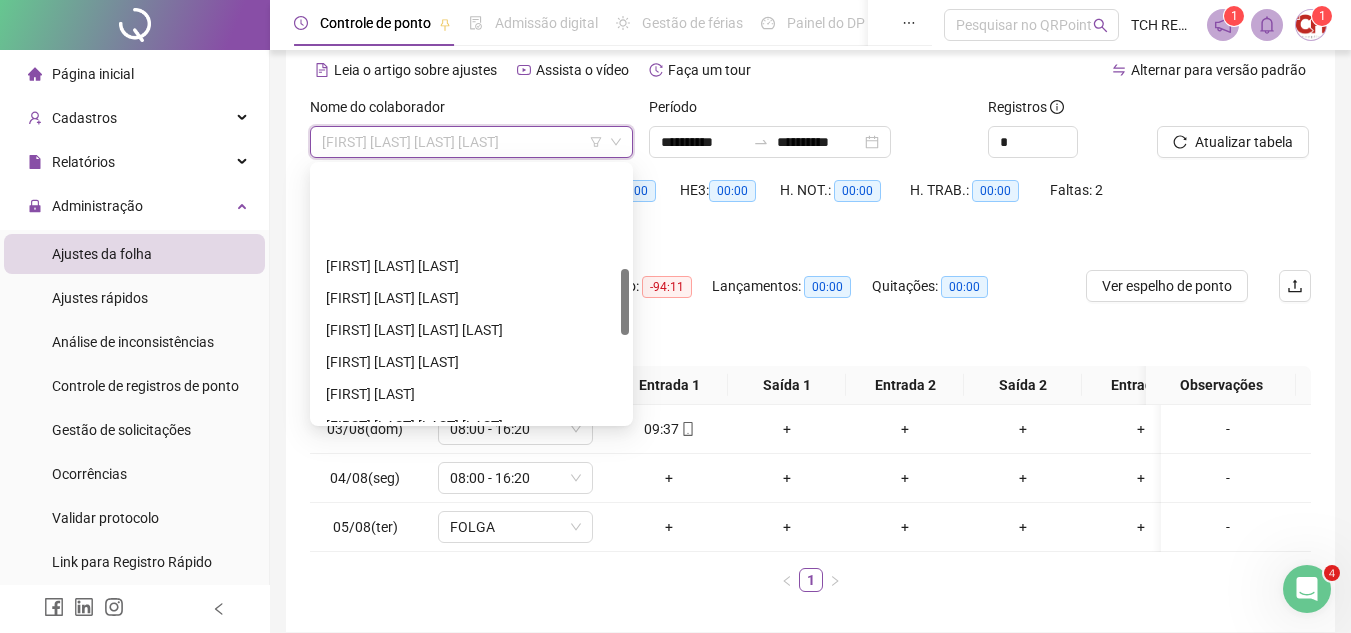 scroll, scrollTop: 400, scrollLeft: 0, axis: vertical 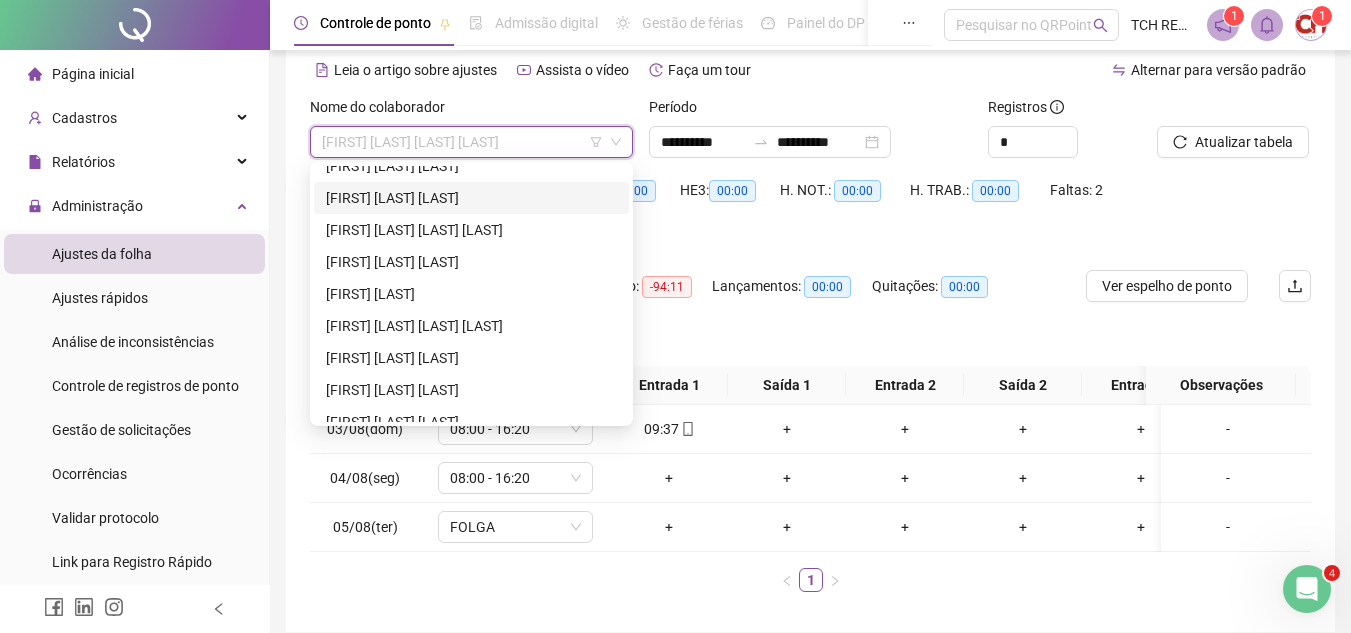 click on "[FIRST] [LAST] [LAST]" at bounding box center (471, 198) 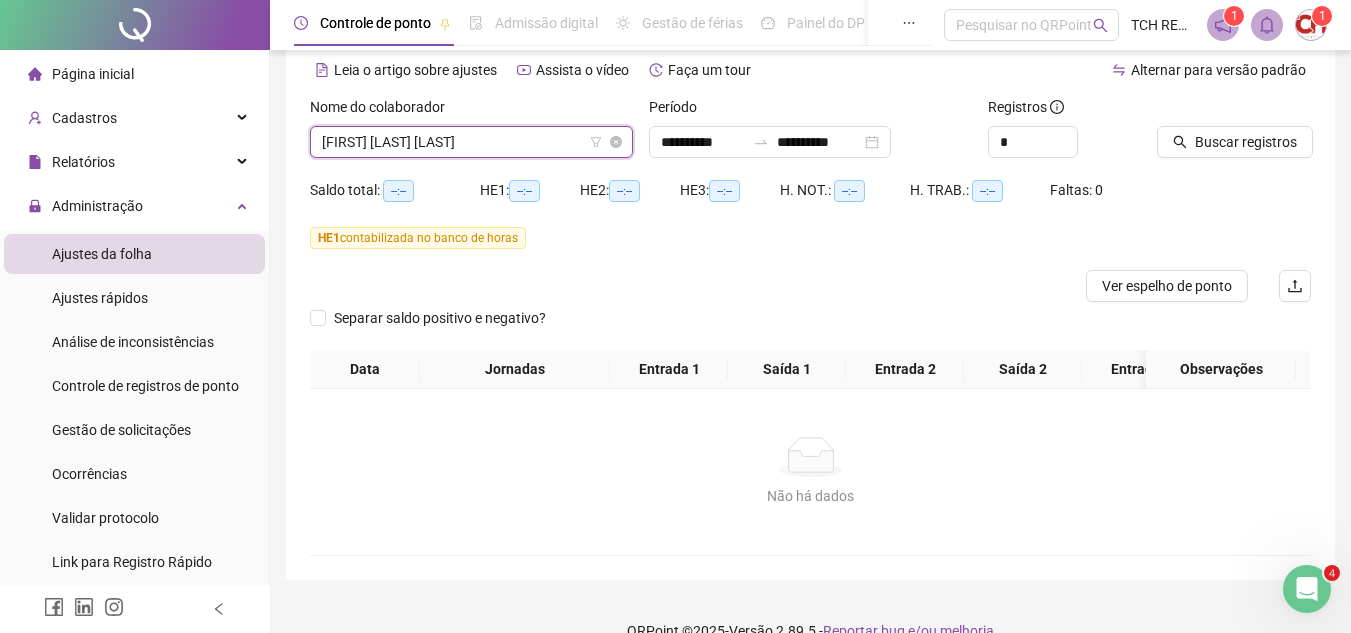 click on "[FIRST] [LAST] [LAST]" at bounding box center [471, 142] 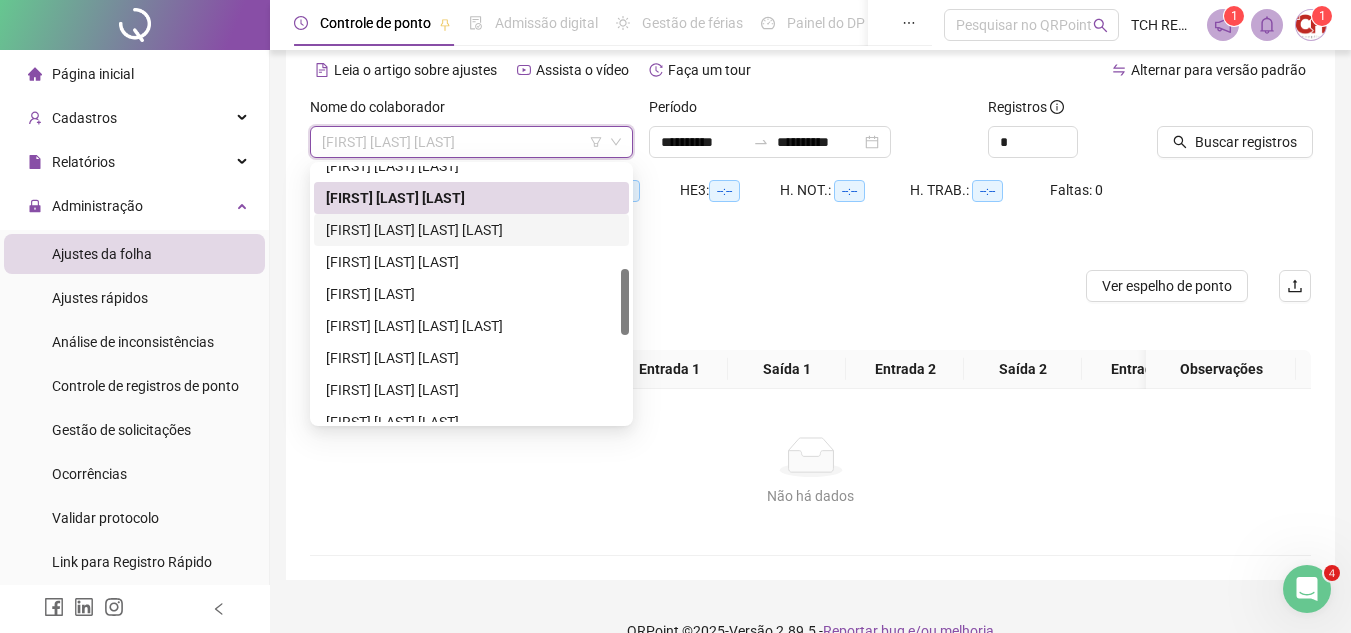 click on "[FIRST] [LAST] [LAST] [LAST]" at bounding box center [471, 230] 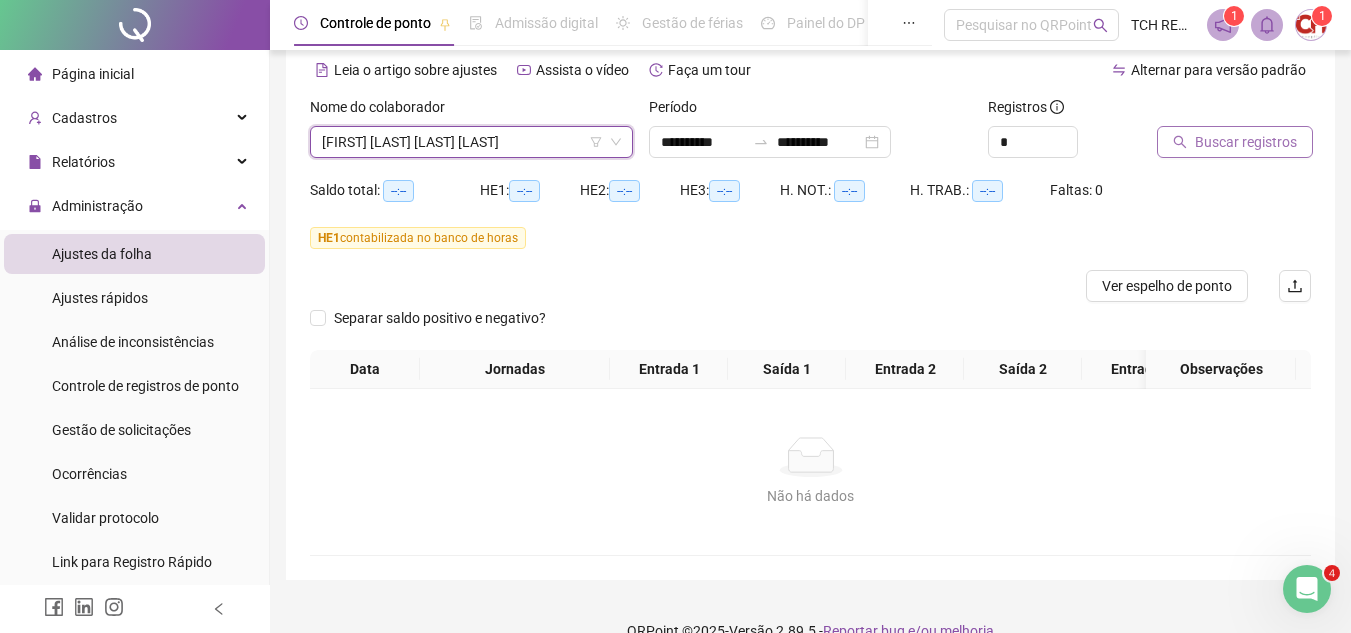 click on "Buscar registros" at bounding box center [1246, 142] 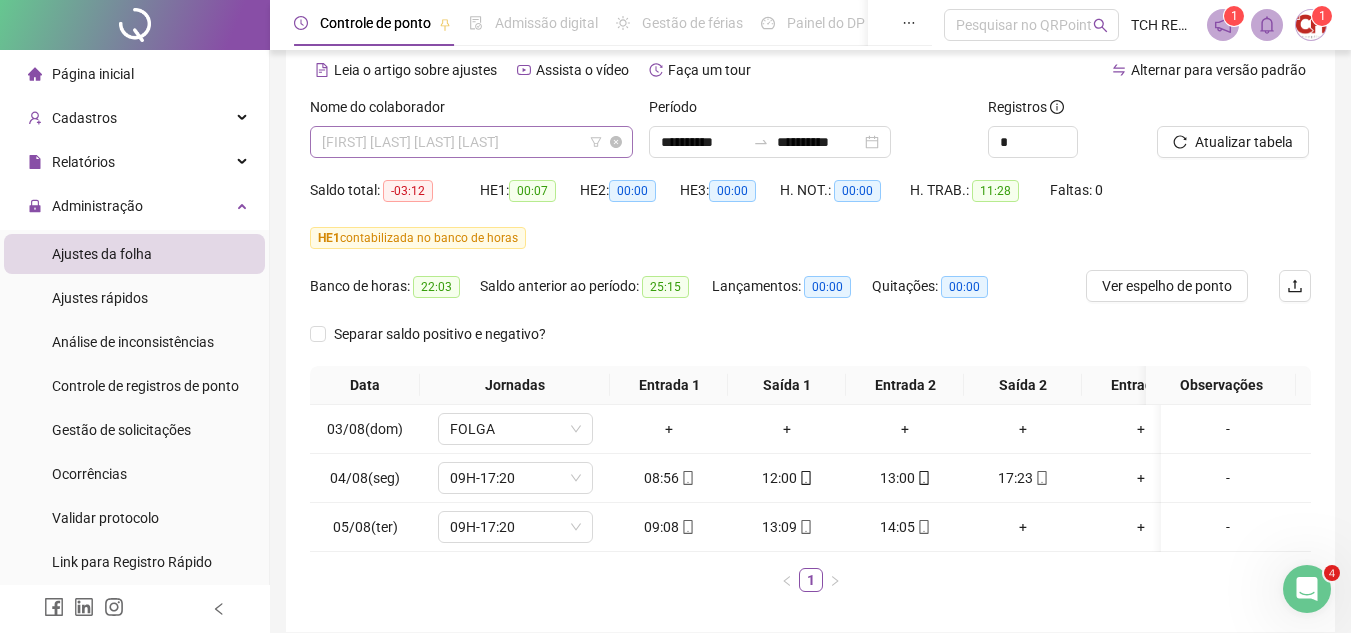 click on "[FIRST] [LAST] [LAST] [LAST]" at bounding box center (471, 142) 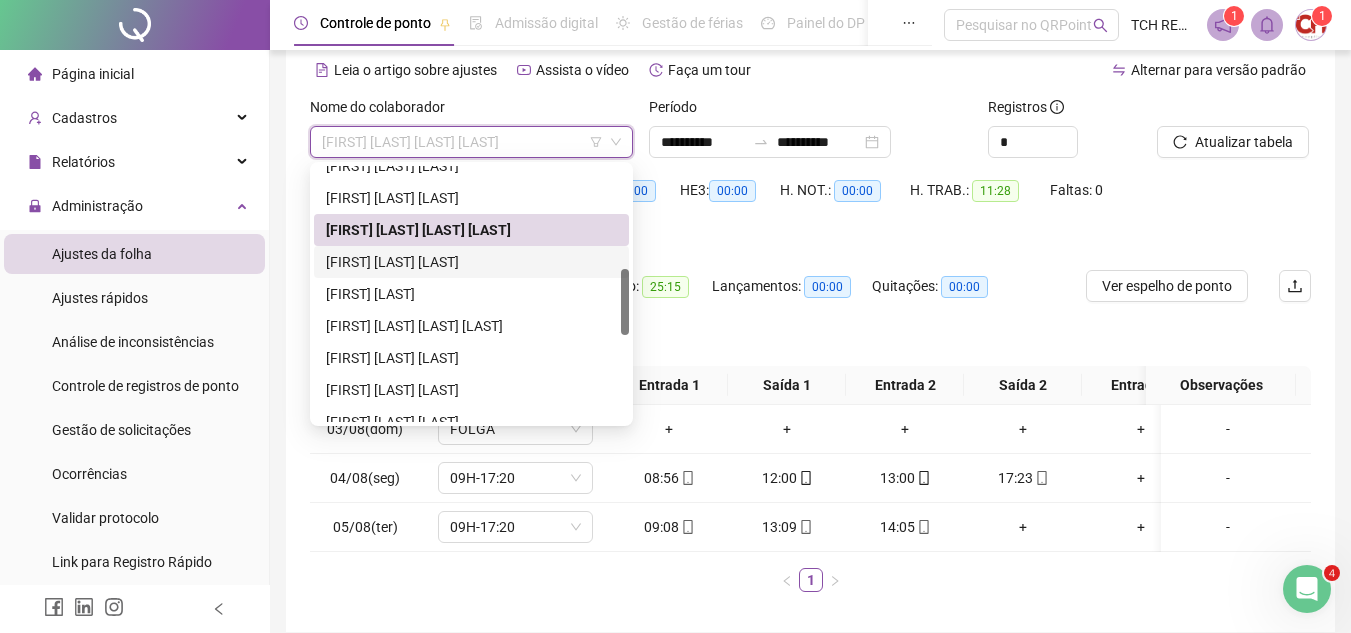 click on "[FIRST] [LAST] [LAST]" at bounding box center (471, 262) 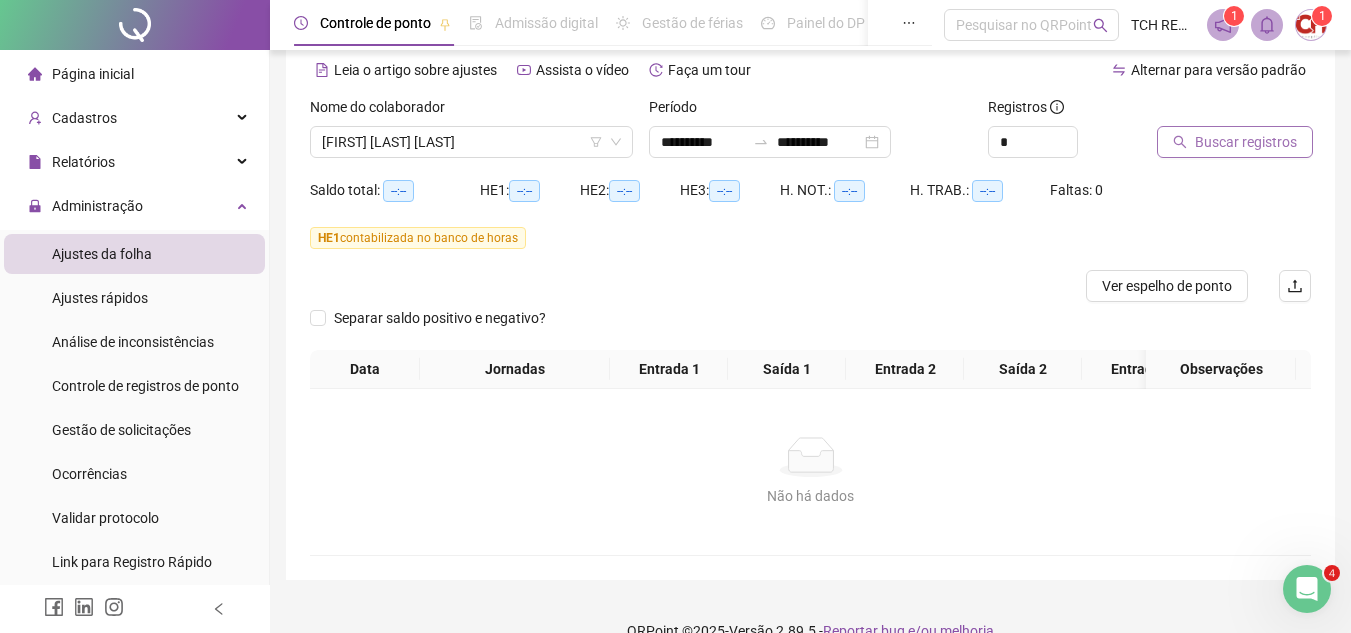 click on "Buscar registros" at bounding box center (1235, 142) 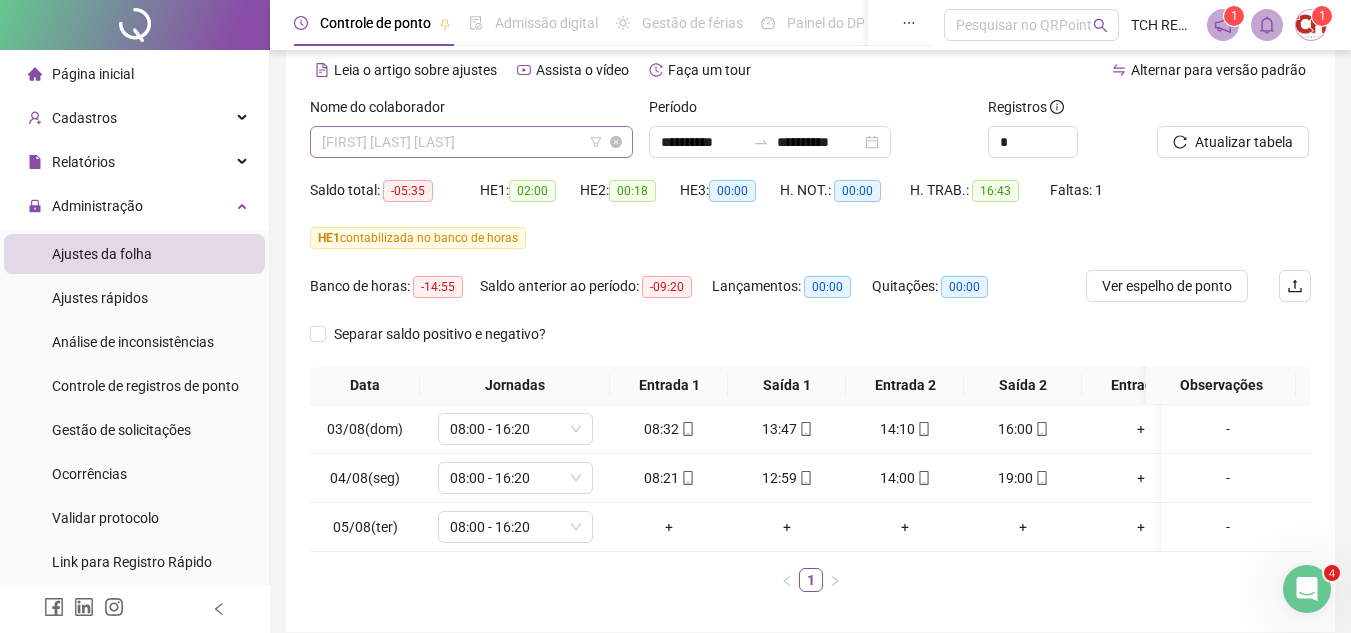 click on "[FIRST] [LAST] [LAST]" at bounding box center [471, 142] 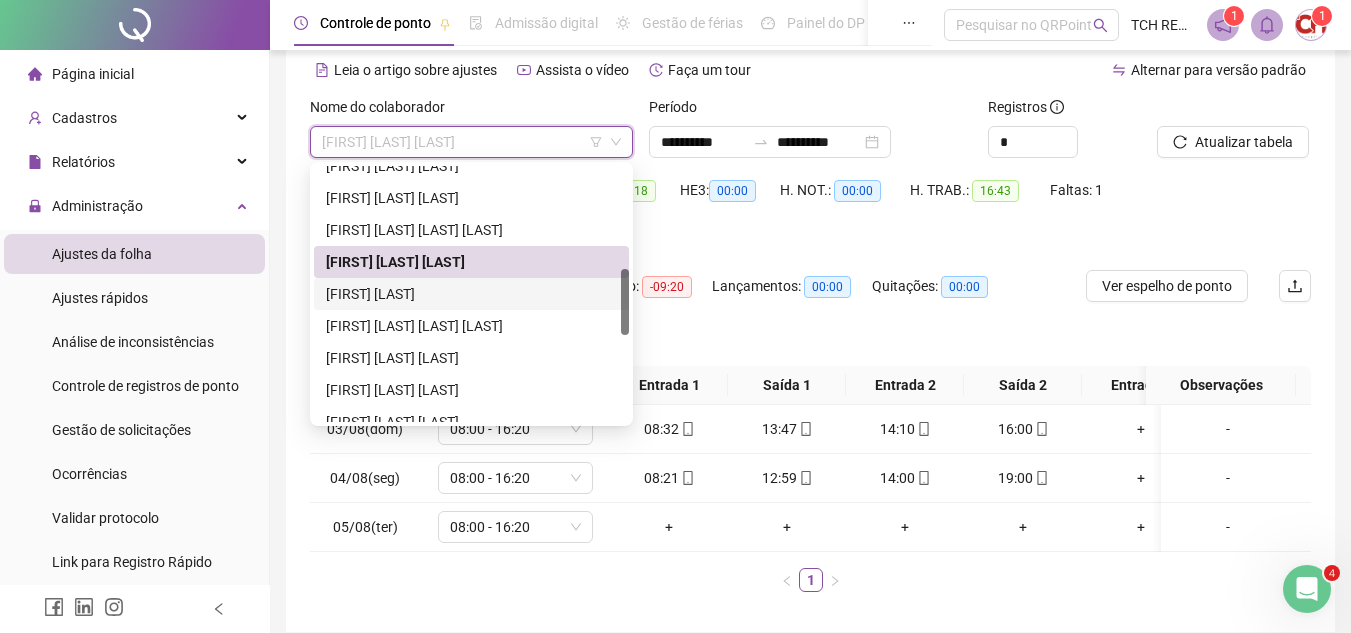 click on "[FIRST] [LAST]" at bounding box center (471, 294) 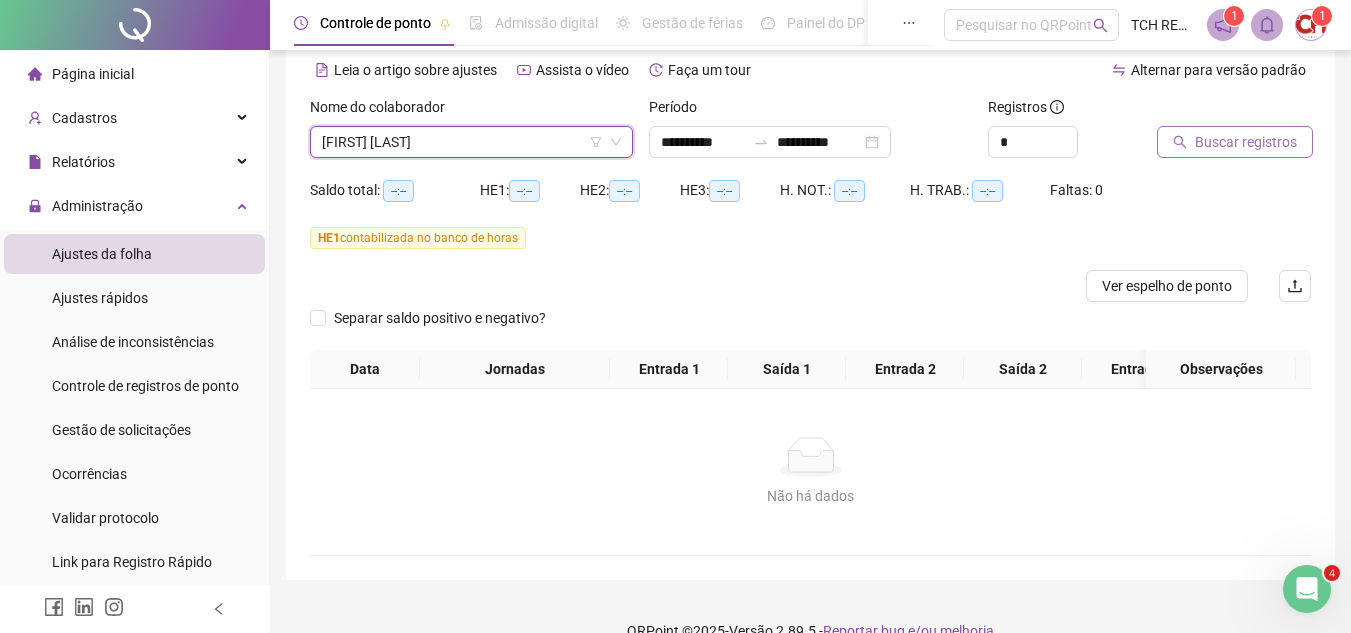 click on "Buscar registros" at bounding box center (1246, 142) 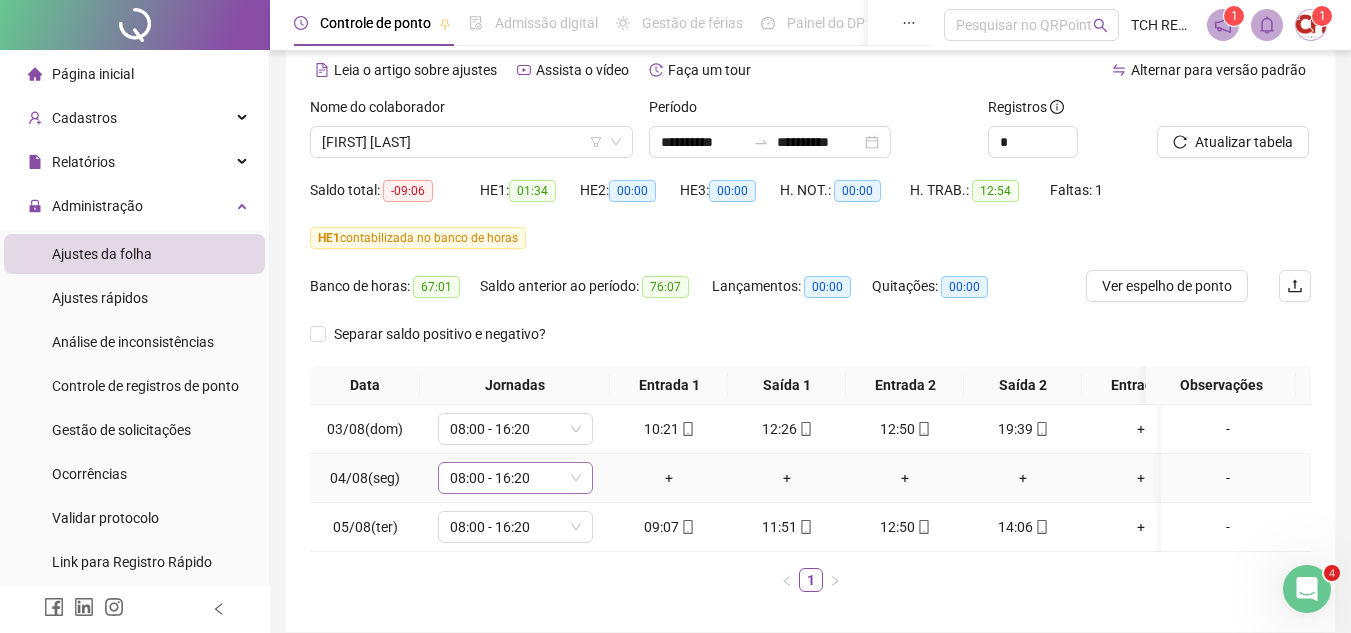 click on "08:00 - 16:20" at bounding box center (515, 478) 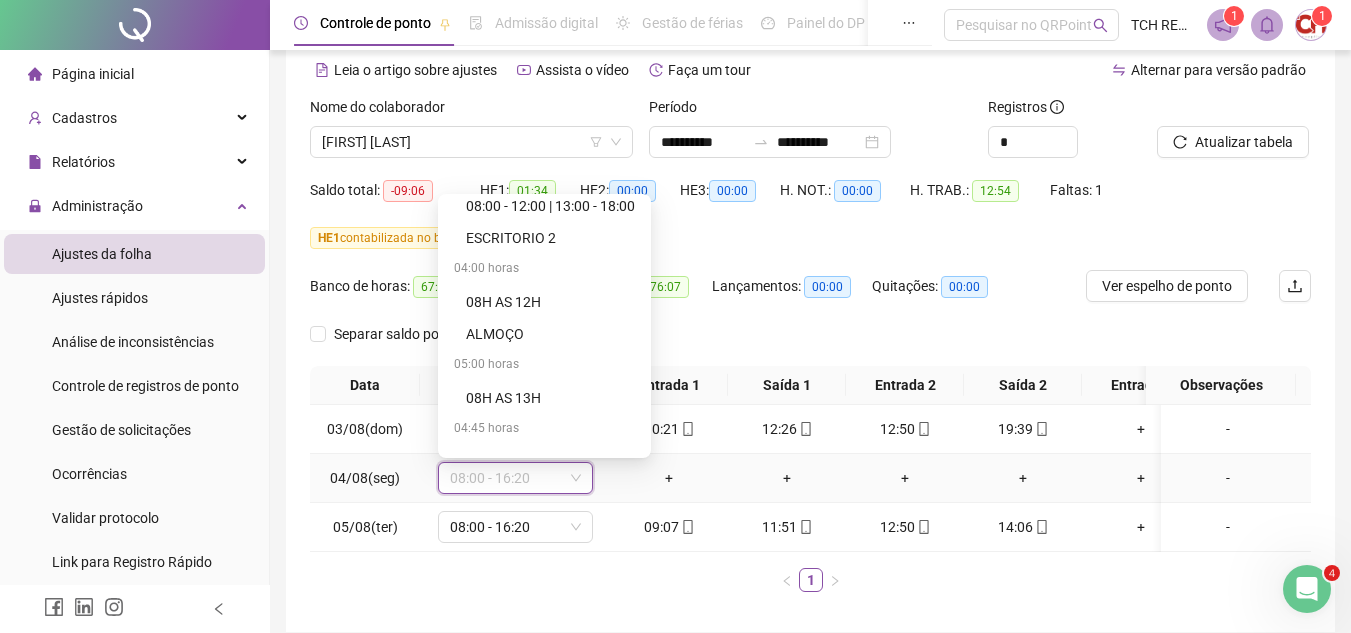 scroll, scrollTop: 1312, scrollLeft: 0, axis: vertical 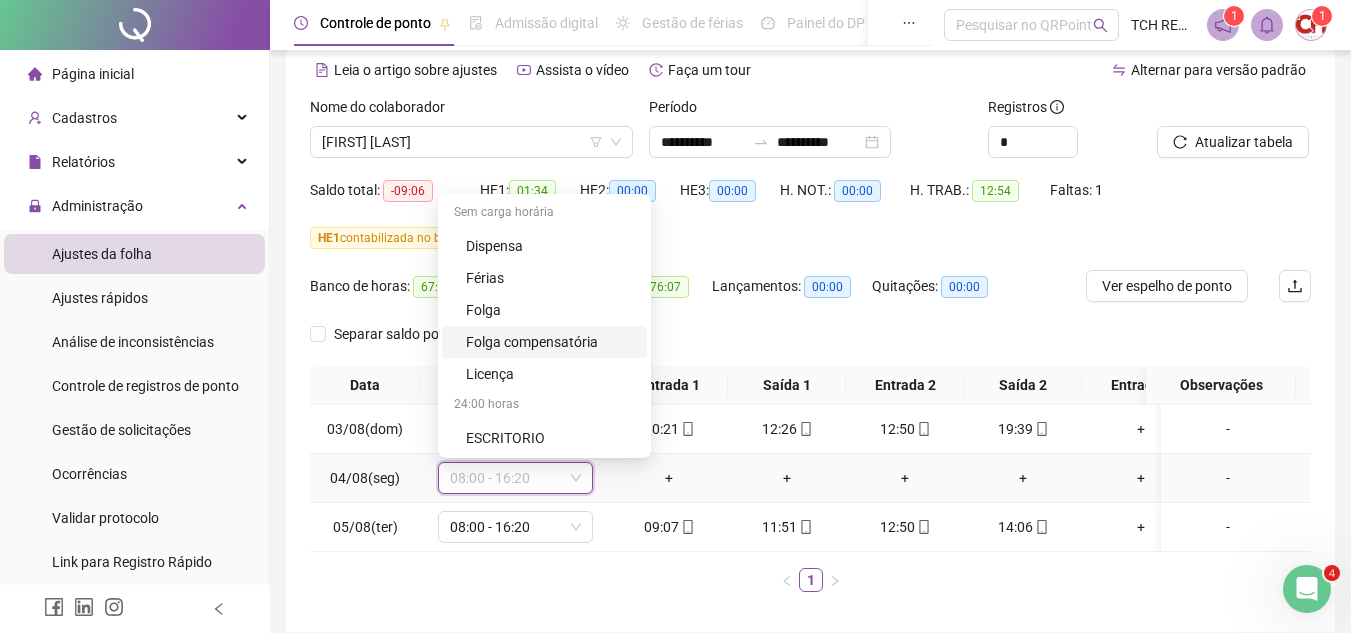 click on "Folga compensatória" at bounding box center (550, 342) 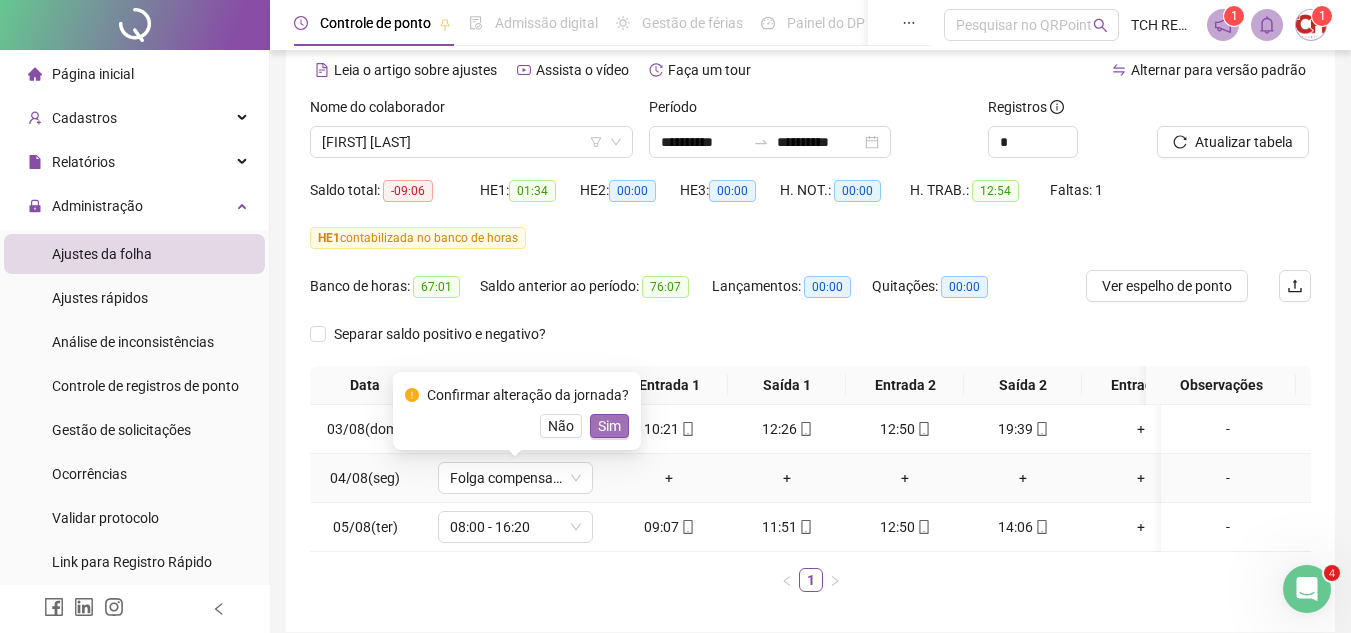 click on "Sim" at bounding box center (609, 426) 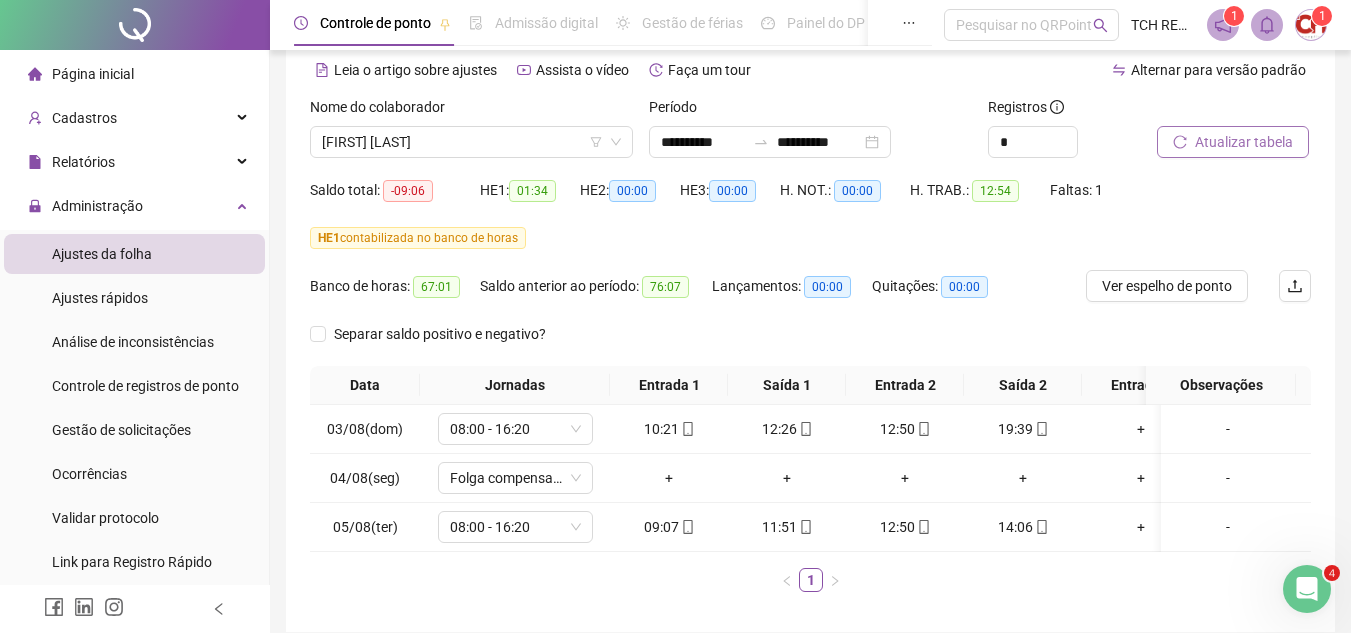 click on "Atualizar tabela" at bounding box center (1244, 142) 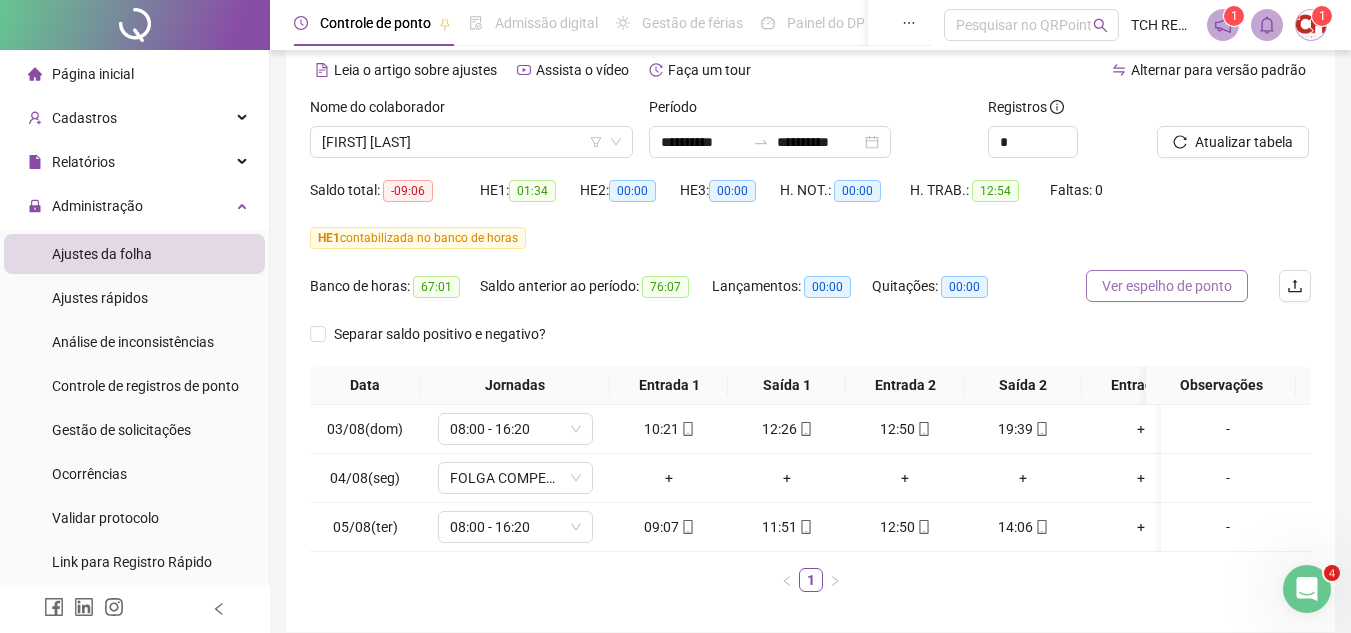 click on "Ver espelho de ponto" at bounding box center [1167, 286] 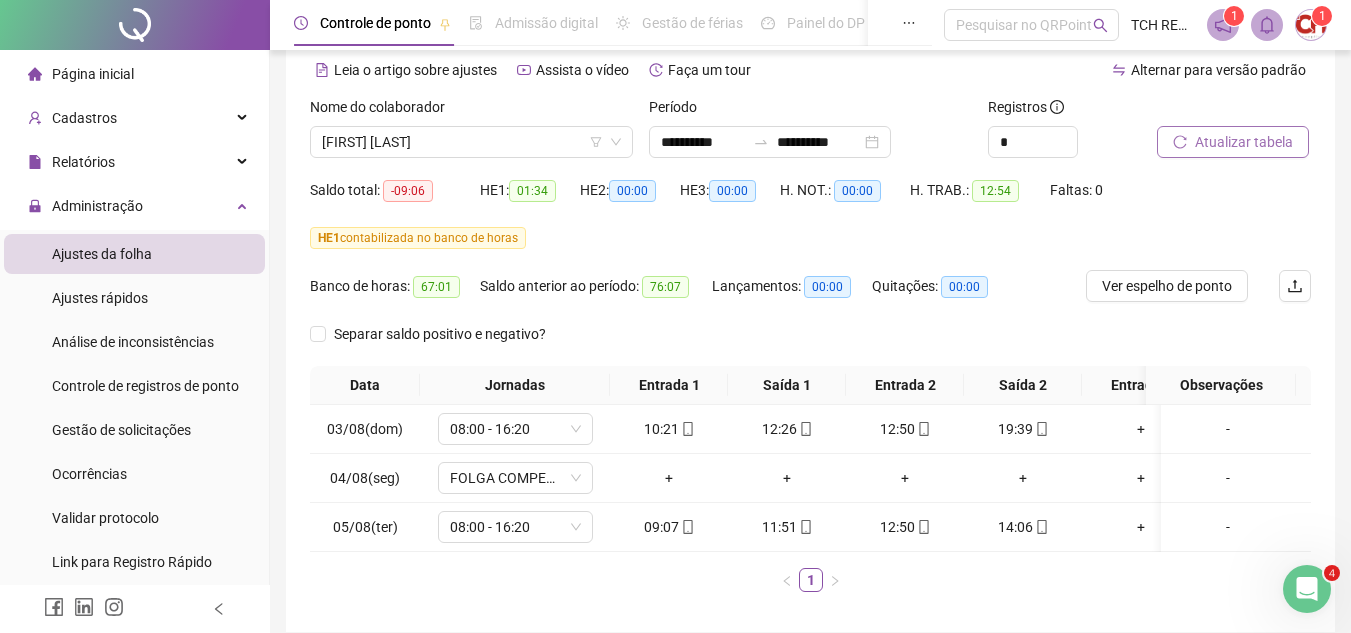 click on "Atualizar tabela" at bounding box center [1244, 142] 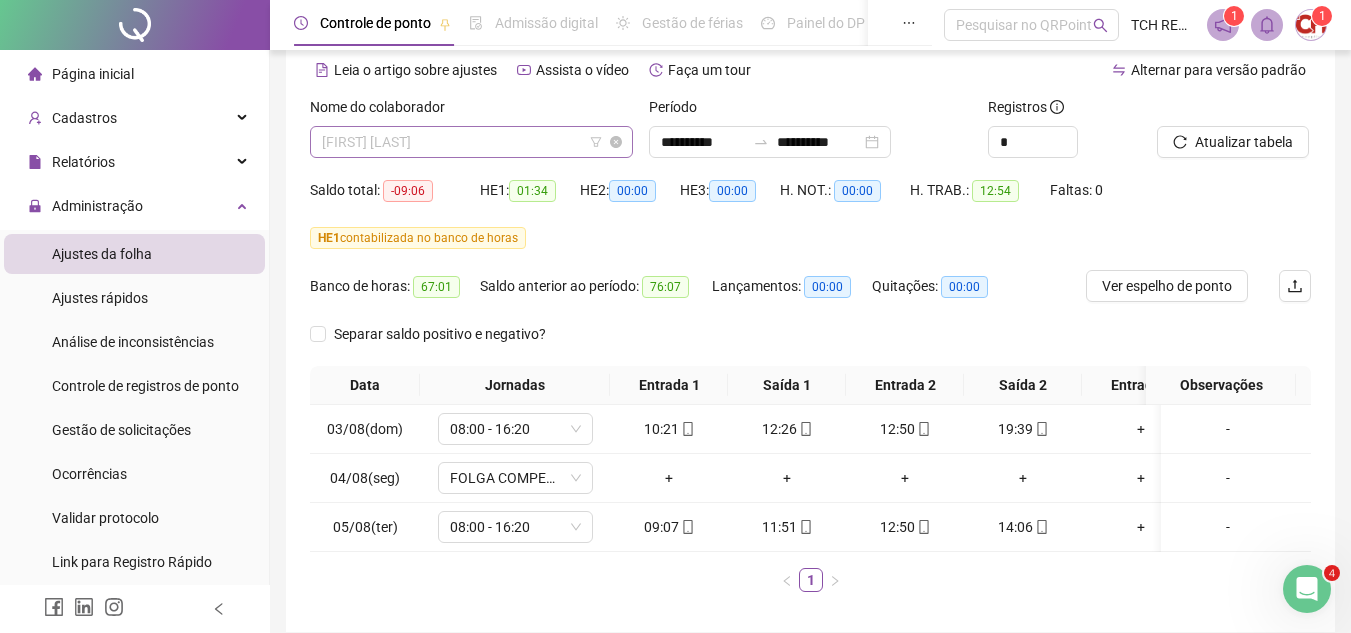 click on "[FIRST] [LAST]" at bounding box center (471, 142) 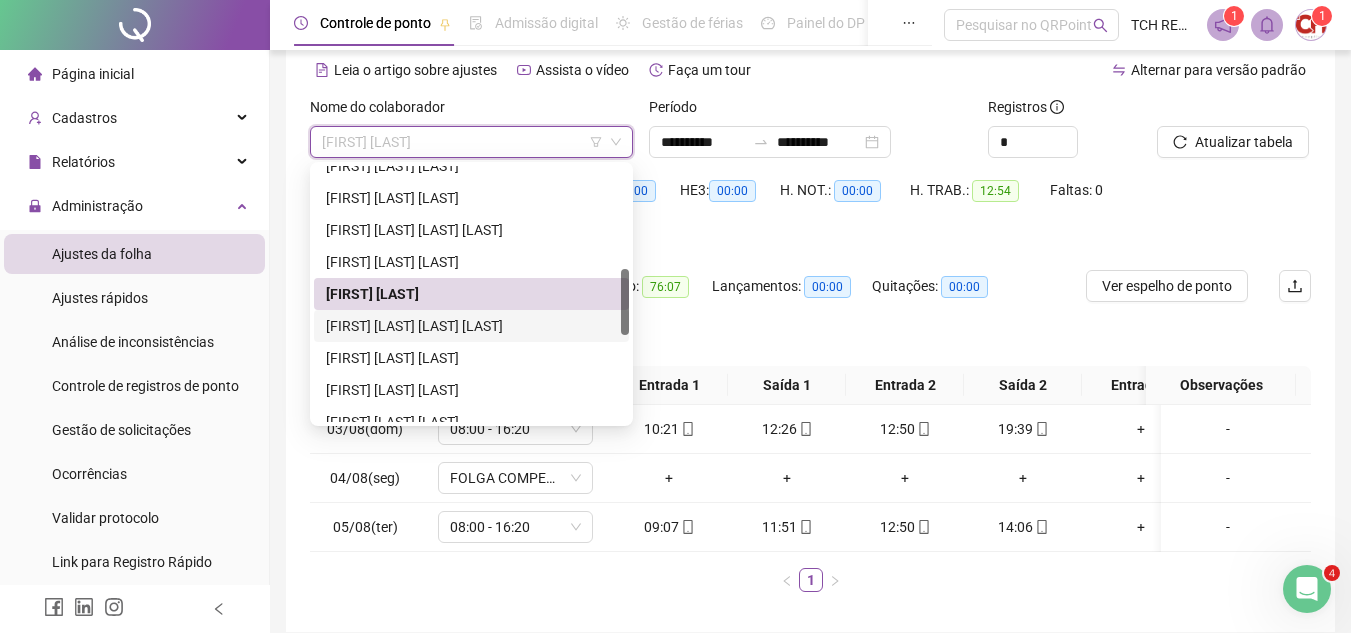 click on "[FIRST] [LAST] [LAST] [LAST]" at bounding box center (471, 326) 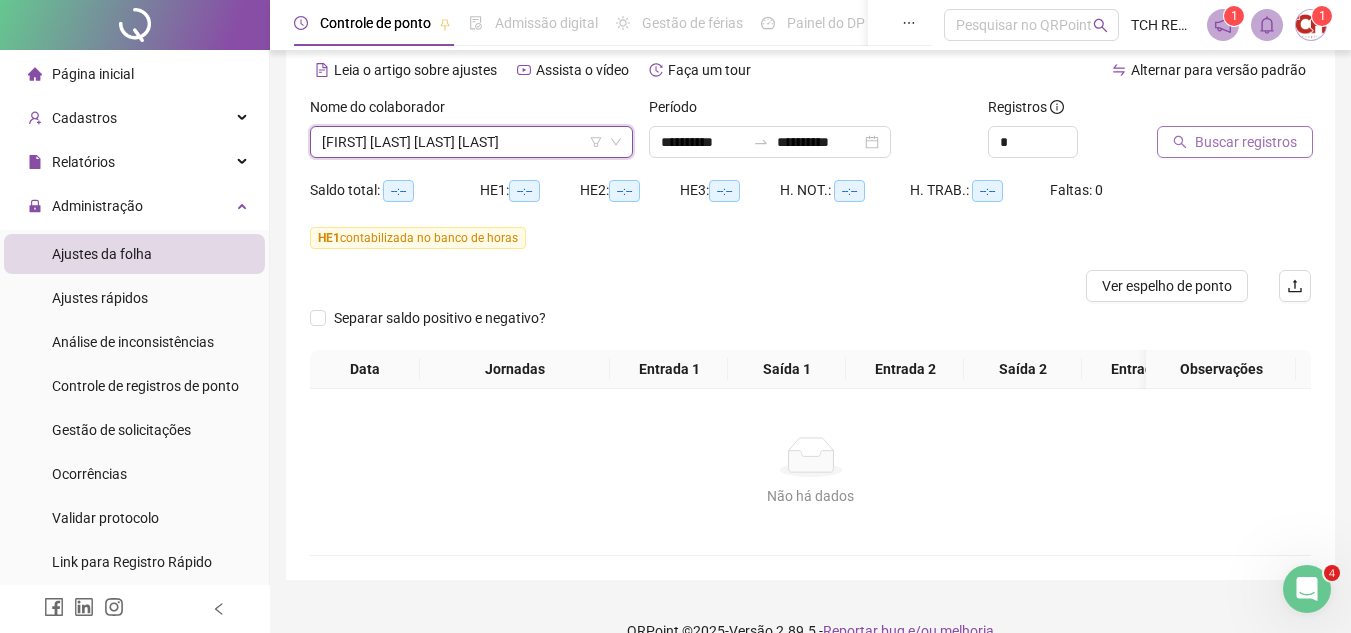 click on "Buscar registros" at bounding box center (1246, 142) 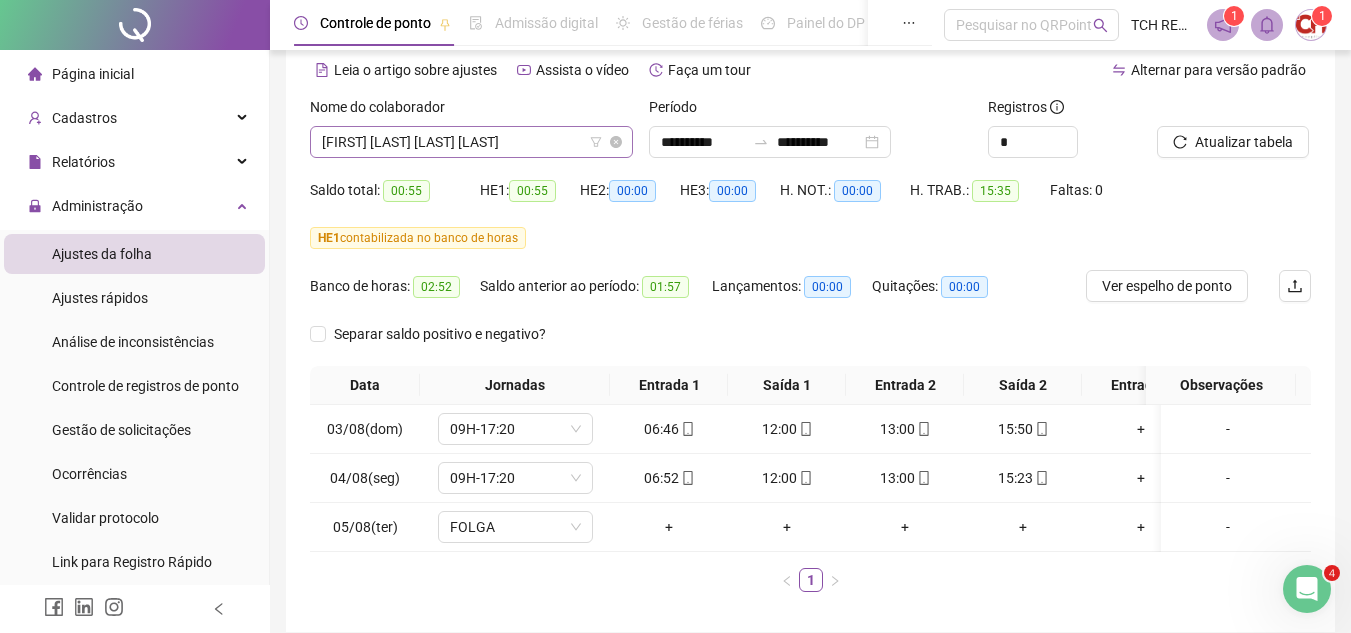 click on "[FIRST] [LAST] [LAST] [LAST]" at bounding box center [471, 142] 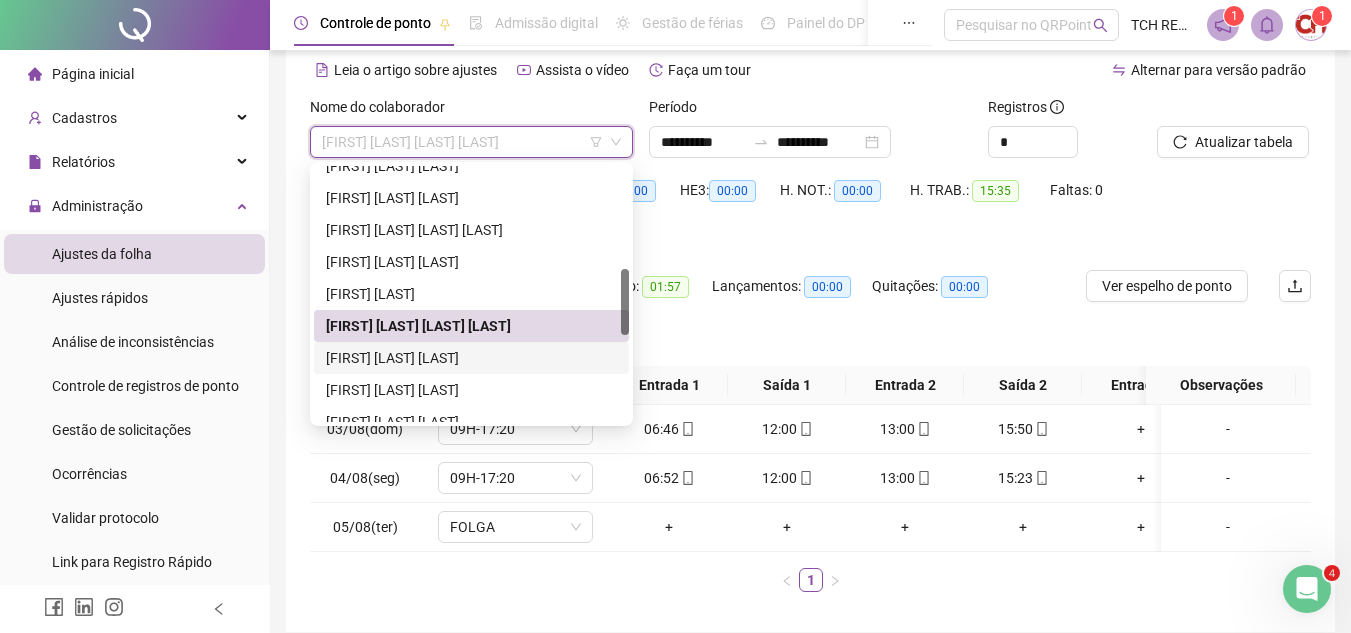 click on "[FIRST] [LAST] [LAST]" at bounding box center [471, 358] 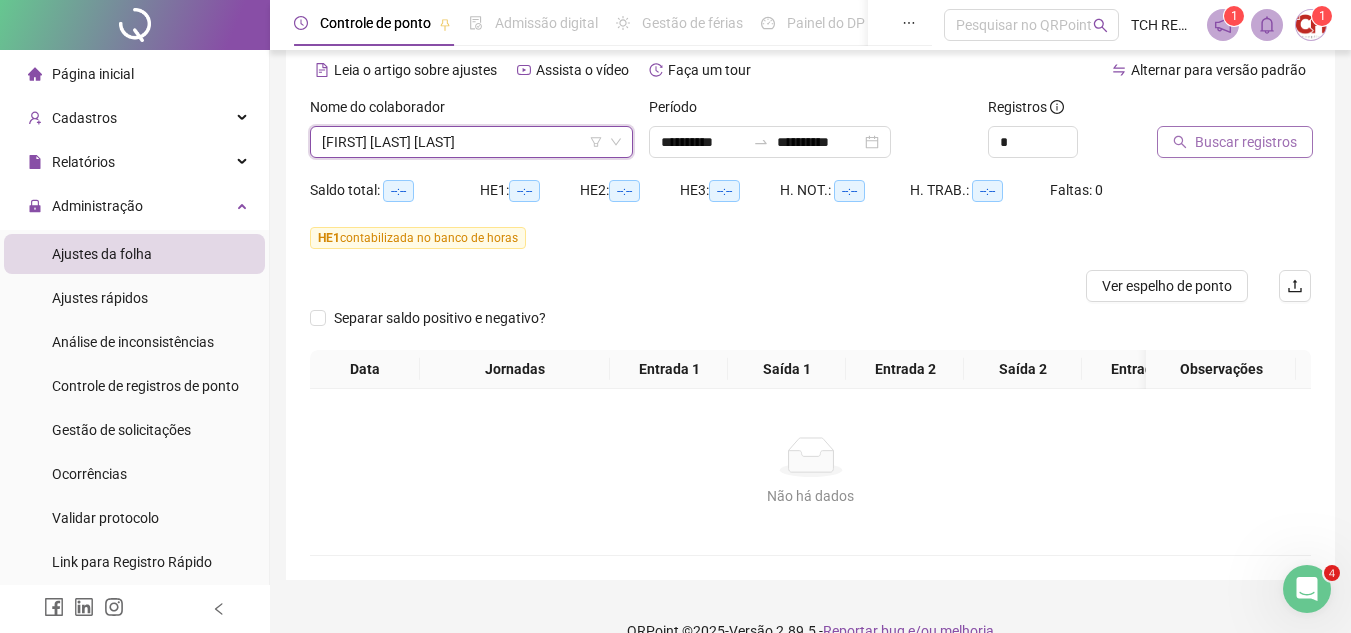 click on "Buscar registros" at bounding box center (1246, 142) 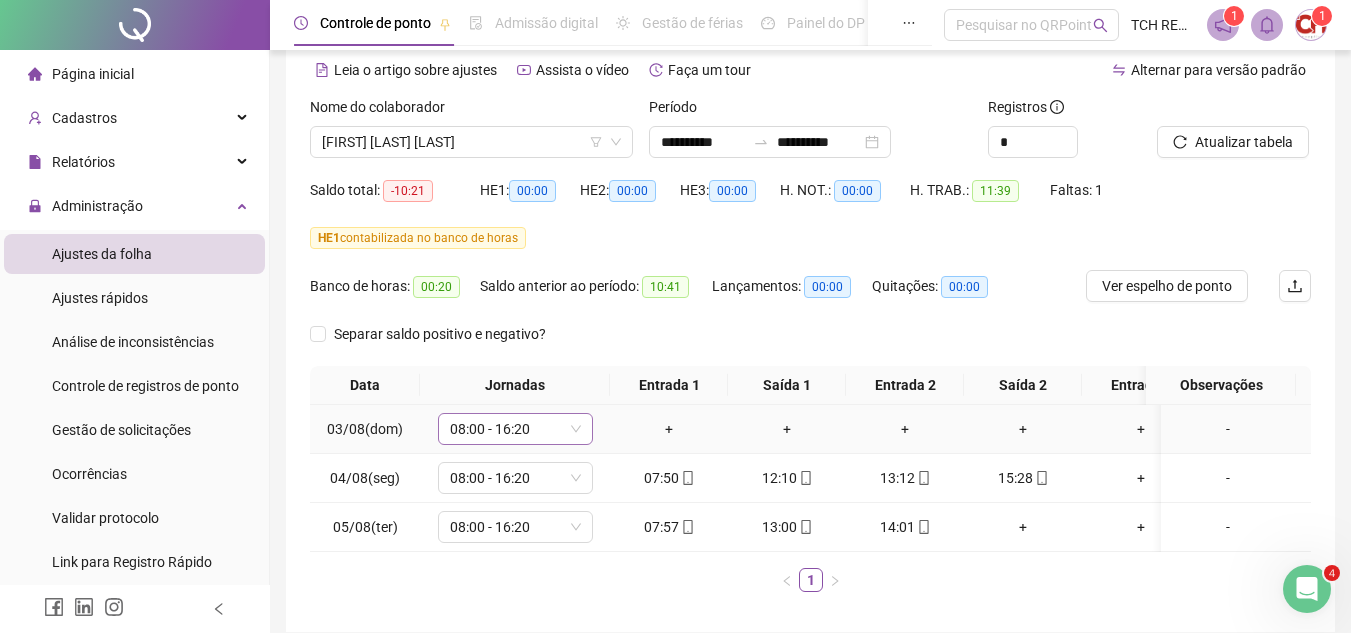 click on "08:00 - 16:20" at bounding box center (515, 429) 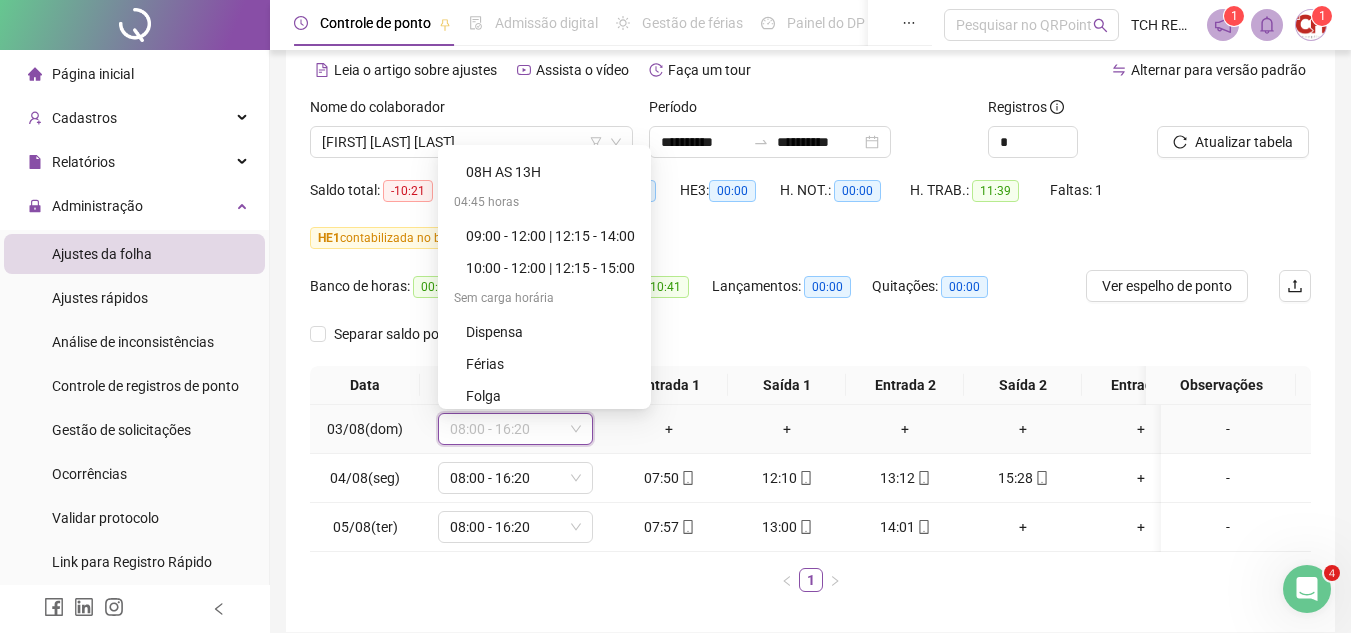 scroll, scrollTop: 1312, scrollLeft: 0, axis: vertical 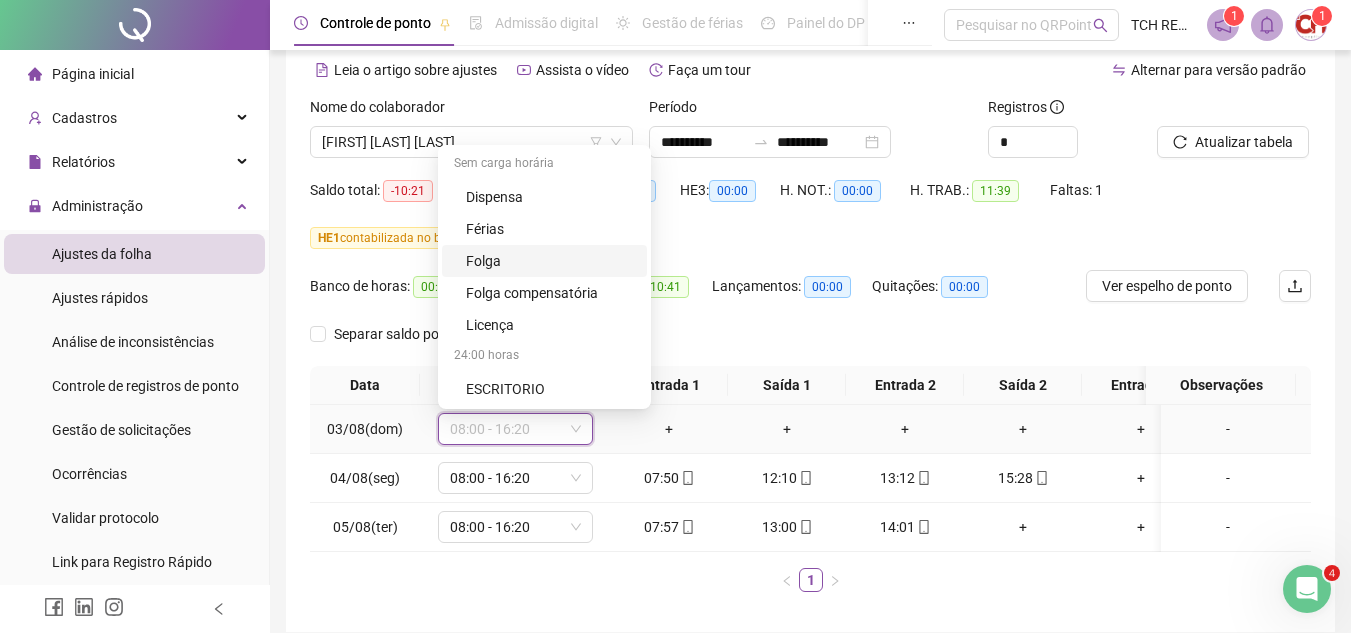 click on "Folga" at bounding box center [550, 261] 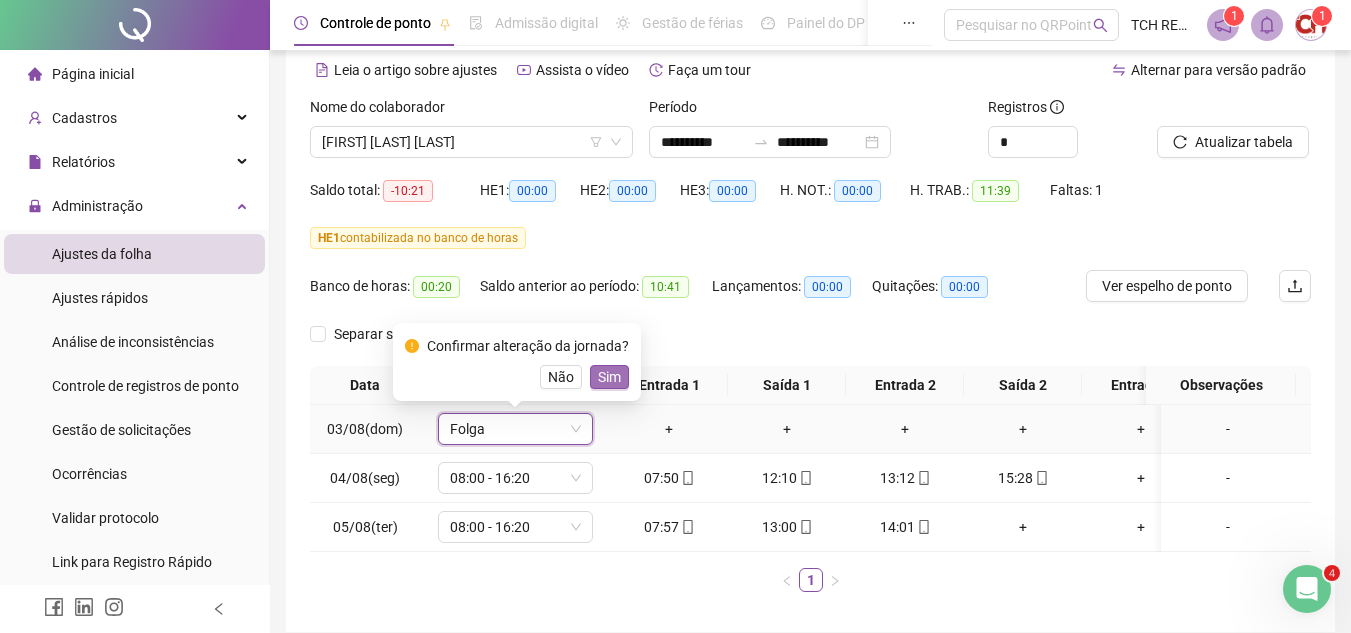 click on "Sim" at bounding box center [609, 377] 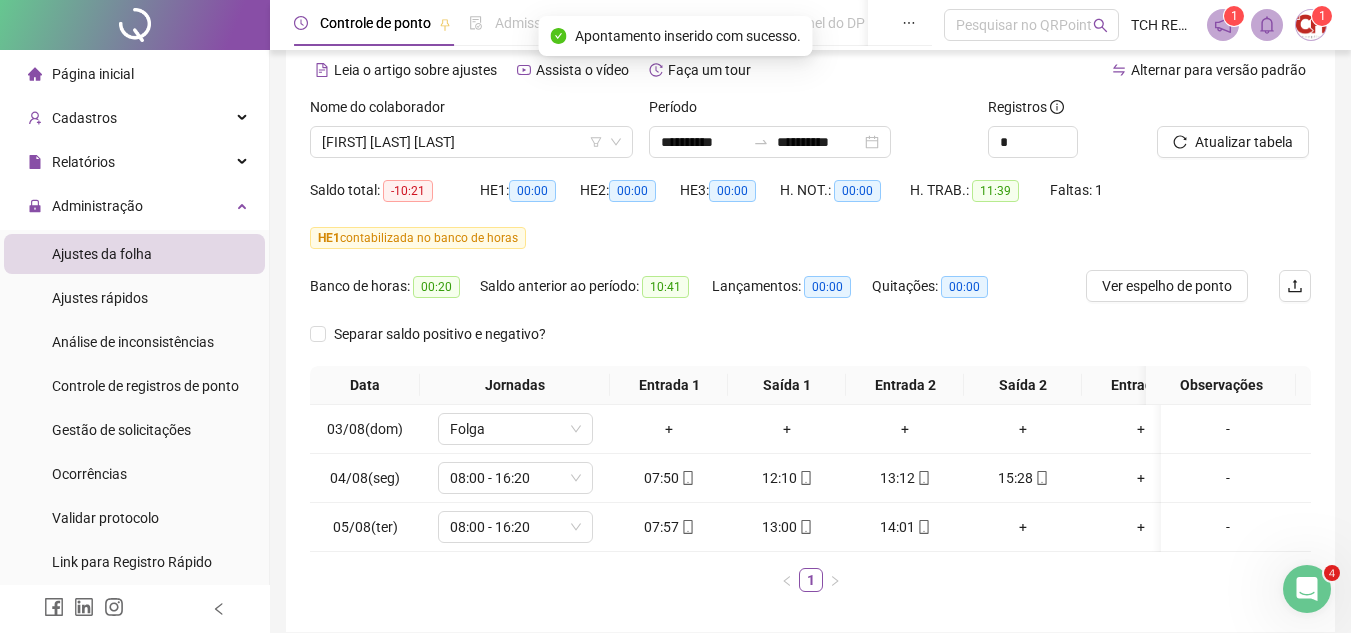 click at bounding box center [1209, 111] 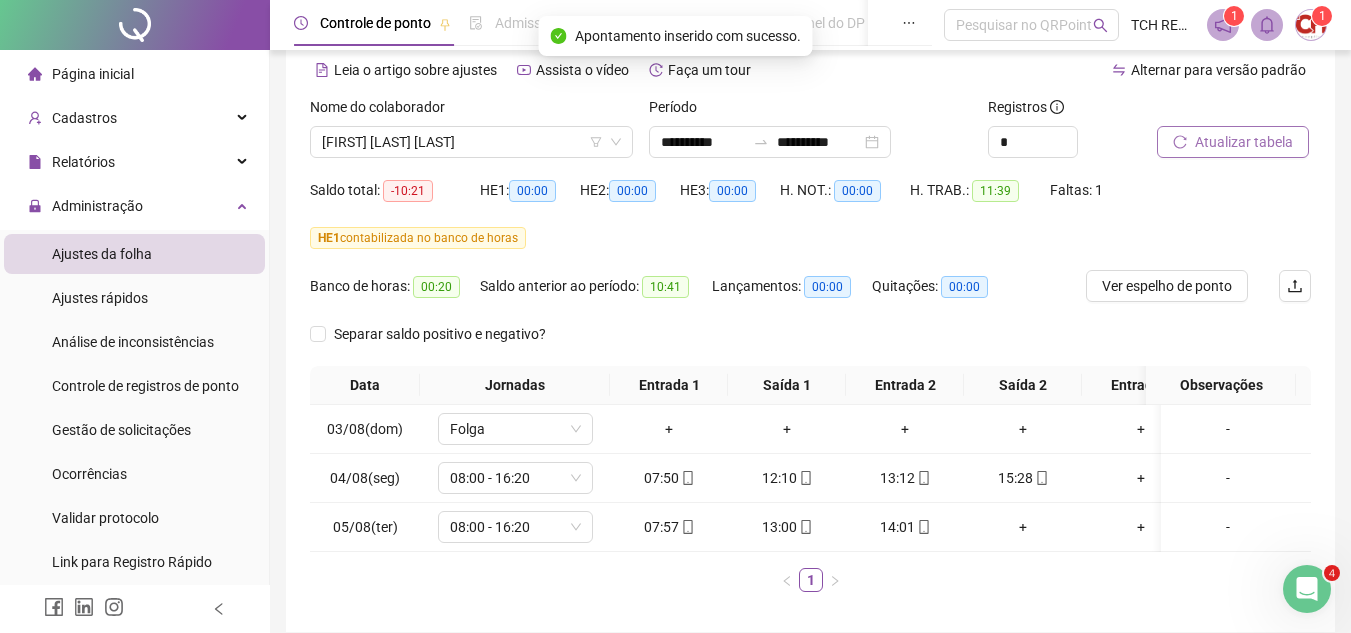 click on "Atualizar tabela" at bounding box center (1244, 142) 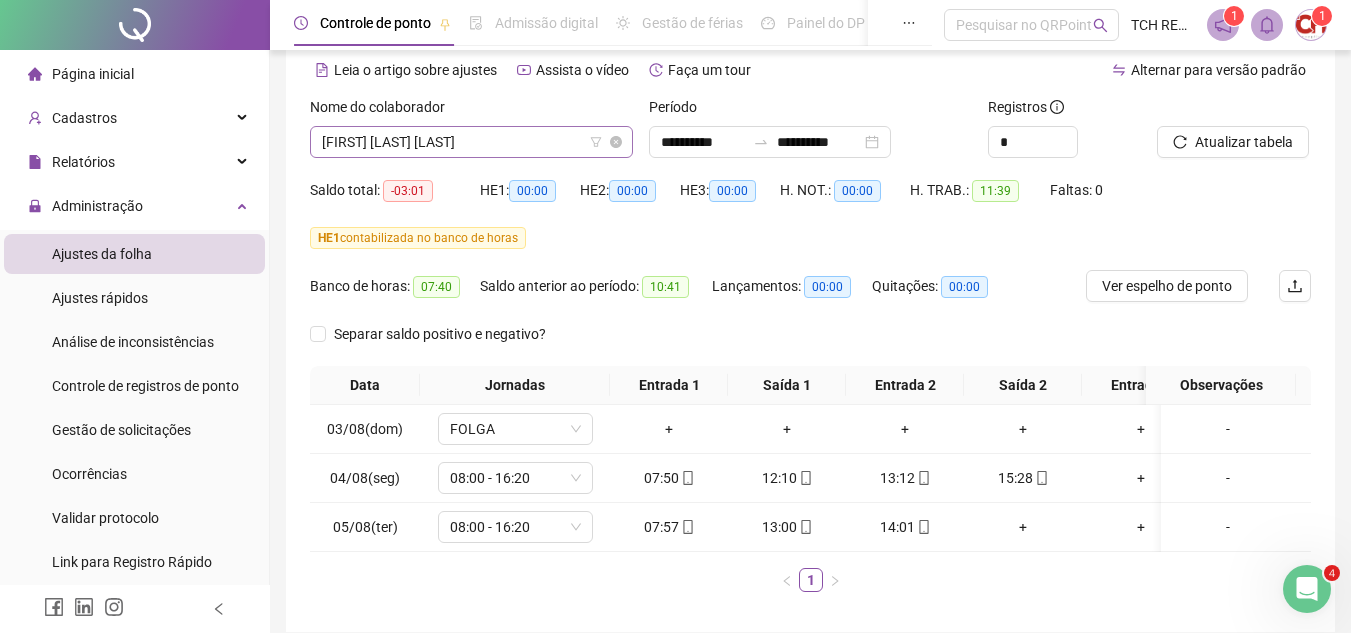click on "[FIRST] [LAST] [LAST]" at bounding box center (471, 142) 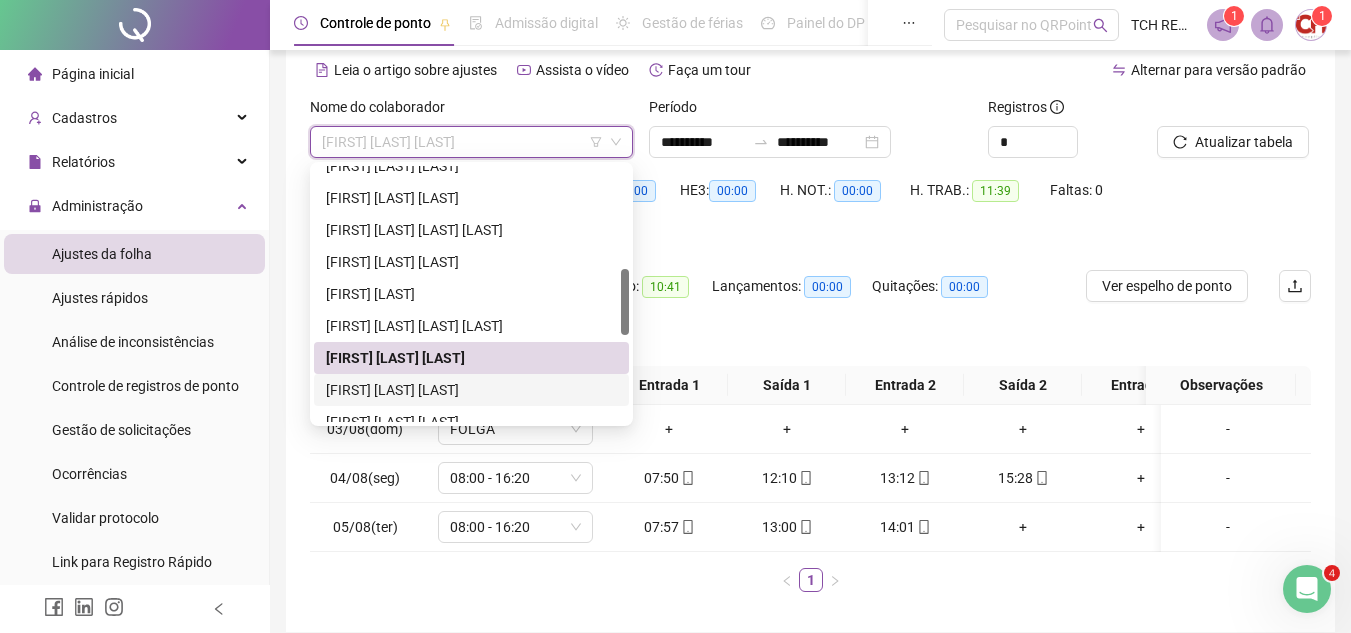 click on "[FIRST] [LAST] [LAST]" at bounding box center [471, 390] 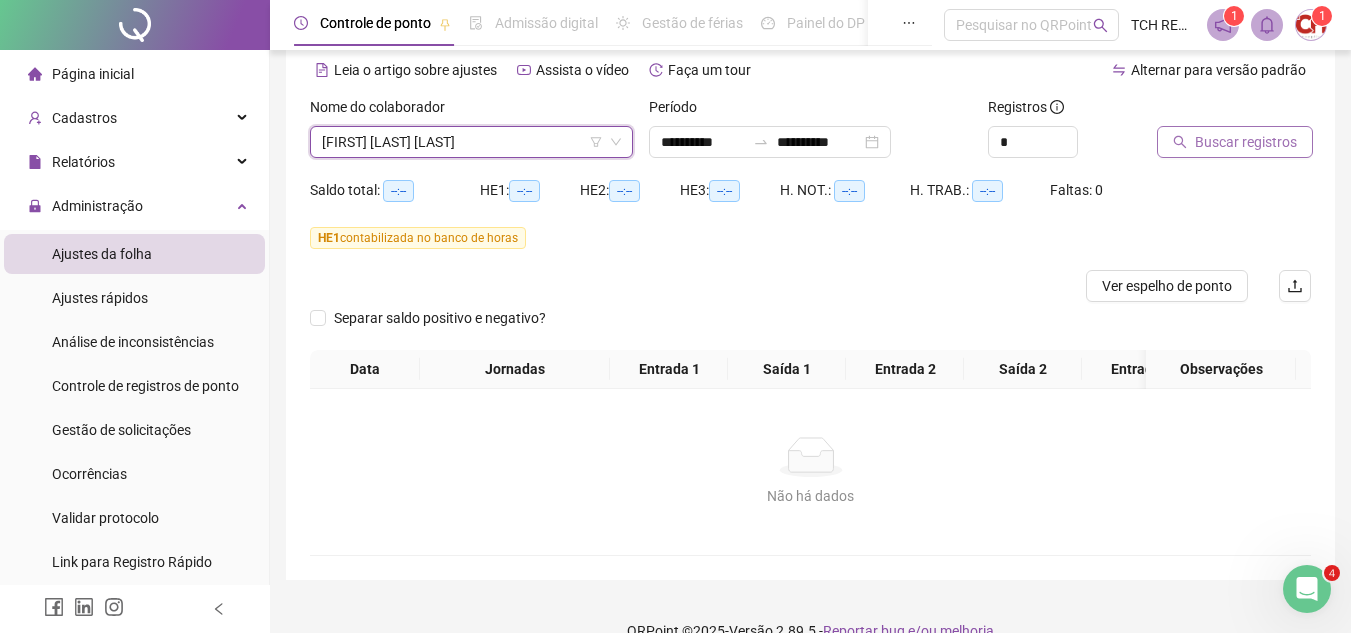 click on "Buscar registros" at bounding box center [1246, 142] 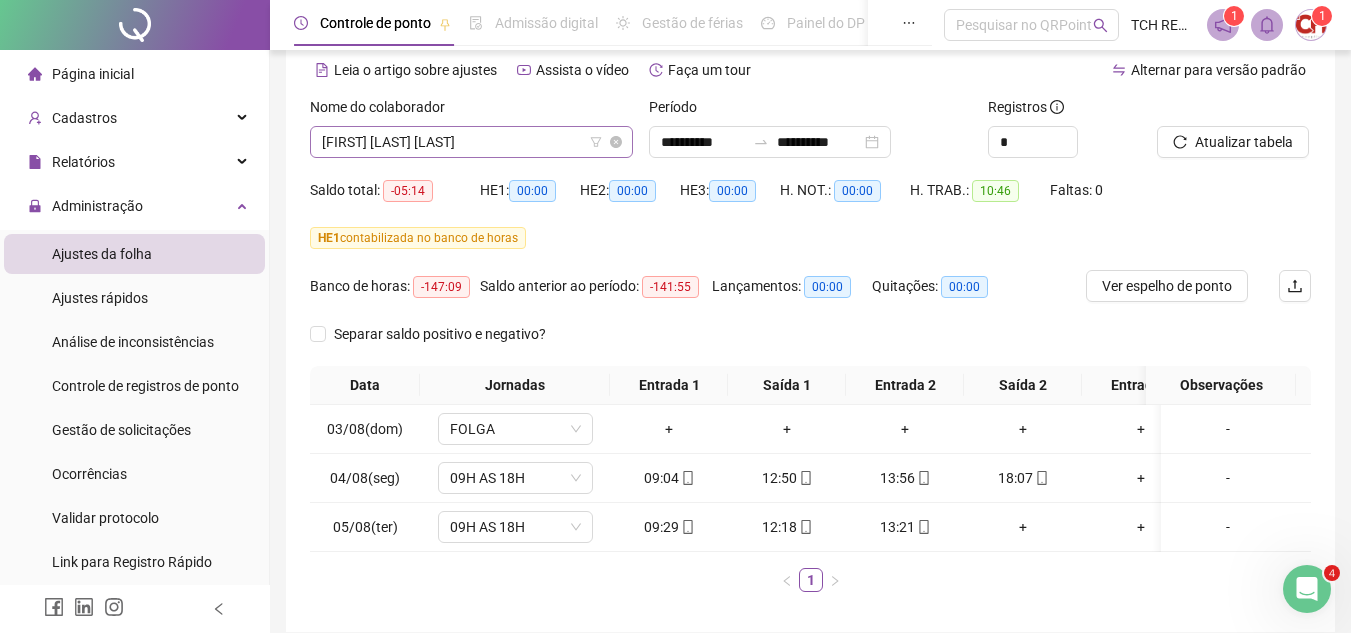 click on "[FIRST] [LAST] [LAST]" at bounding box center [471, 142] 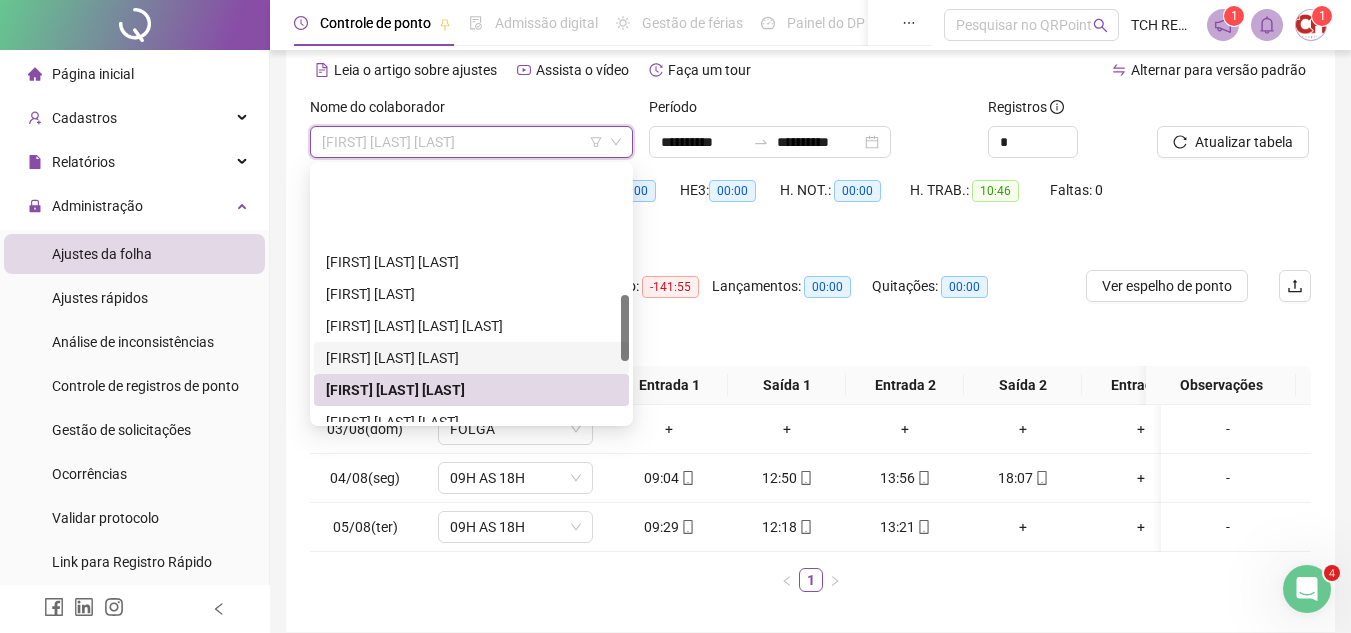 scroll, scrollTop: 500, scrollLeft: 0, axis: vertical 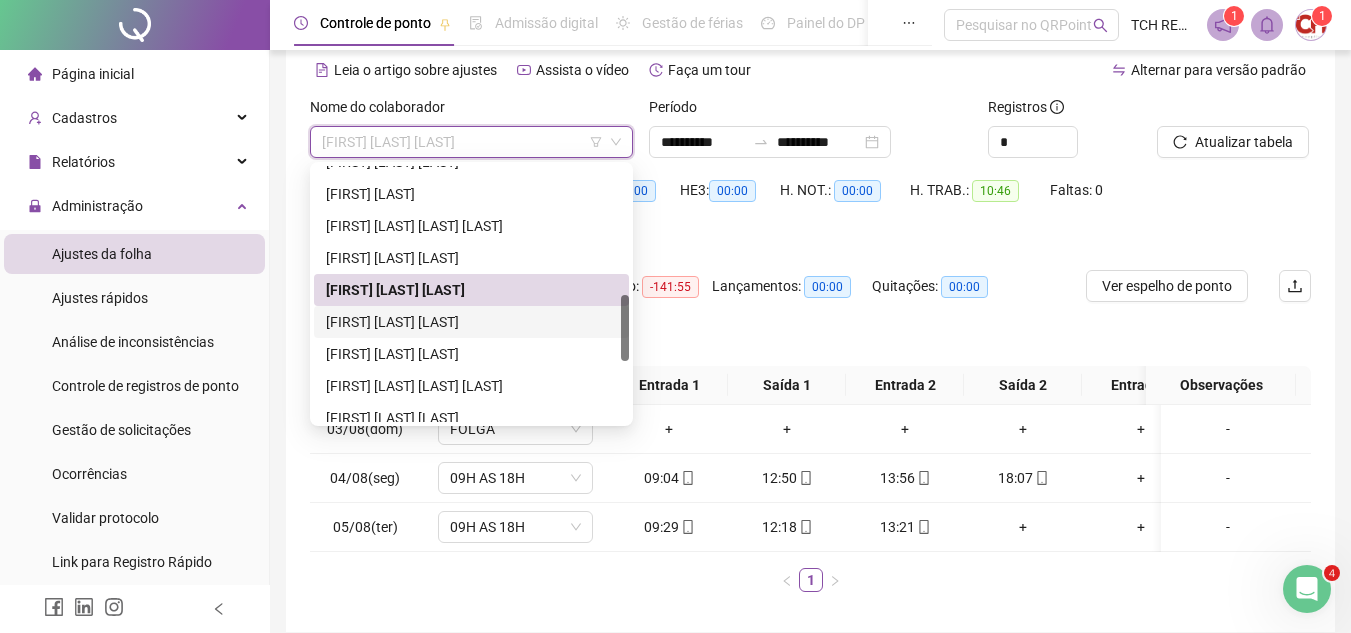 click on "[FIRST] [LAST] [LAST]" at bounding box center [471, 322] 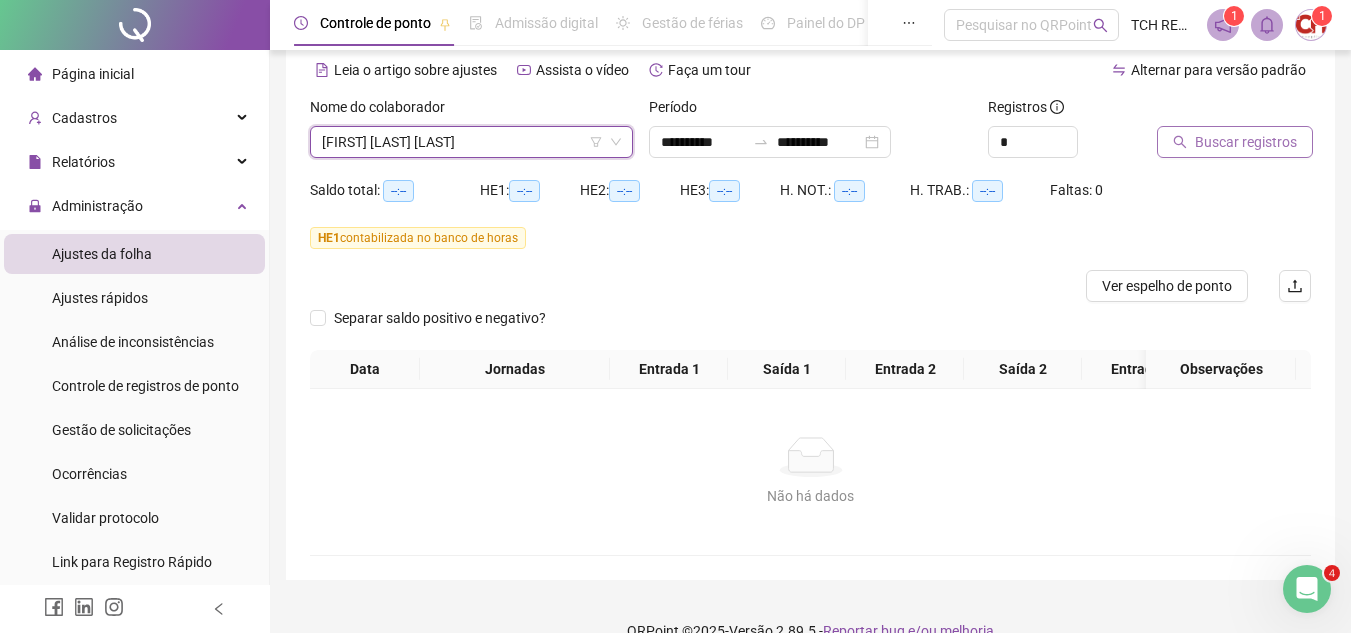 click on "Buscar registros" at bounding box center (1235, 142) 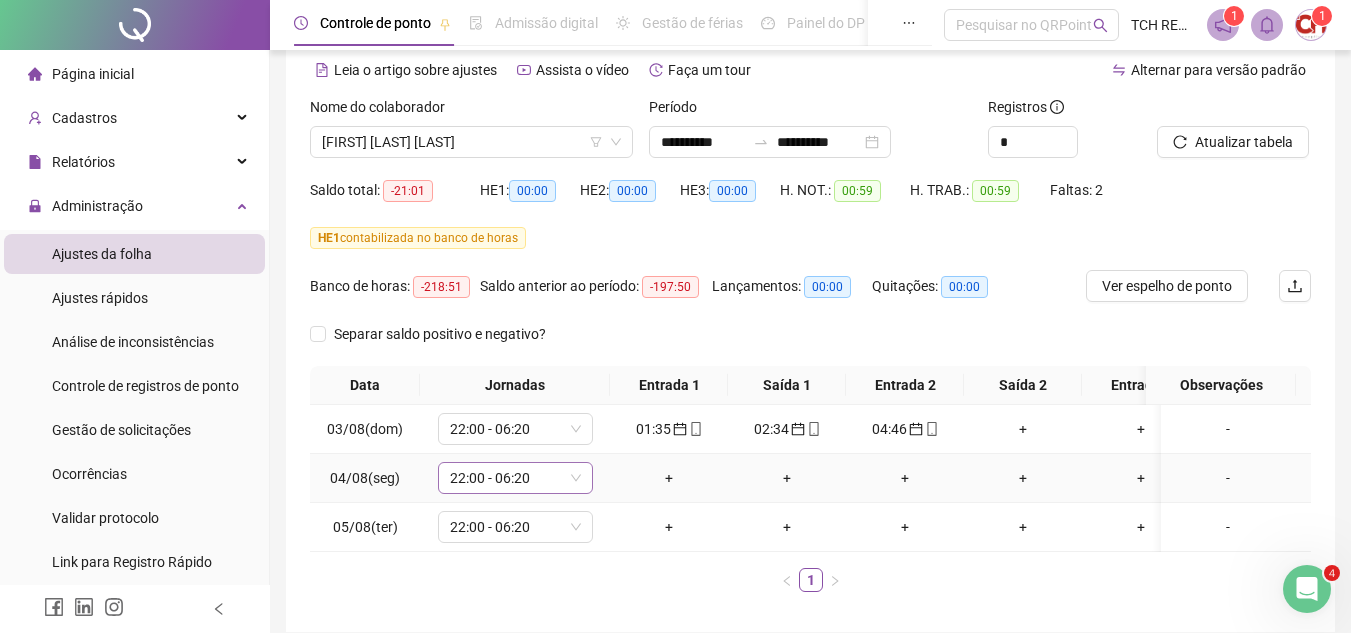 click on "22:00 - 06:20" at bounding box center [515, 478] 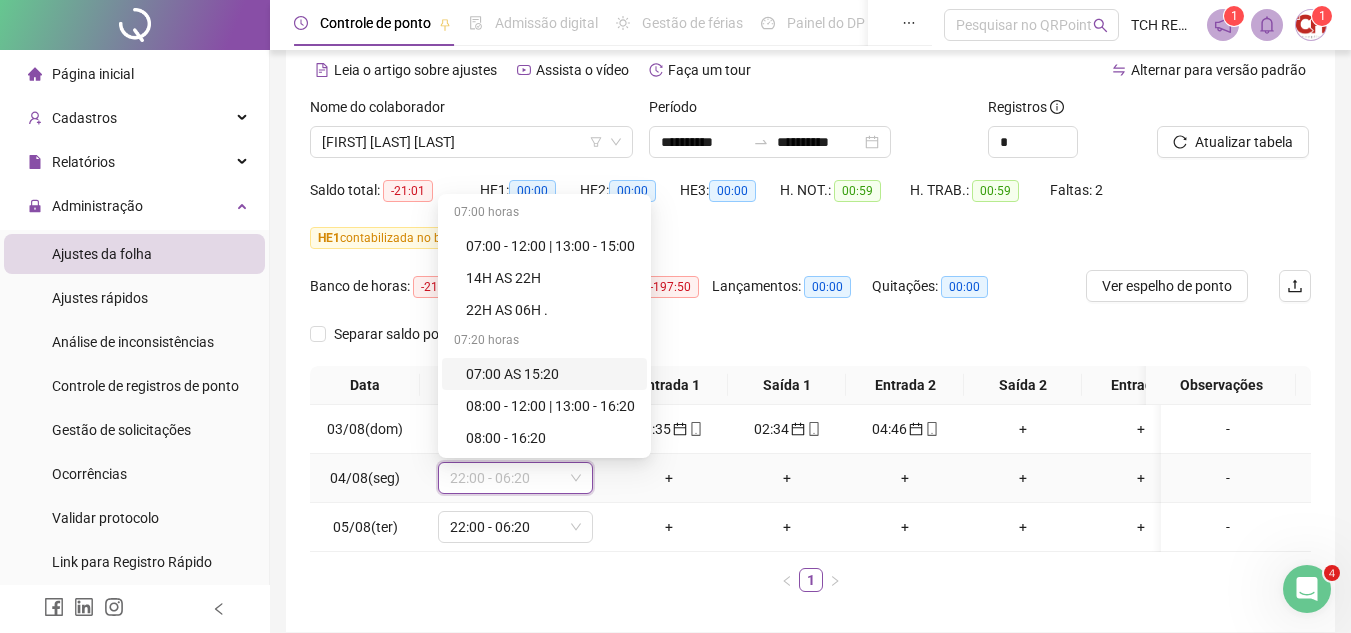 scroll, scrollTop: 1312, scrollLeft: 0, axis: vertical 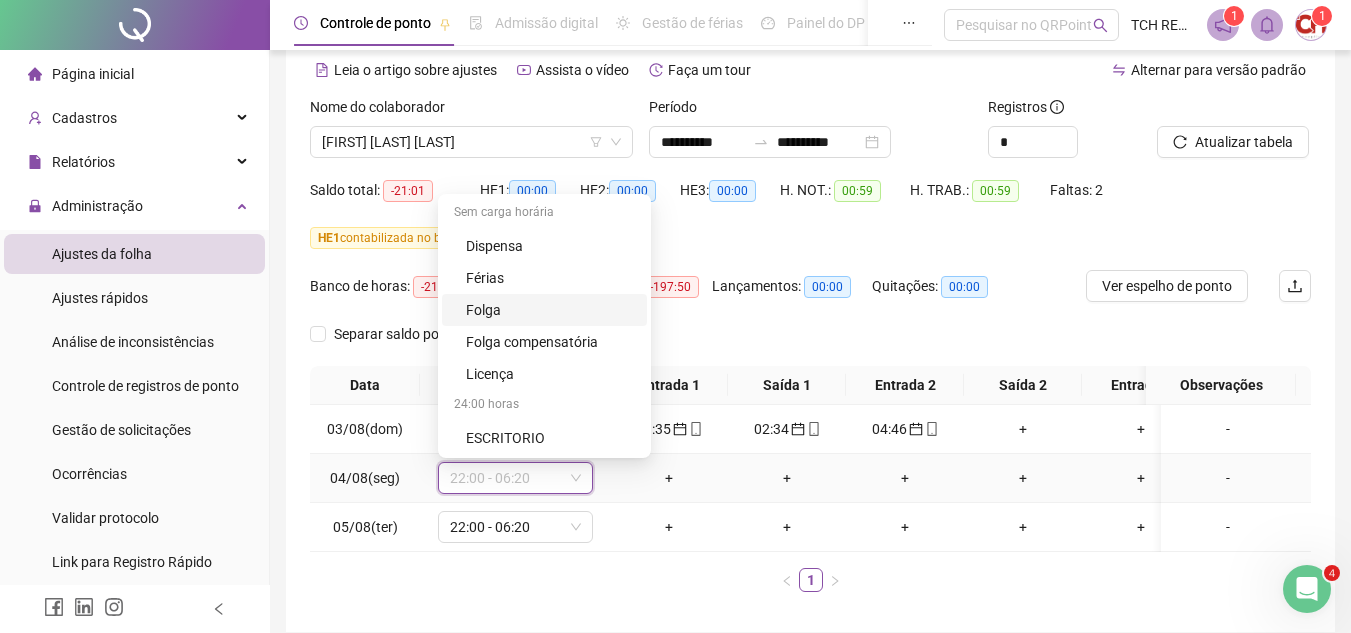 click on "Folga" at bounding box center (550, 310) 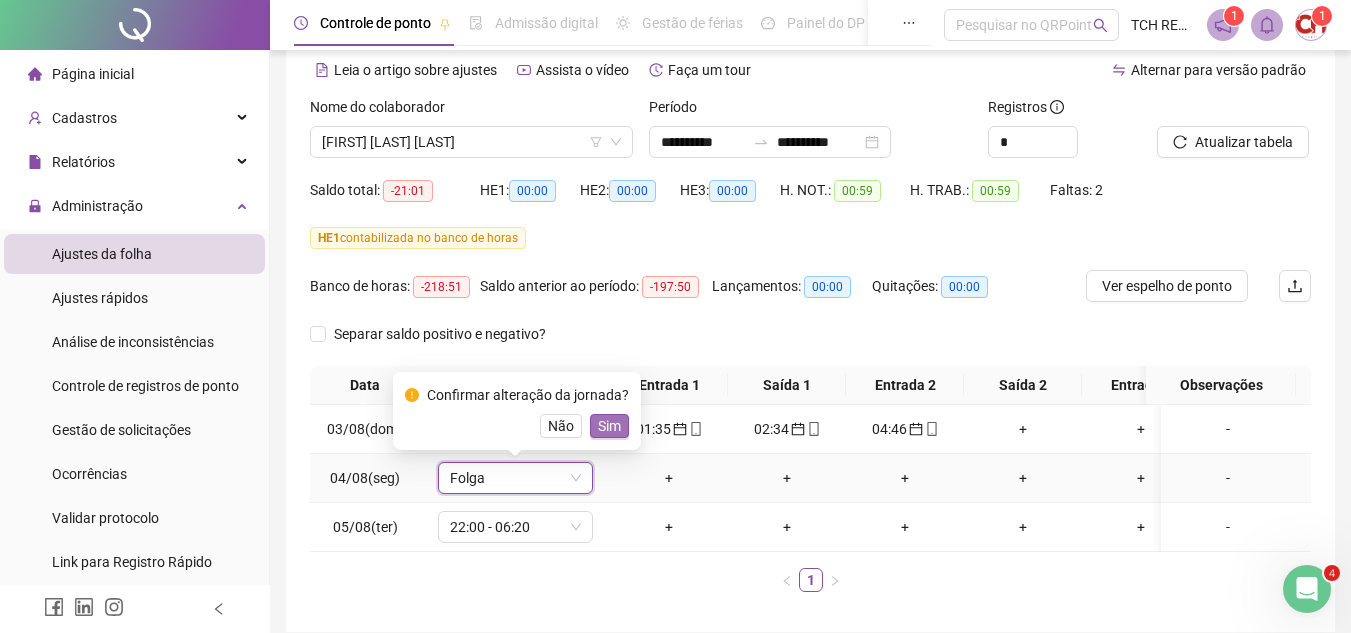 click on "Sim" at bounding box center (609, 426) 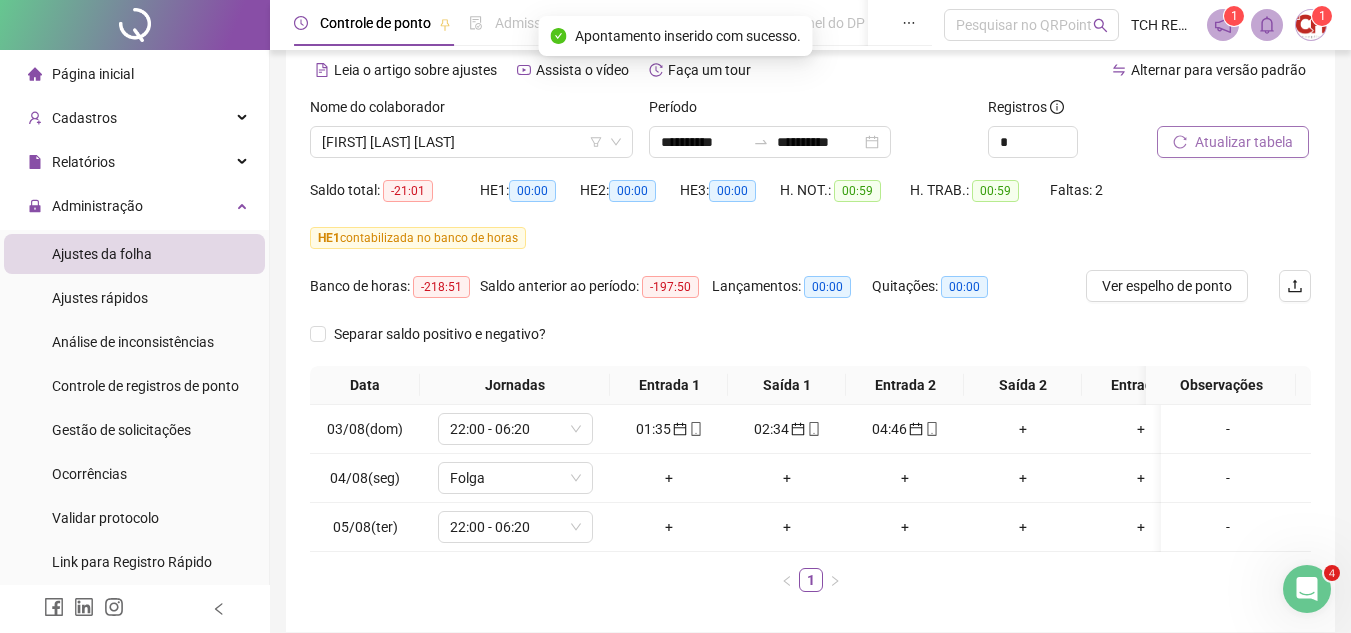 click on "Atualizar tabela" at bounding box center [1244, 142] 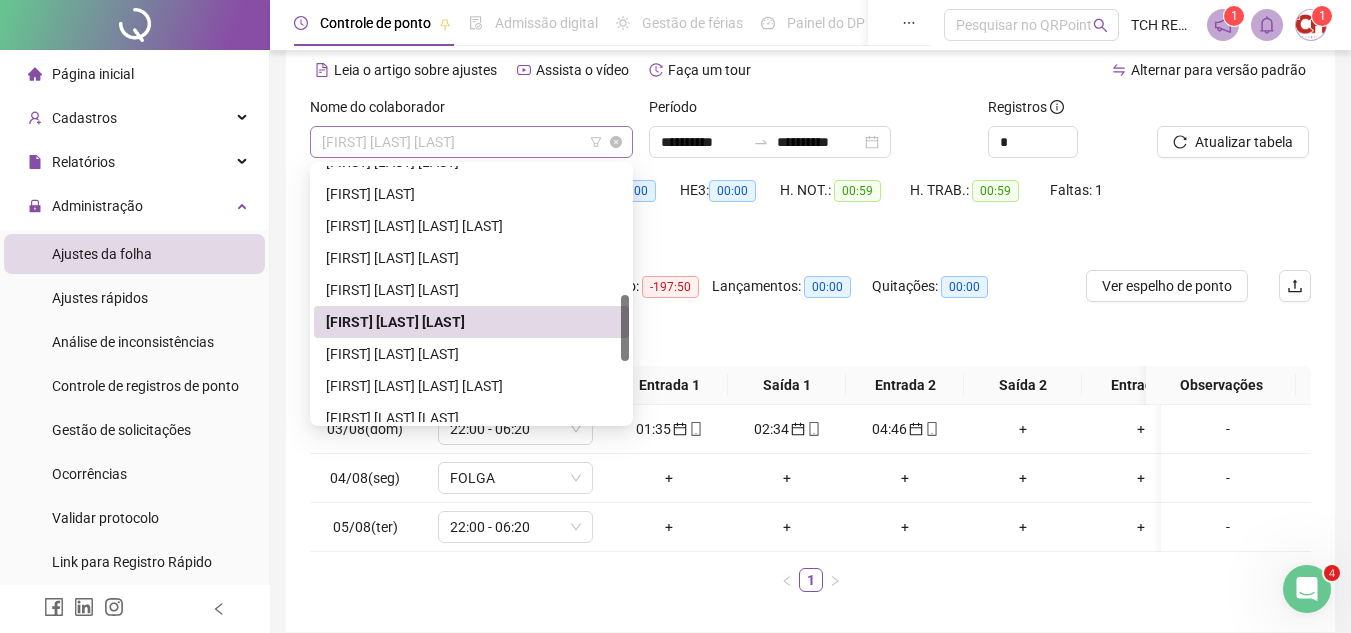 click on "[FIRST] [LAST] [LAST]" at bounding box center (471, 142) 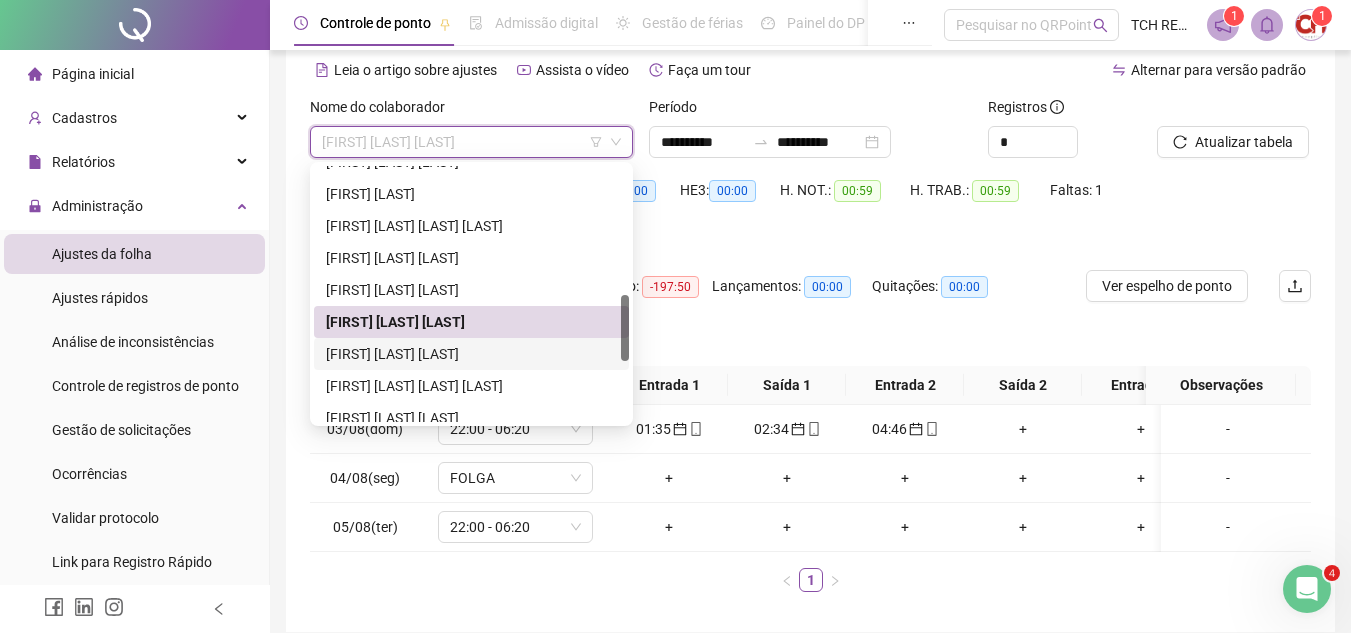 click on "[FIRST] [LAST] [LAST]" at bounding box center (471, 354) 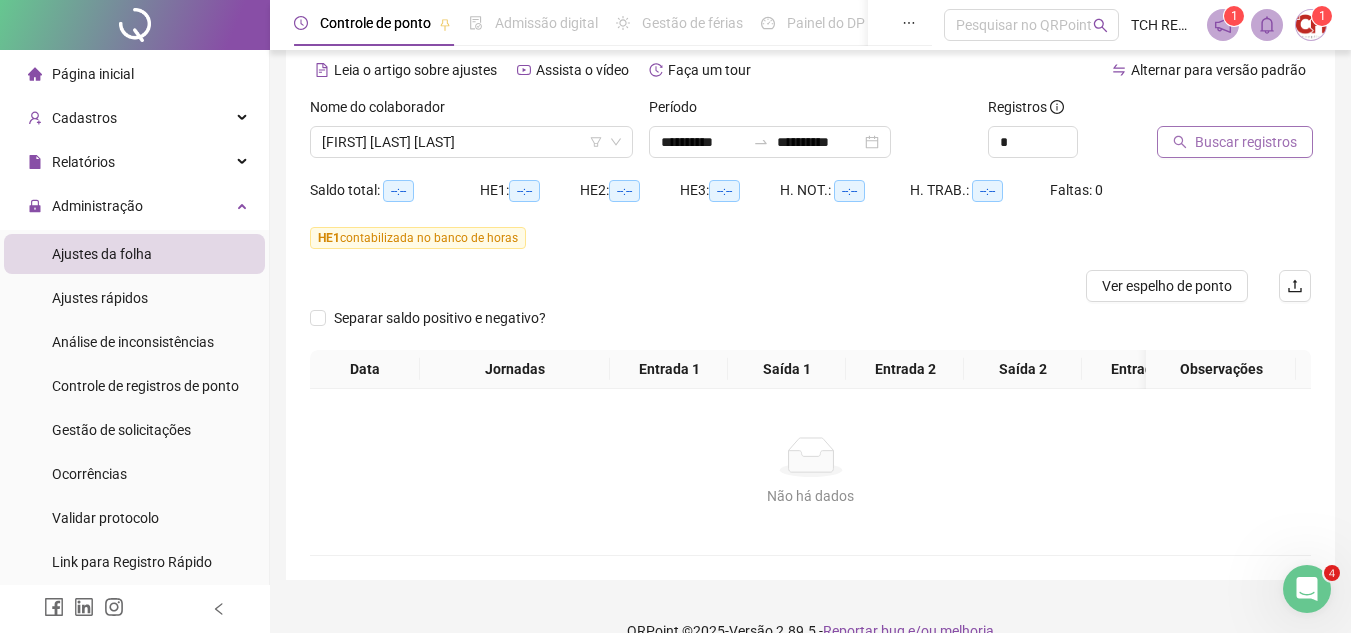 click on "Buscar registros" at bounding box center [1235, 142] 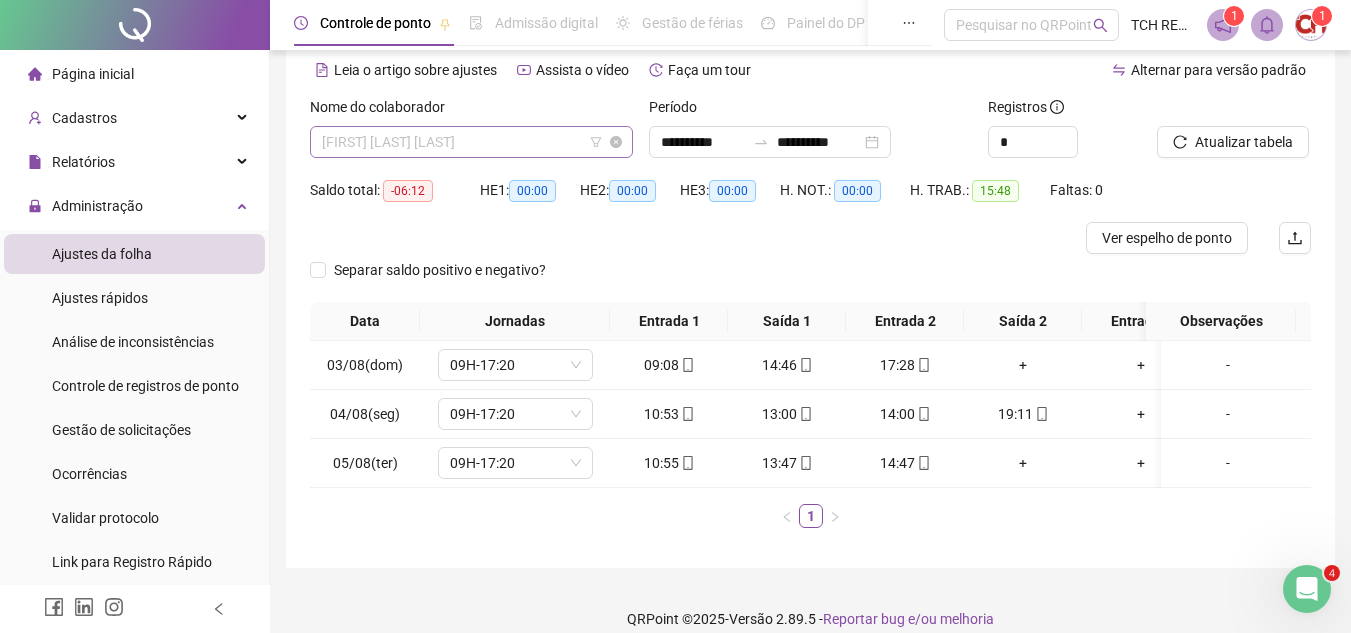click on "[FIRST] [LAST] [LAST]" at bounding box center (471, 142) 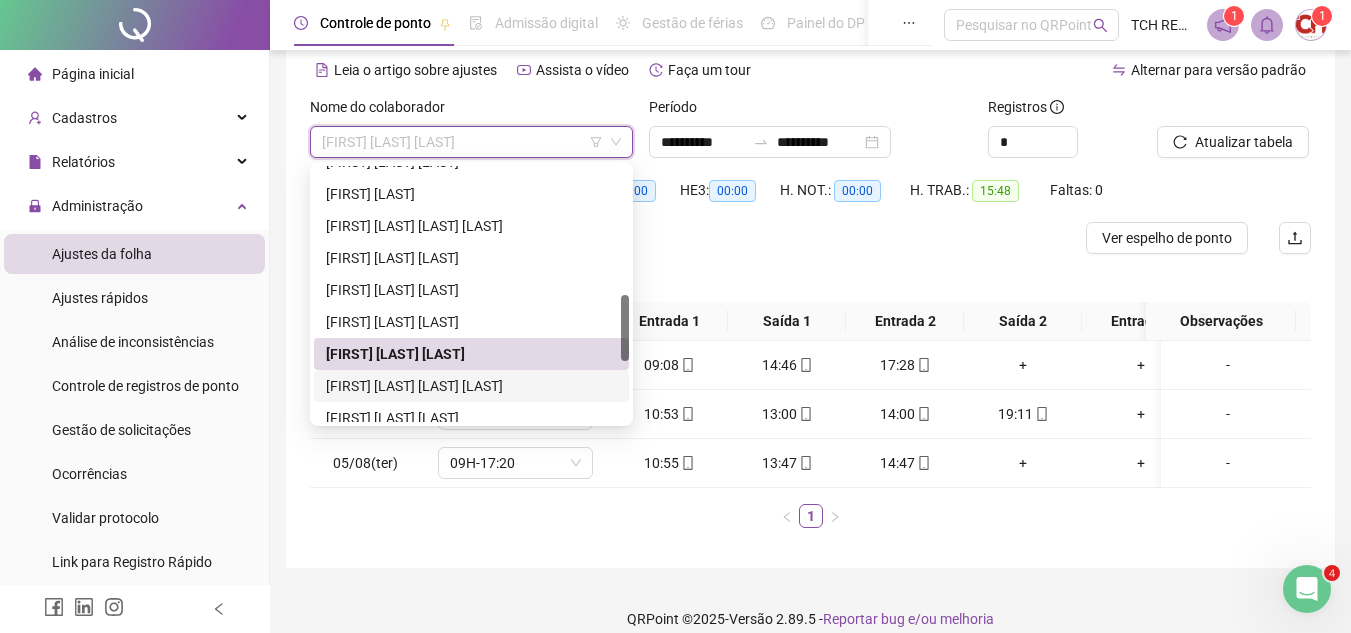 click on "[FIRST] [LAST] [LAST] [LAST]" at bounding box center [471, 386] 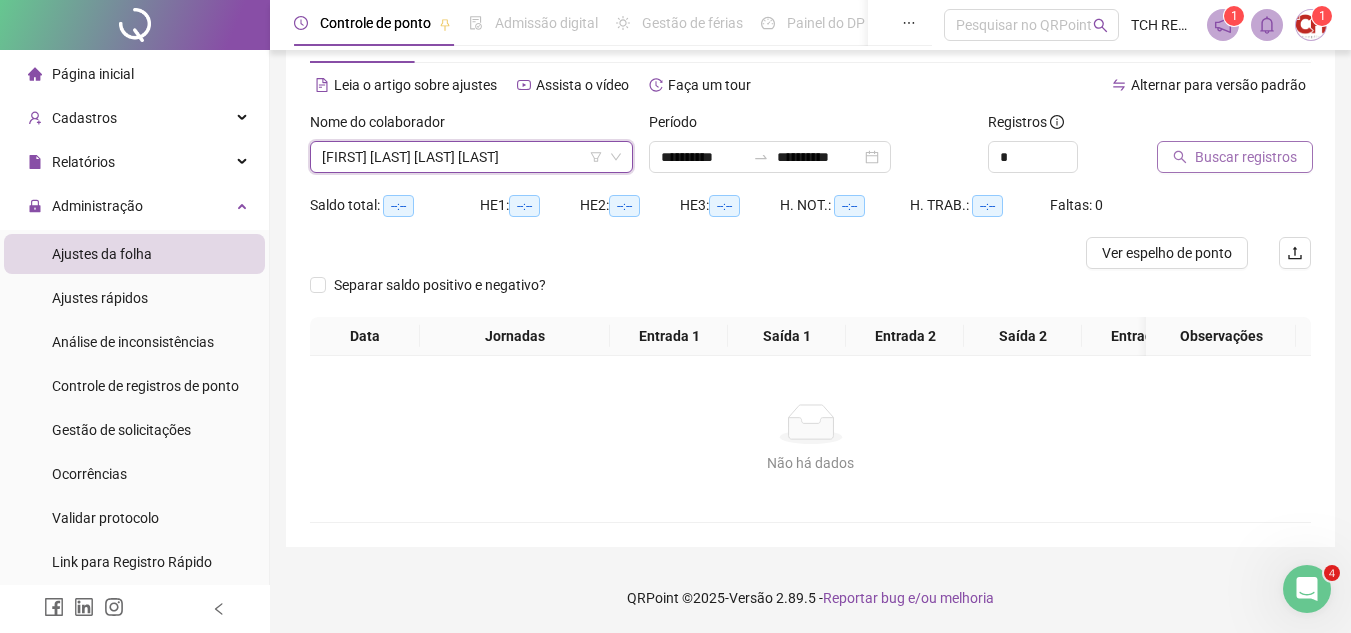 click on "Buscar registros" at bounding box center [1235, 157] 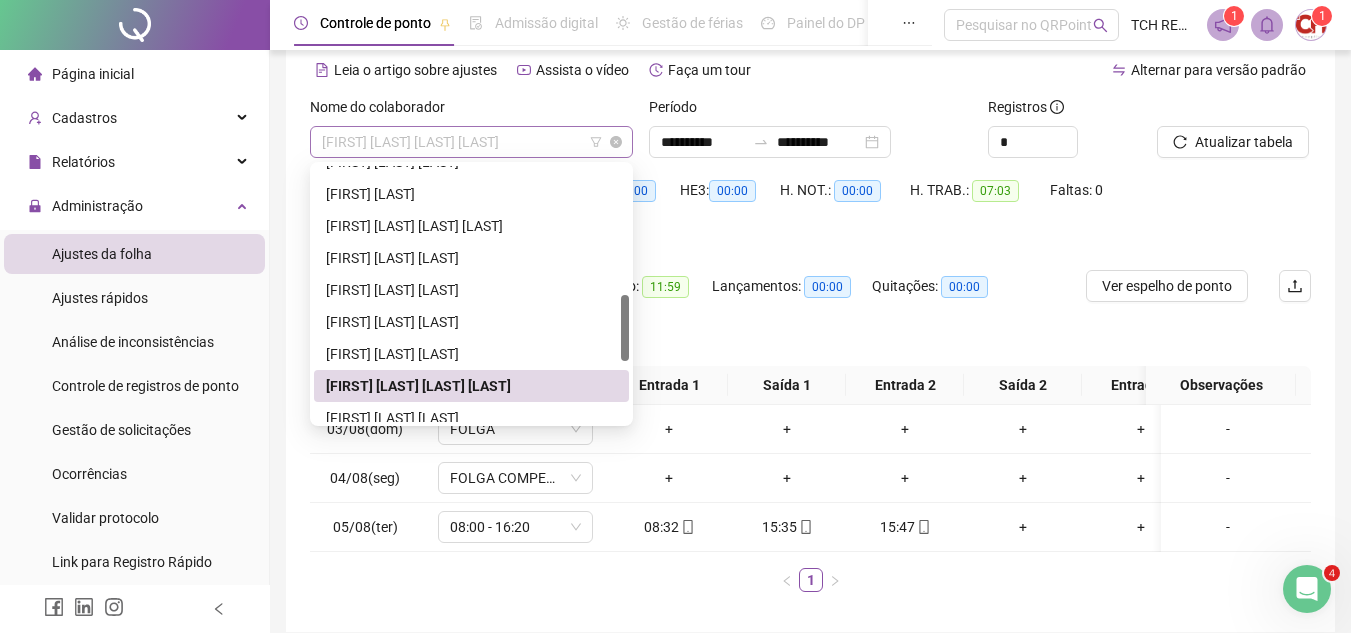 click on "[FIRST] [LAST] [LAST] [LAST]" at bounding box center [471, 142] 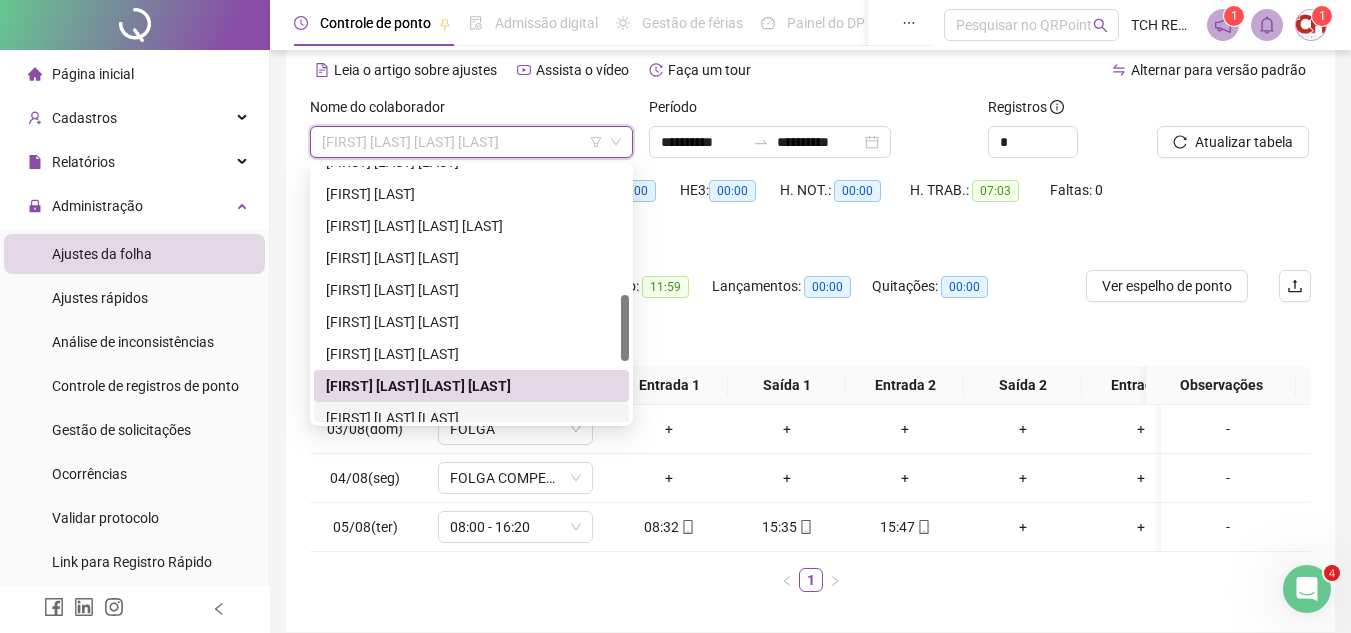 click on "[FIRST] [LAST] [LAST]" at bounding box center [471, 418] 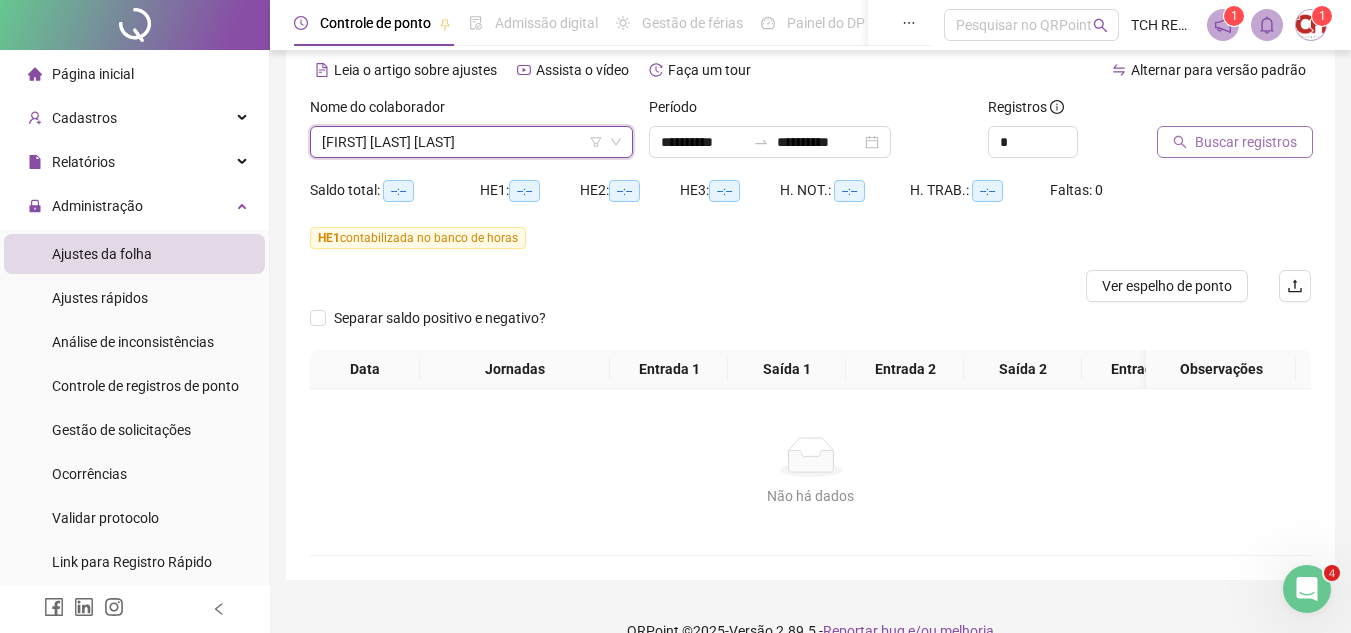 click on "Buscar registros" at bounding box center (1246, 142) 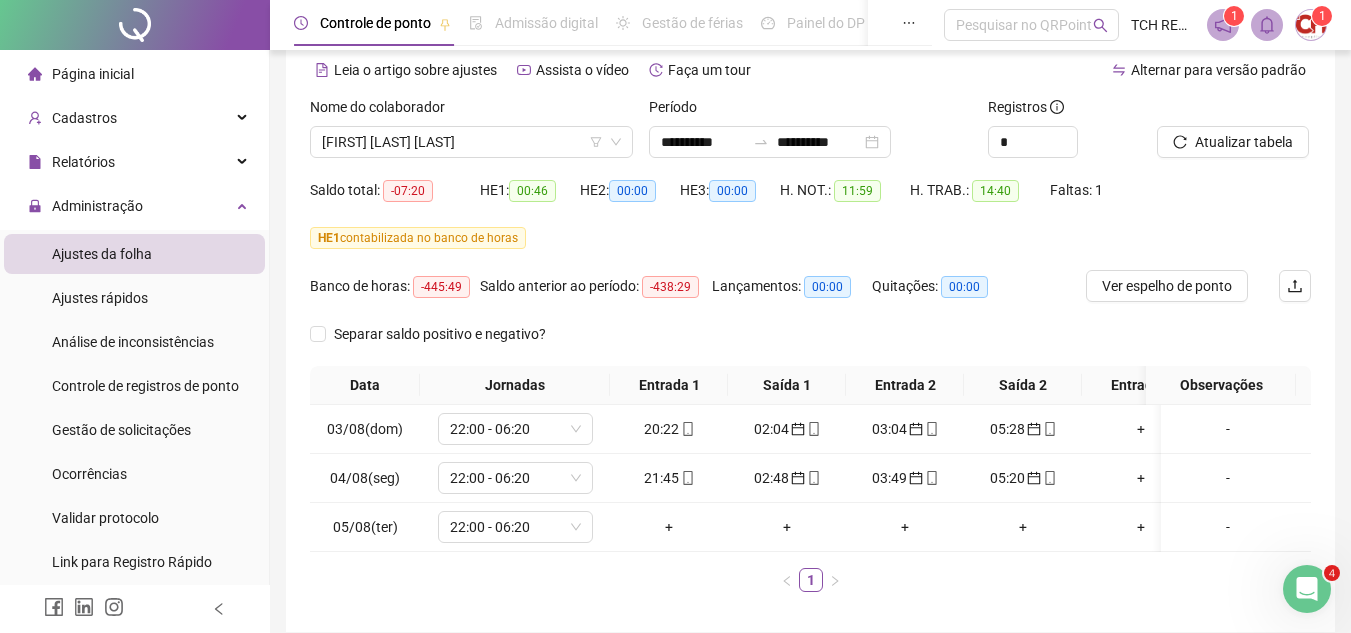 click on "Atualizar tabela" at bounding box center [1244, 142] 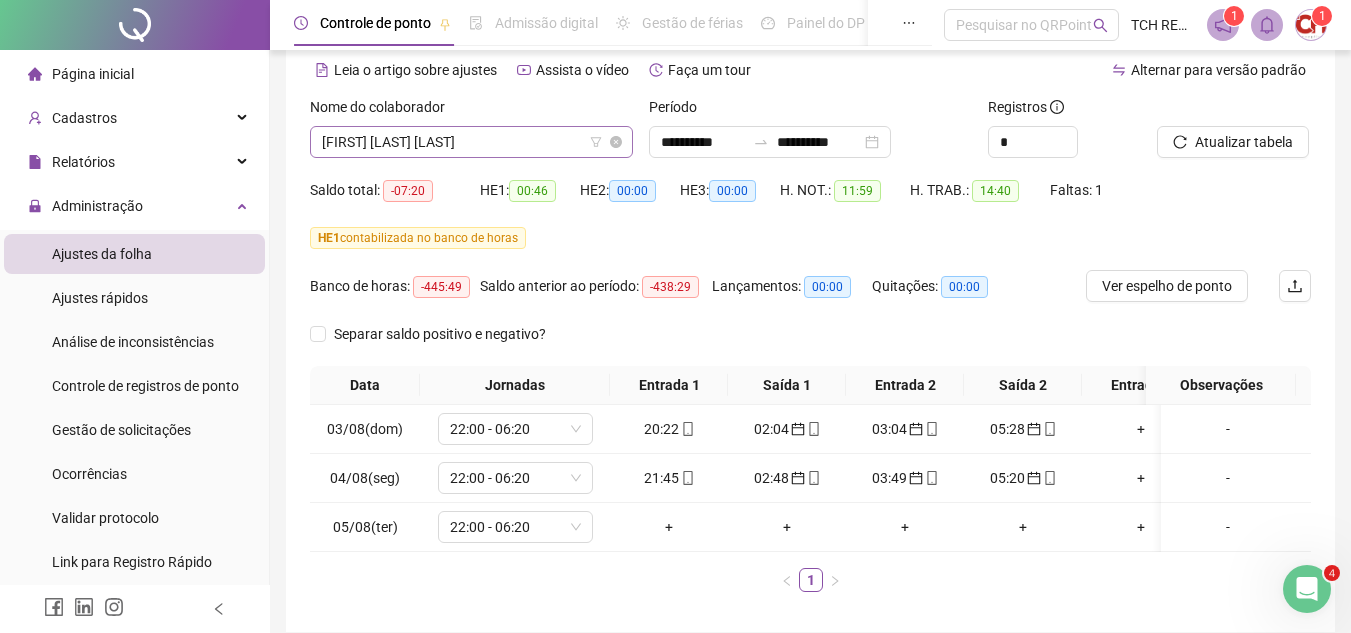 click on "[FIRST] [LAST] [LAST]" at bounding box center [471, 142] 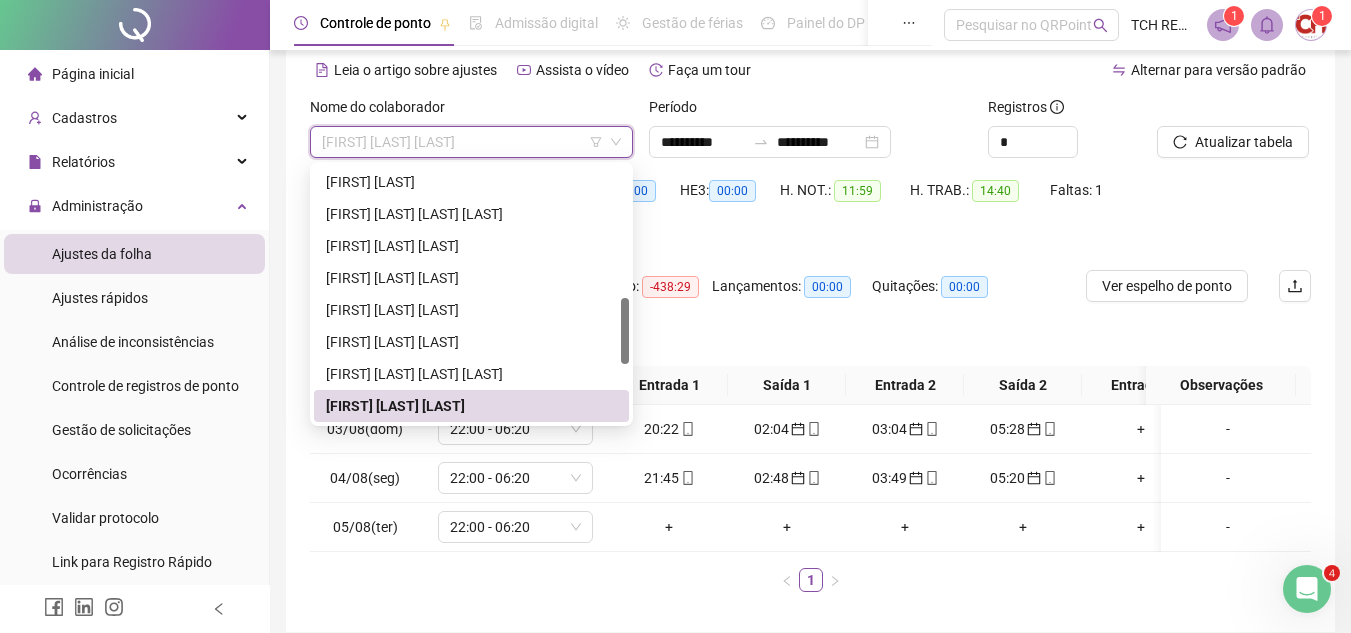 scroll, scrollTop: 612, scrollLeft: 0, axis: vertical 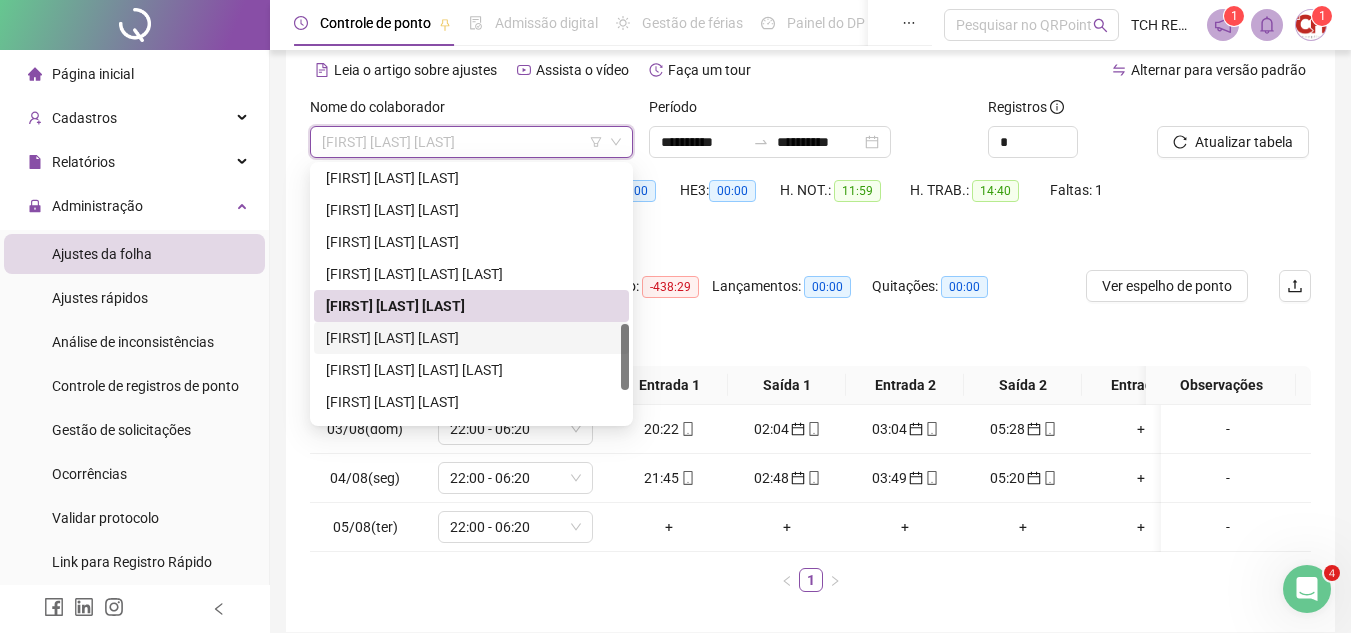 click on "[FIRST] [LAST] [LAST]" at bounding box center (471, 338) 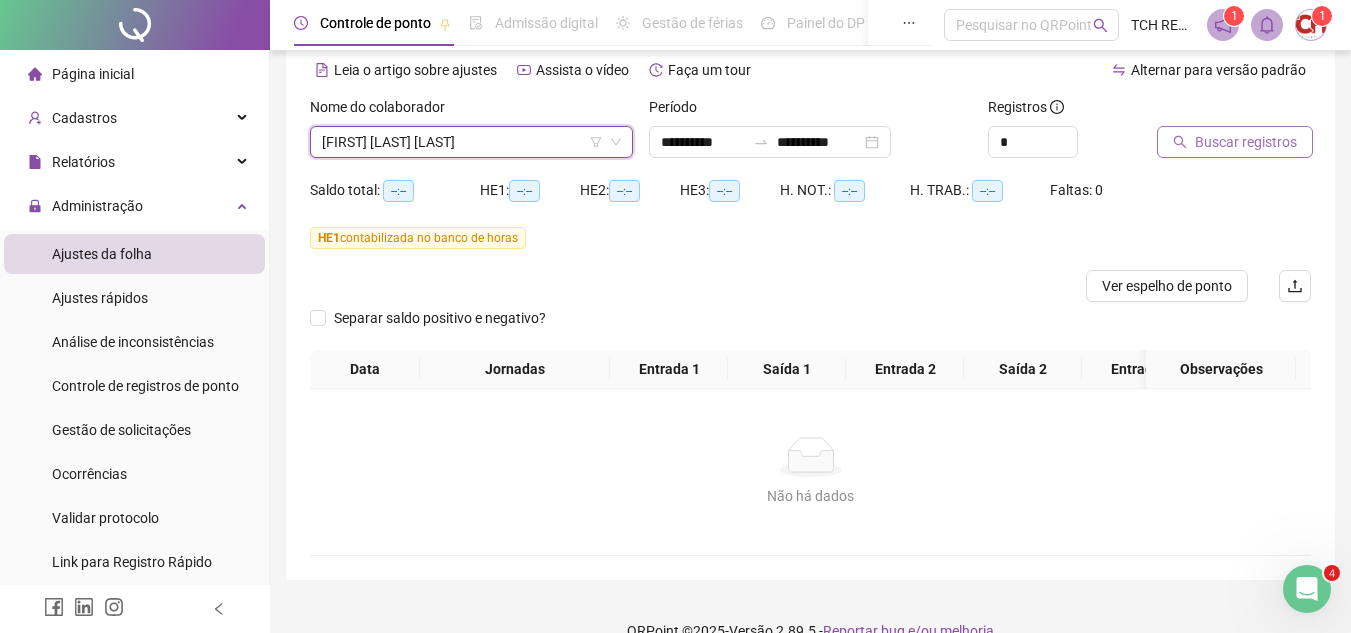 click on "Buscar registros" at bounding box center [1246, 142] 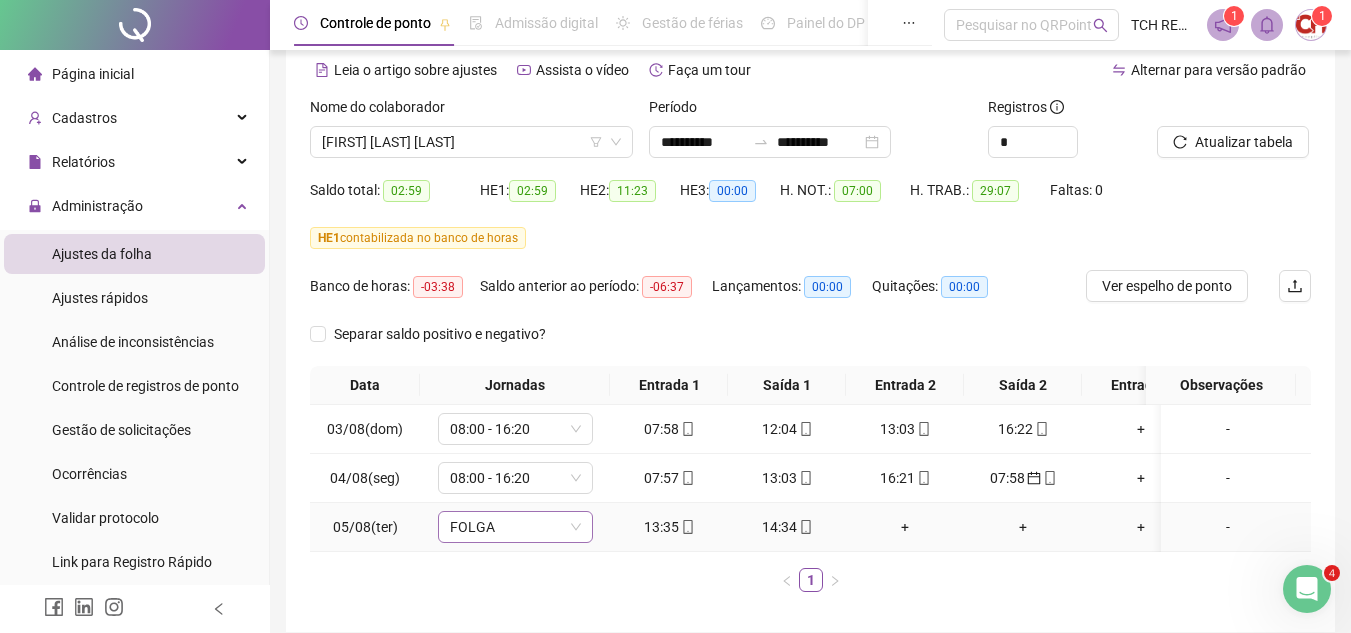 click on "FOLGA" at bounding box center (515, 527) 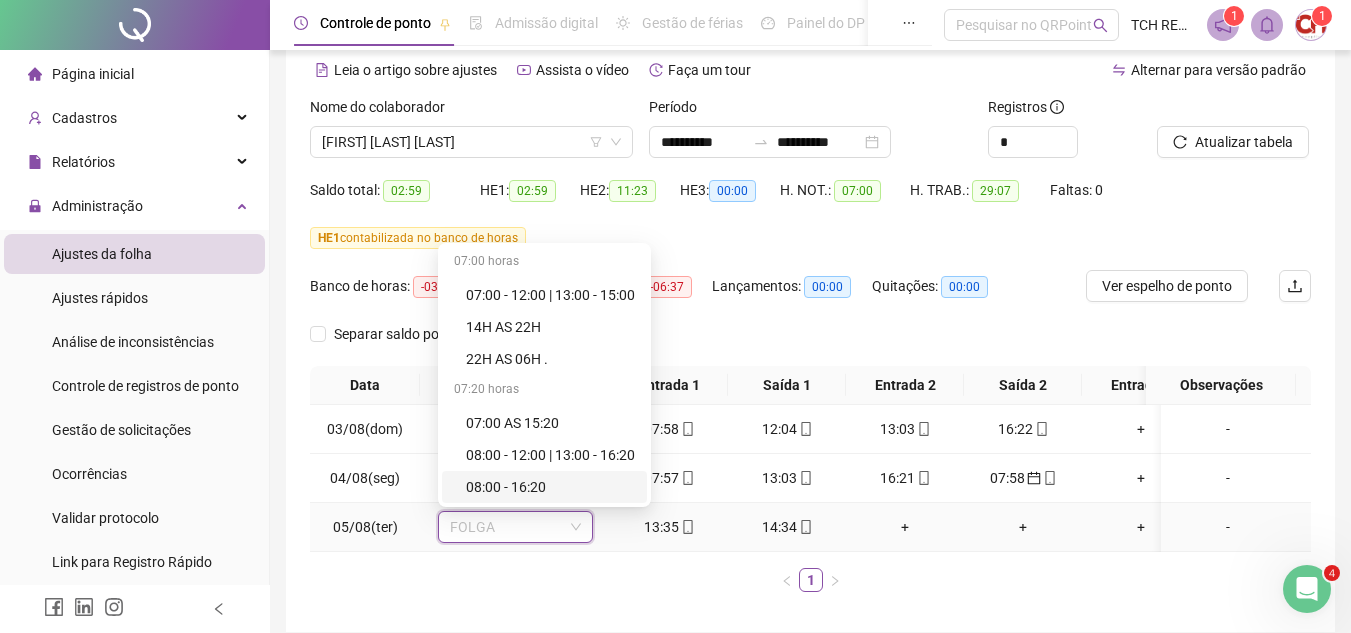 click on "08:00 - 16:20" at bounding box center (550, 487) 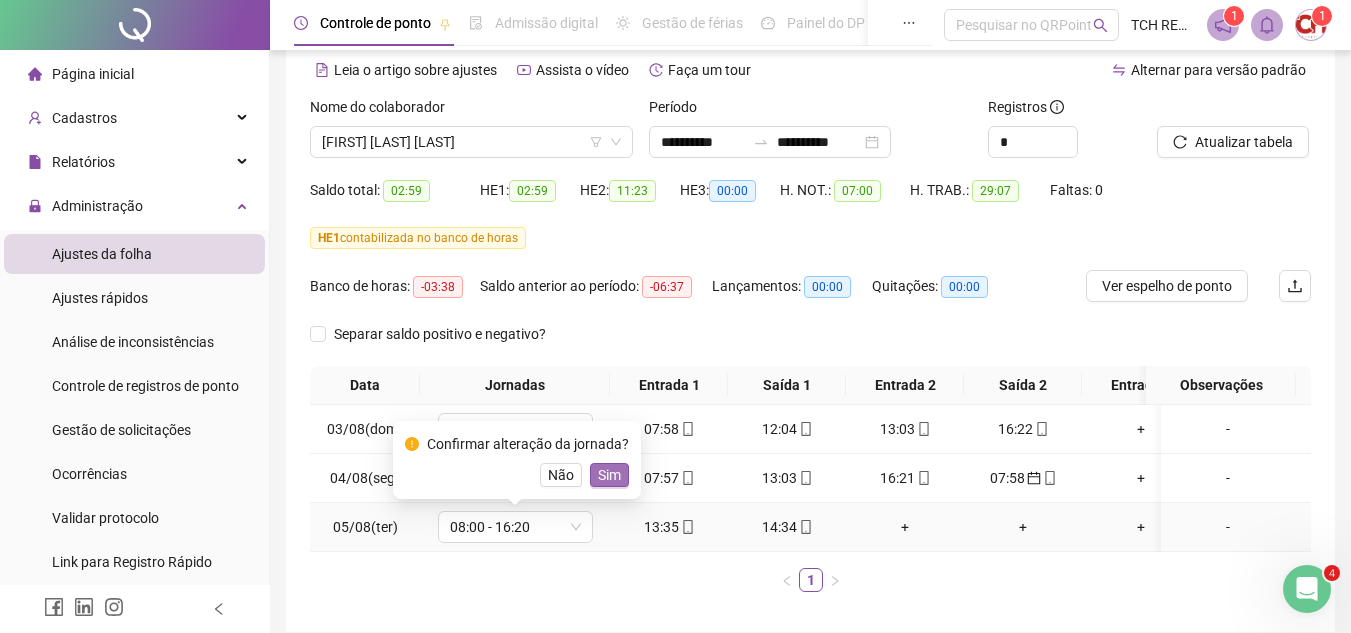 click on "Sim" at bounding box center [609, 475] 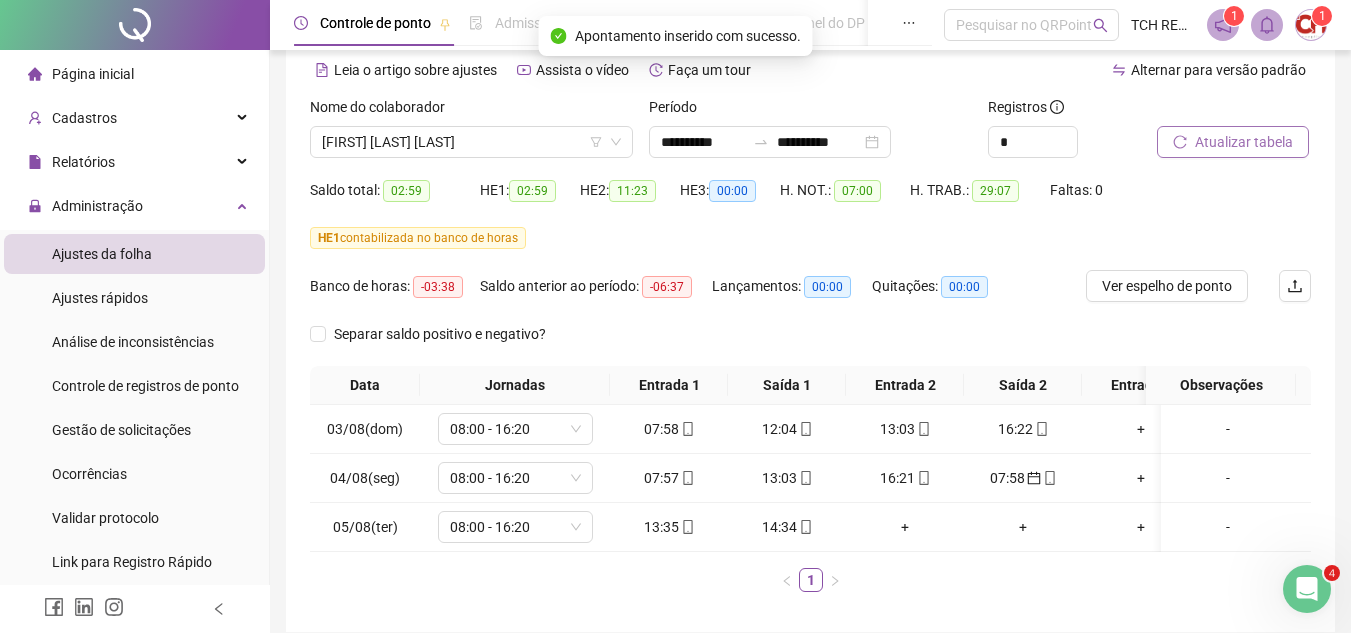 click on "Atualizar tabela" at bounding box center (1233, 142) 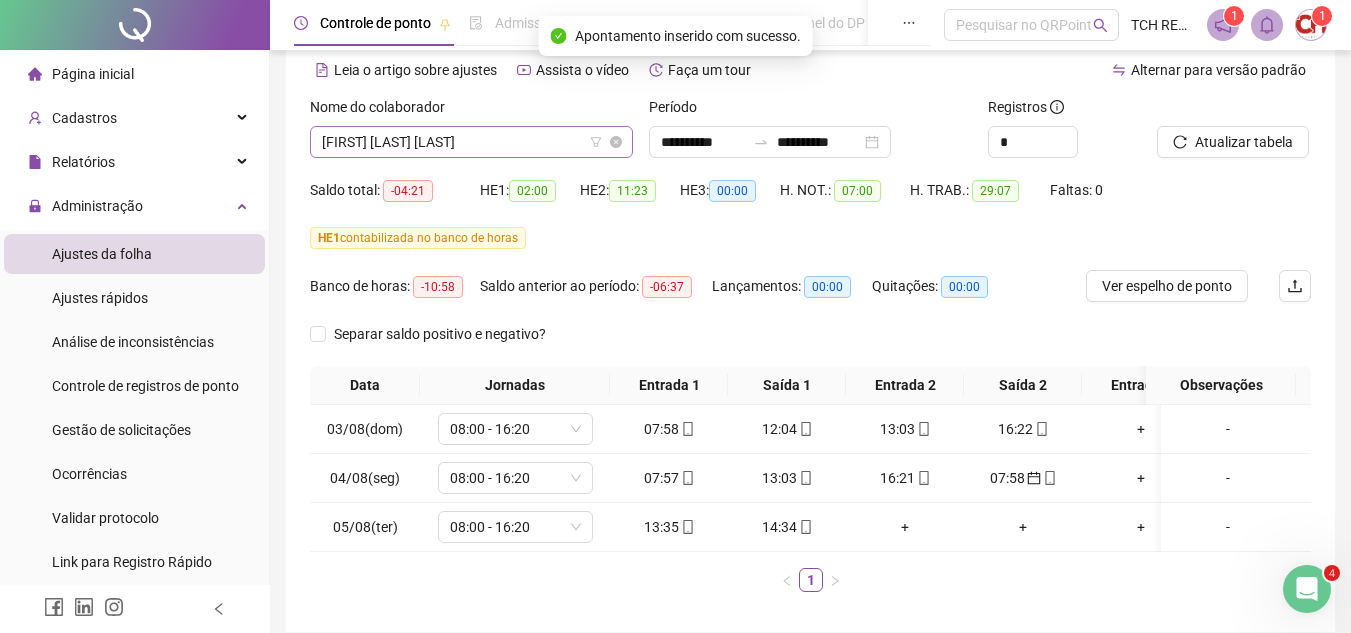 click on "[FIRST] [LAST] [LAST]" at bounding box center (471, 142) 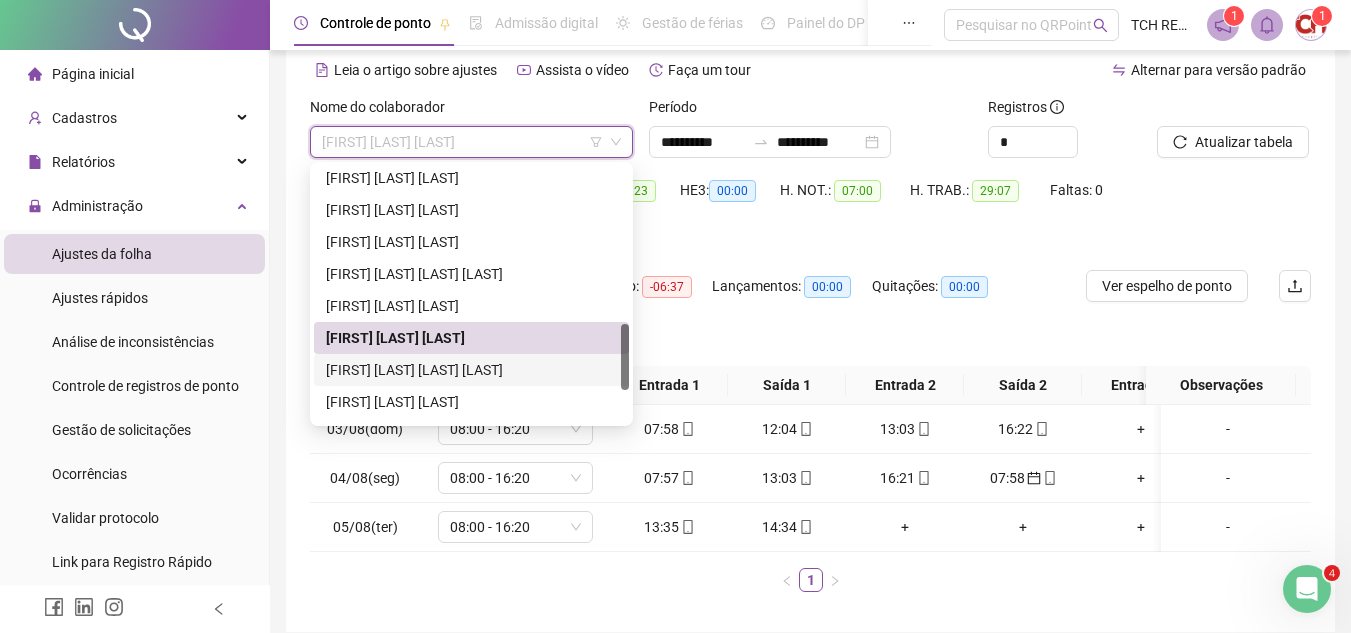 click on "[FIRST] [LAST] [LAST] [LAST]" at bounding box center [471, 370] 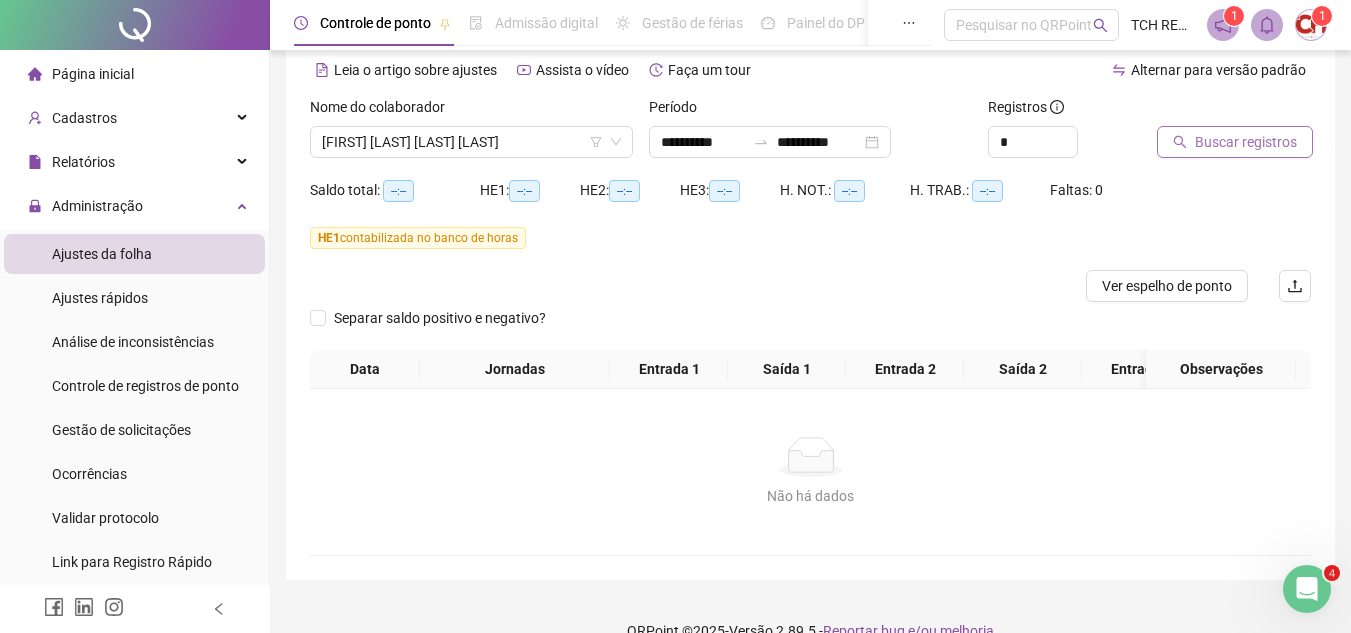 click on "Buscar registros" at bounding box center [1246, 142] 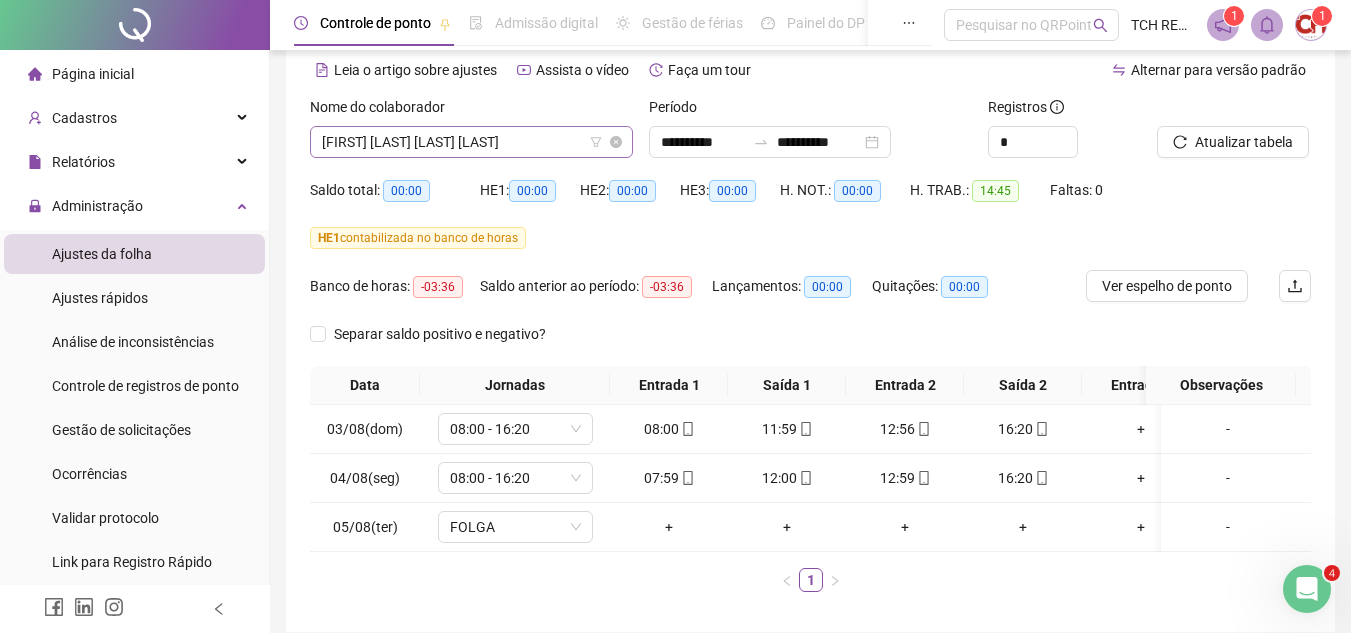 click on "[FIRST] [LAST] [LAST] [LAST]" at bounding box center [471, 142] 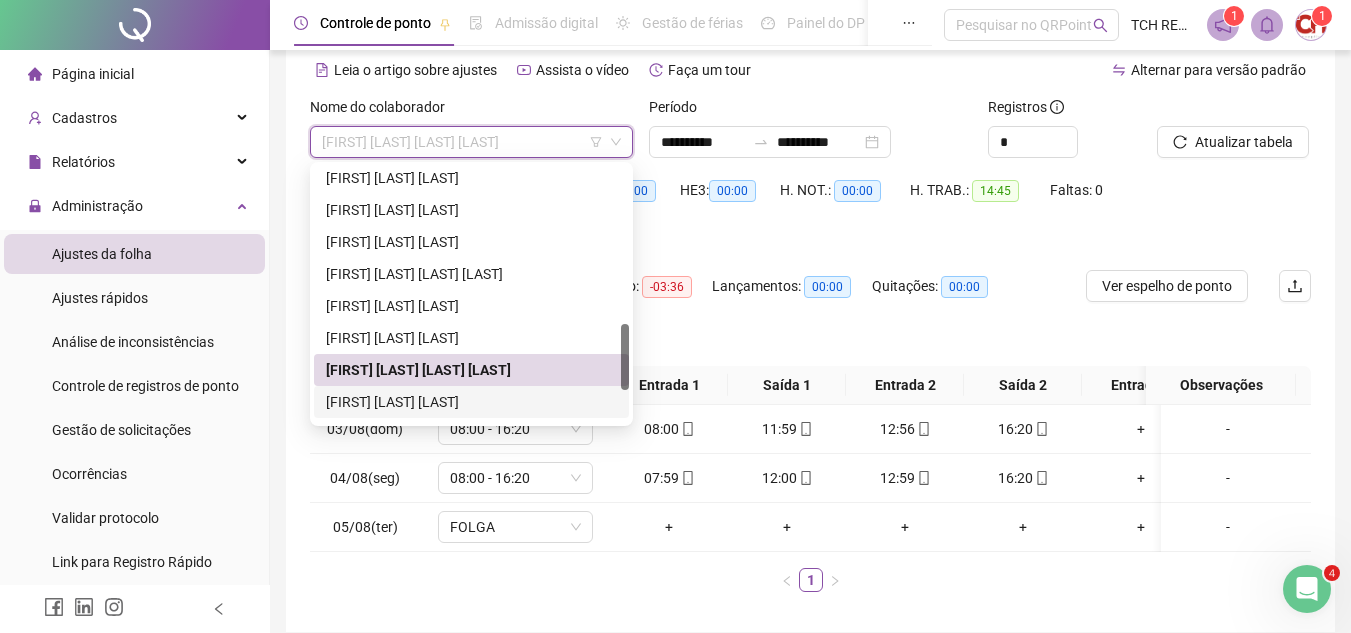 click on "[FIRST] [LAST] [LAST]" at bounding box center [471, 402] 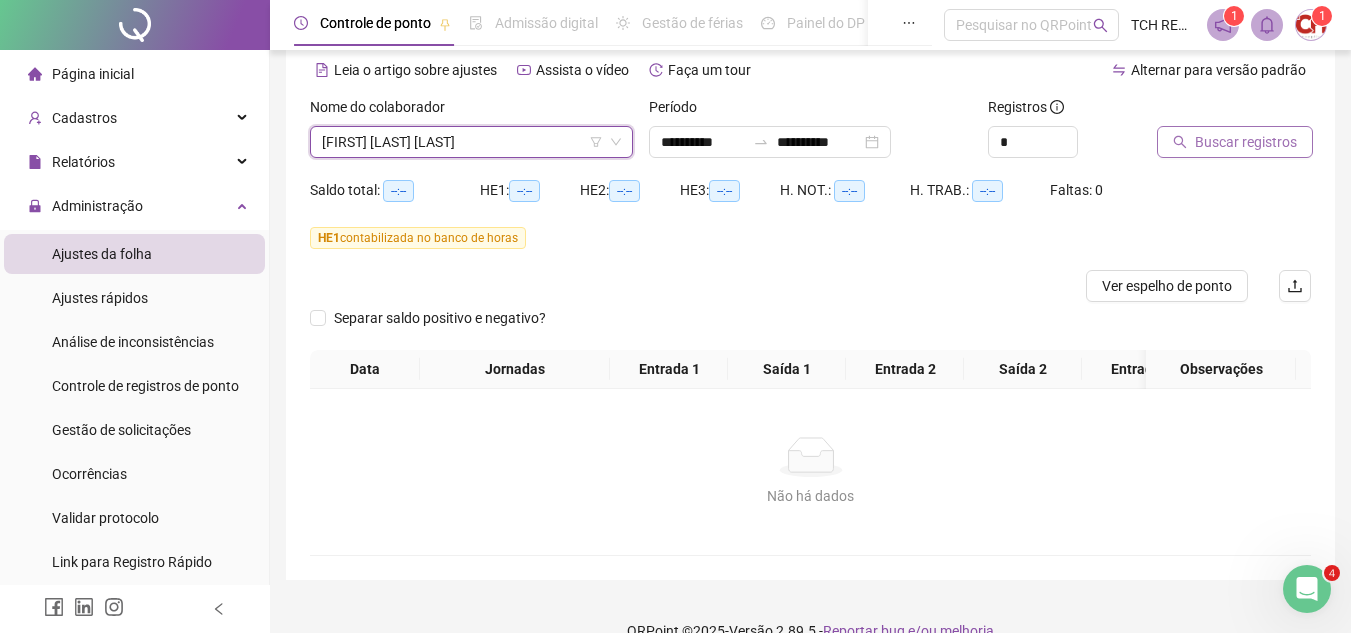 click on "Buscar registros" at bounding box center [1235, 142] 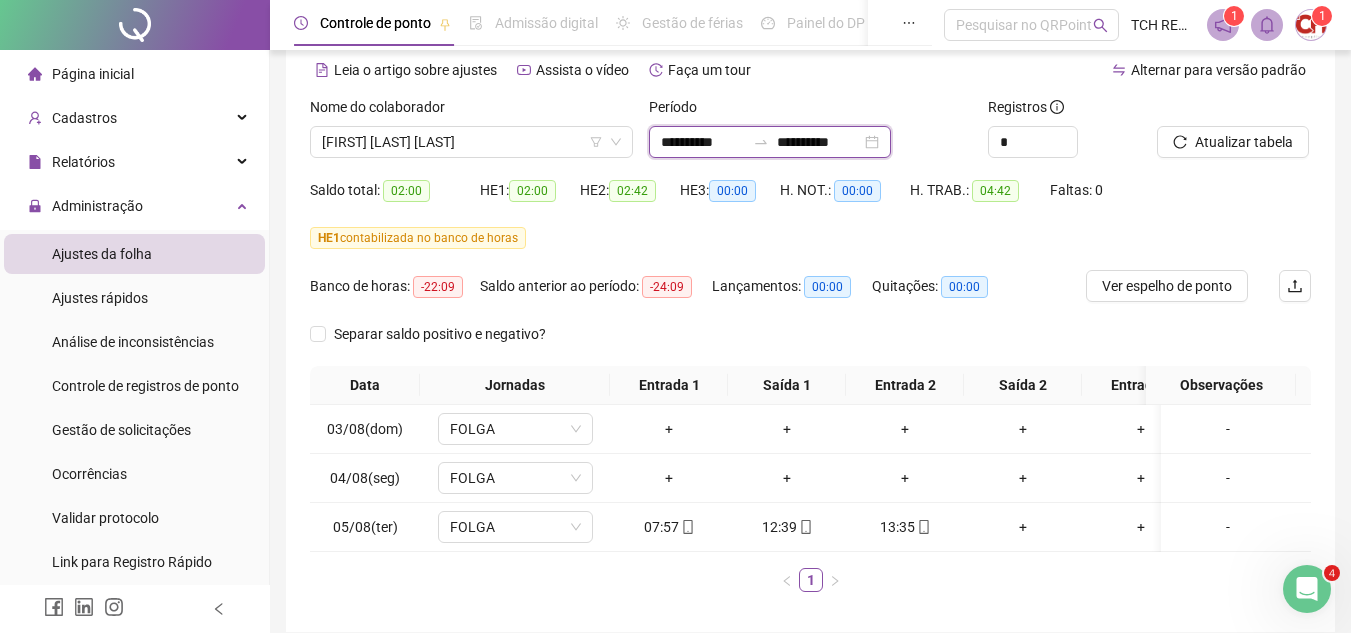 click on "**********" at bounding box center [770, 142] 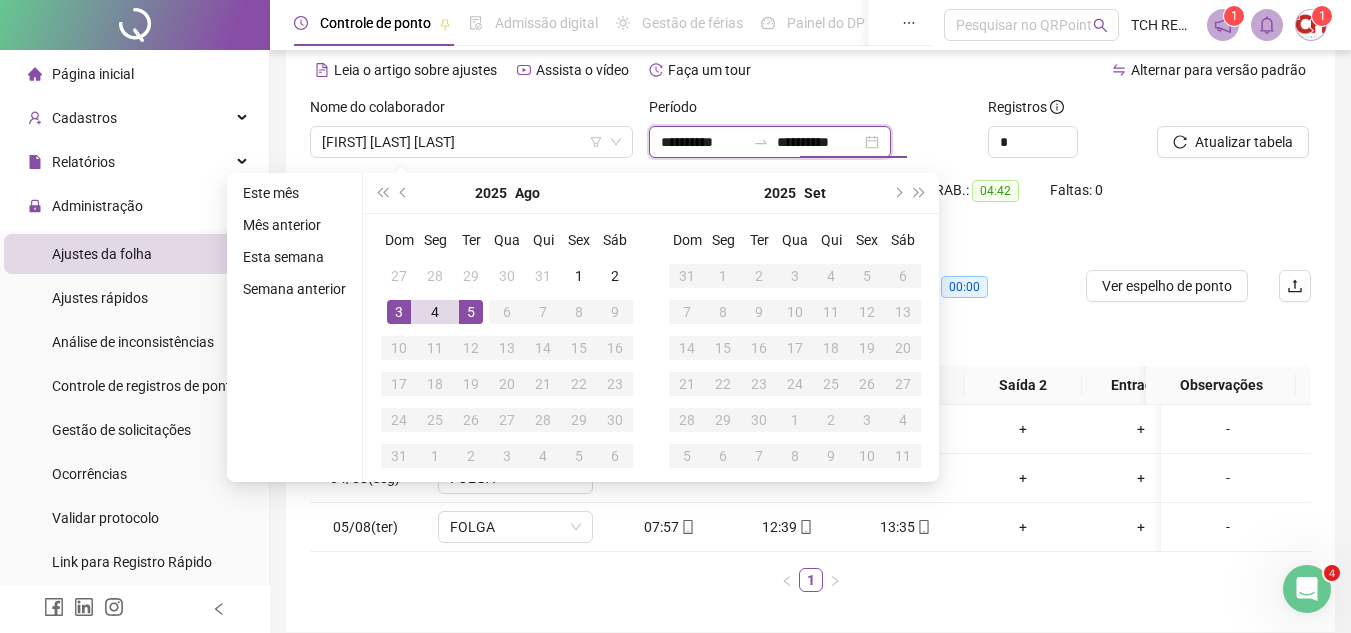 click on "**********" at bounding box center [770, 142] 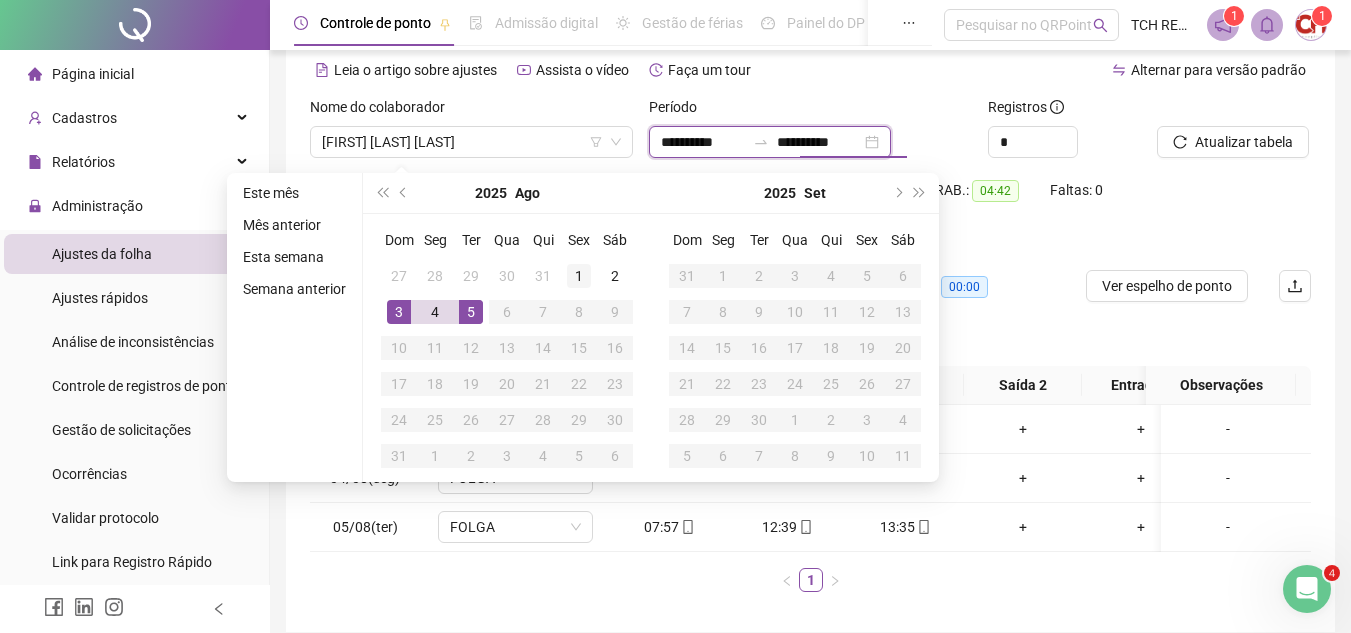 type on "**********" 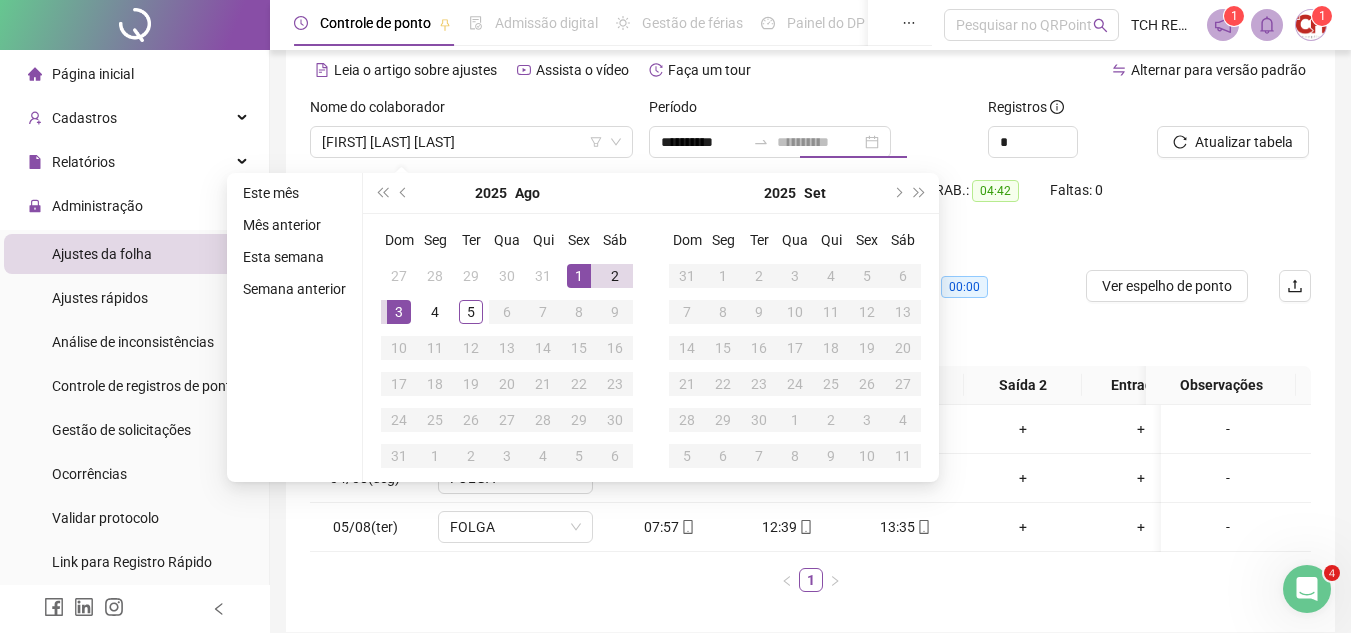 click on "1" at bounding box center (579, 276) 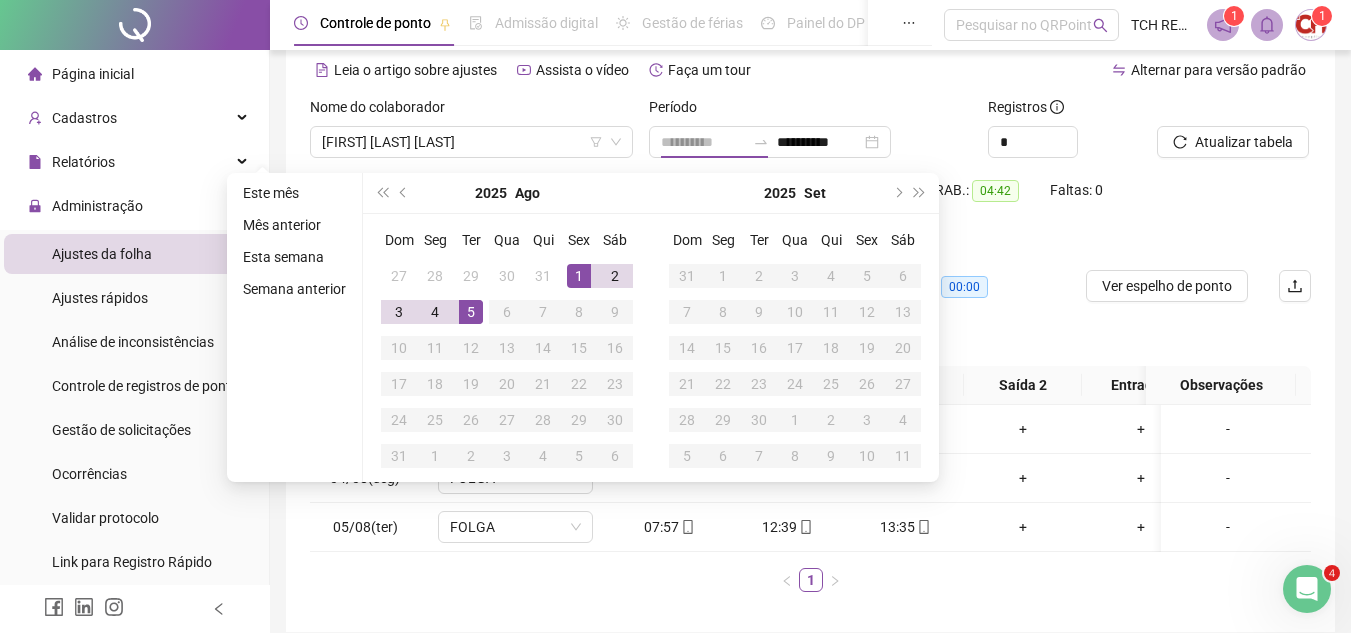 click on "5" at bounding box center [471, 312] 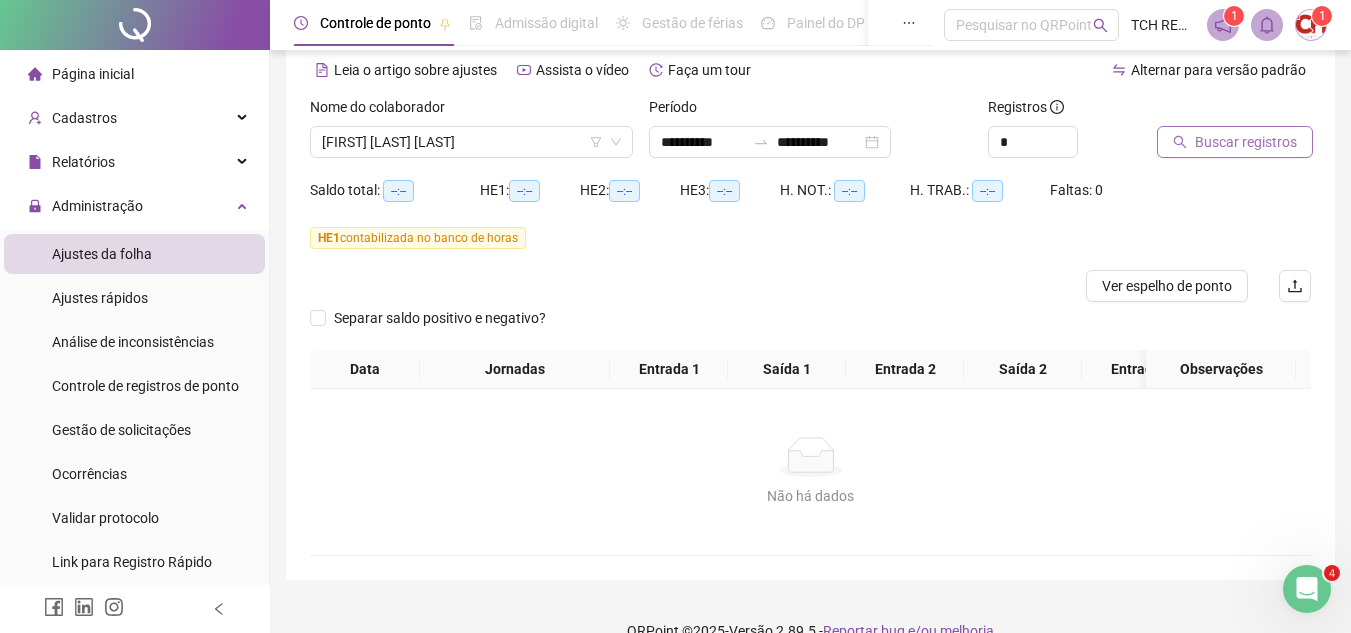 click on "Buscar registros" at bounding box center (1246, 142) 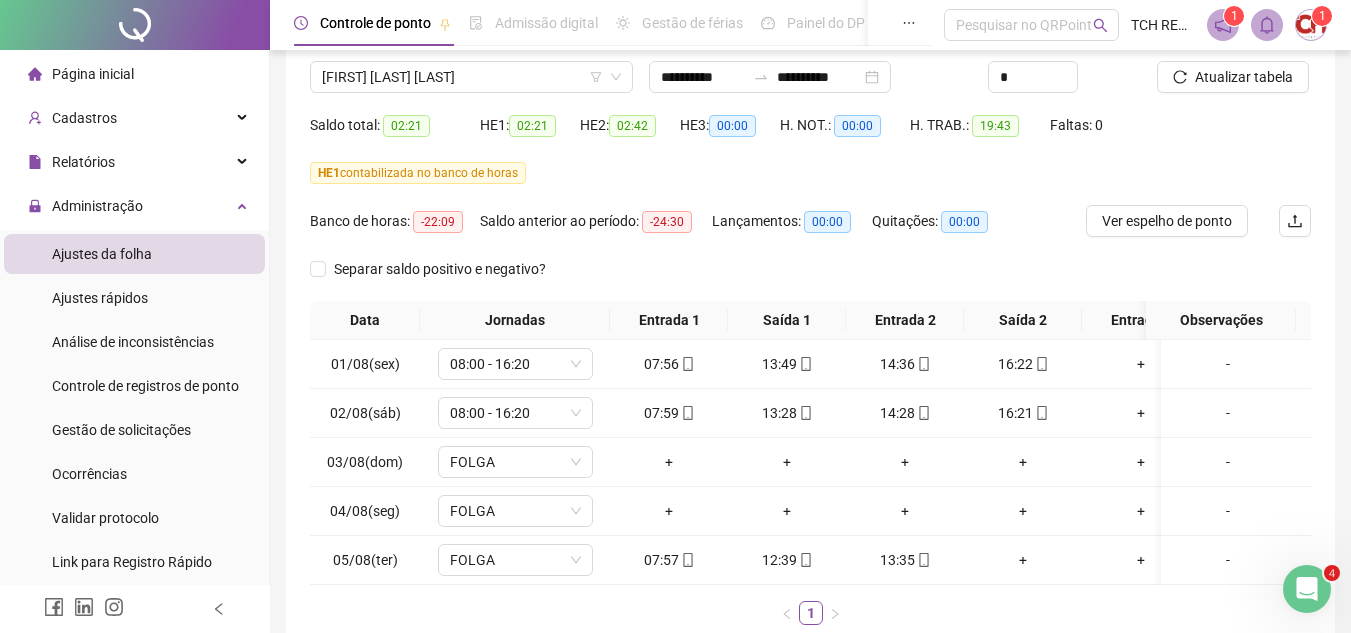 scroll, scrollTop: 188, scrollLeft: 0, axis: vertical 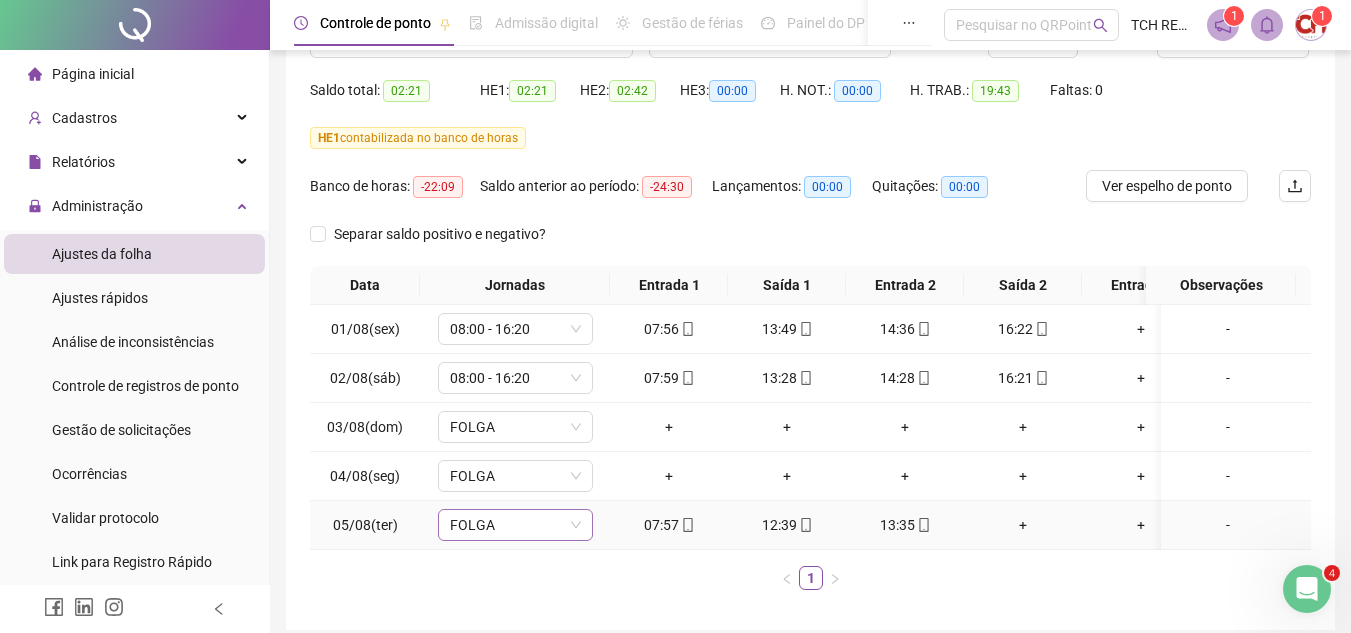 click on "FOLGA" at bounding box center (515, 525) 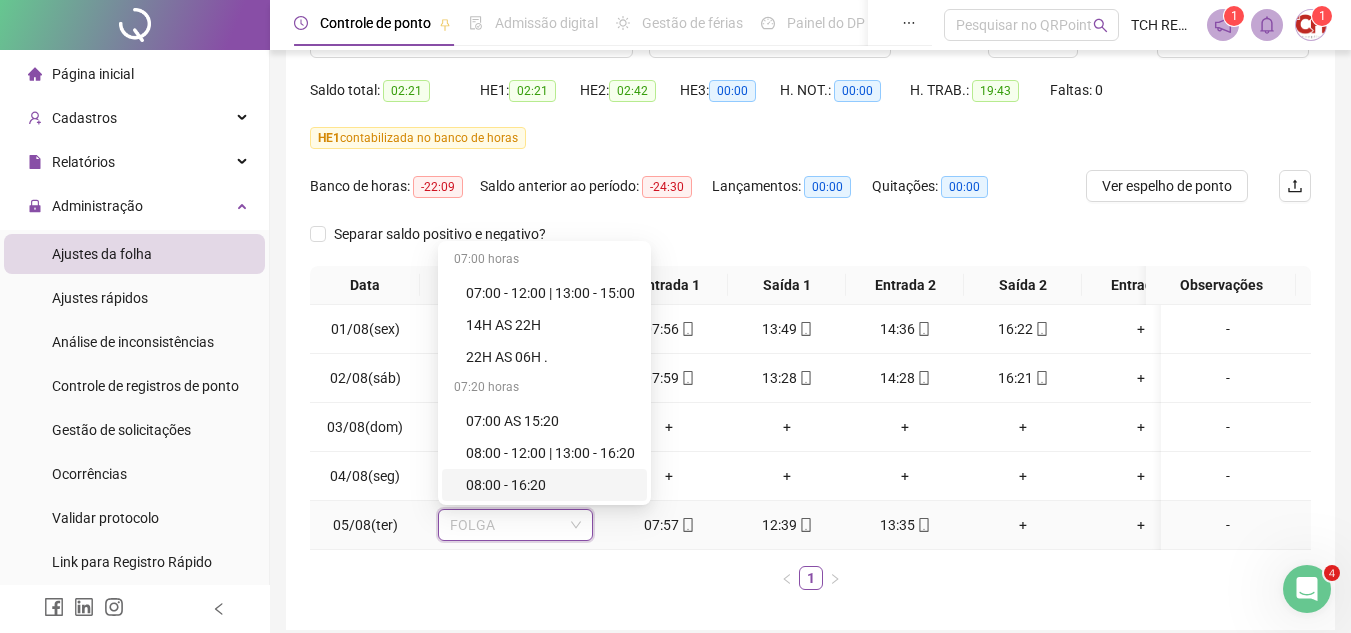 click on "08:00 - 16:20" at bounding box center (550, 485) 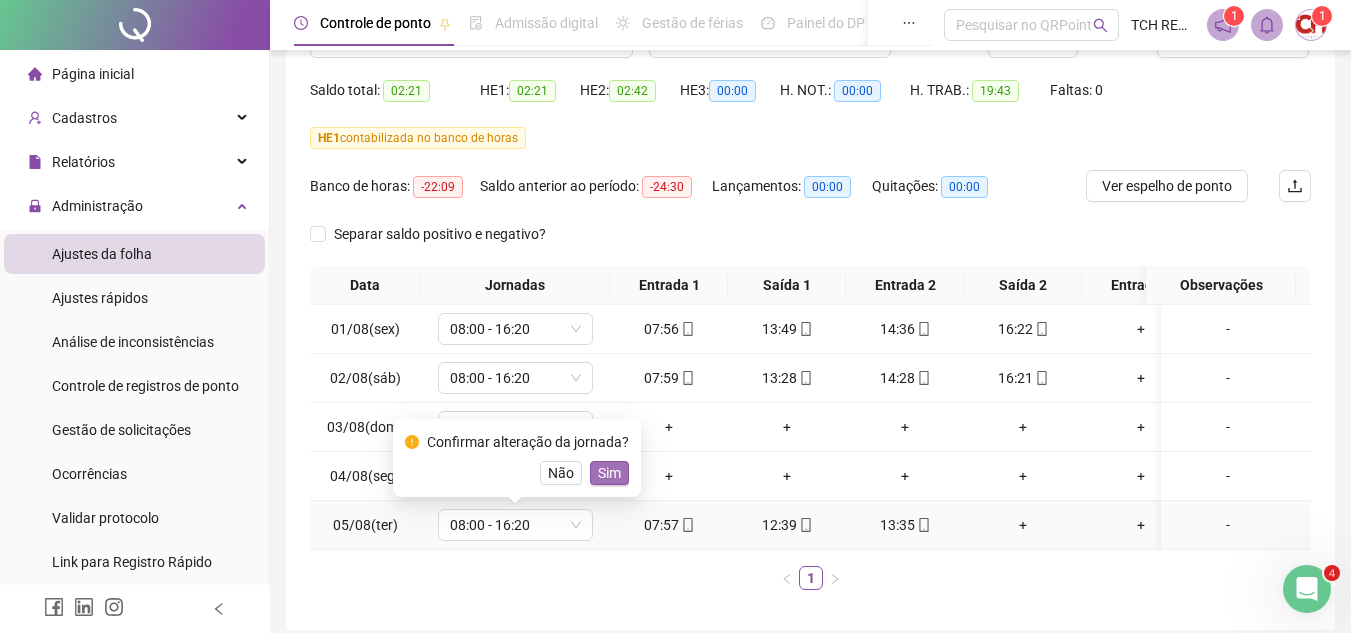 click on "Sim" at bounding box center (609, 473) 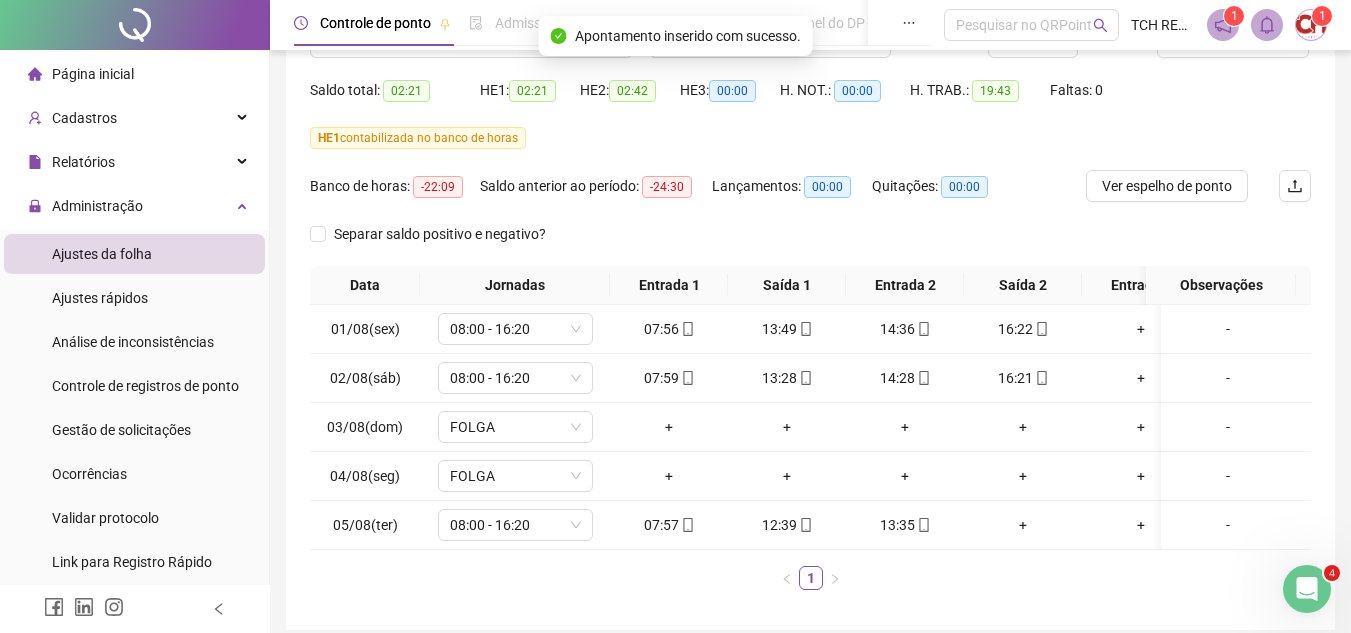 scroll, scrollTop: 0, scrollLeft: 0, axis: both 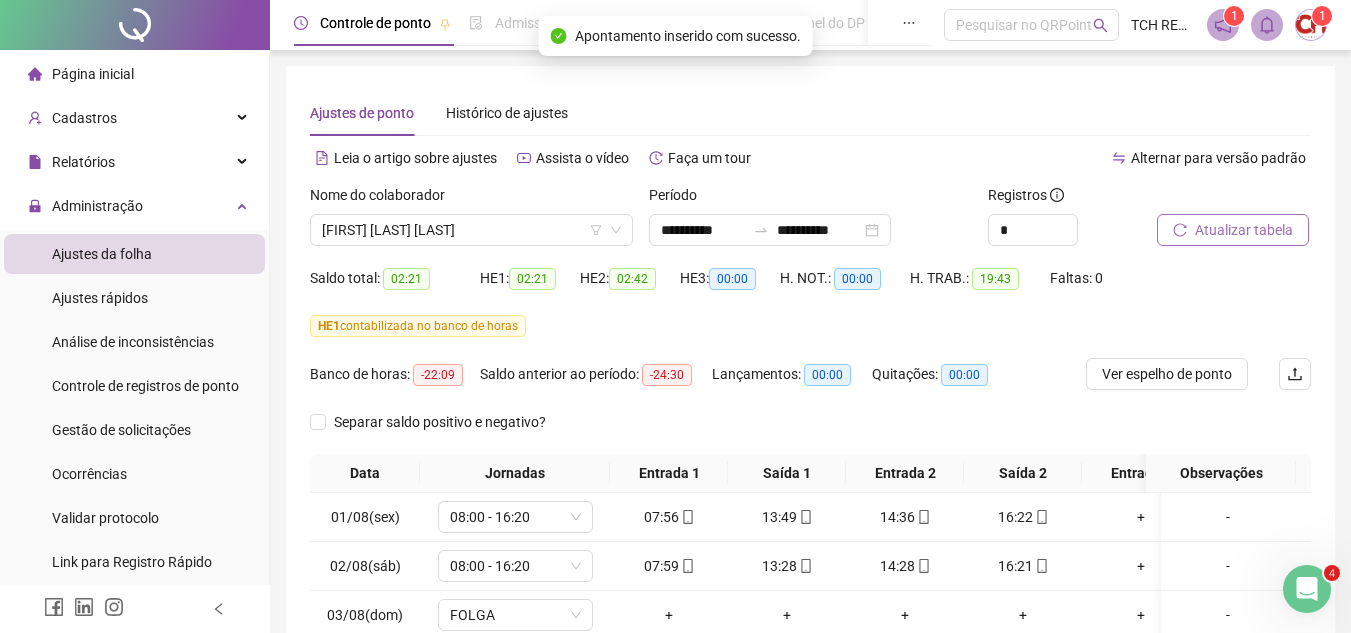 click on "Atualizar tabela" at bounding box center (1244, 230) 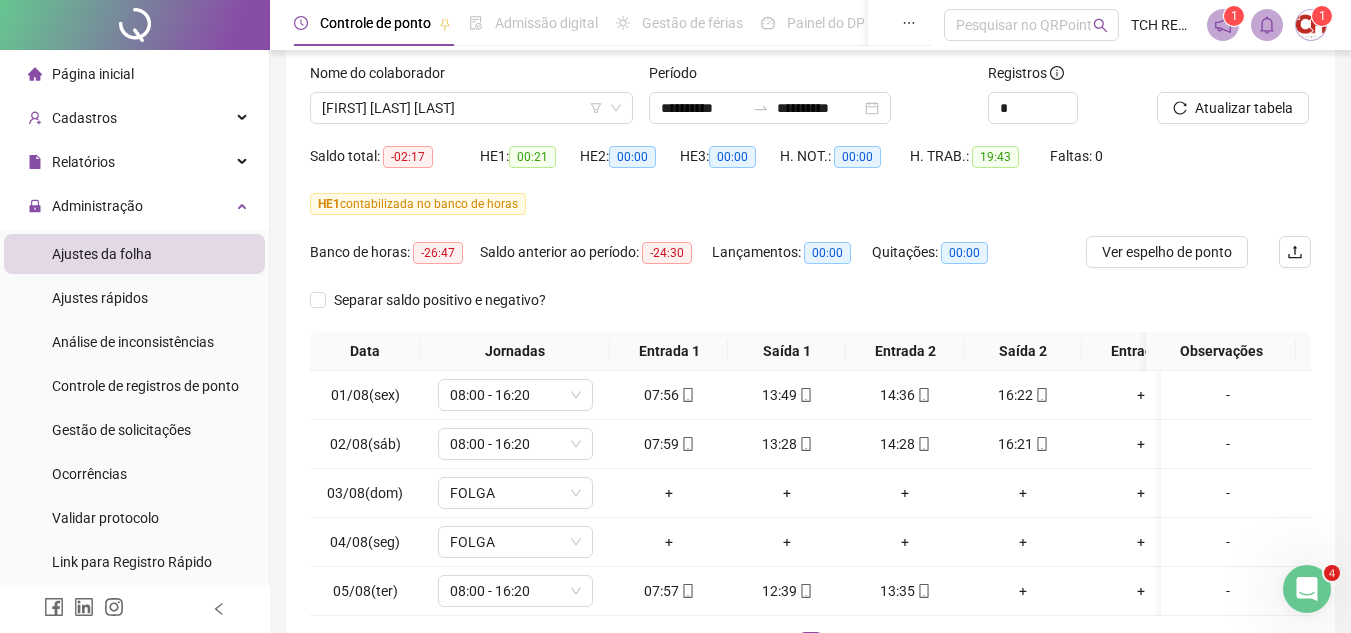 scroll, scrollTop: 100, scrollLeft: 0, axis: vertical 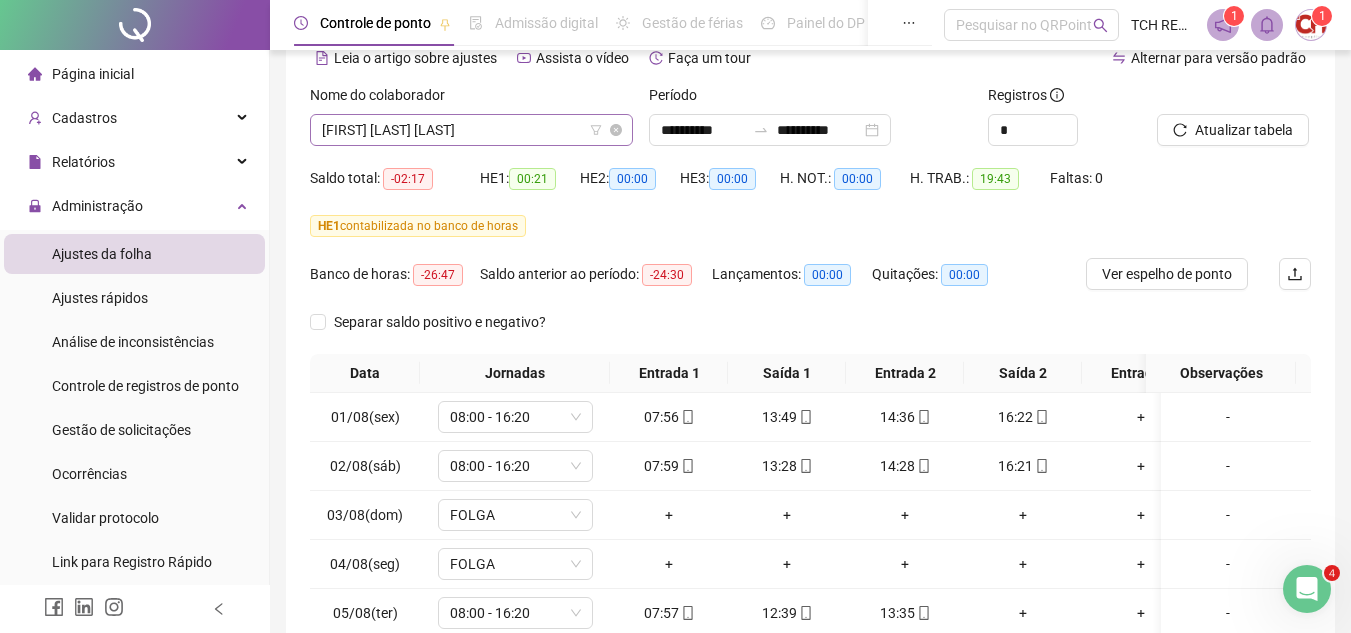 click on "[FIRST] [LAST] [LAST]" at bounding box center (471, 130) 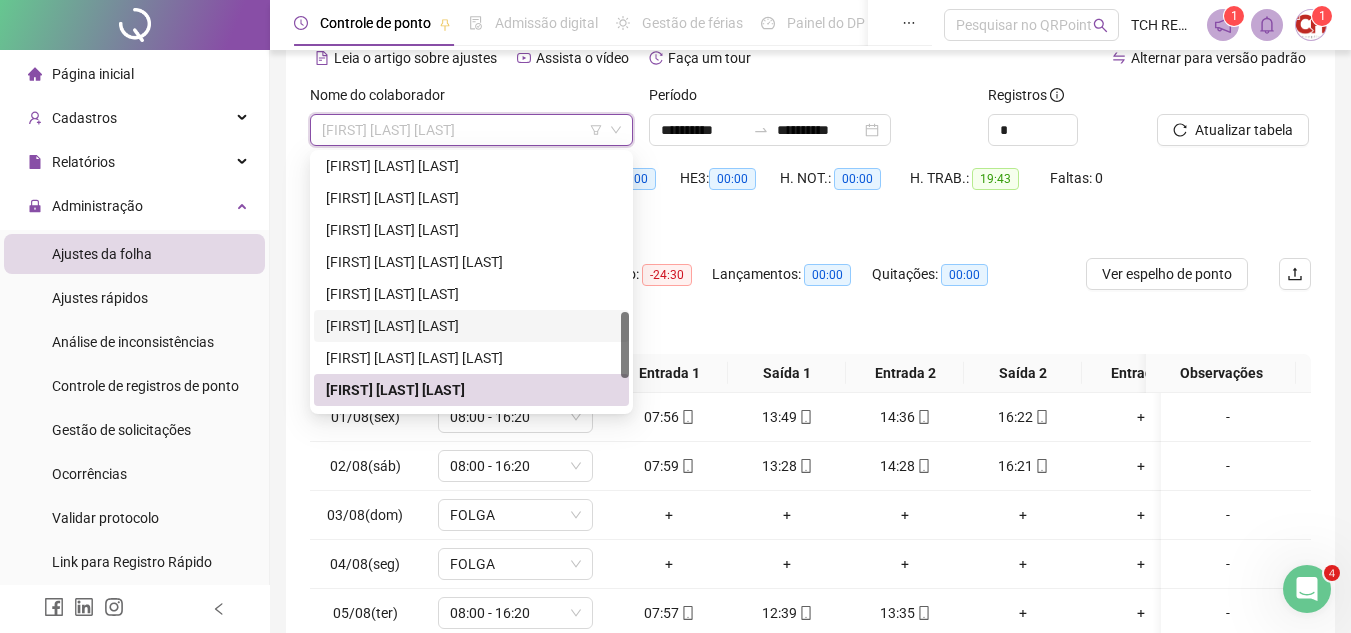 scroll, scrollTop: 712, scrollLeft: 0, axis: vertical 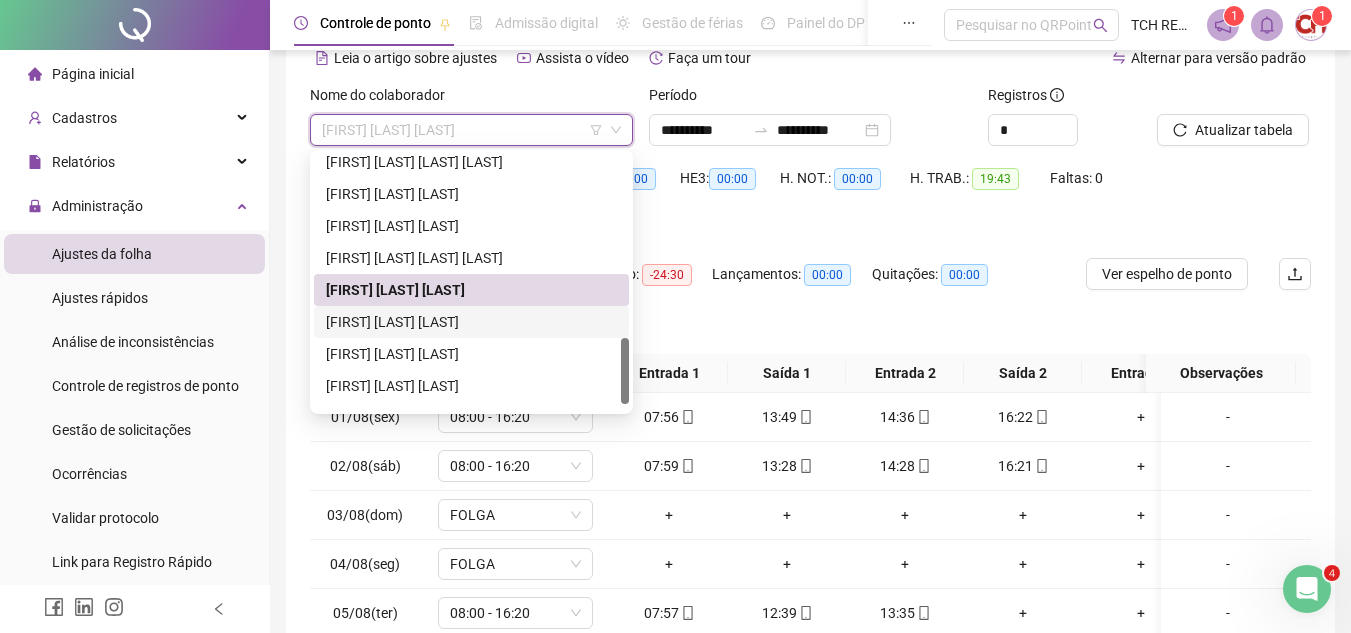 click on "[FIRST] [LAST] [LAST]" at bounding box center [471, 322] 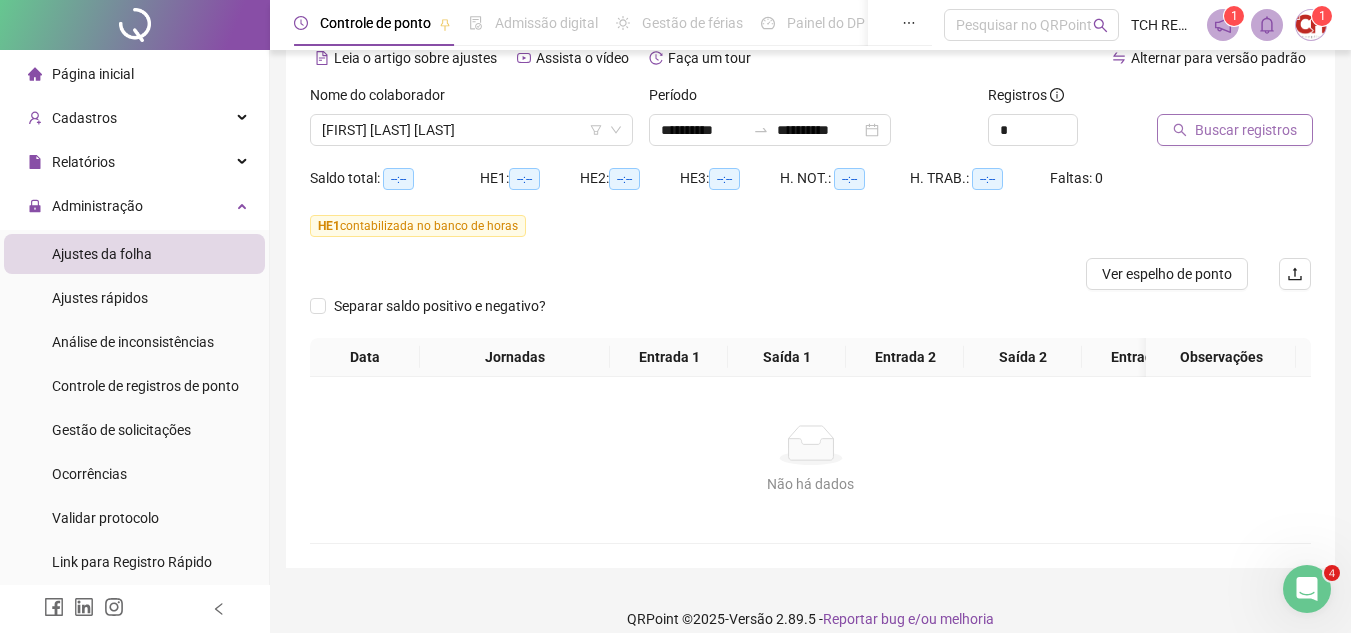 click on "Buscar registros" at bounding box center [1246, 130] 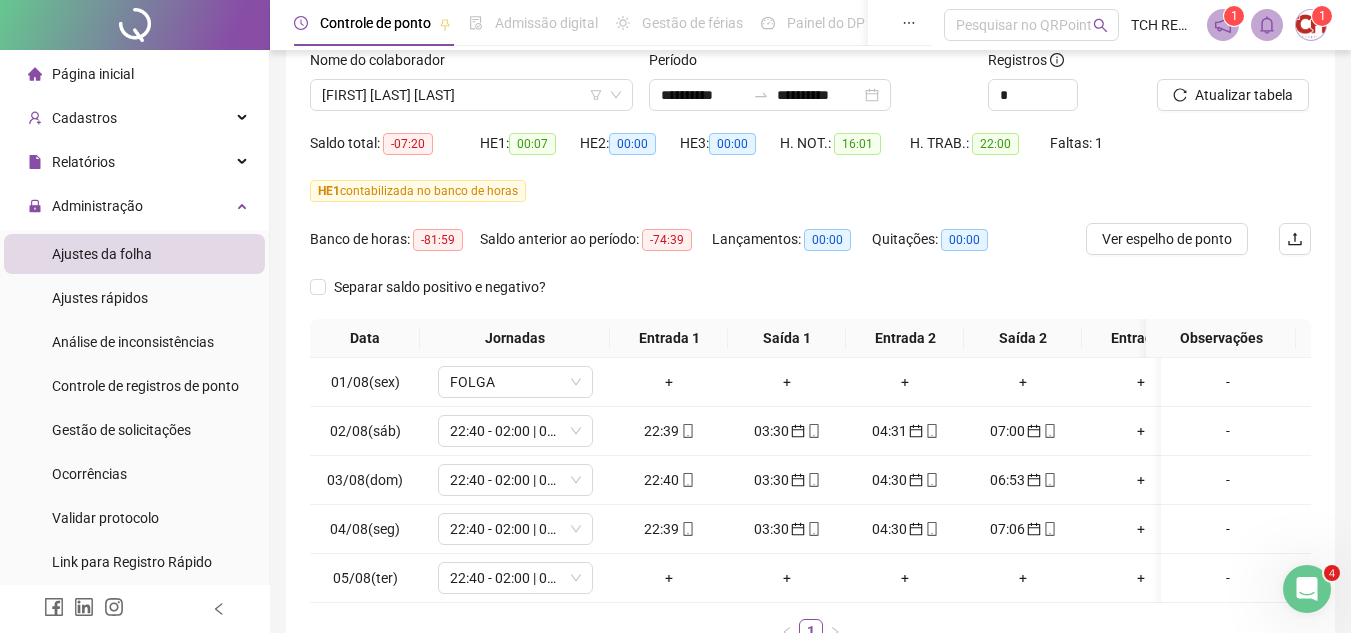 scroll, scrollTop: 100, scrollLeft: 0, axis: vertical 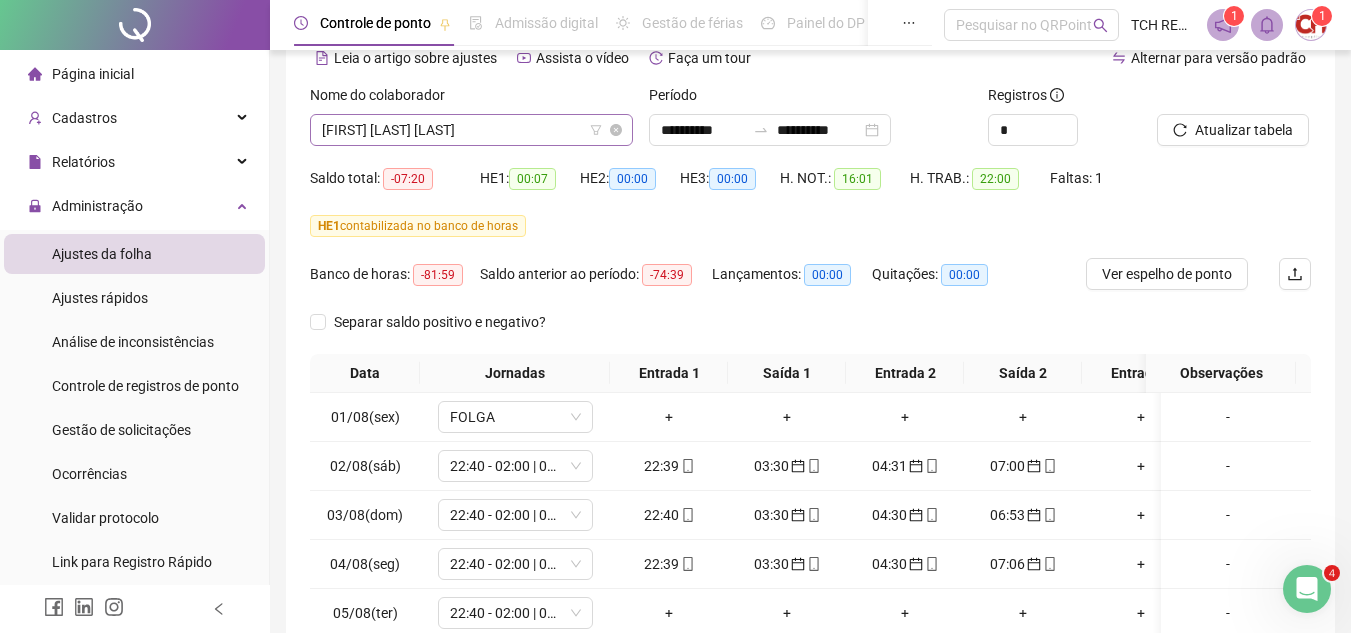 click on "[FIRST] [LAST] [LAST]" at bounding box center [471, 130] 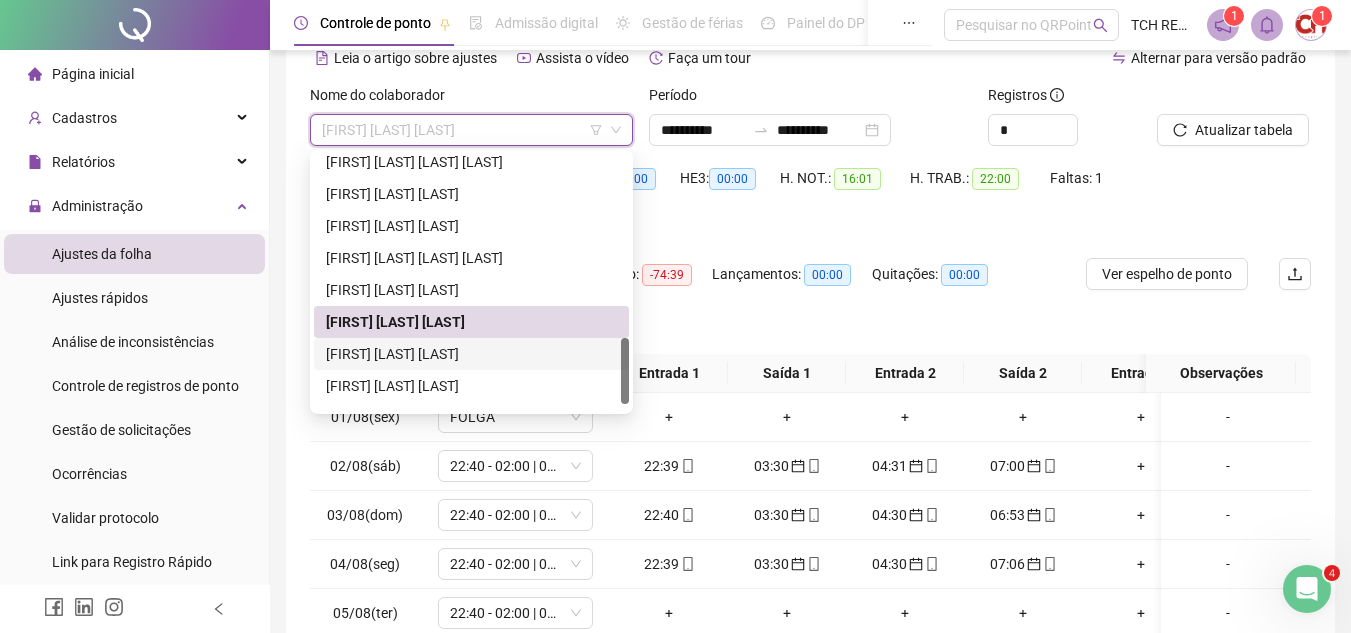 click on "[FIRST] [LAST] [LAST]" at bounding box center (471, 354) 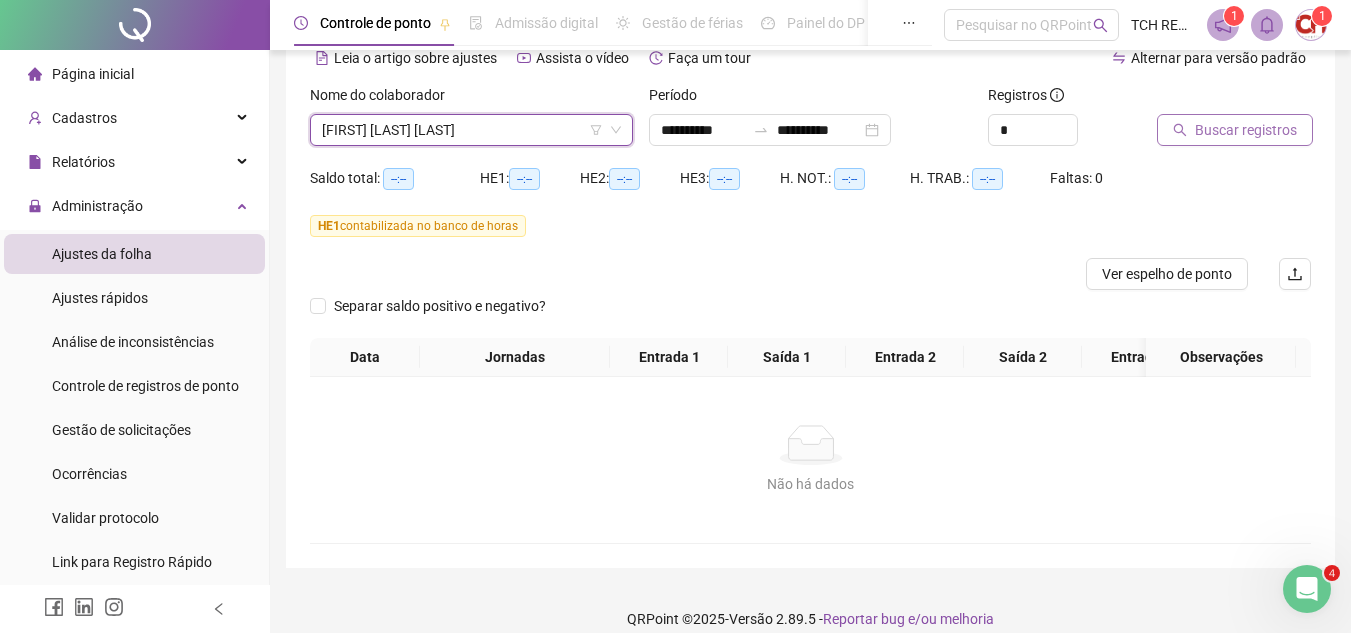 click on "Buscar registros" at bounding box center (1246, 130) 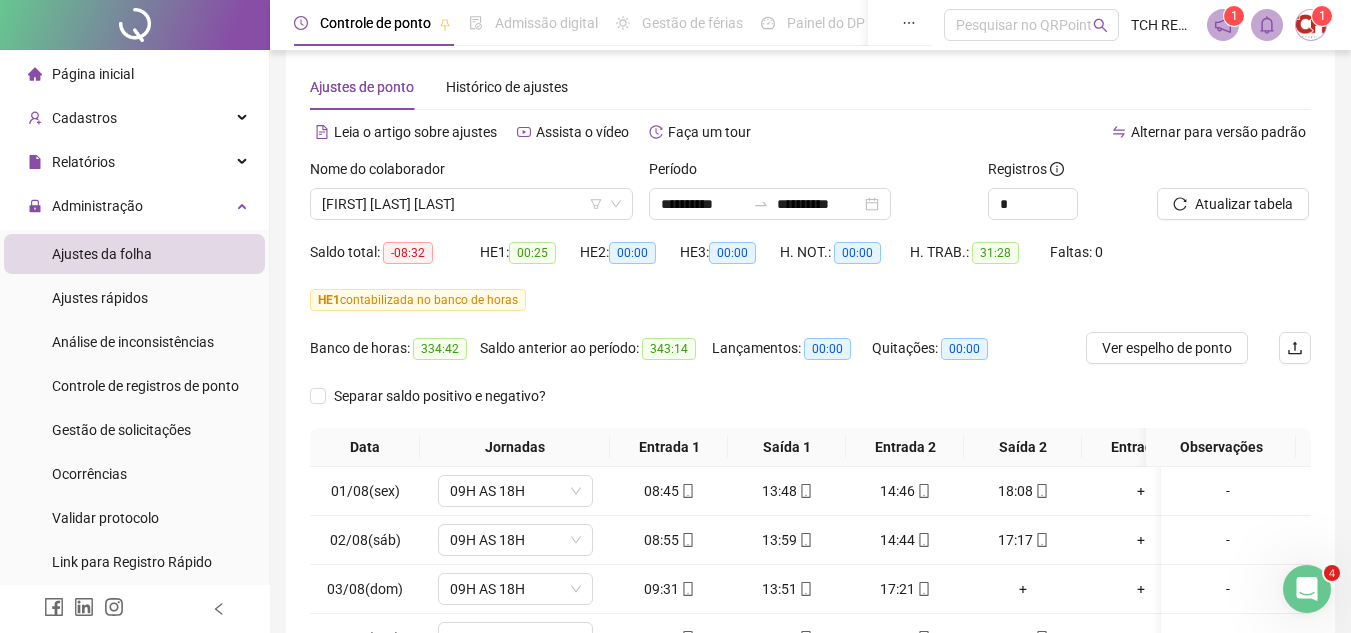 scroll, scrollTop: 0, scrollLeft: 0, axis: both 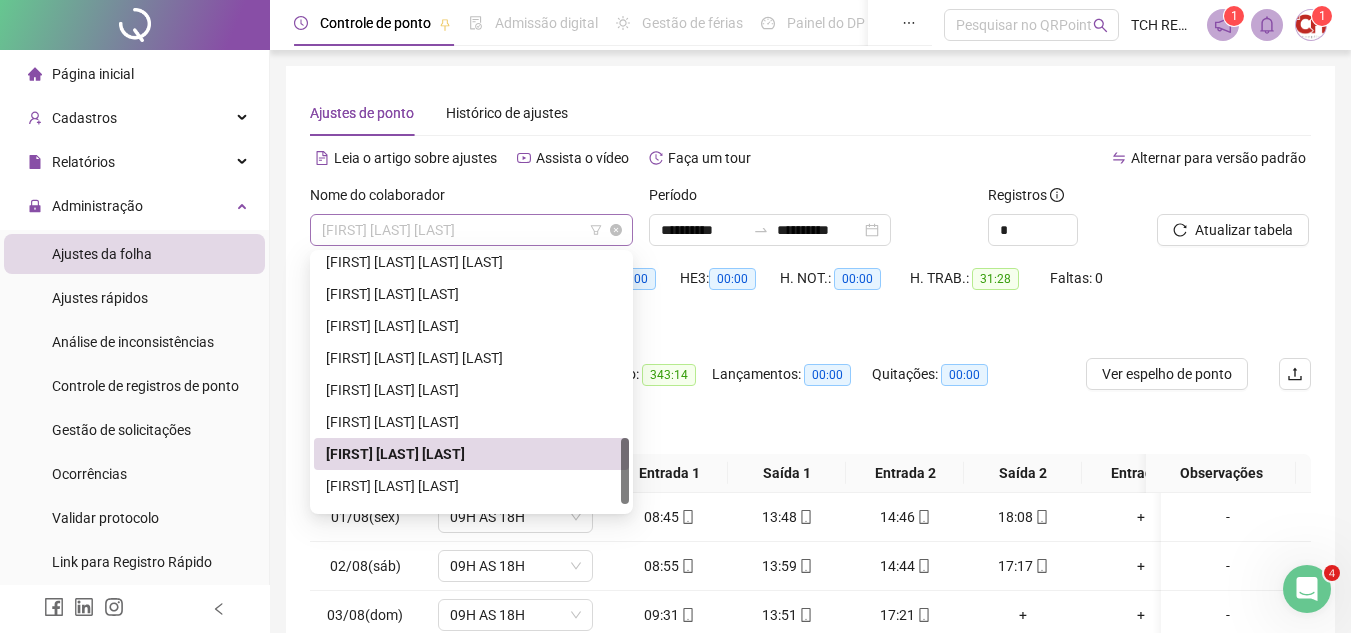 click on "[FIRST] [LAST] [LAST]" at bounding box center (471, 230) 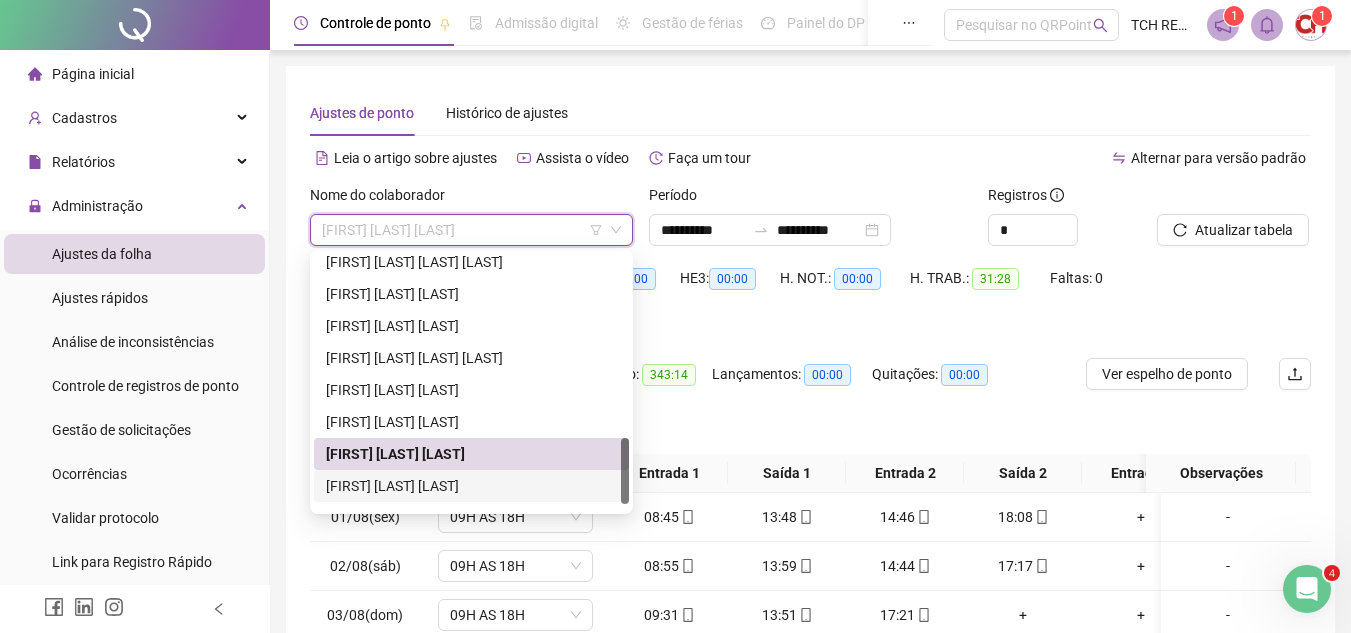 click on "[FIRST] [LAST] [LAST]" at bounding box center (471, 486) 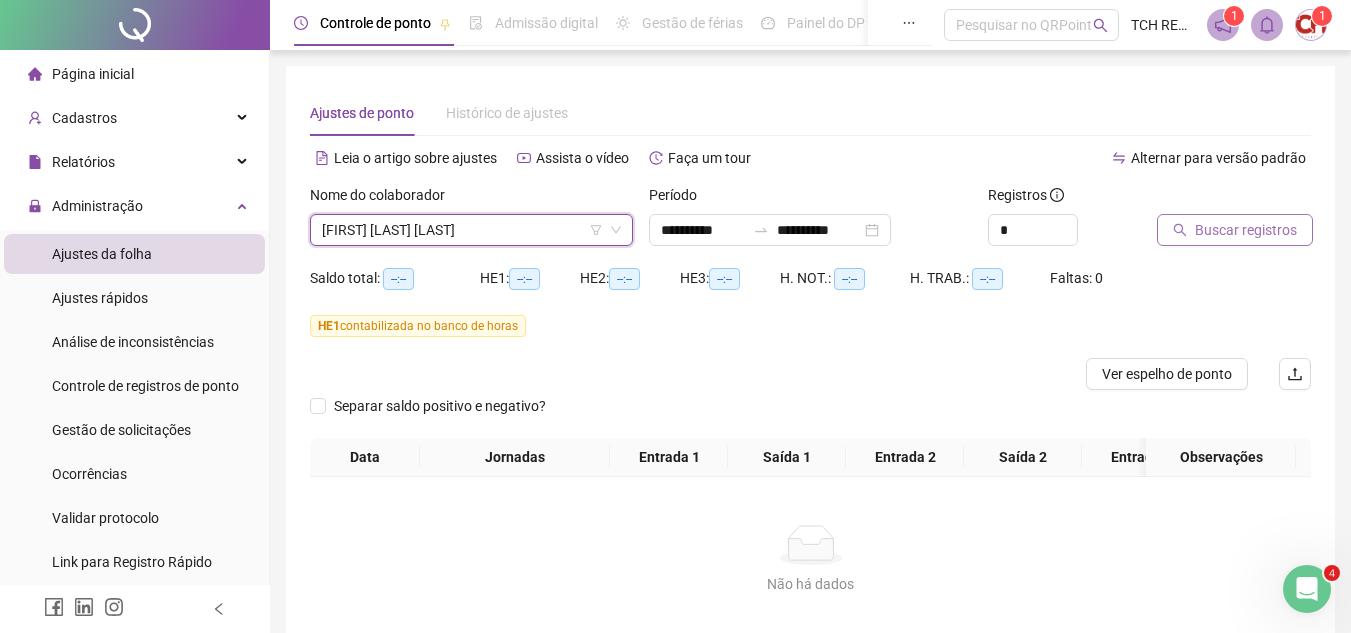click on "Buscar registros" at bounding box center [1246, 230] 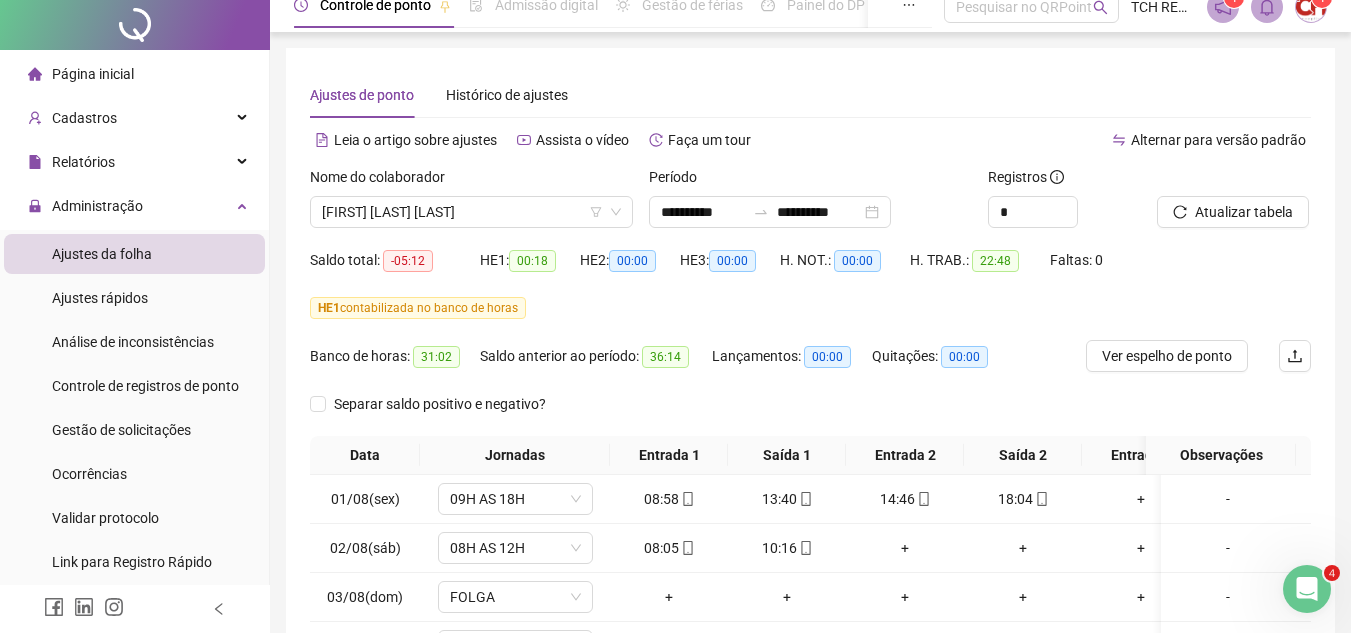 scroll, scrollTop: 0, scrollLeft: 0, axis: both 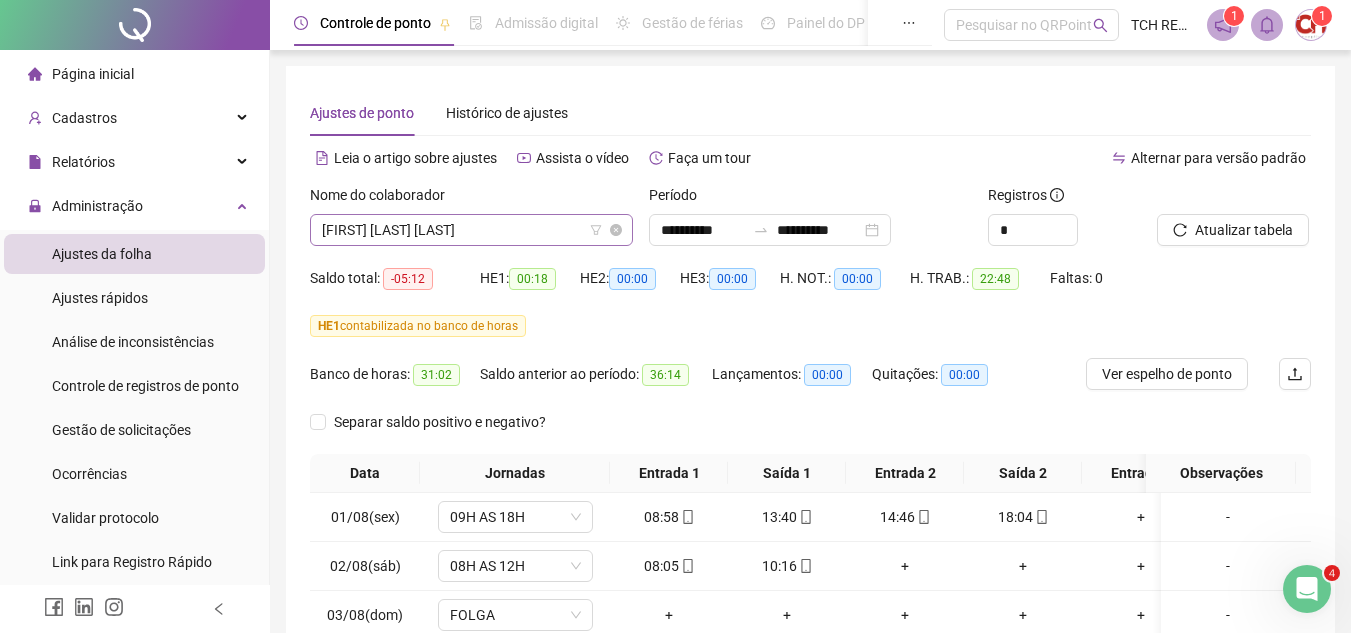 click on "[FIRST] [LAST] [LAST]" at bounding box center (471, 230) 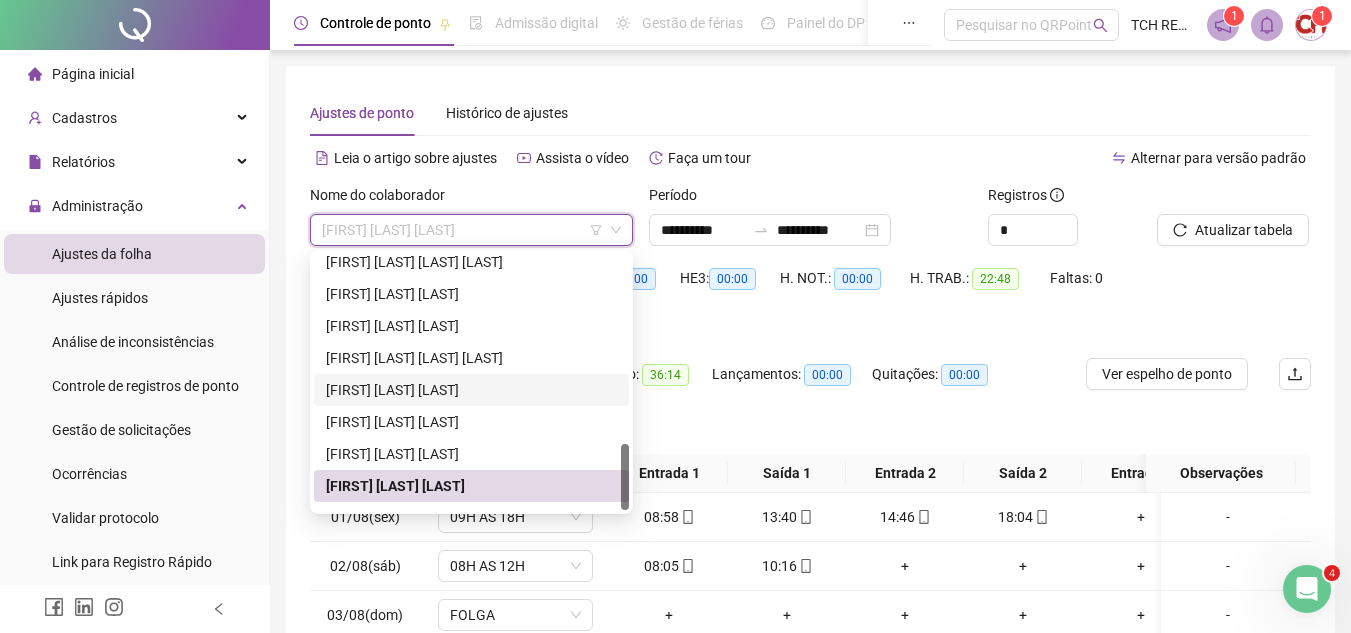 scroll, scrollTop: 736, scrollLeft: 0, axis: vertical 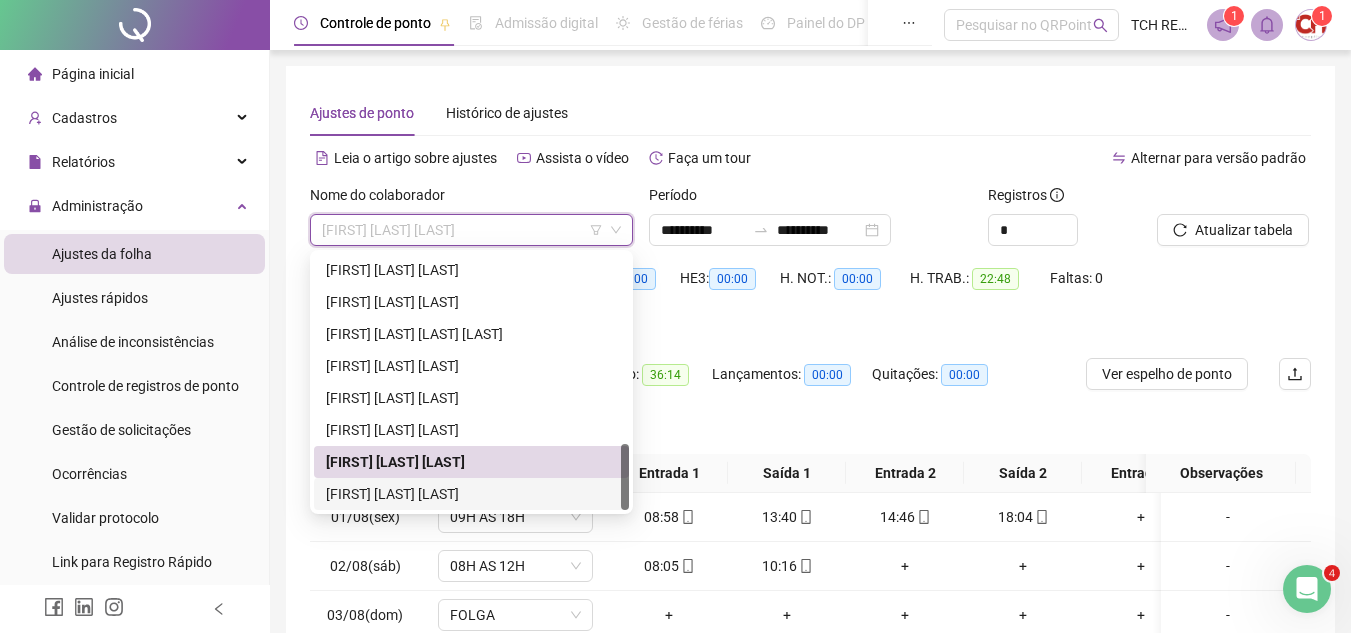 click on "[FIRST] [LAST] [LAST]" at bounding box center [471, 494] 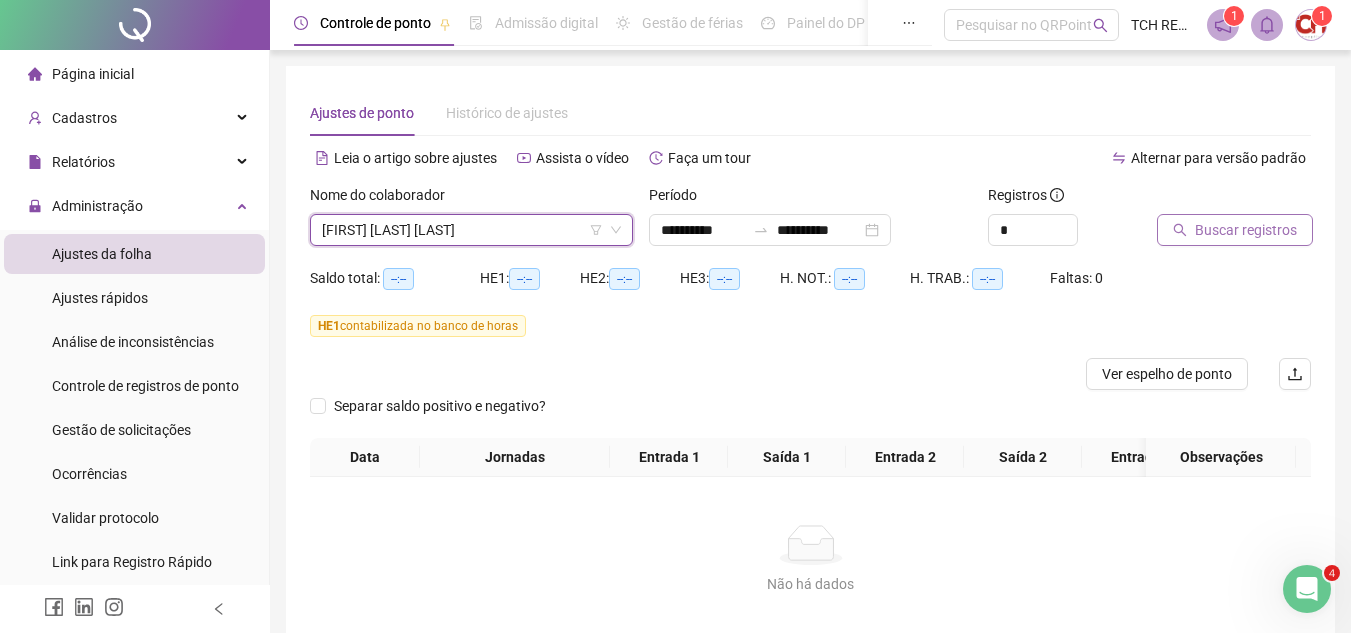 click on "Buscar registros" at bounding box center (1246, 230) 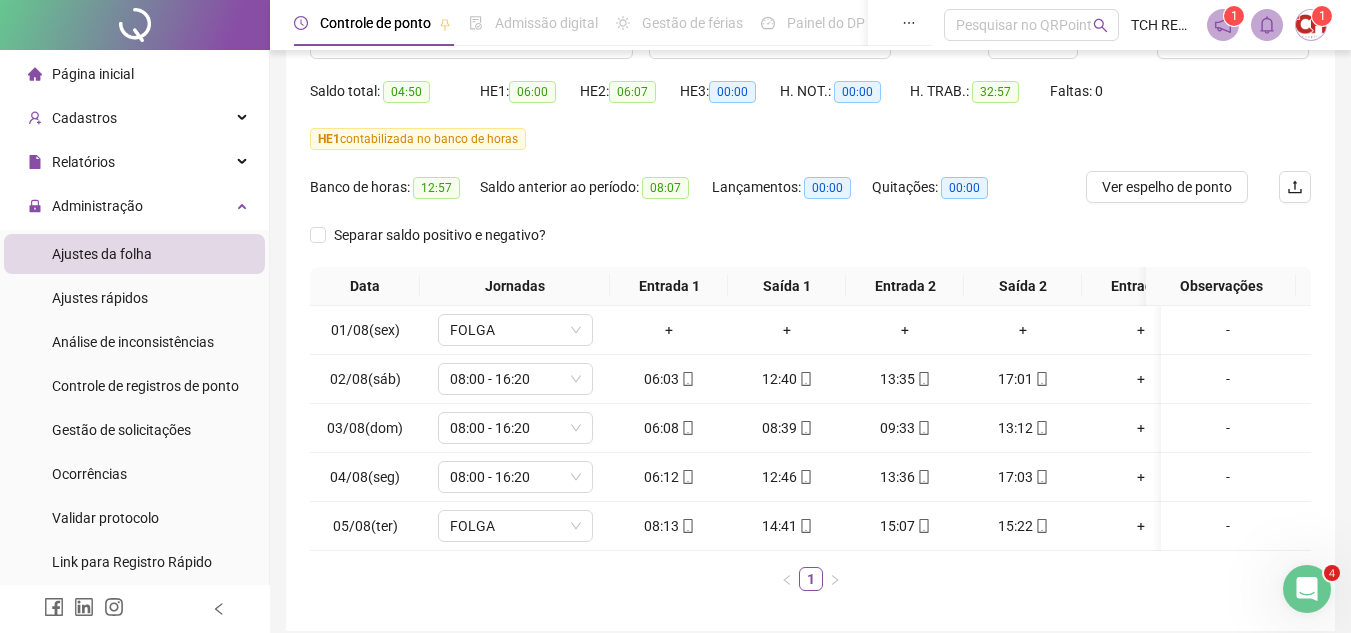 scroll, scrollTop: 200, scrollLeft: 0, axis: vertical 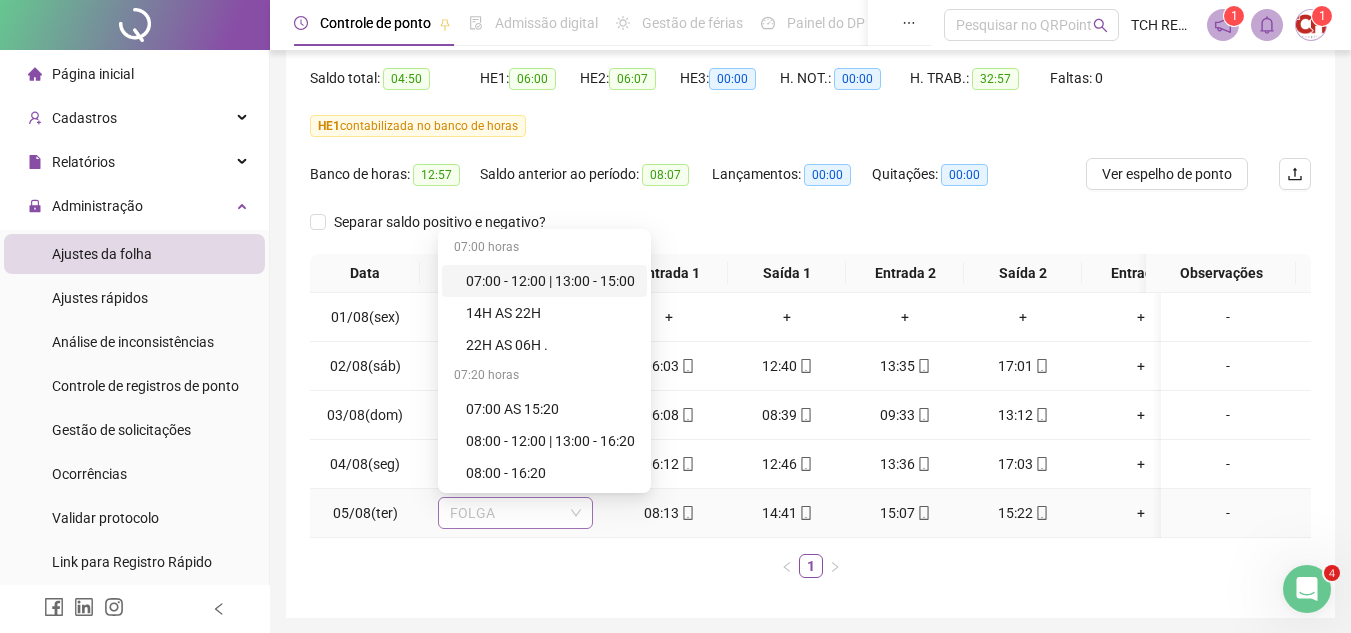click on "FOLGA" at bounding box center [515, 513] 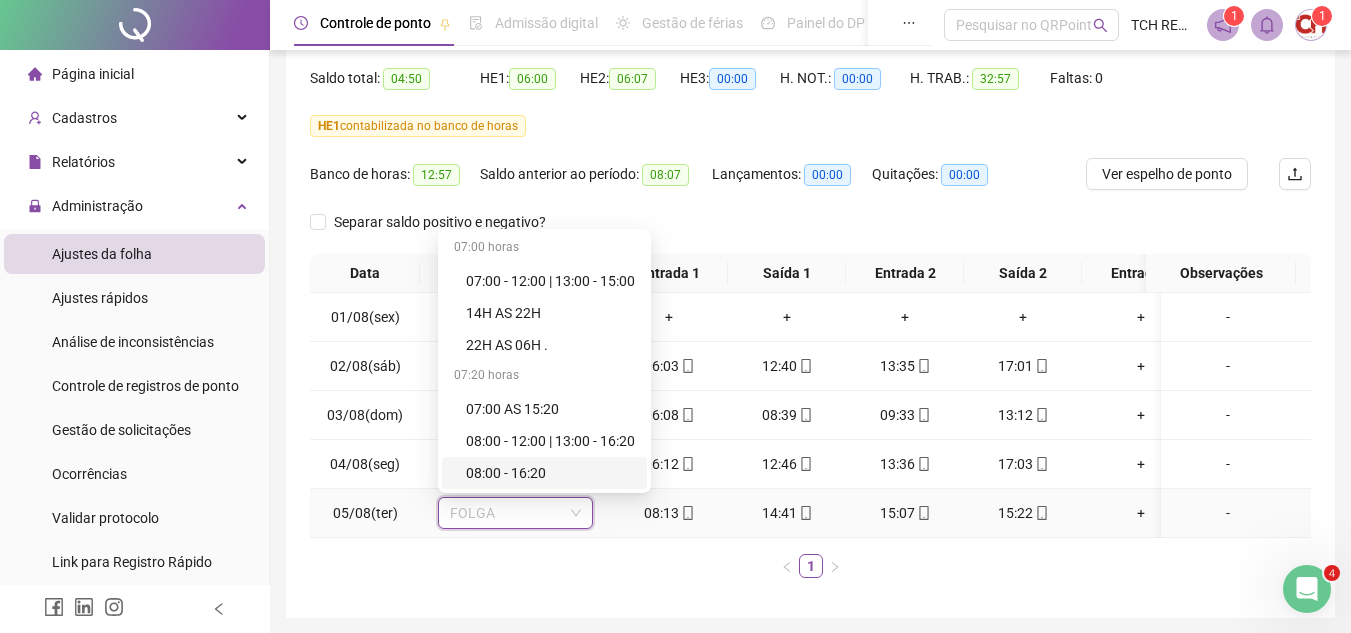 click on "08:00 - 16:20" at bounding box center (550, 473) 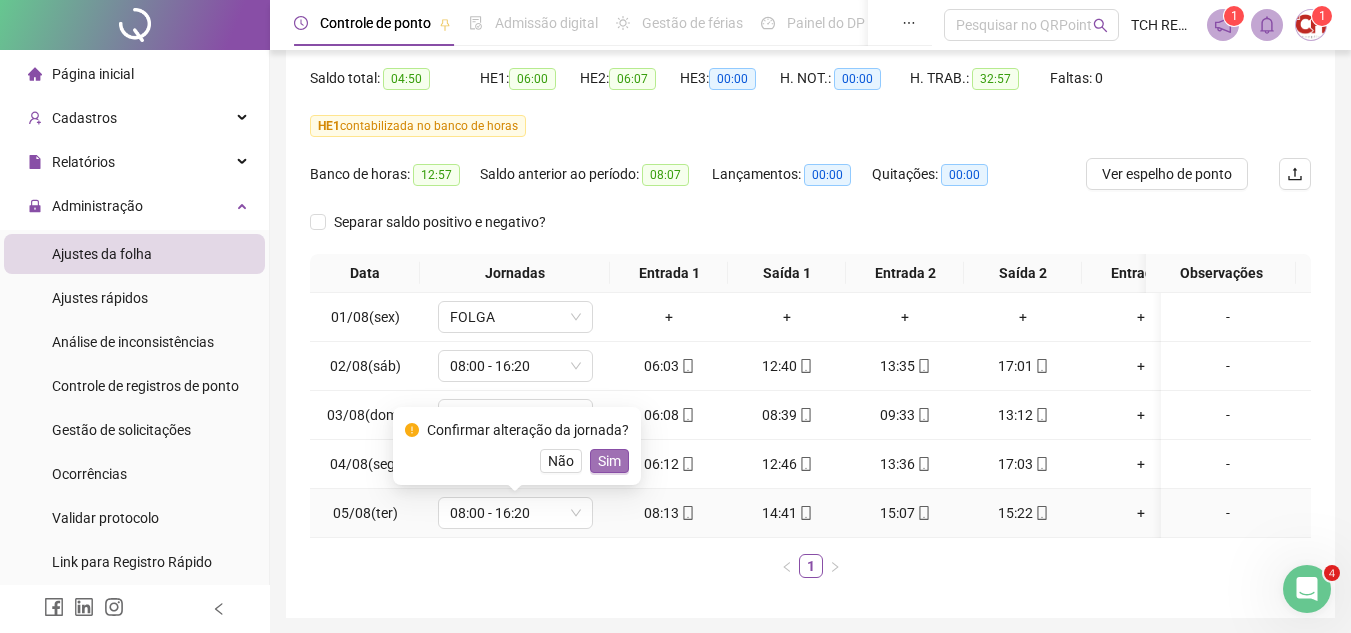 click on "Sim" at bounding box center (609, 461) 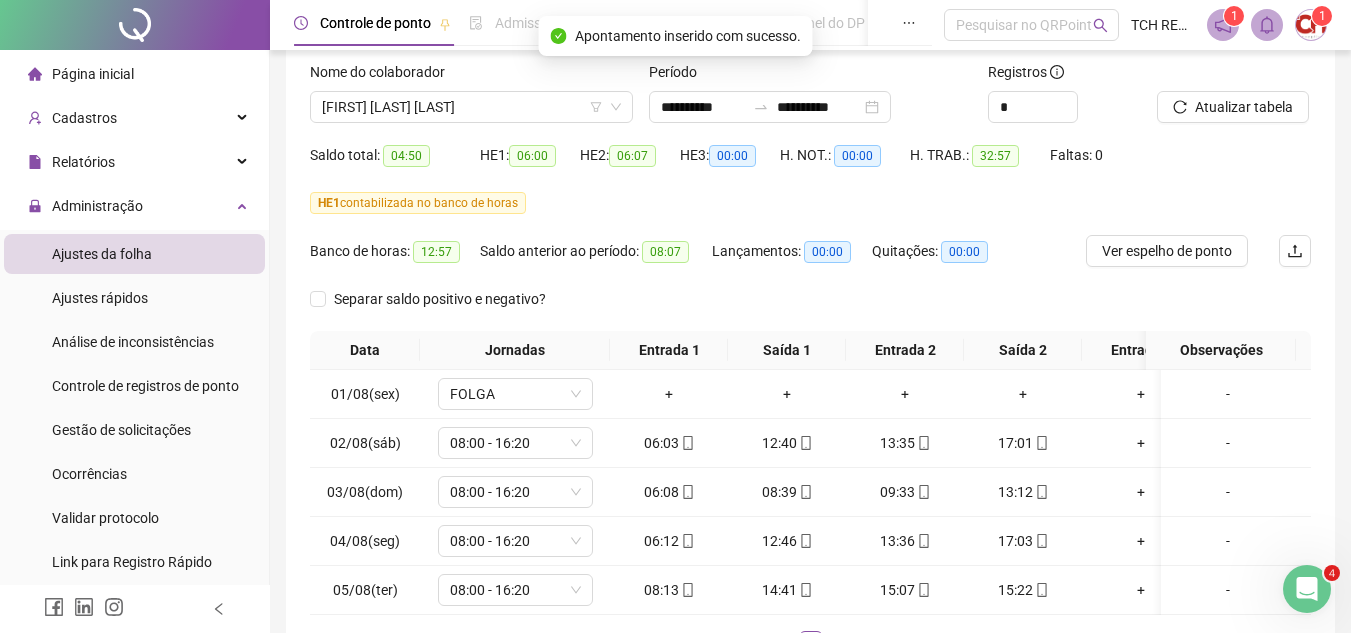 scroll, scrollTop: 100, scrollLeft: 0, axis: vertical 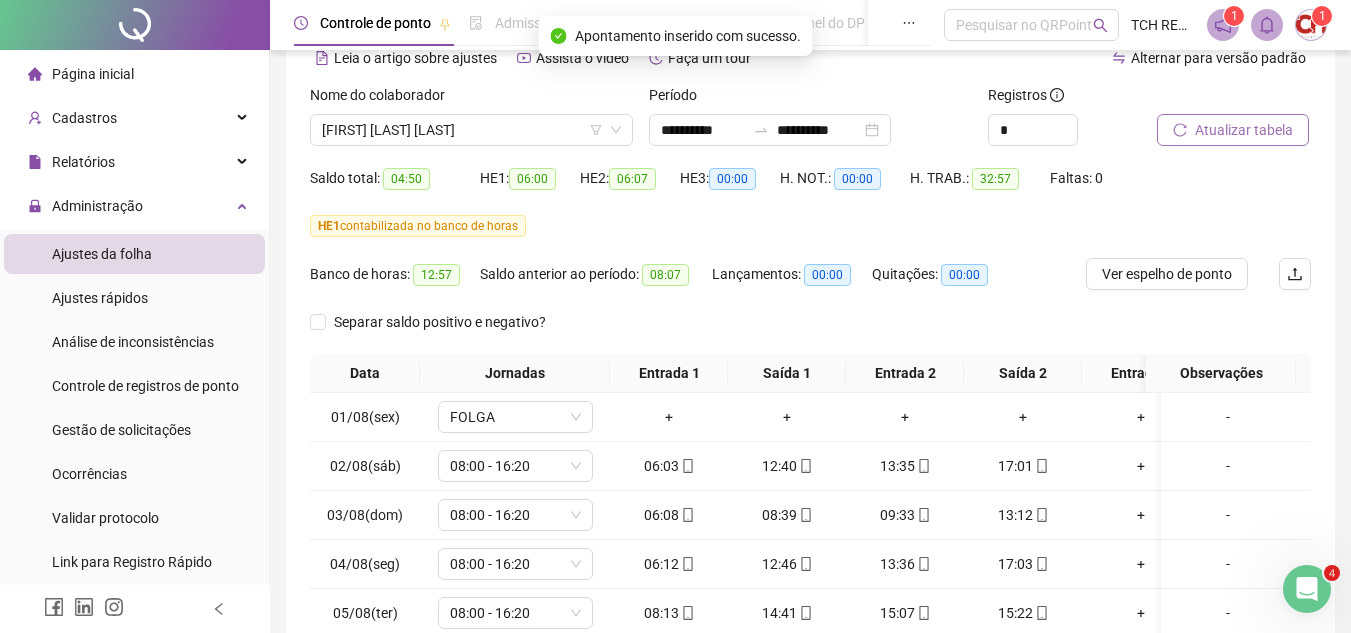 click on "Atualizar tabela" at bounding box center [1233, 130] 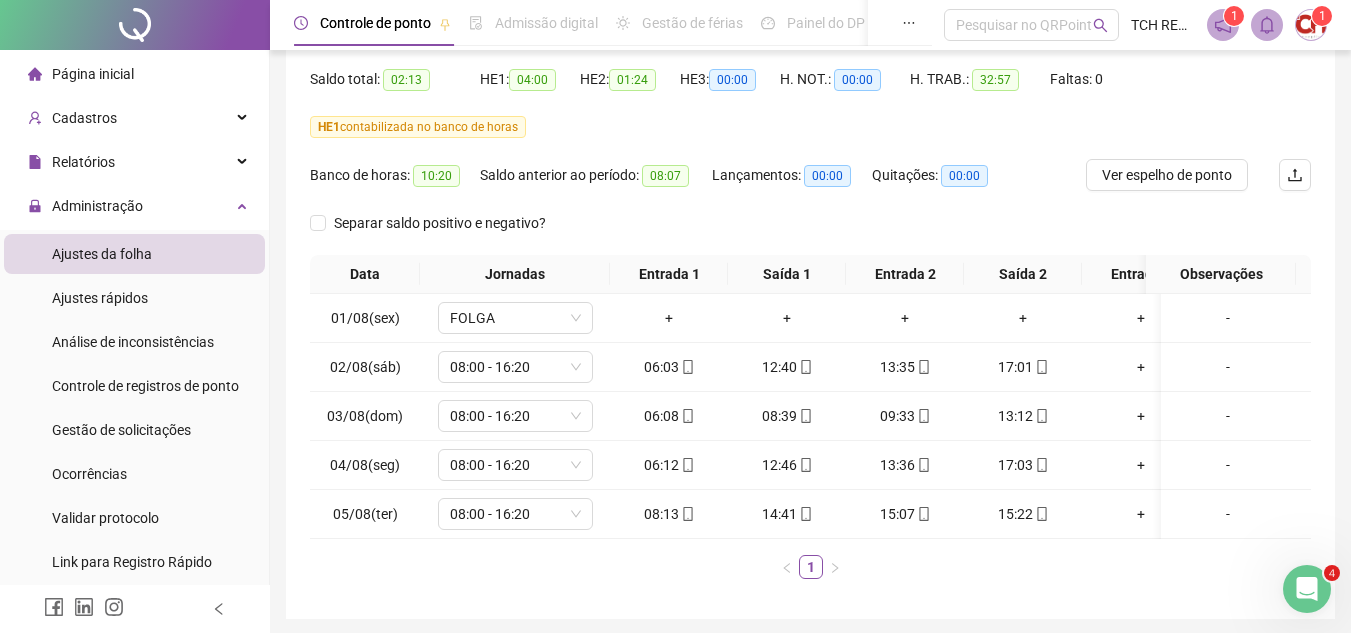 scroll, scrollTop: 200, scrollLeft: 0, axis: vertical 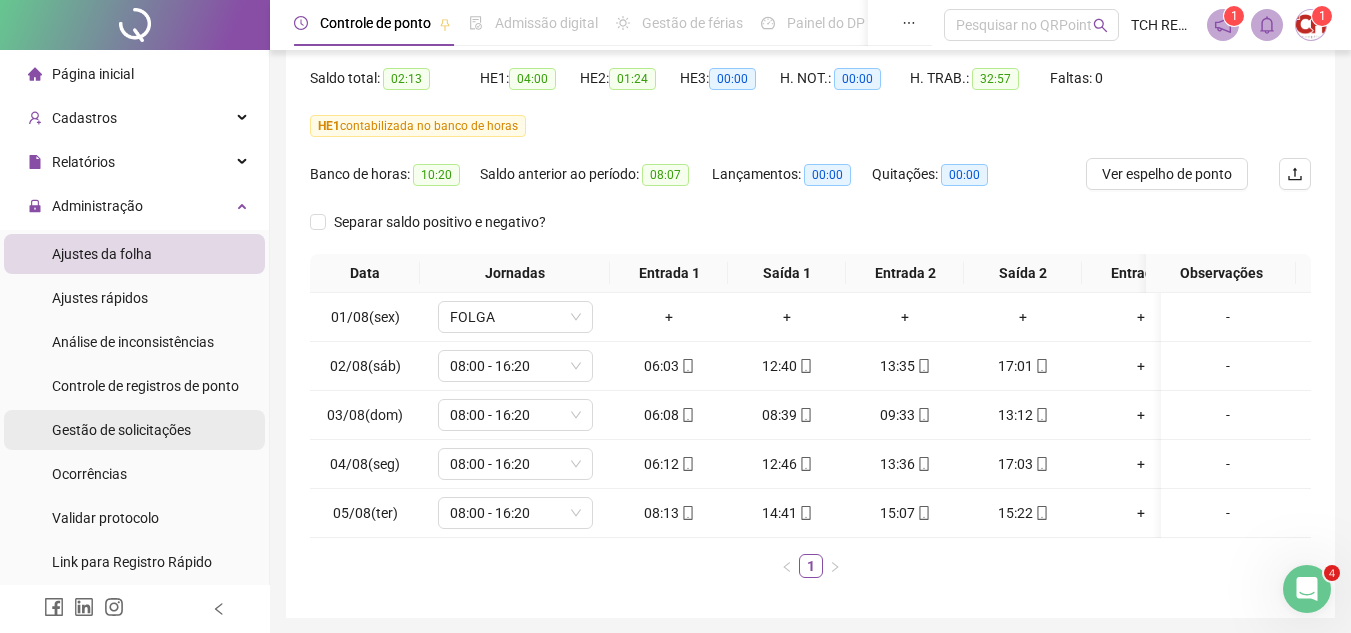 click on "Gestão de solicitações" at bounding box center (121, 430) 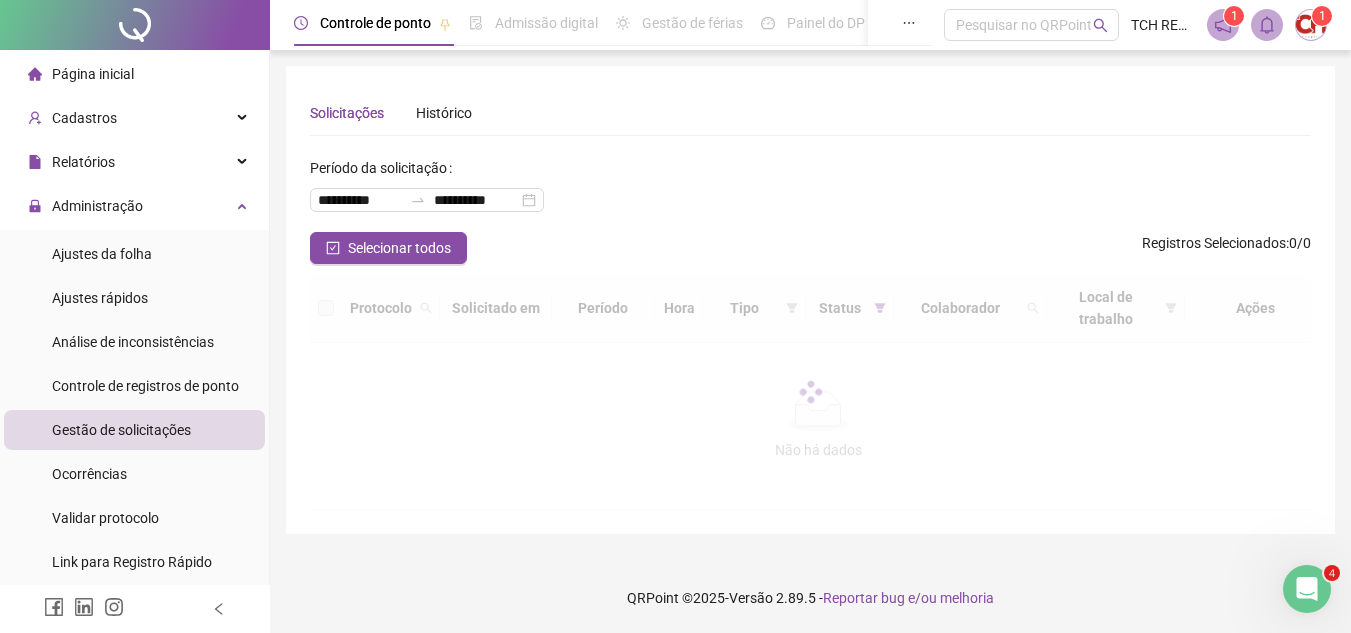 scroll, scrollTop: 0, scrollLeft: 0, axis: both 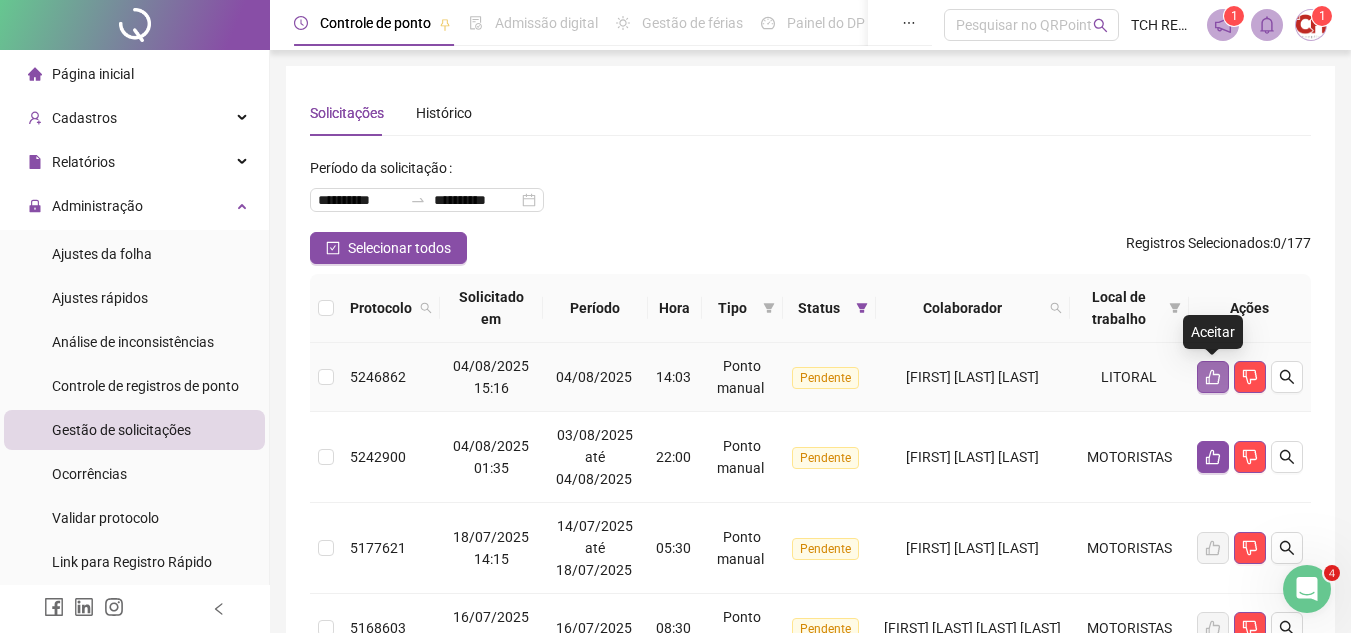 click 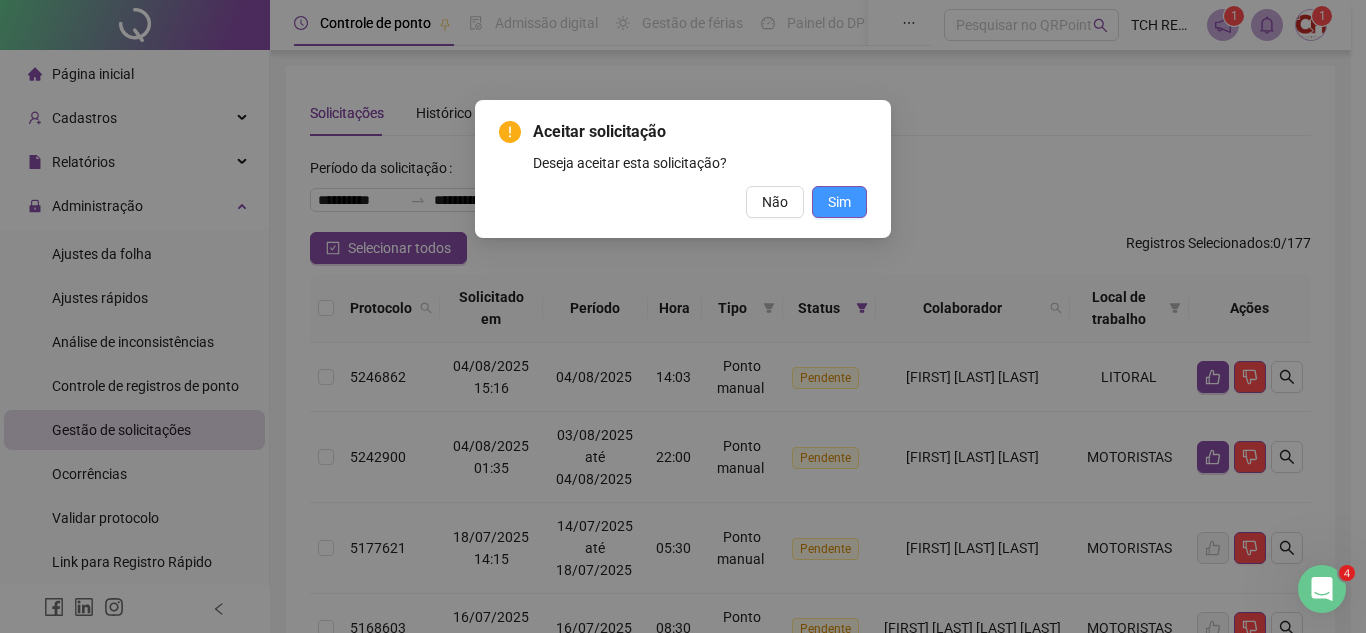 click on "Sim" at bounding box center [839, 202] 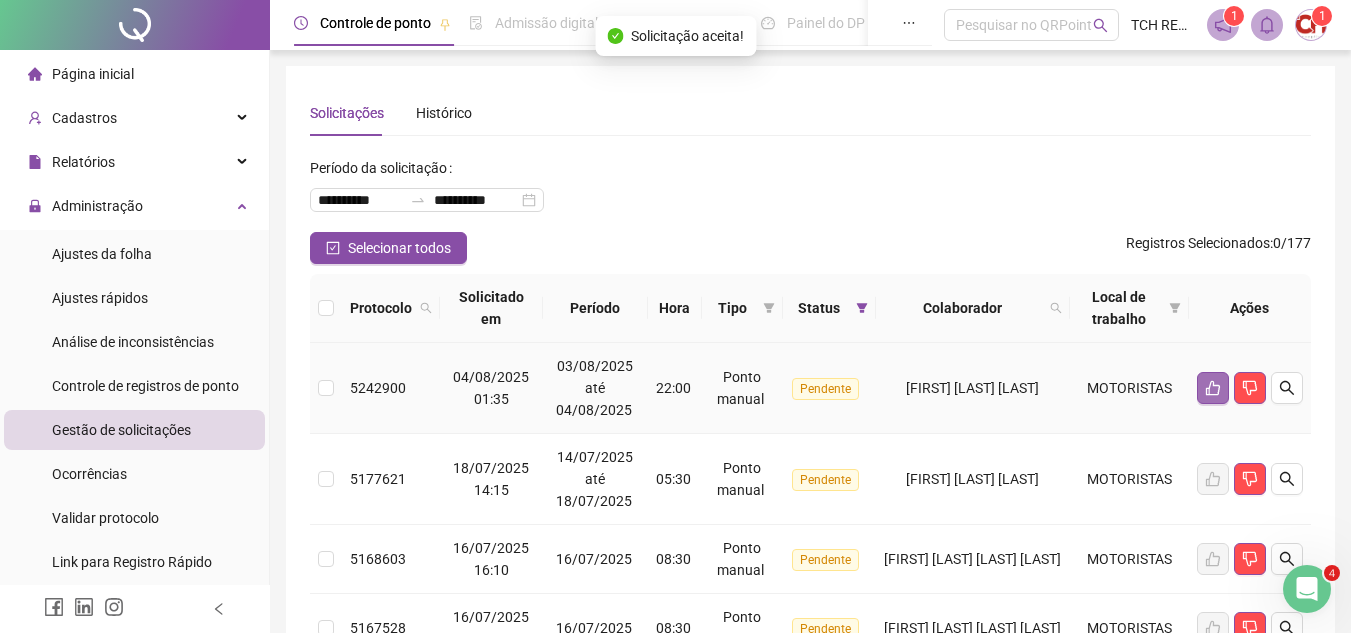 click at bounding box center [1213, 388] 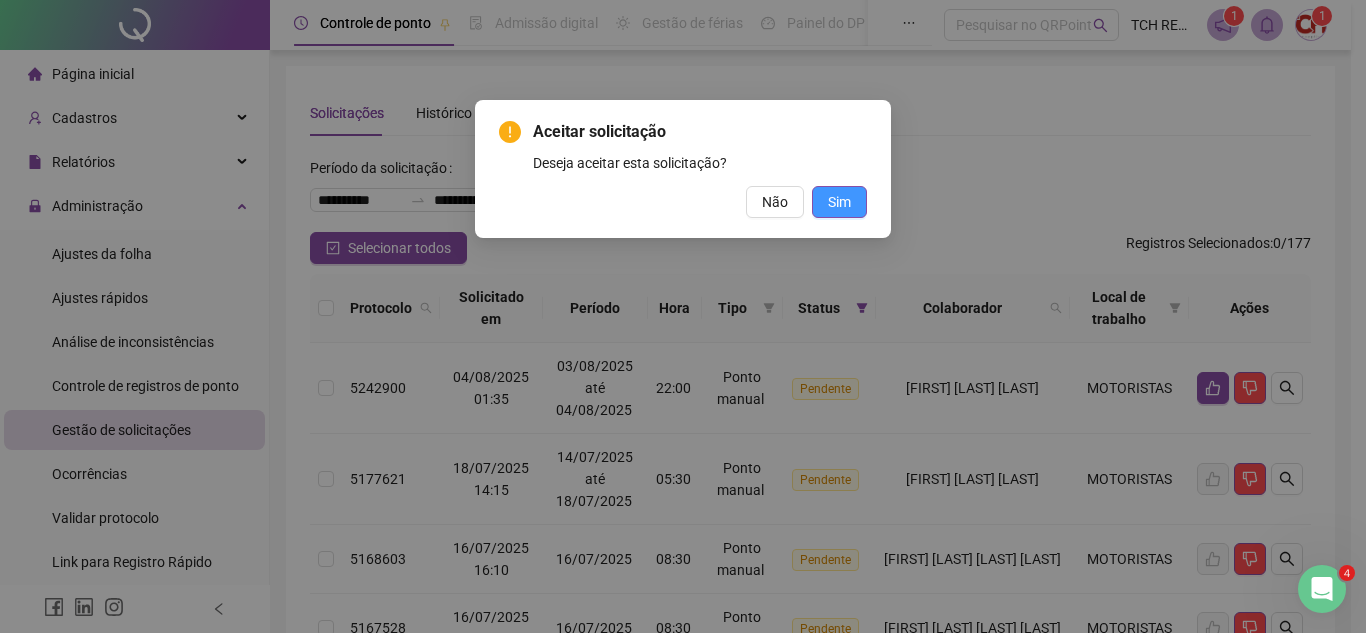 click on "Sim" at bounding box center (839, 202) 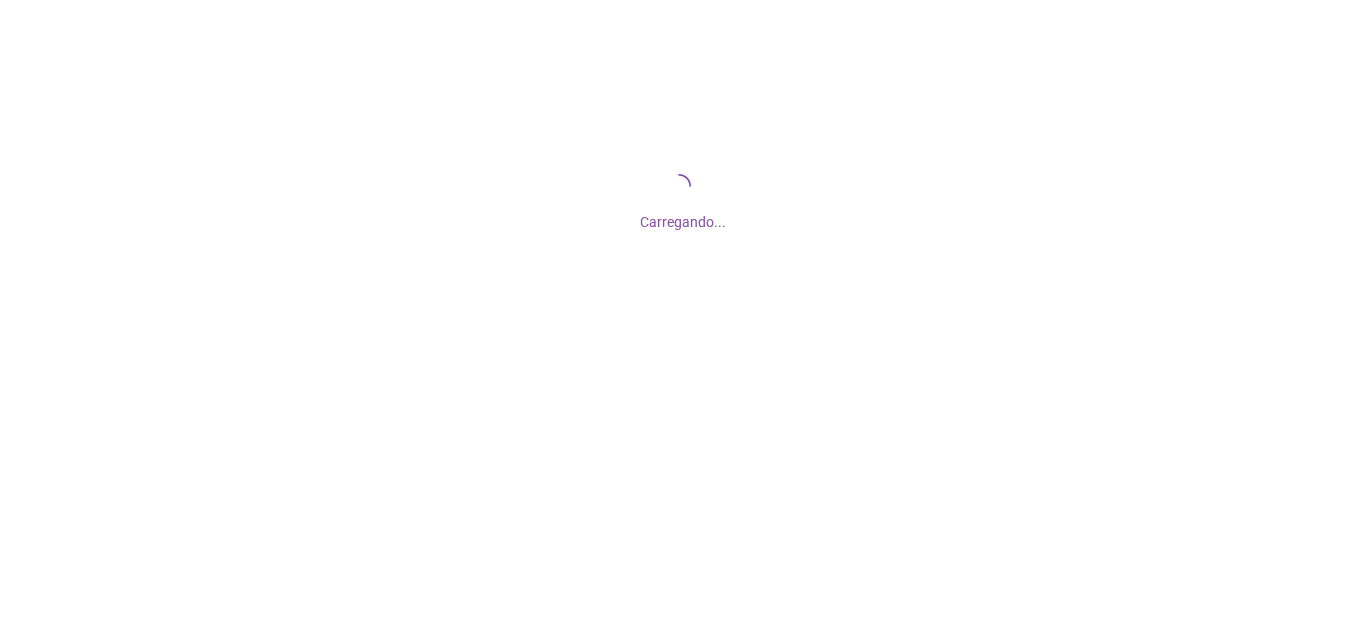scroll, scrollTop: 0, scrollLeft: 0, axis: both 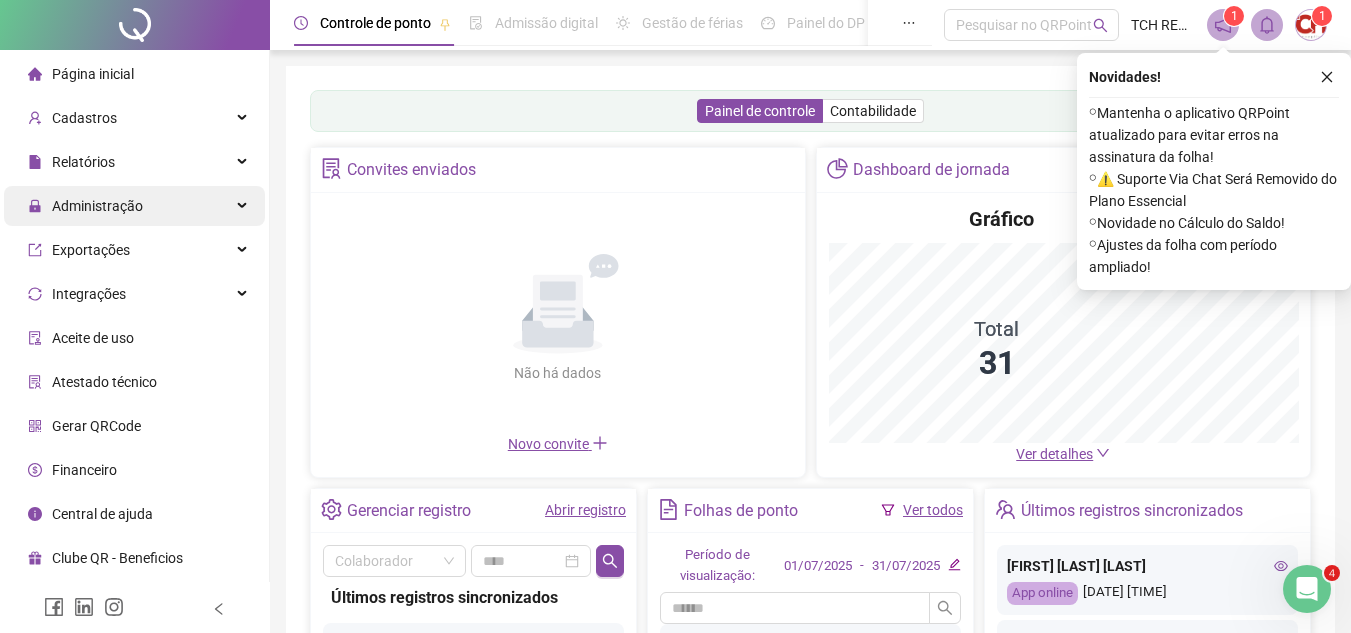 click on "Administração" at bounding box center [134, 206] 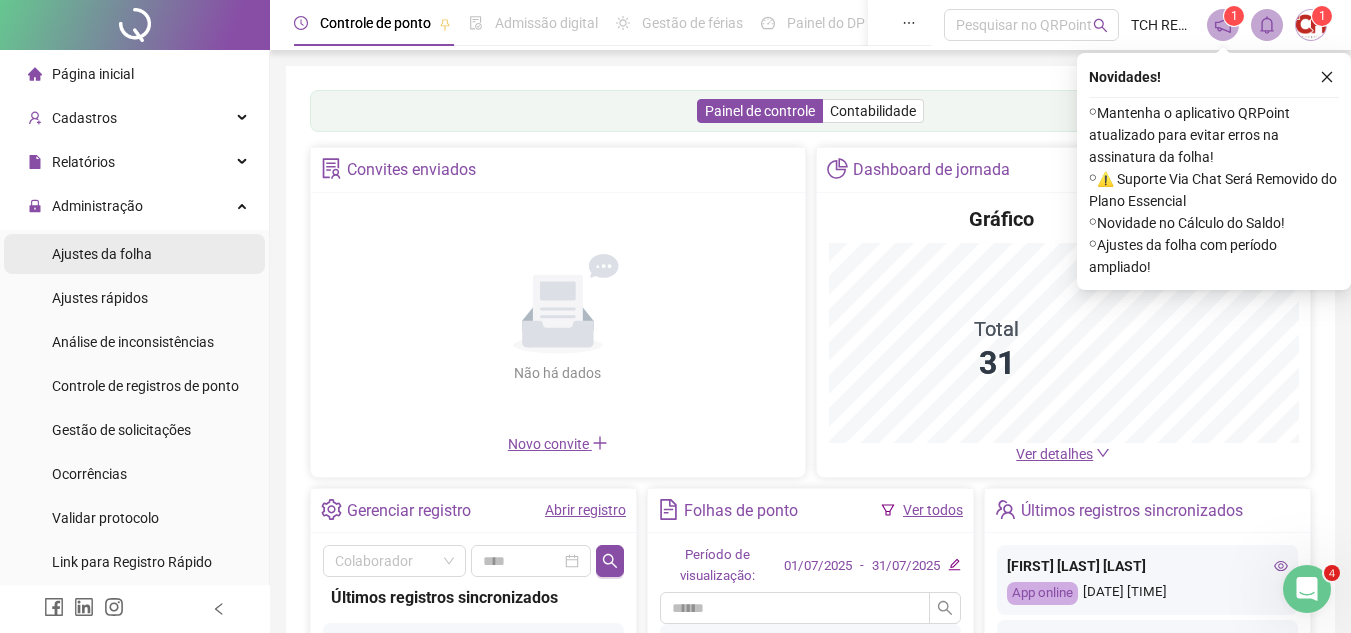 click on "Ajustes da folha" at bounding box center [134, 254] 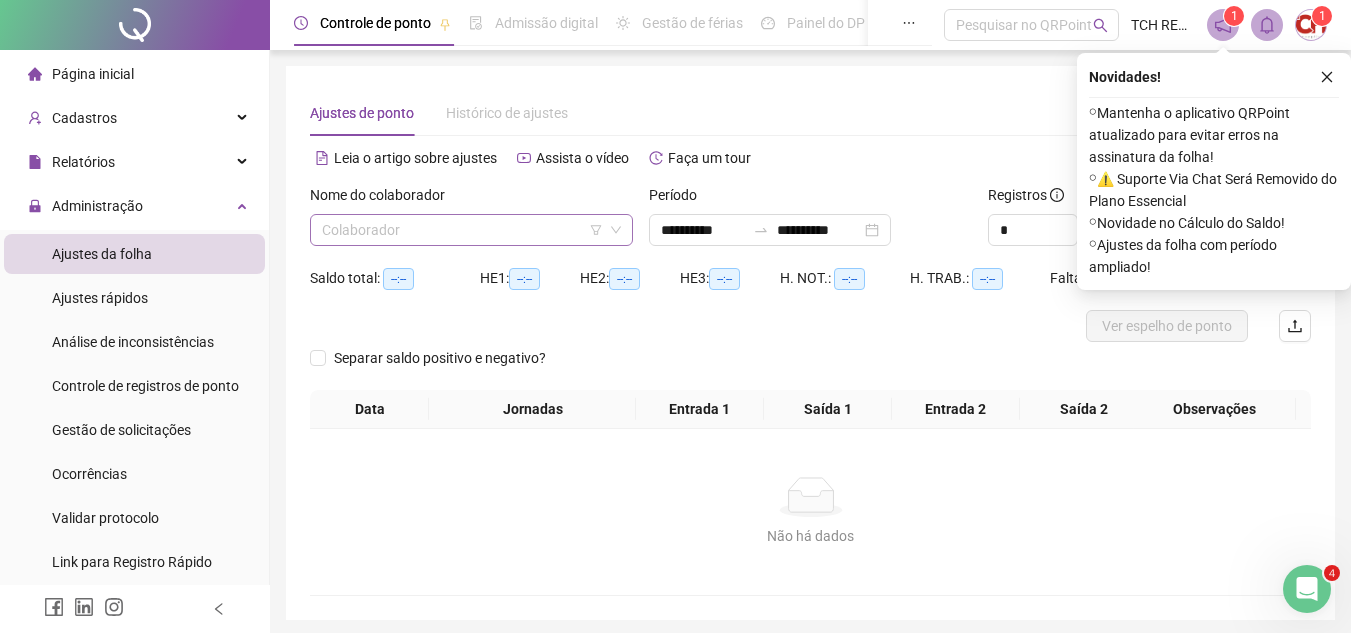 click at bounding box center (462, 230) 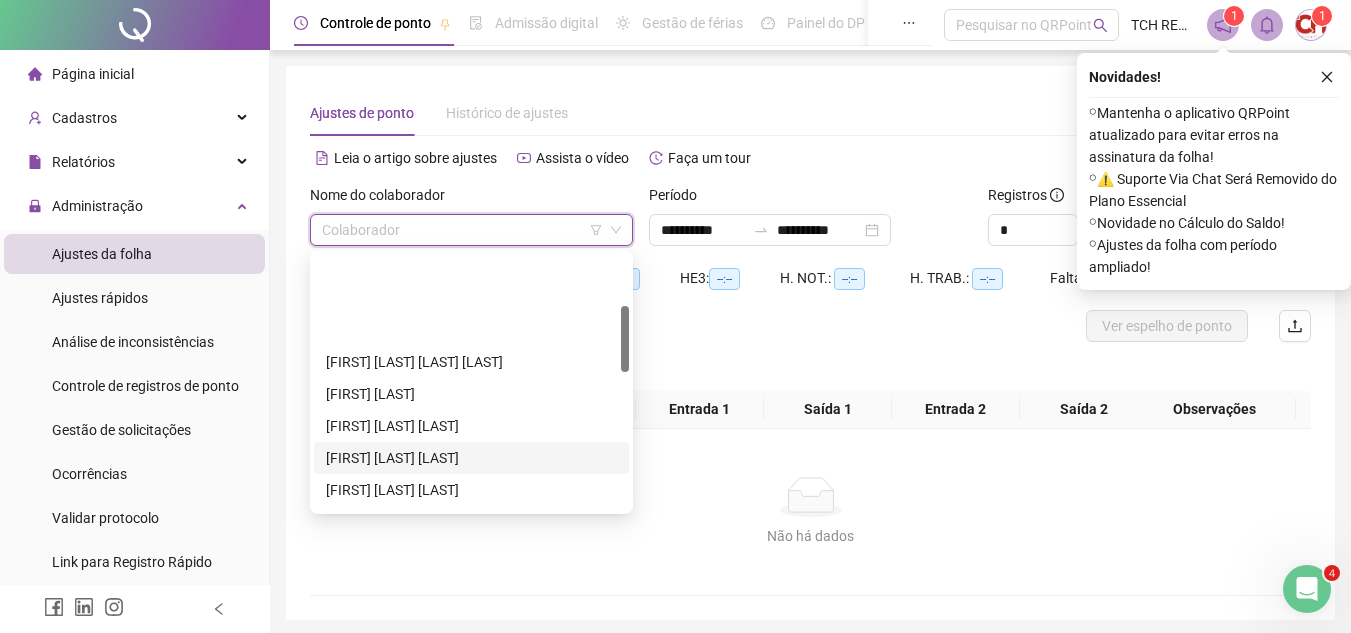 scroll, scrollTop: 300, scrollLeft: 0, axis: vertical 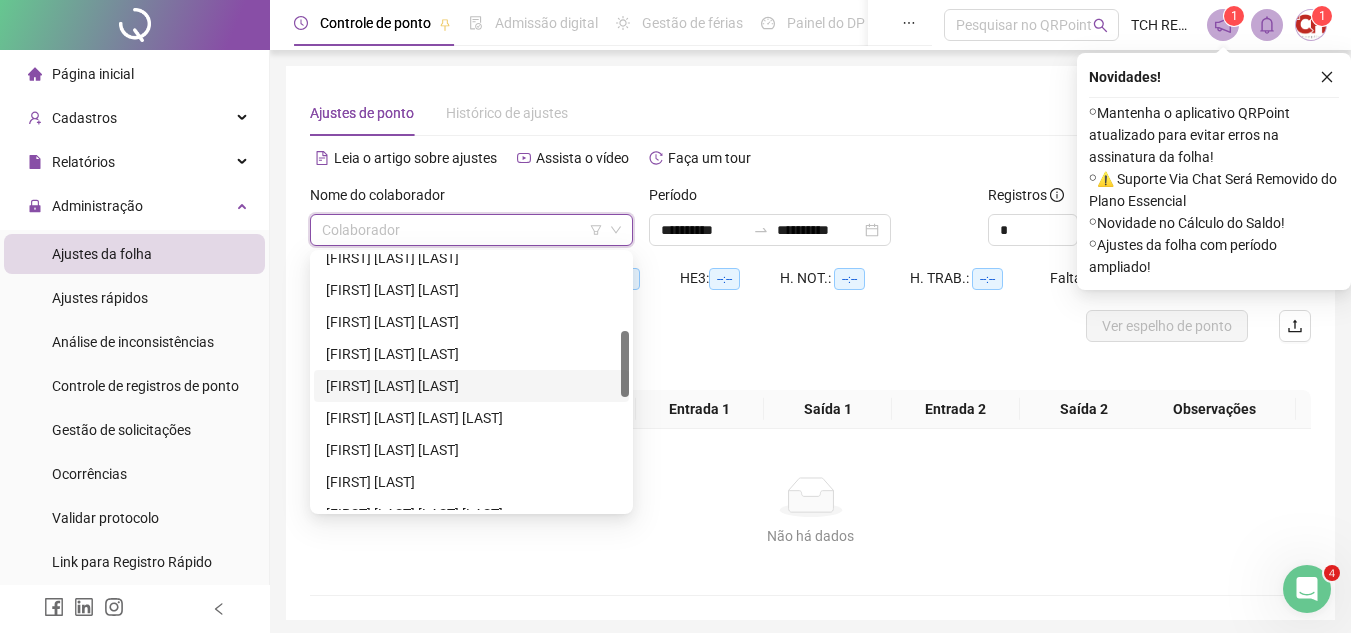 click on "JOSEANE DO NASCIMENTO LIMA" at bounding box center [471, 386] 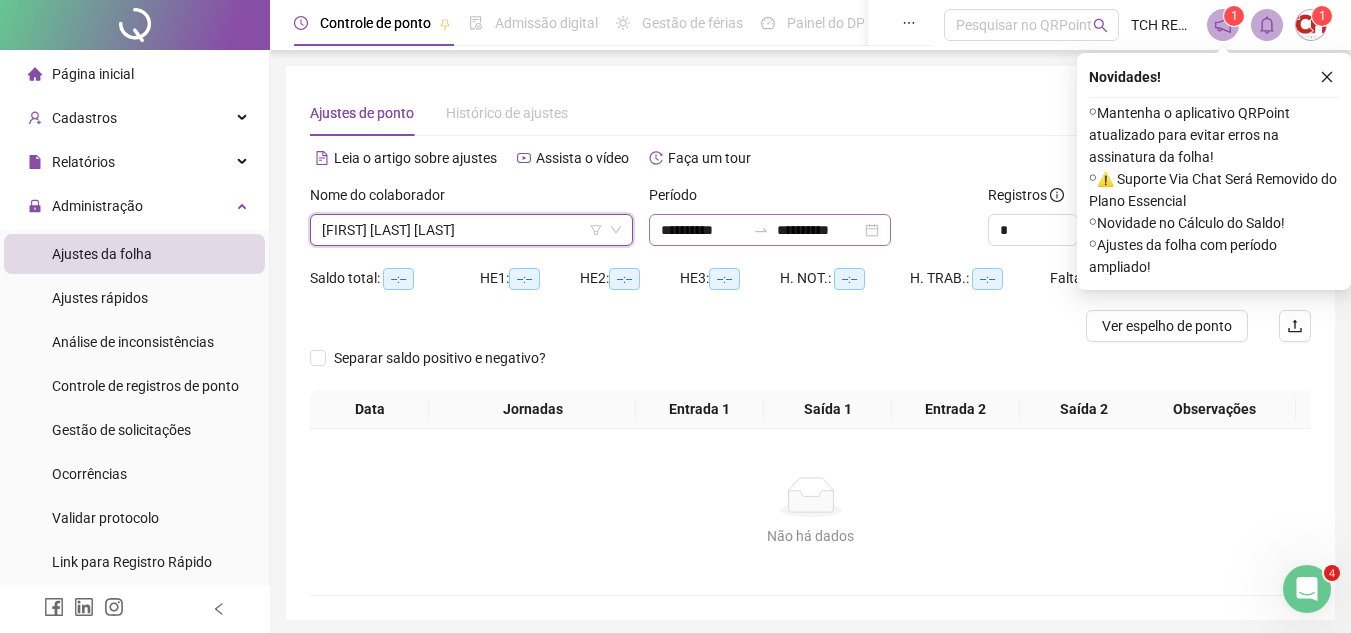 click on "**********" at bounding box center [770, 230] 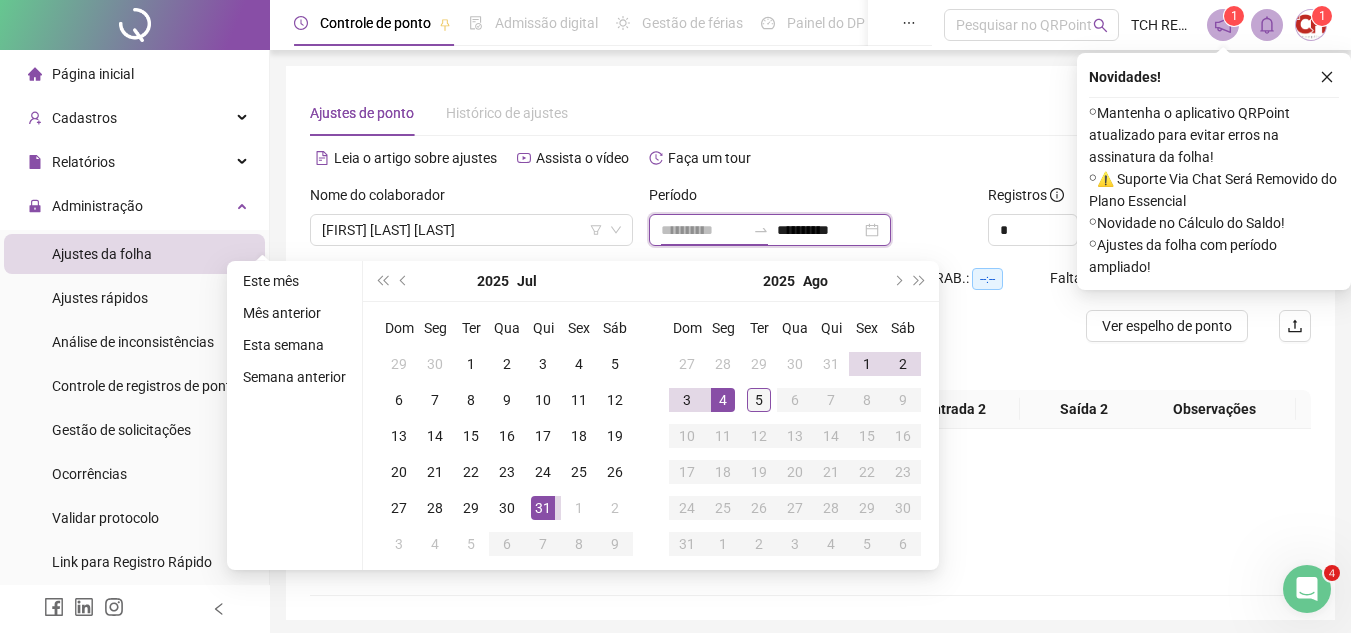 type on "**********" 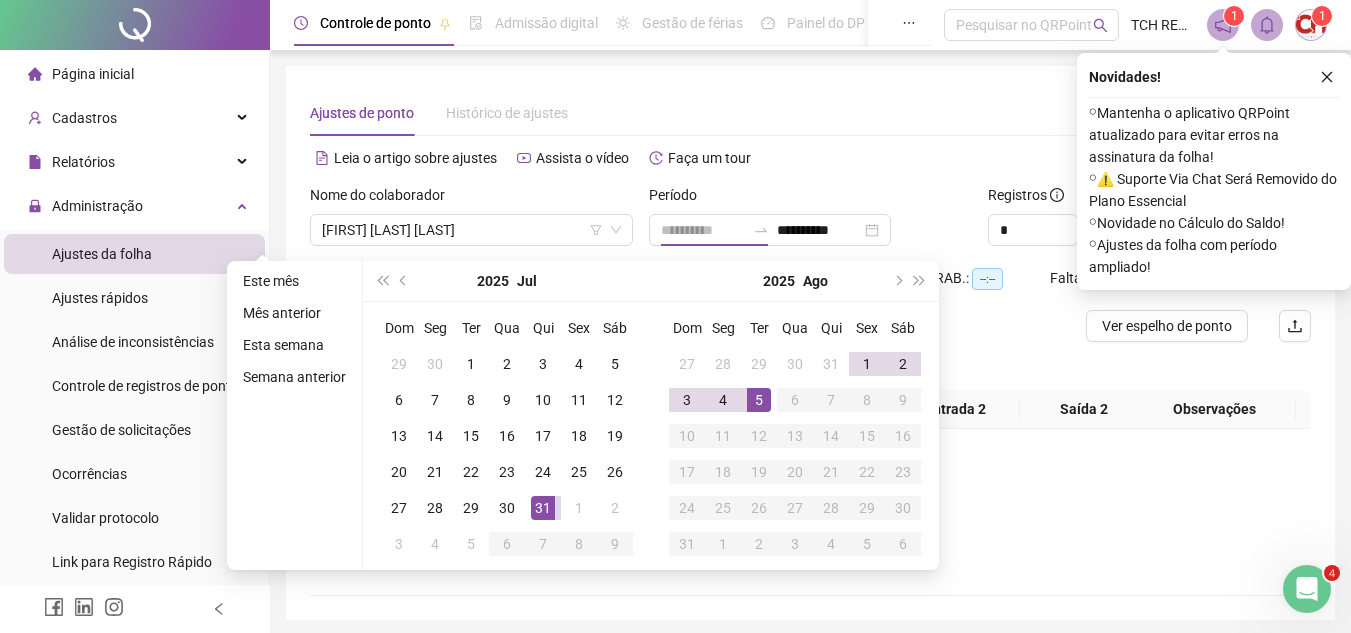 click on "5" at bounding box center (759, 400) 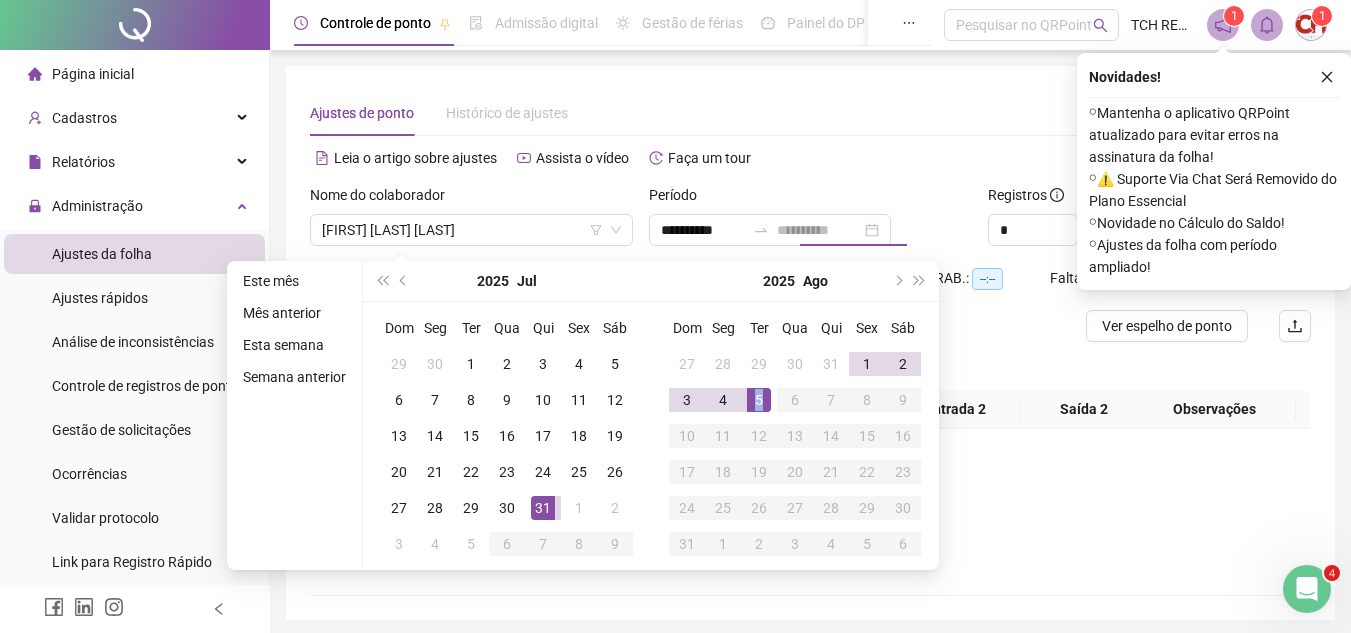 click on "5" at bounding box center (759, 400) 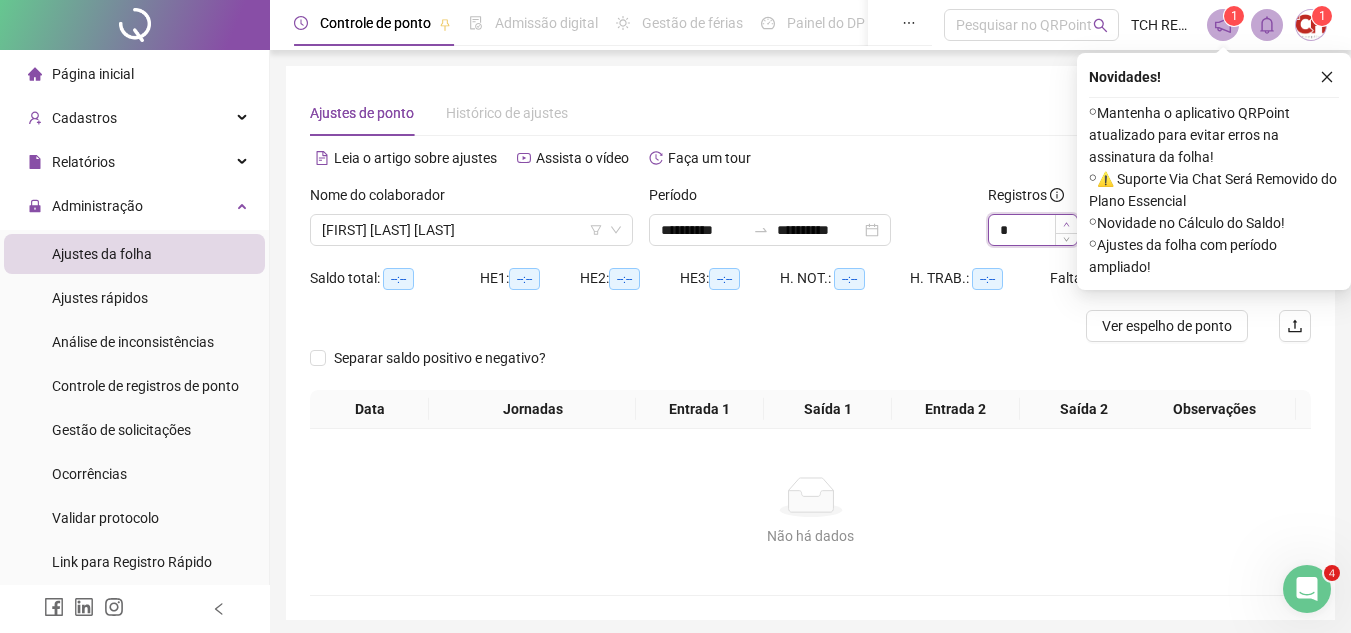 type on "*" 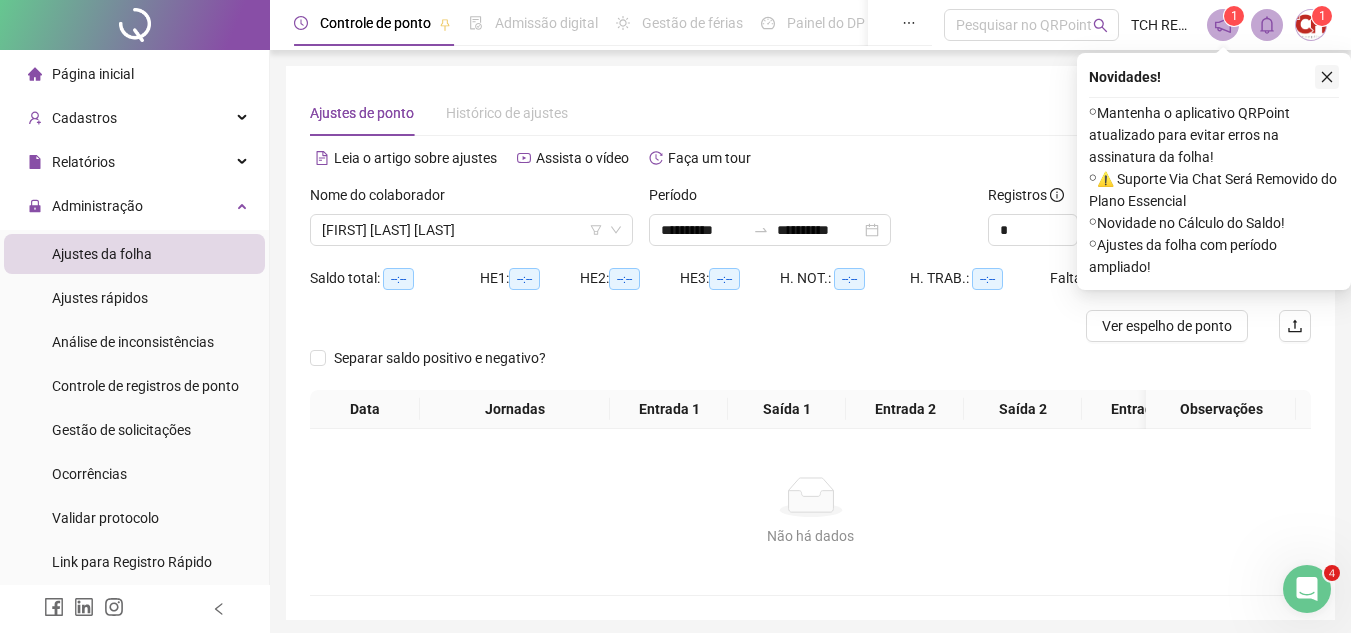 click at bounding box center [1327, 77] 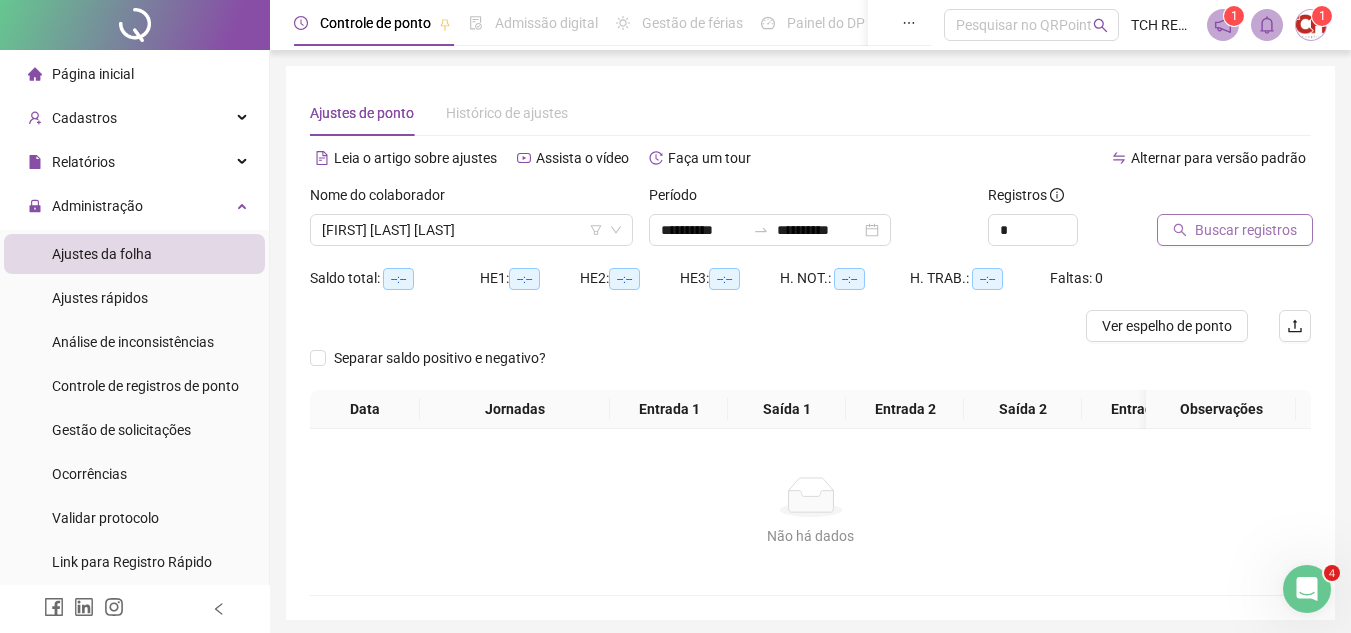 click on "Buscar registros" at bounding box center (1246, 230) 